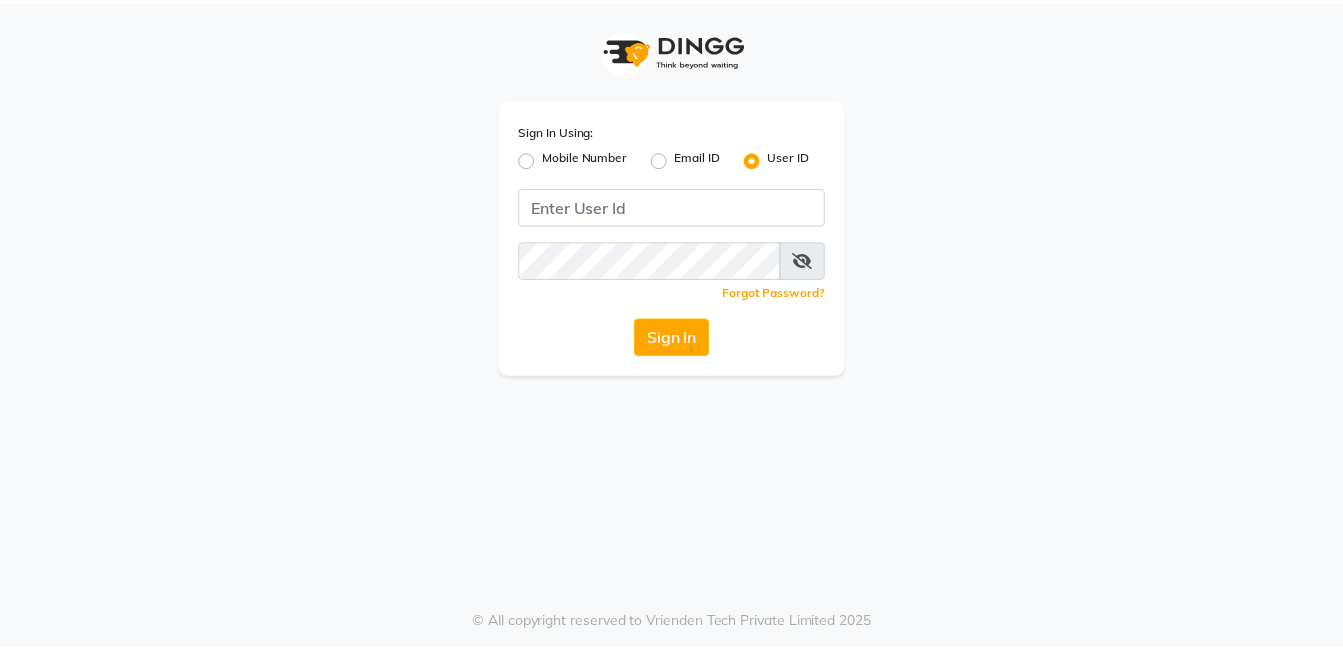 scroll, scrollTop: 0, scrollLeft: 0, axis: both 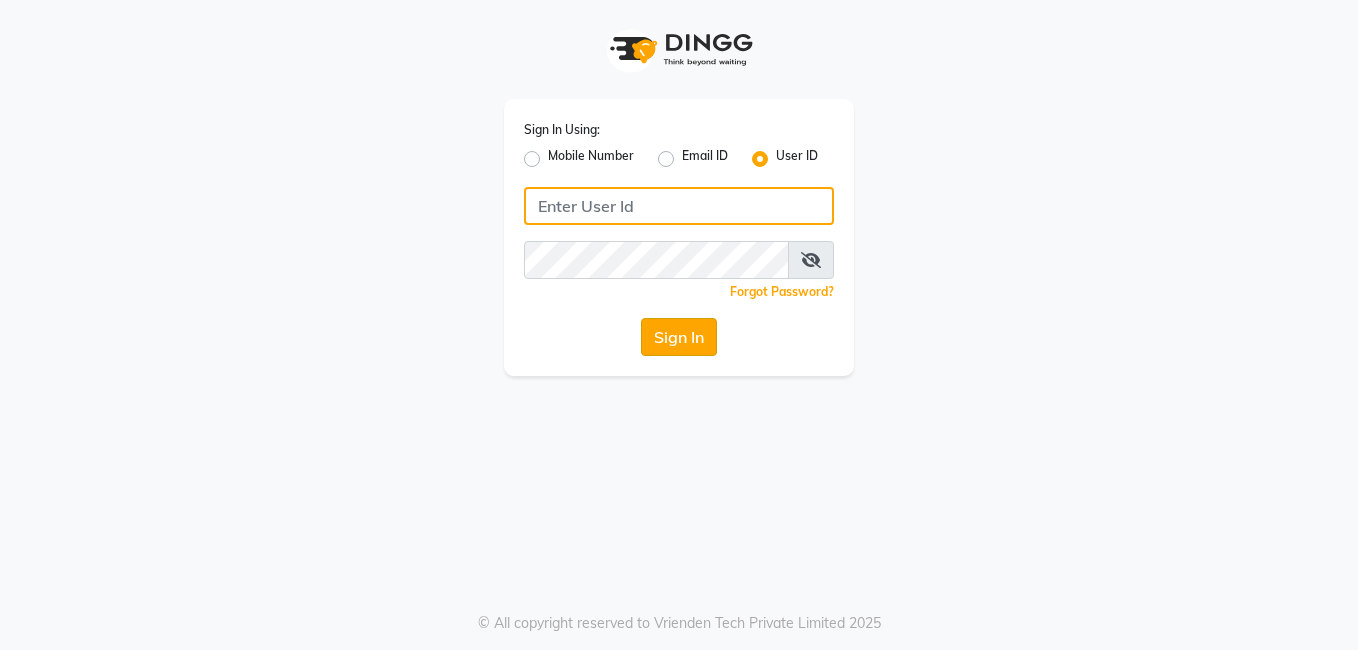 type on "AIJAZ" 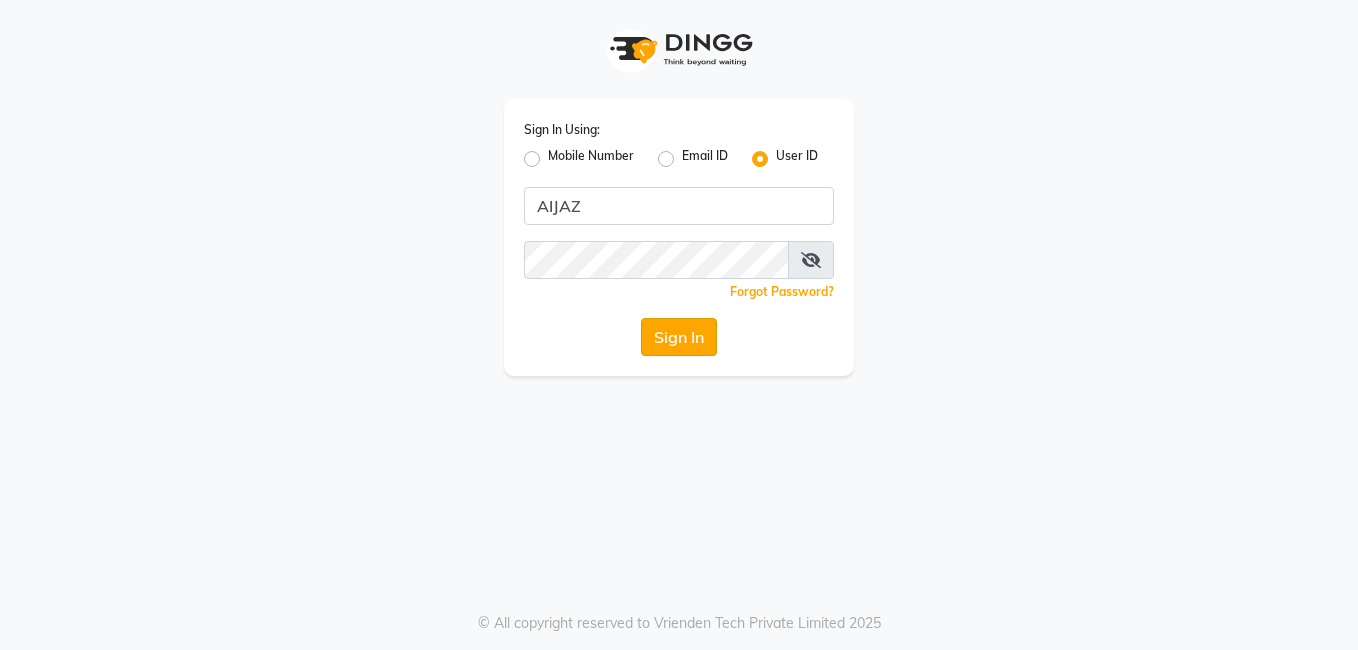 click on "Sign In" 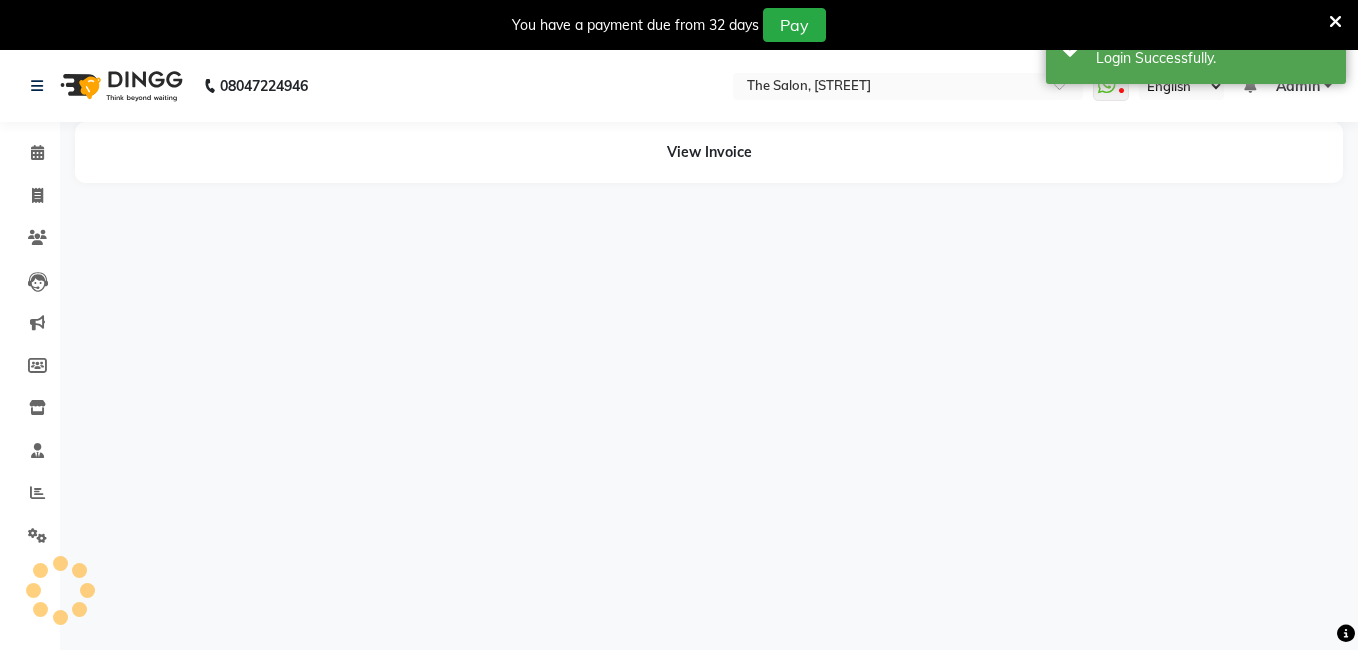 select on "en" 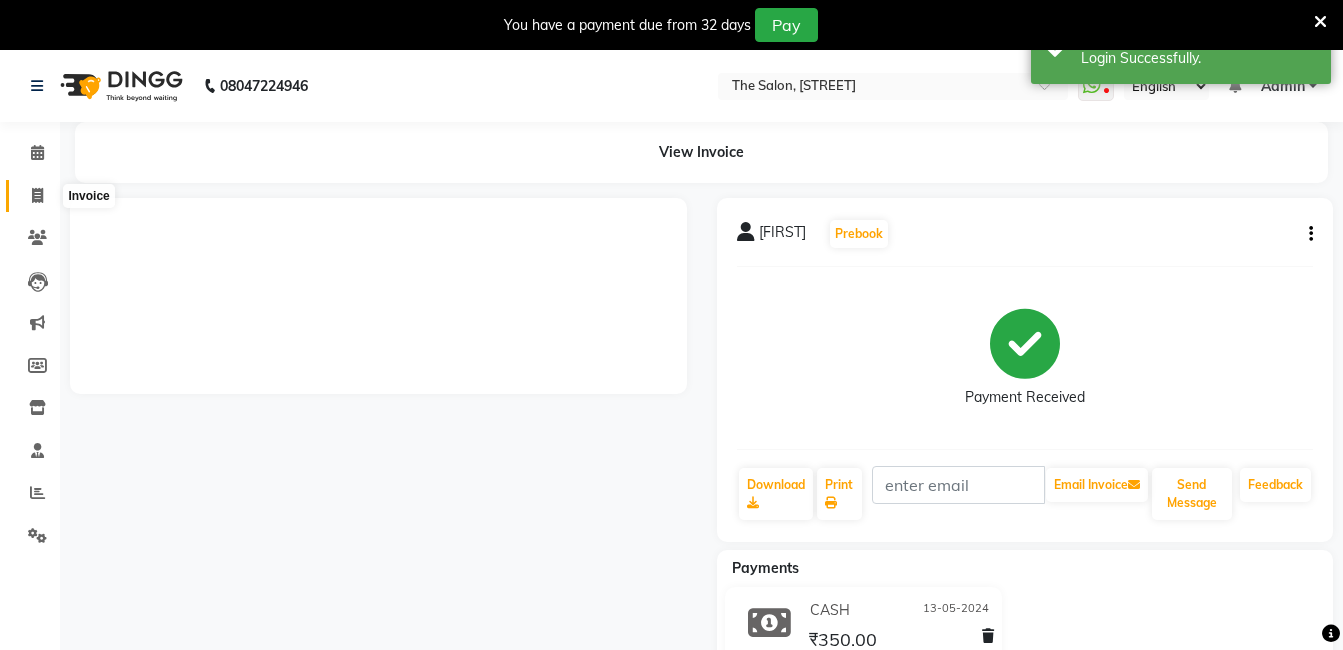 click 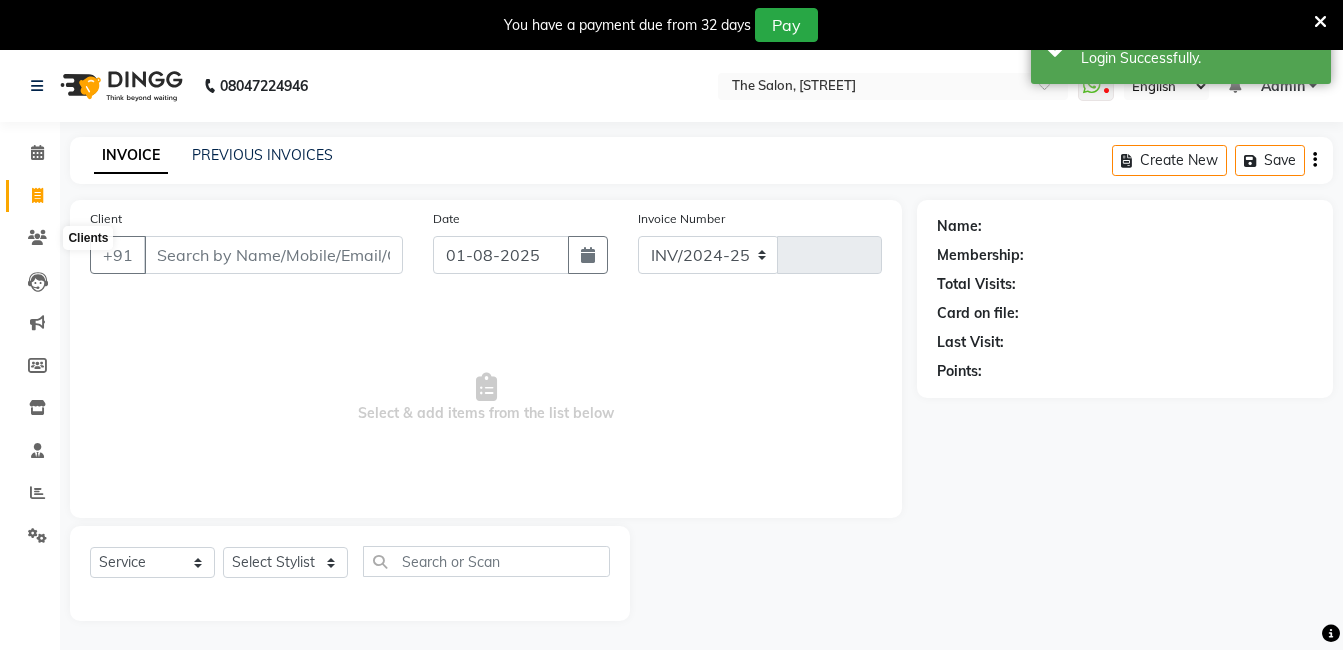 select on "5198" 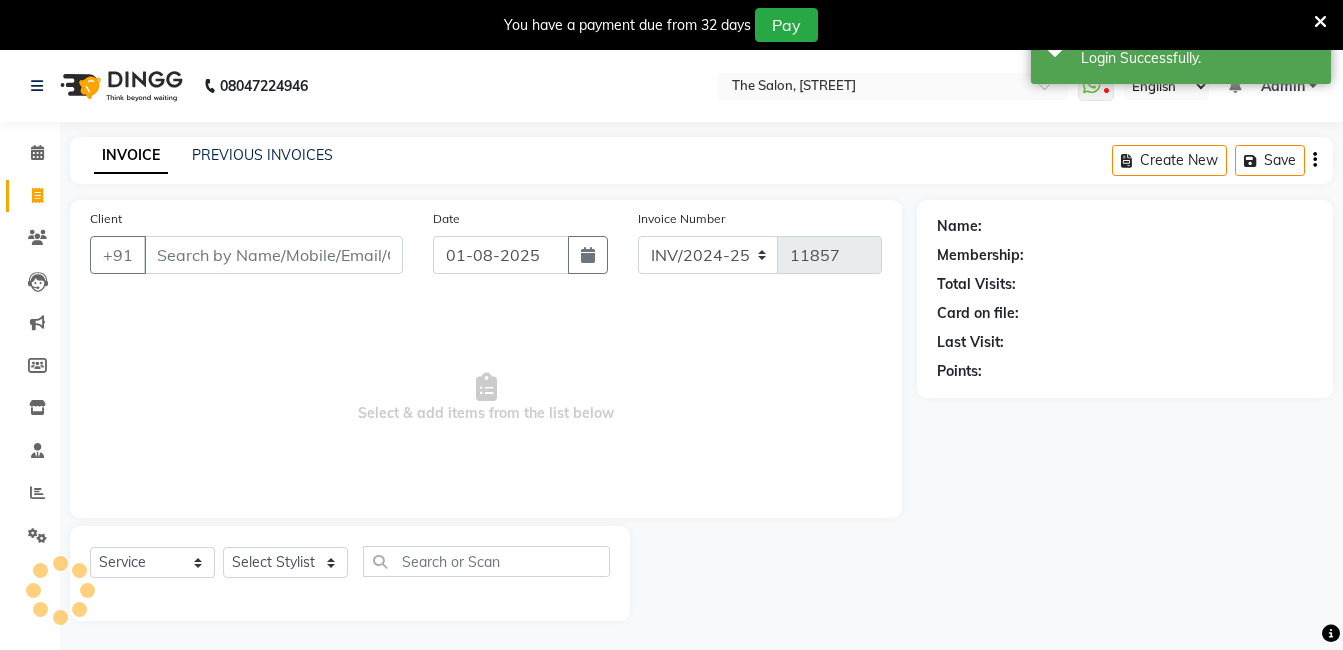 scroll, scrollTop: 50, scrollLeft: 0, axis: vertical 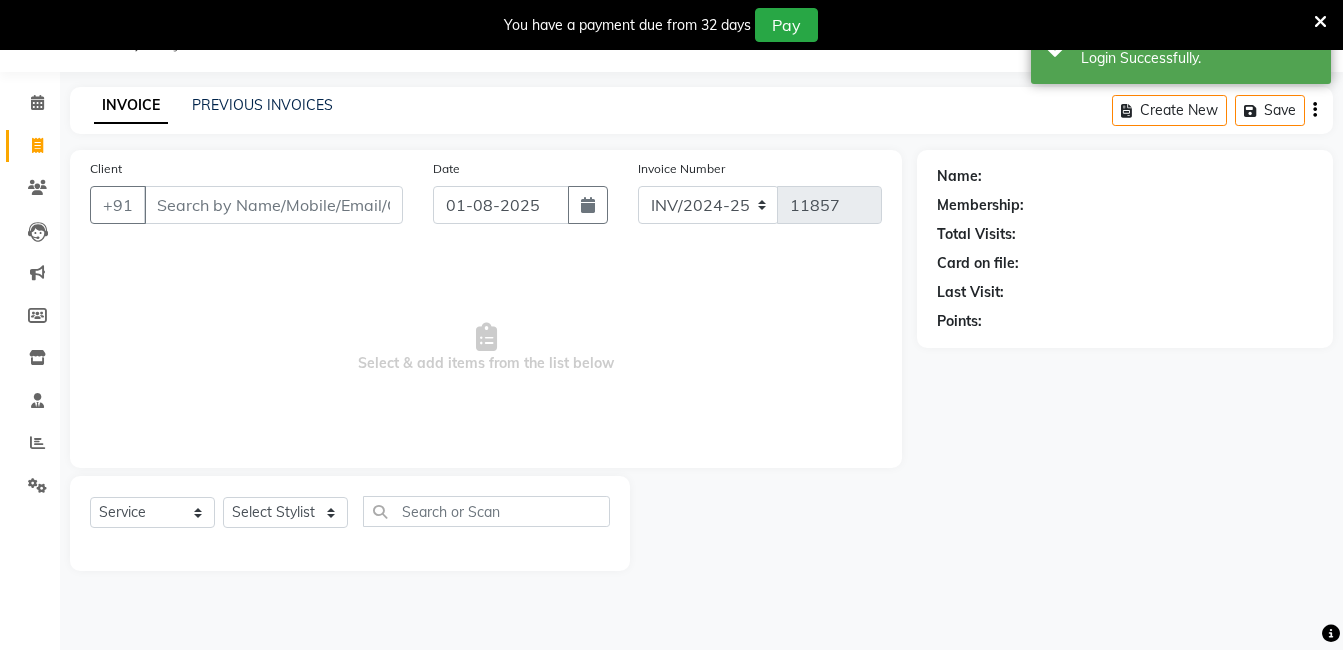 click on "Client" at bounding box center (273, 205) 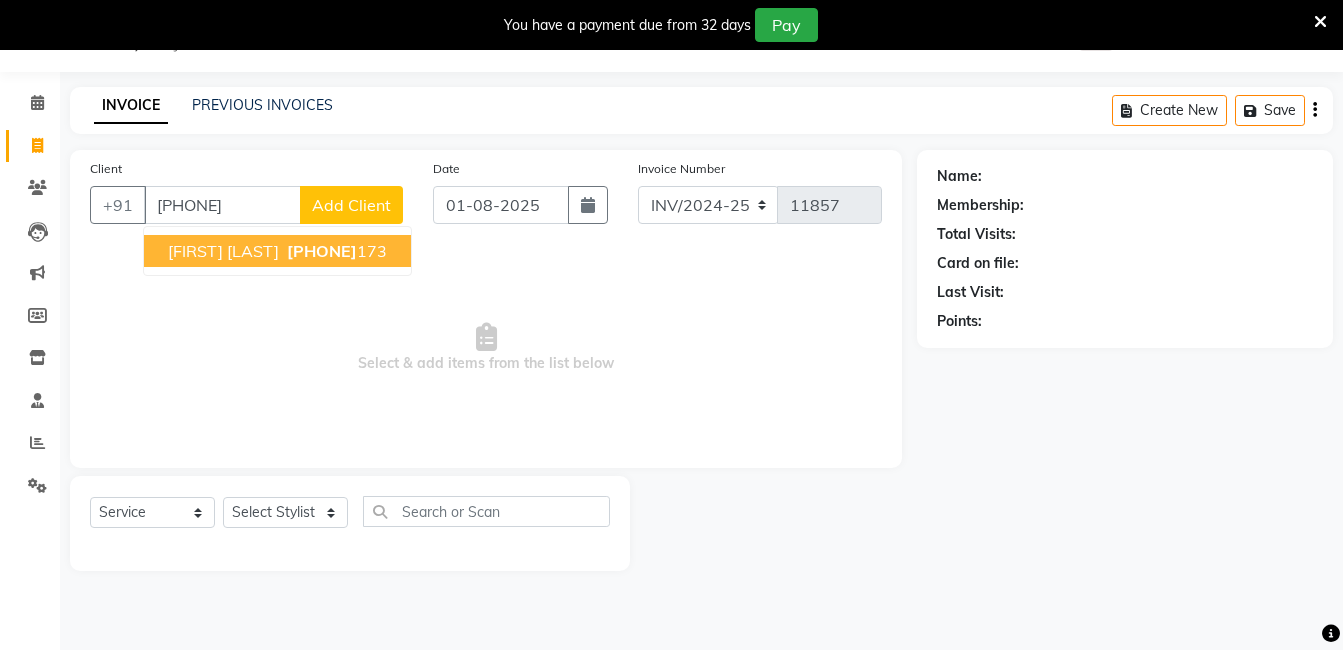 click on "[FIRST] [LAST]" at bounding box center (223, 251) 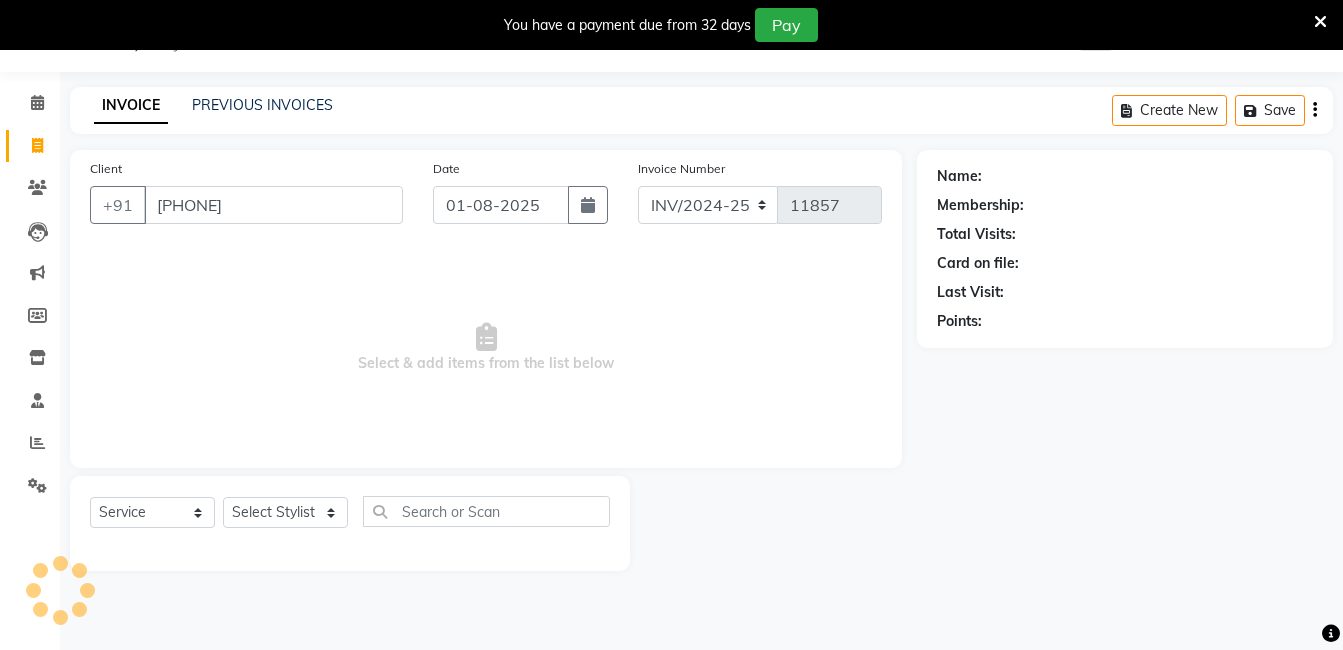 type on "[PHONE]" 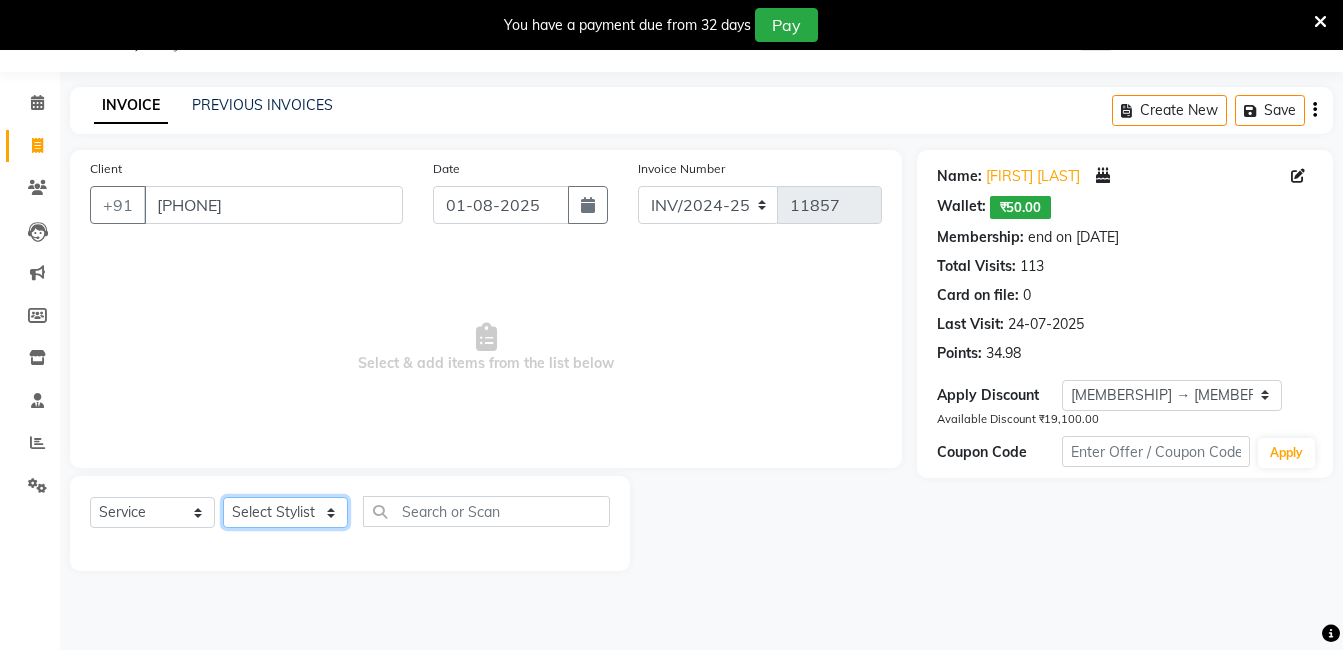 click on "Select Stylist AIJAZ fazil imran iqbal kasim mohd mohsin rasheed sameer TALIB Wajid" 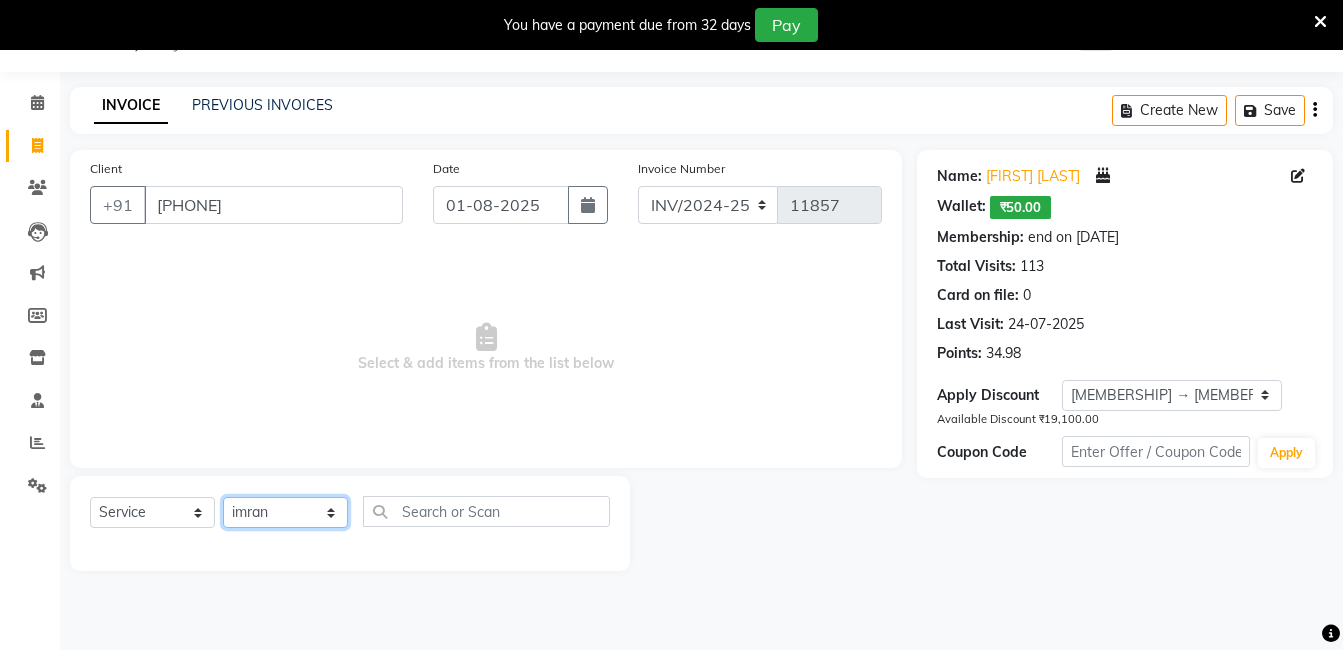 click on "Select Stylist AIJAZ fazil imran iqbal kasim mohd mohsin rasheed sameer TALIB Wajid" 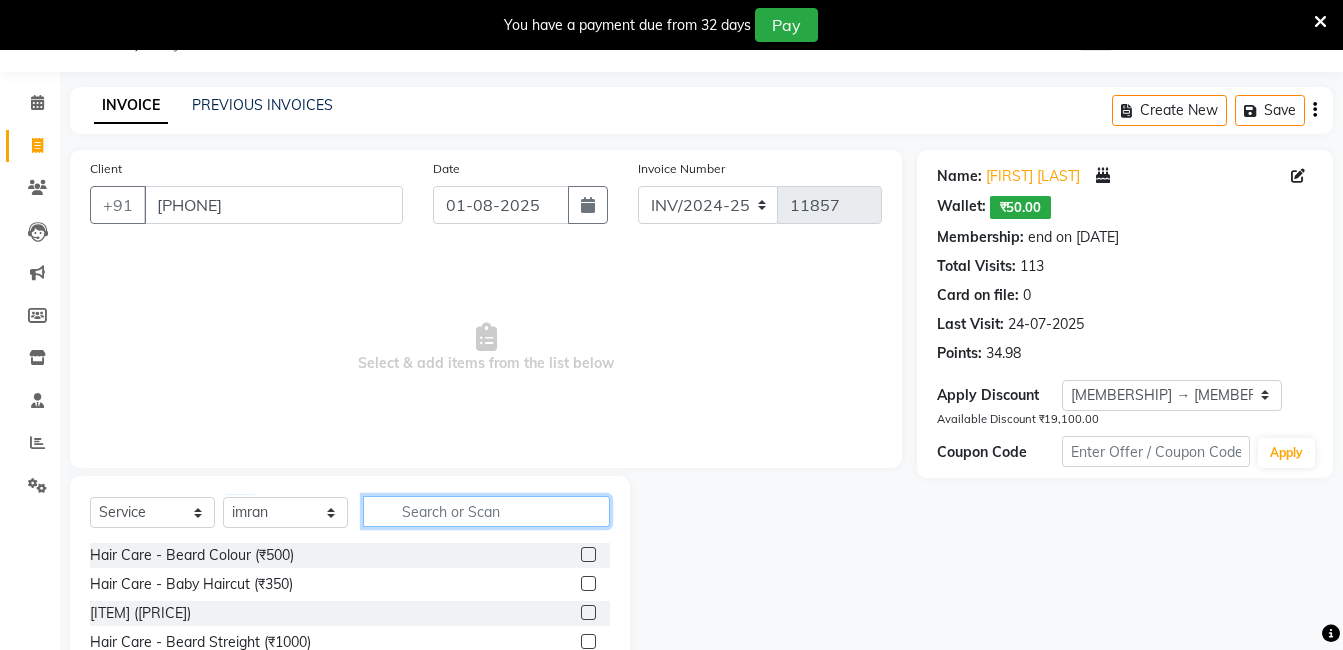 click 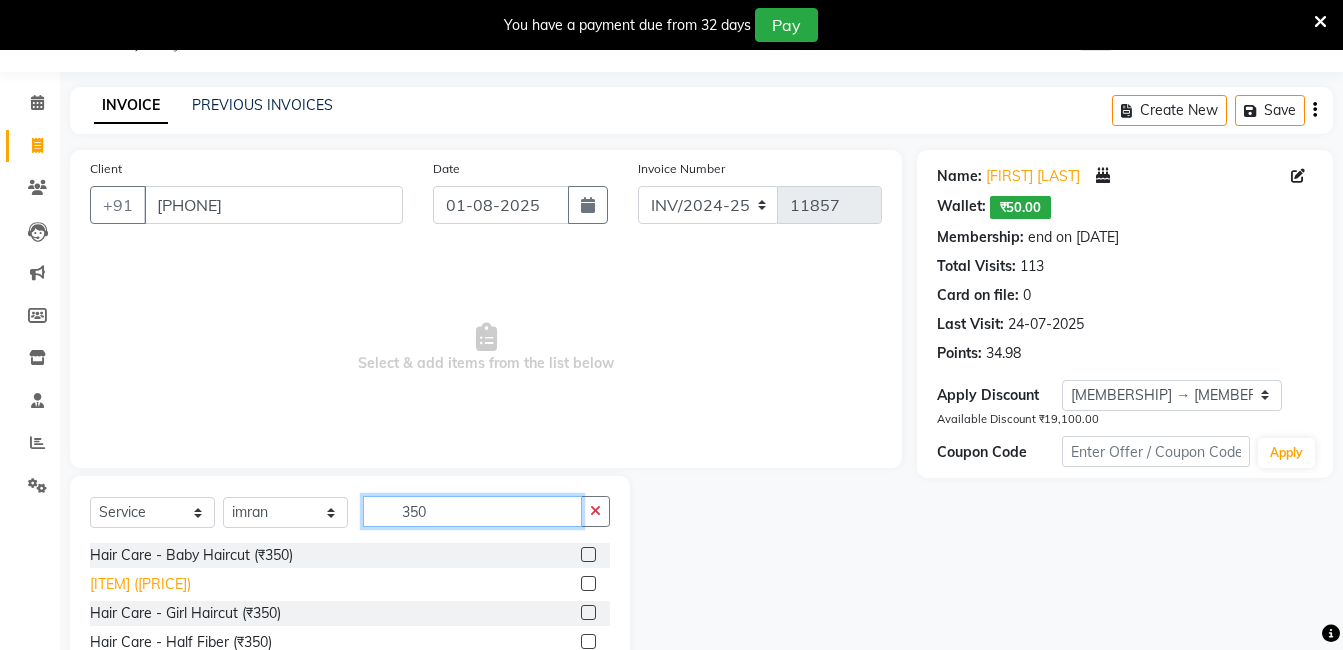 type on "350" 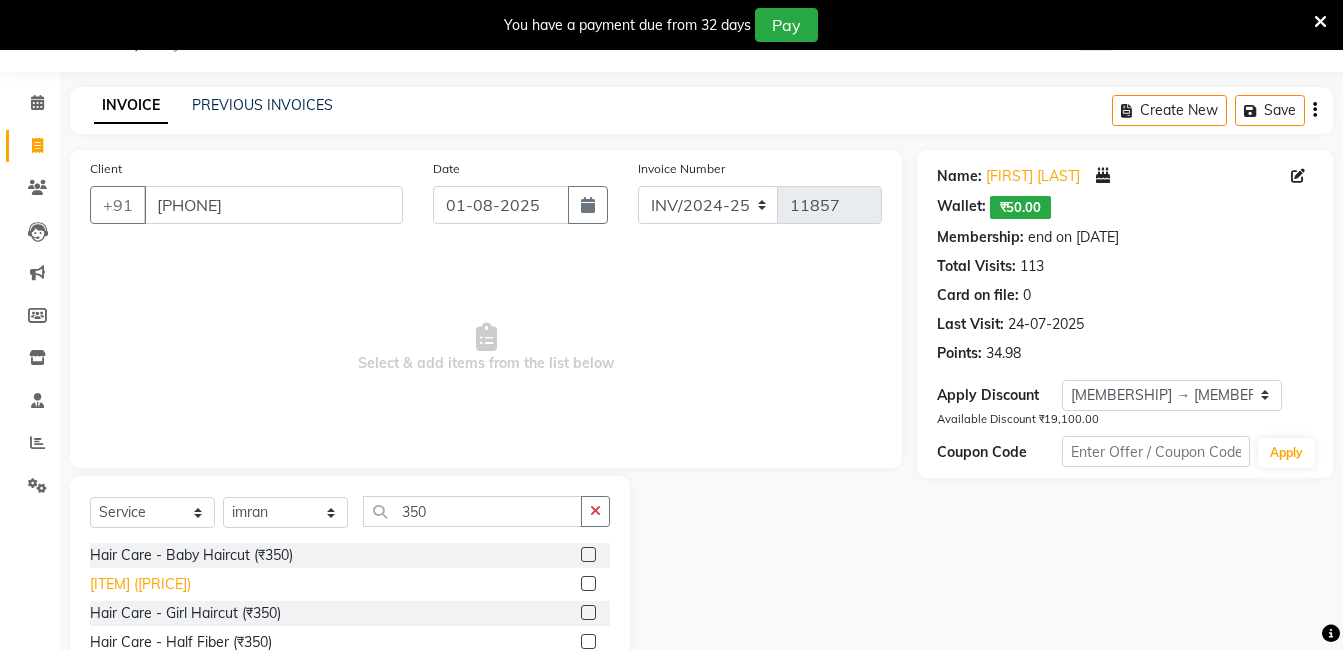 click on "[ITEM] ([PRICE])" 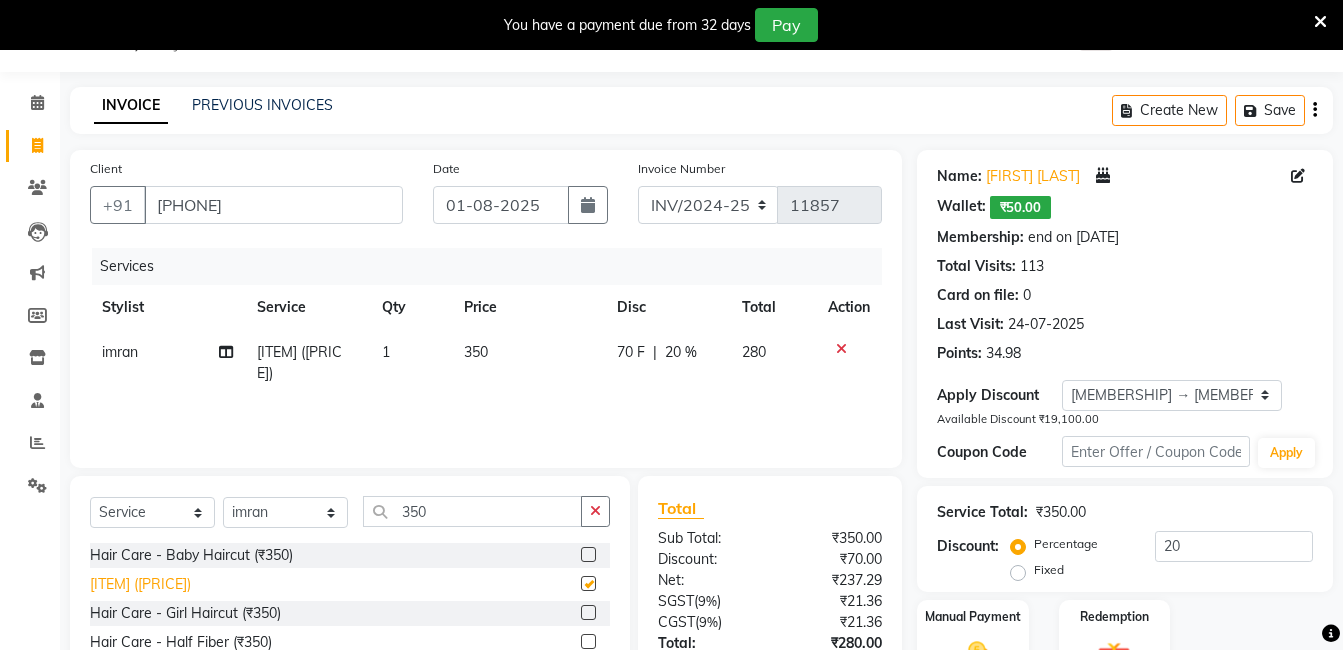 checkbox on "false" 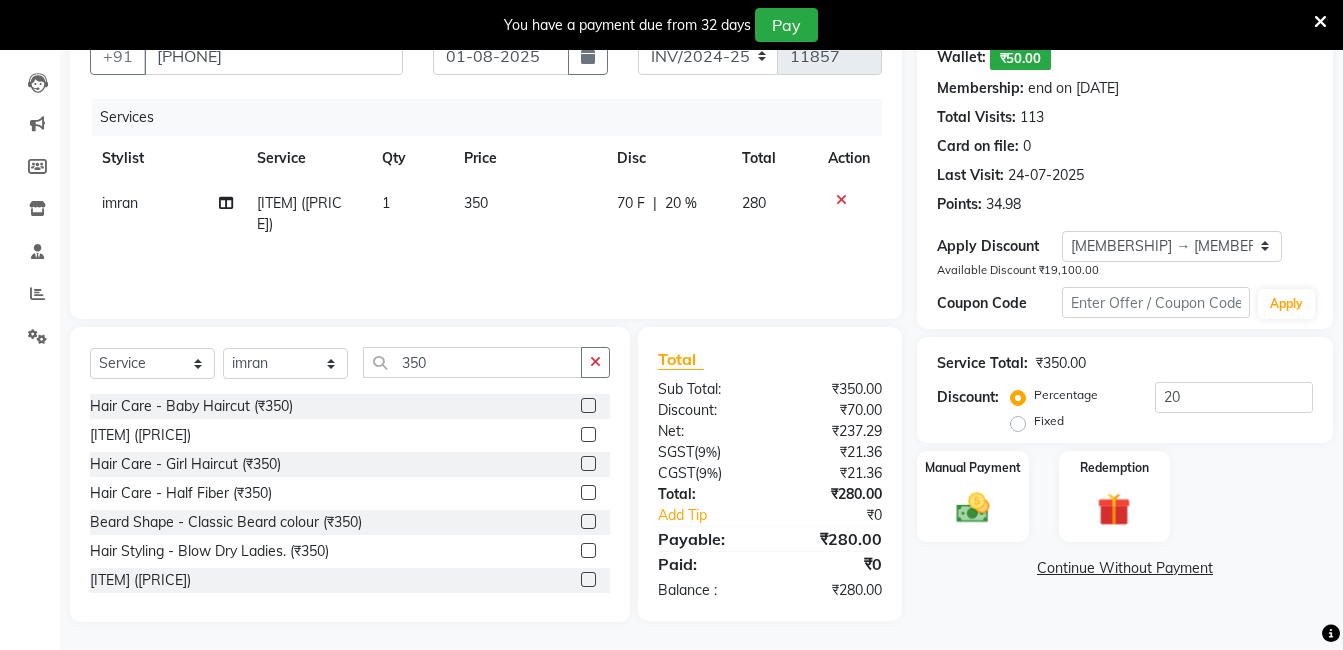 scroll, scrollTop: 201, scrollLeft: 0, axis: vertical 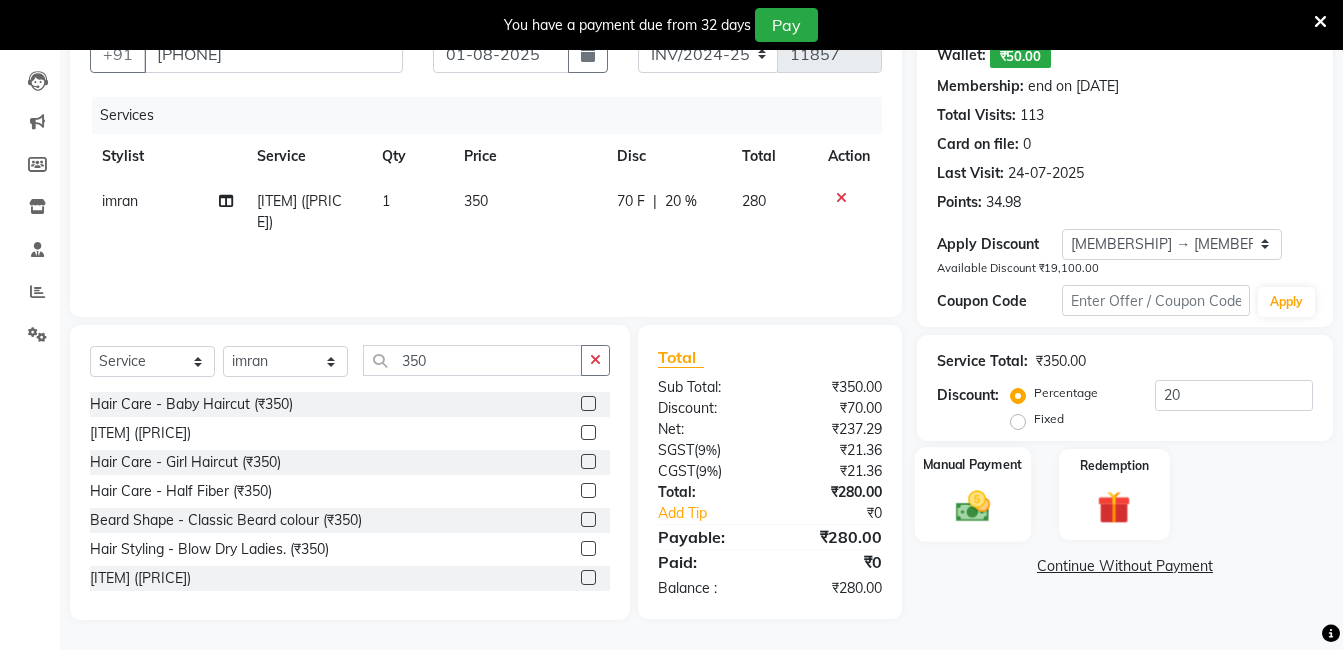 click 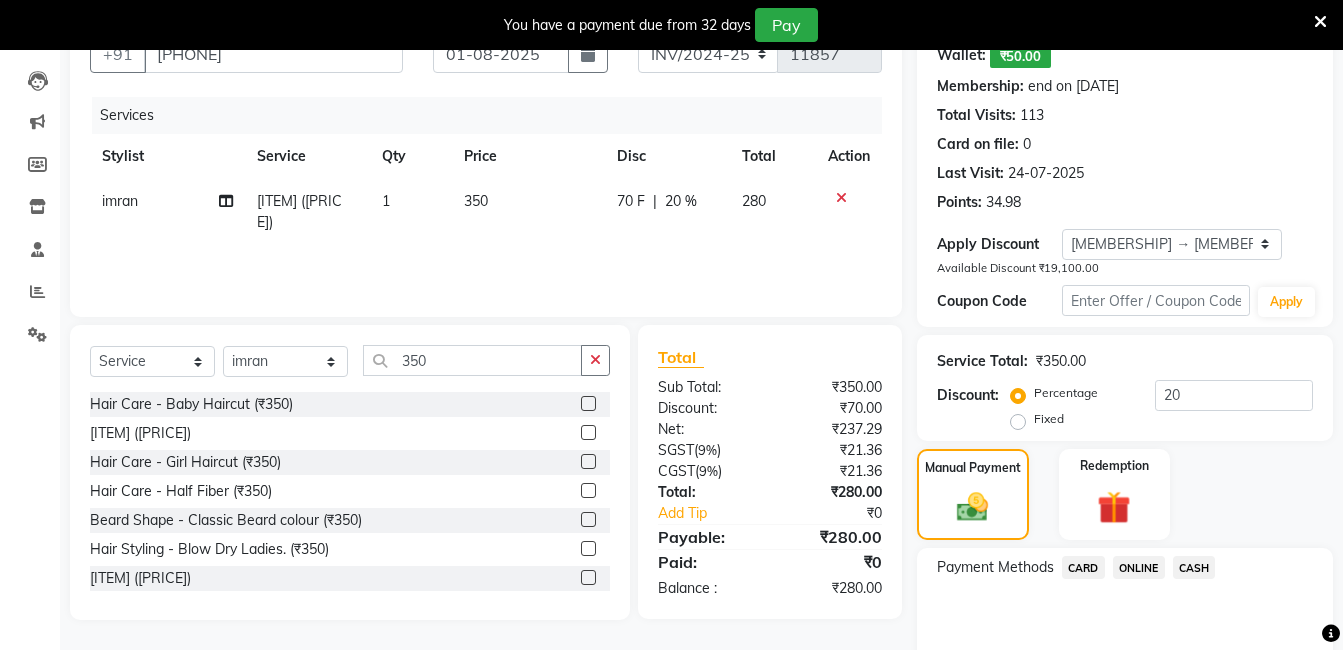 click on "CASH" 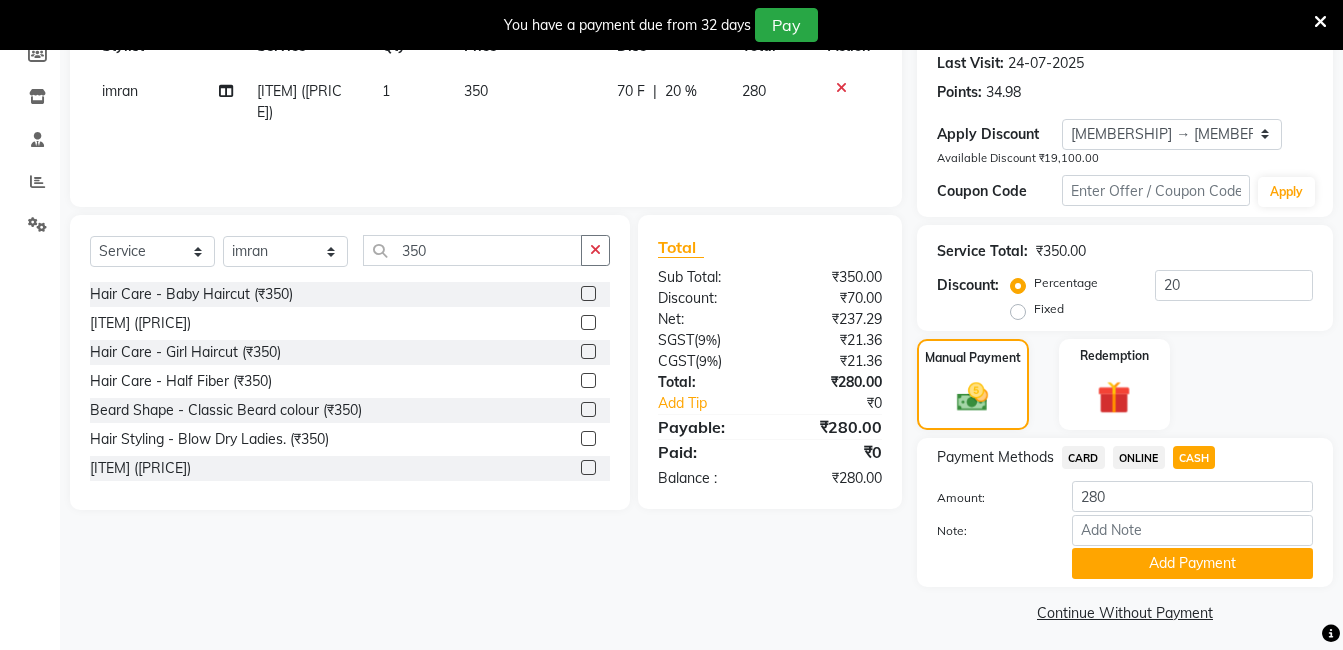 scroll, scrollTop: 319, scrollLeft: 0, axis: vertical 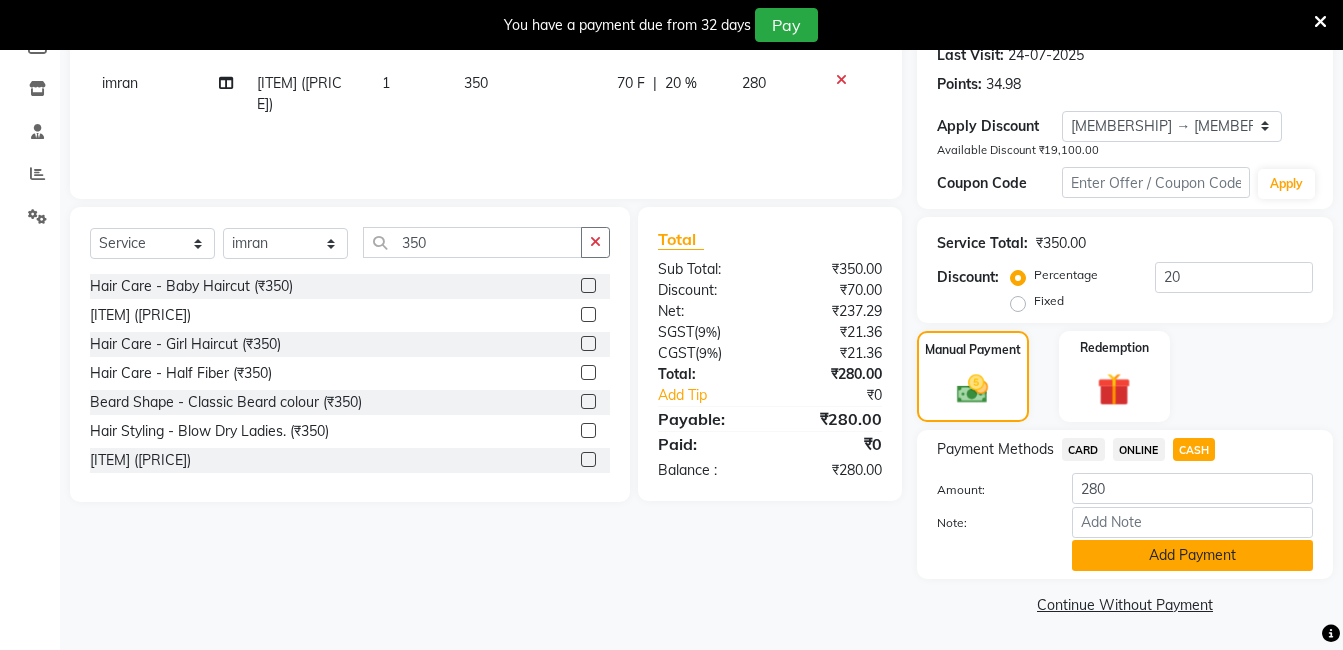 click on "Add Payment" 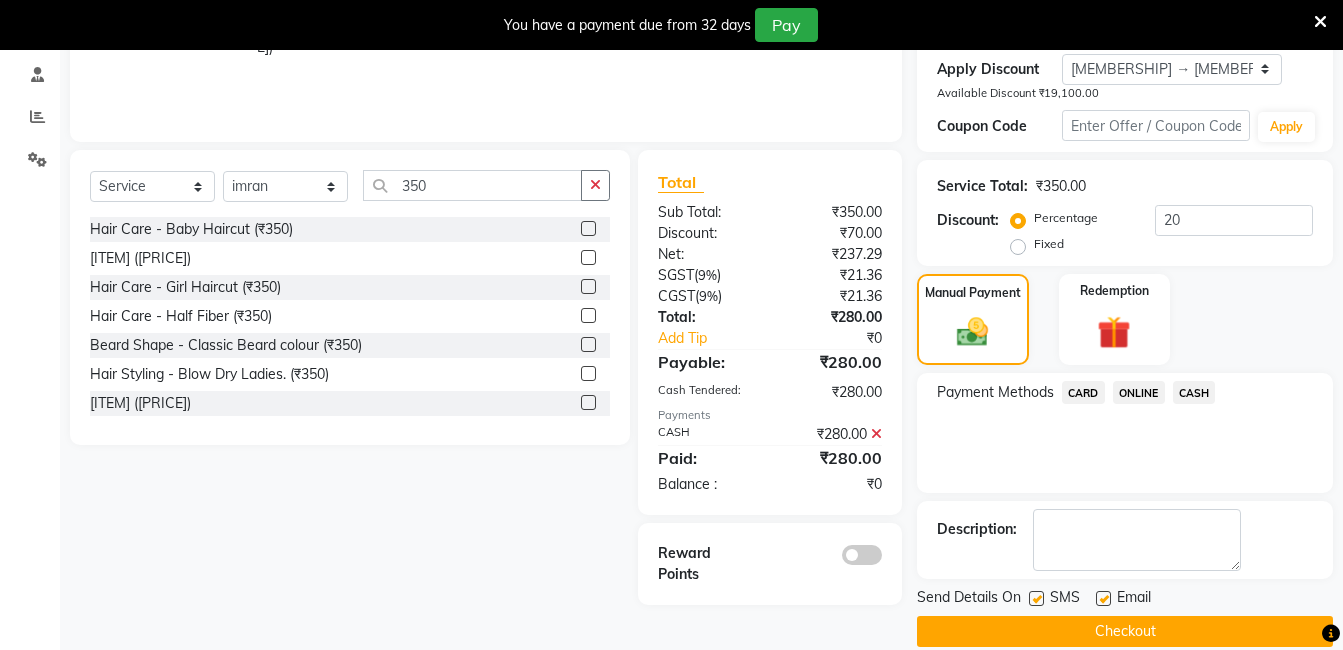 scroll, scrollTop: 403, scrollLeft: 0, axis: vertical 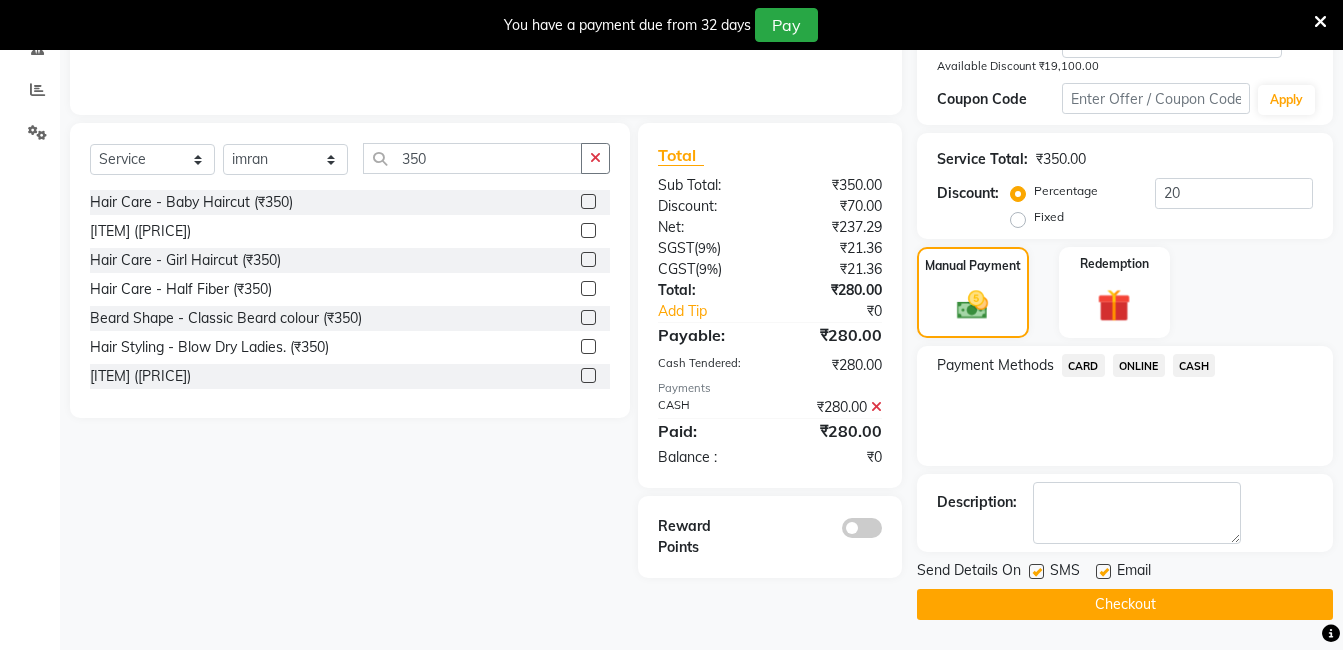 click on "Checkout" 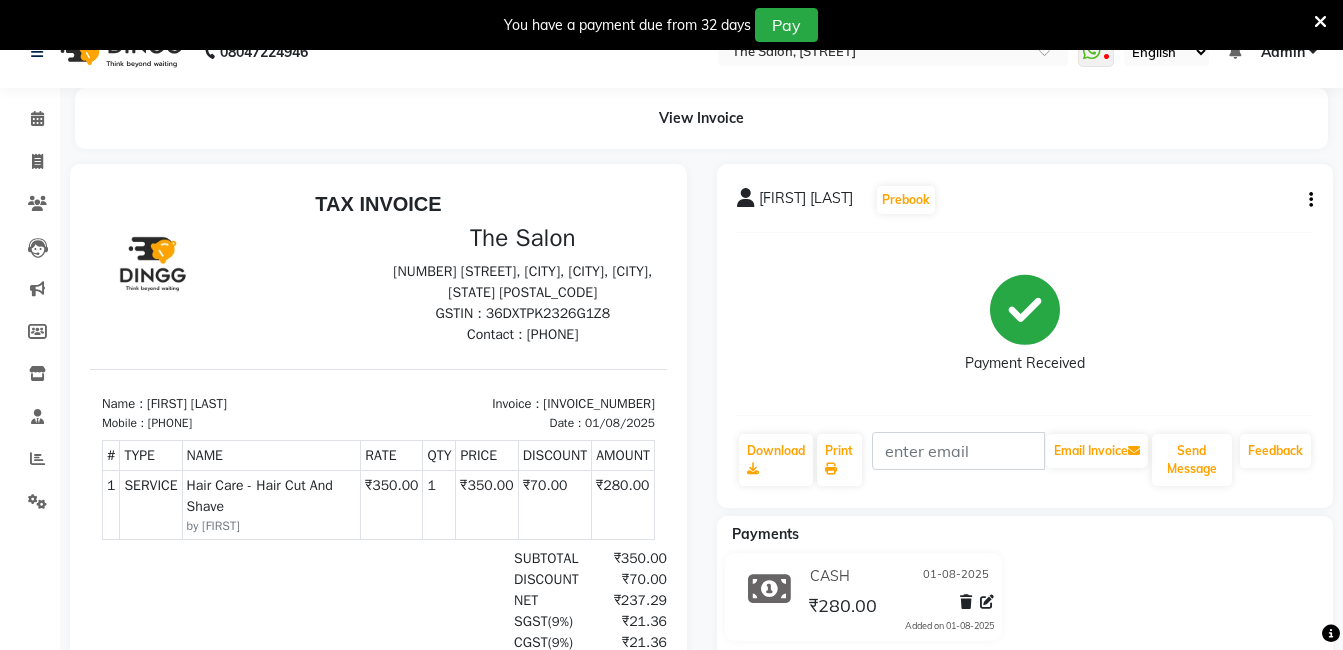 scroll, scrollTop: 0, scrollLeft: 0, axis: both 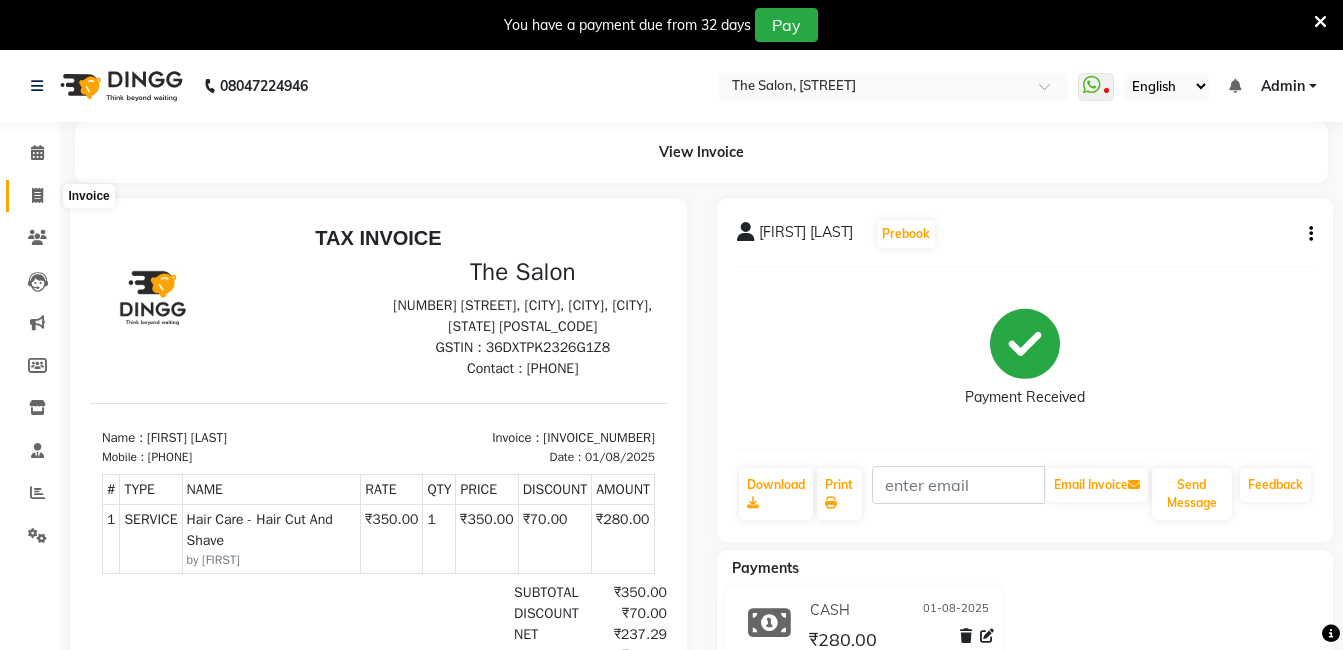 click 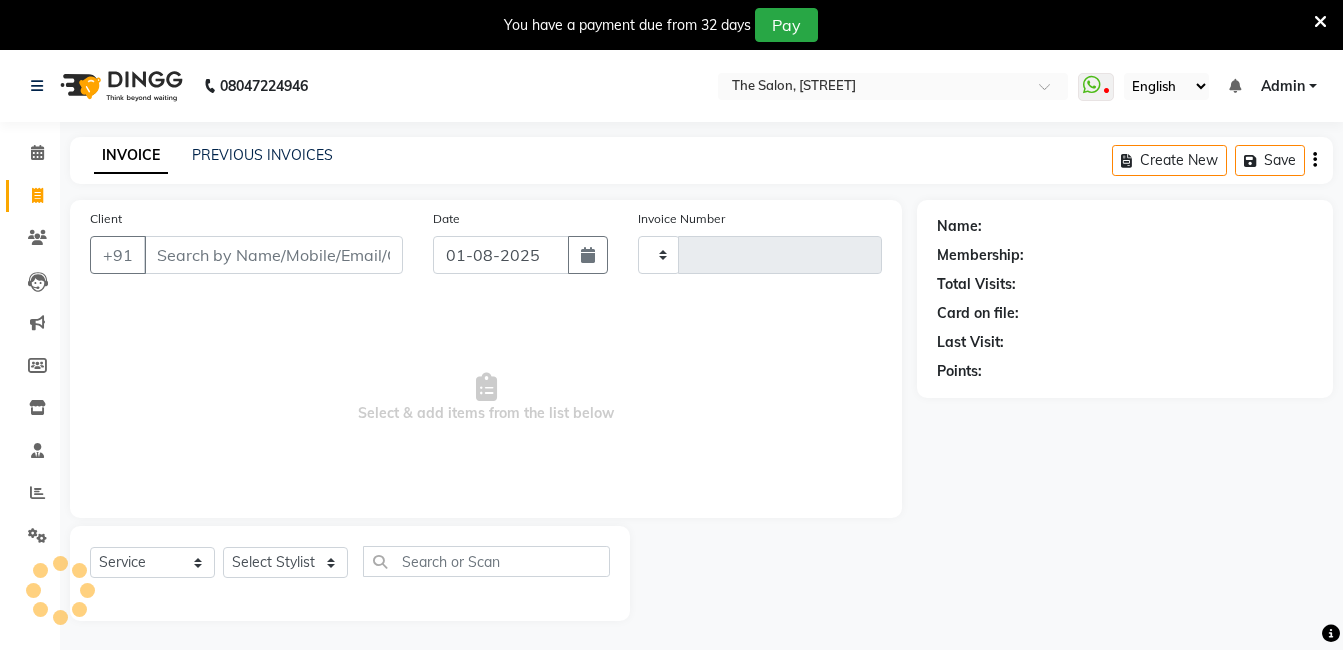 type on "11858" 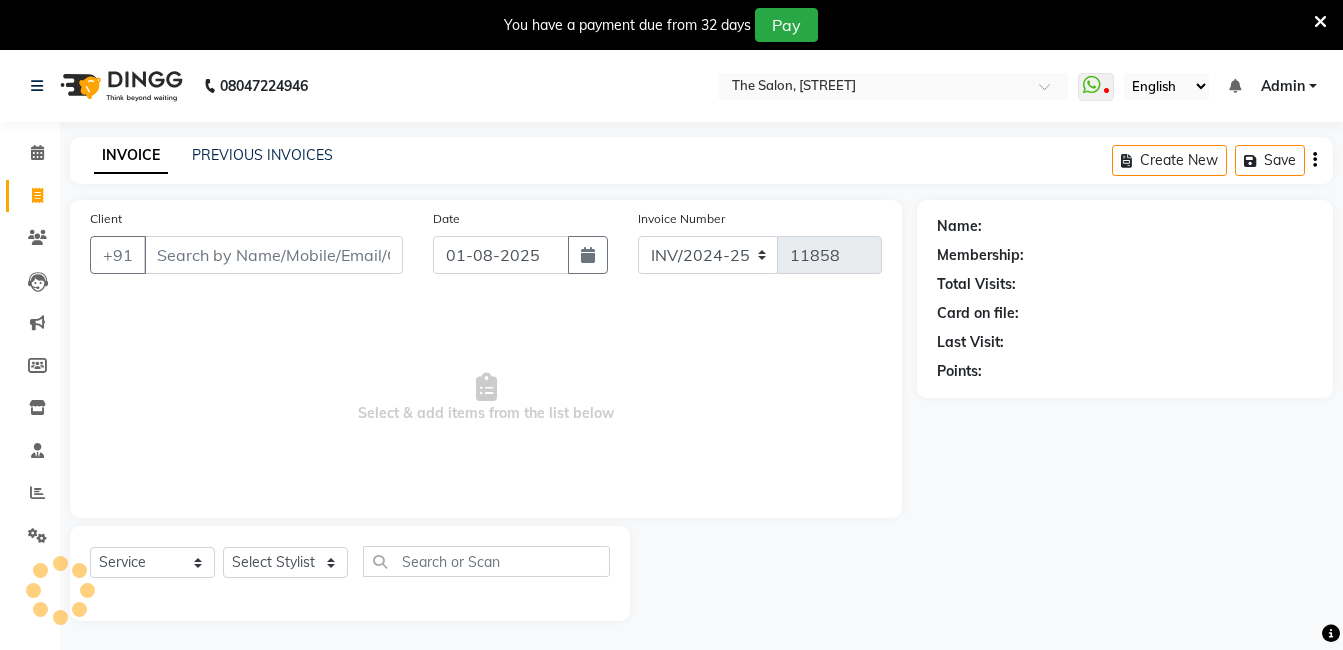 scroll, scrollTop: 50, scrollLeft: 0, axis: vertical 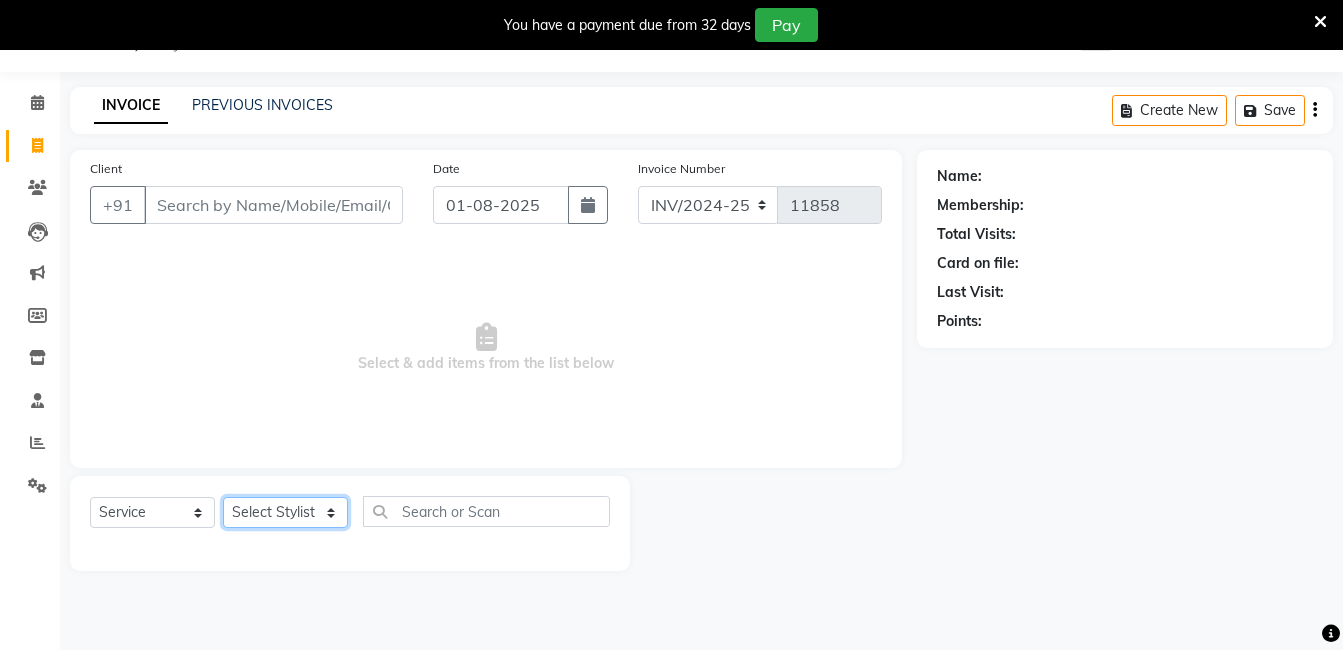 click on "Select Stylist AIJAZ fazil imran iqbal kasim mohd mohsin rasheed sameer TALIB Wajid" 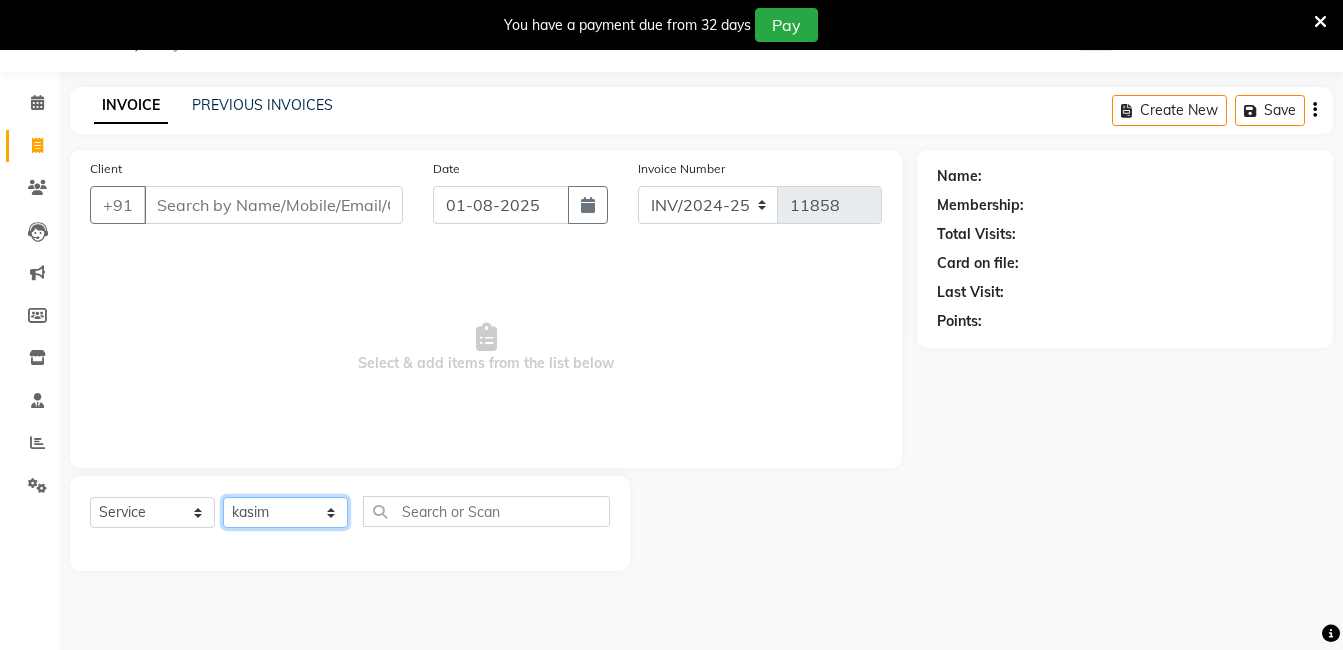 click on "Select Stylist AIJAZ fazil imran iqbal kasim mohd mohsin rasheed sameer TALIB Wajid" 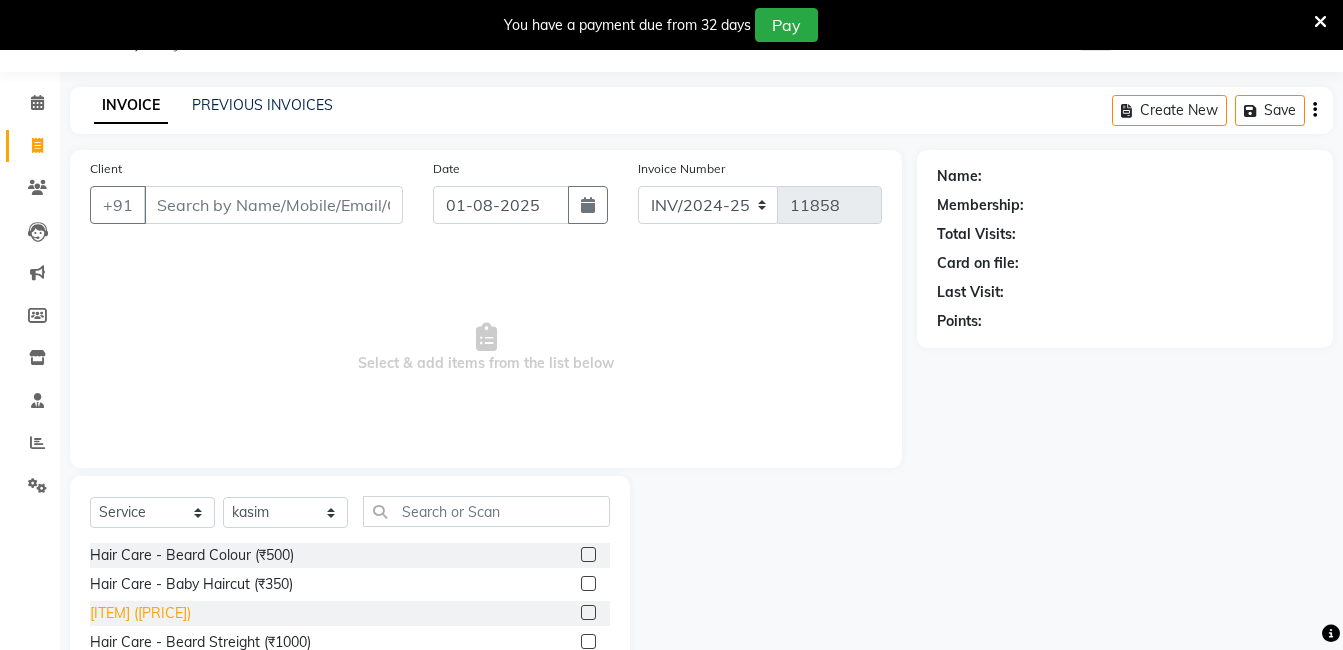 click on "[ITEM] ([PRICE])" 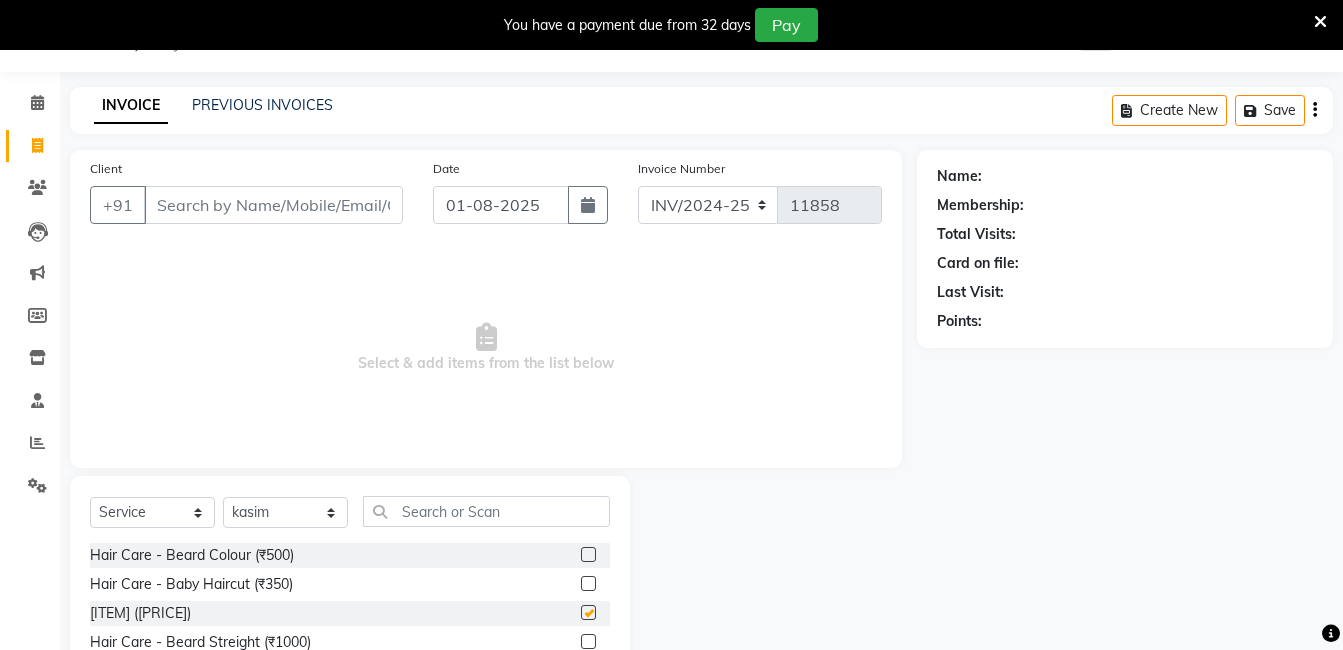 checkbox on "false" 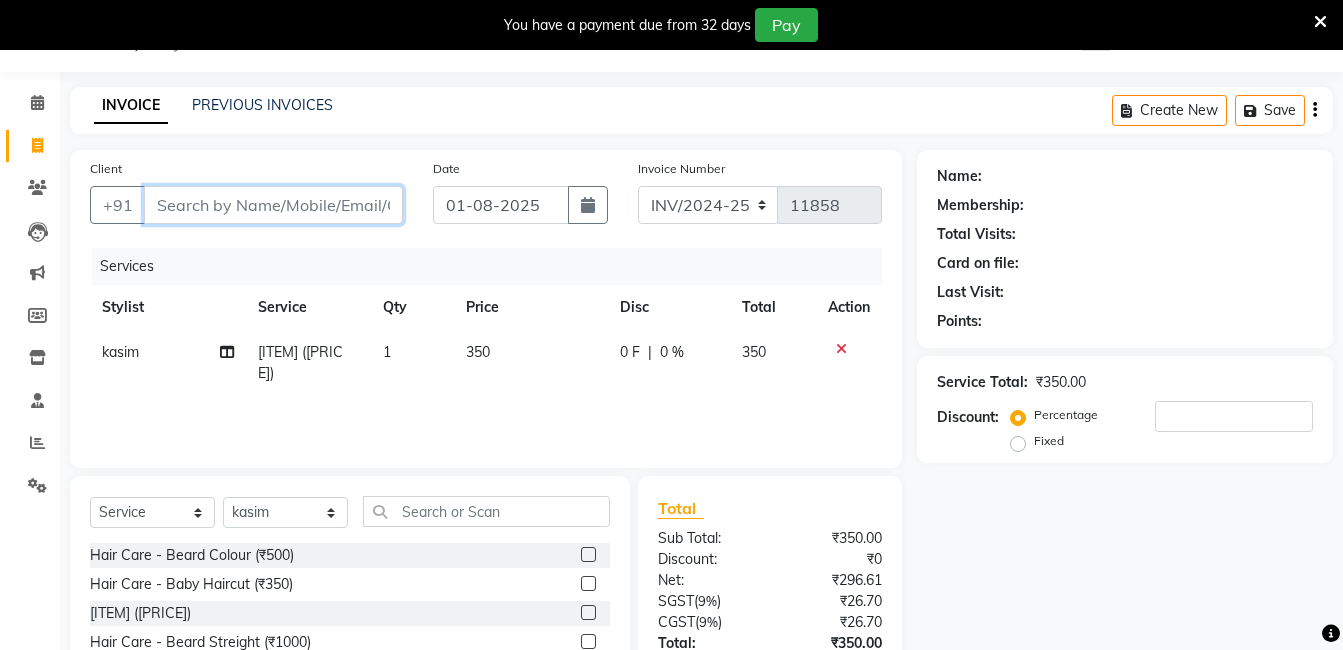 click on "Client" at bounding box center [273, 205] 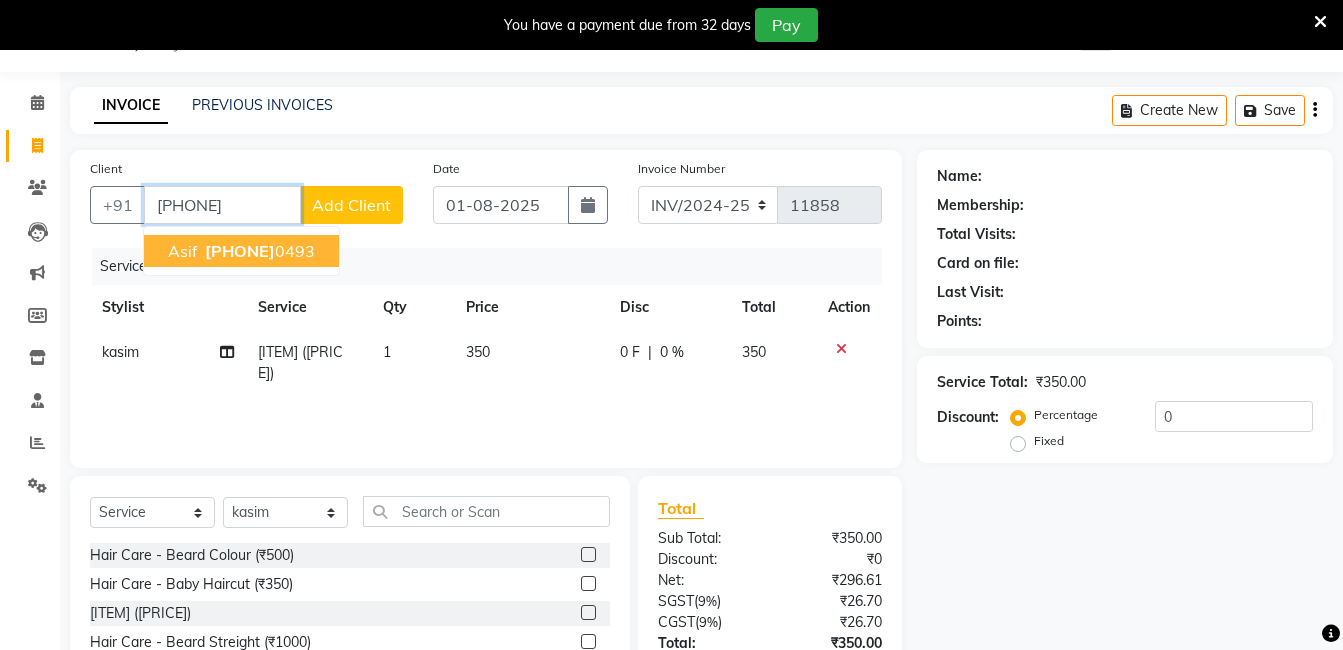 click on "asif" at bounding box center (182, 251) 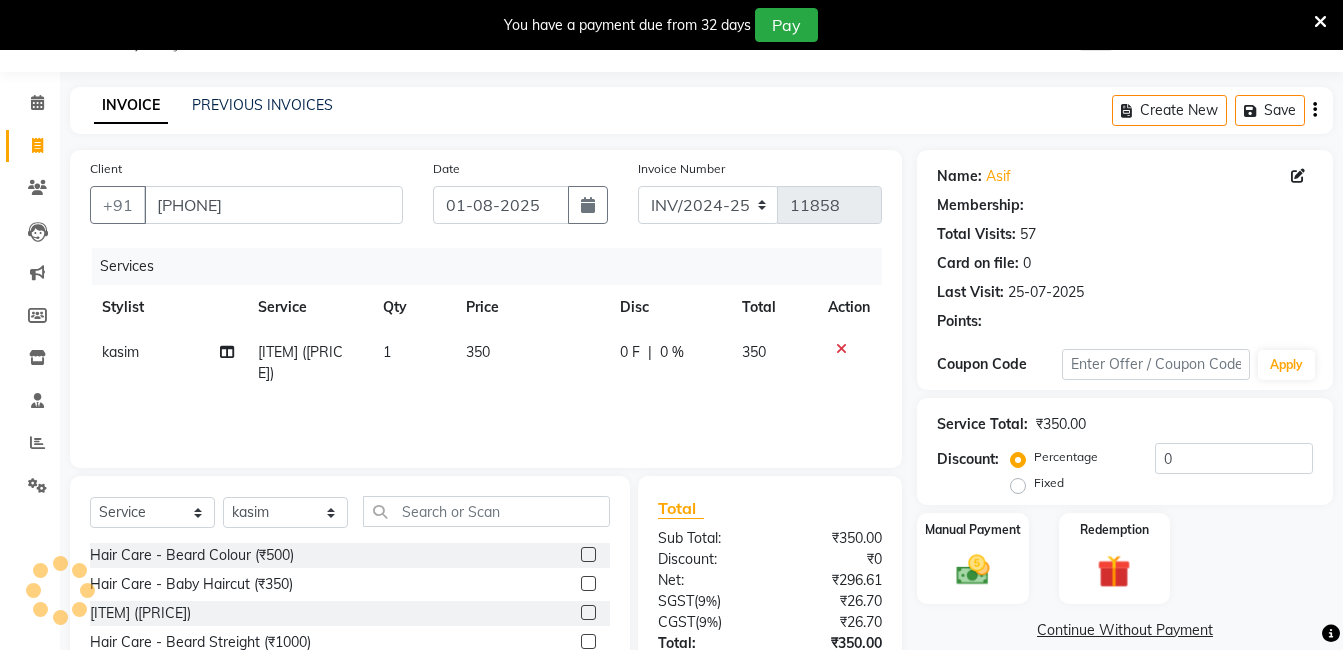 select on "2: Object" 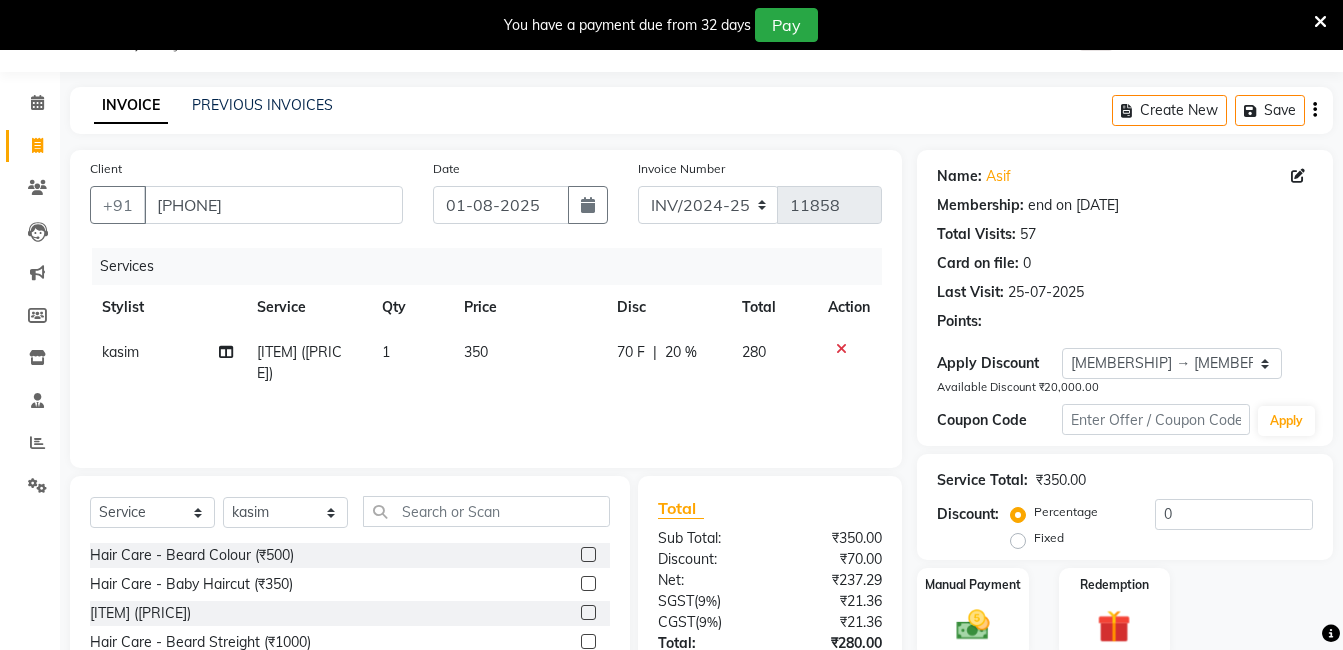 type on "20" 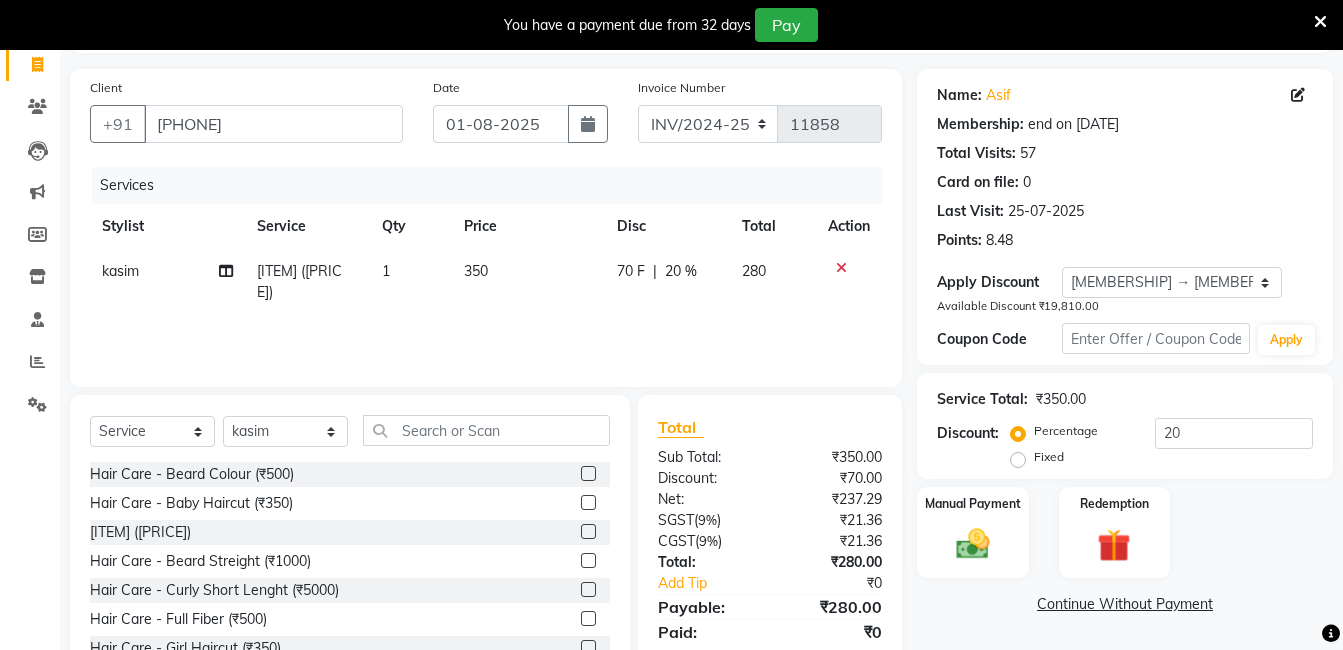 scroll, scrollTop: 201, scrollLeft: 0, axis: vertical 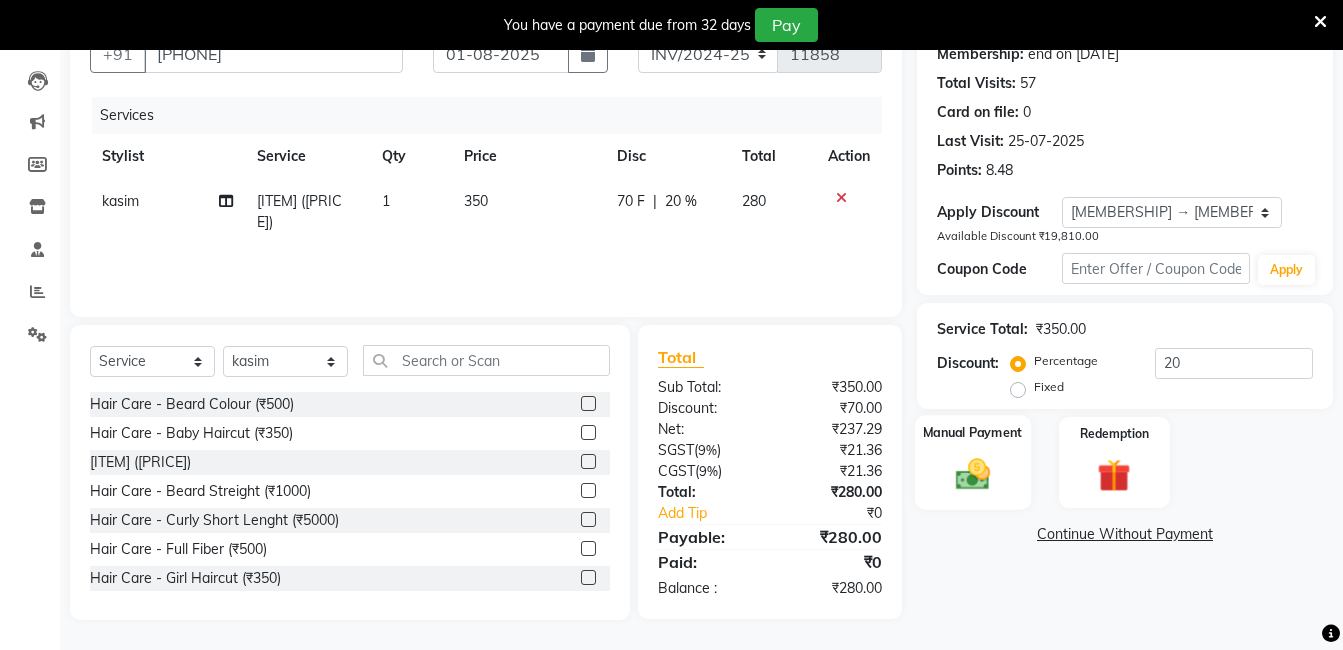 click on "Manual Payment" 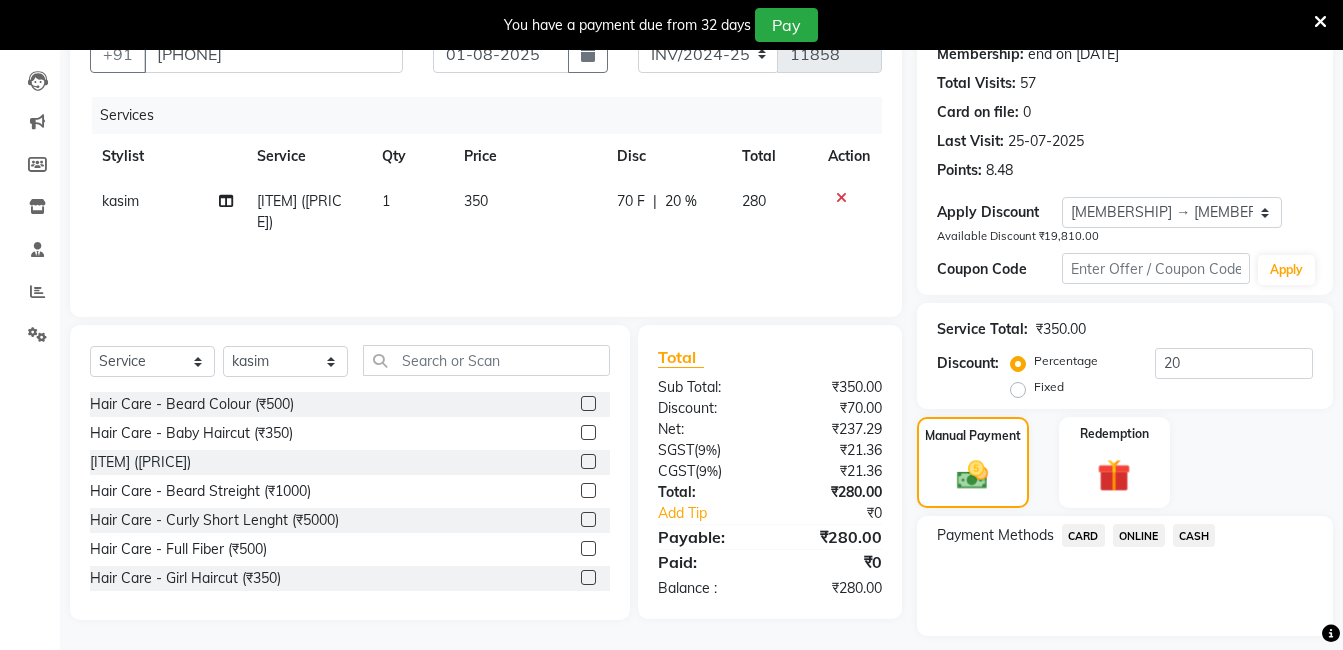 click on "ONLINE" 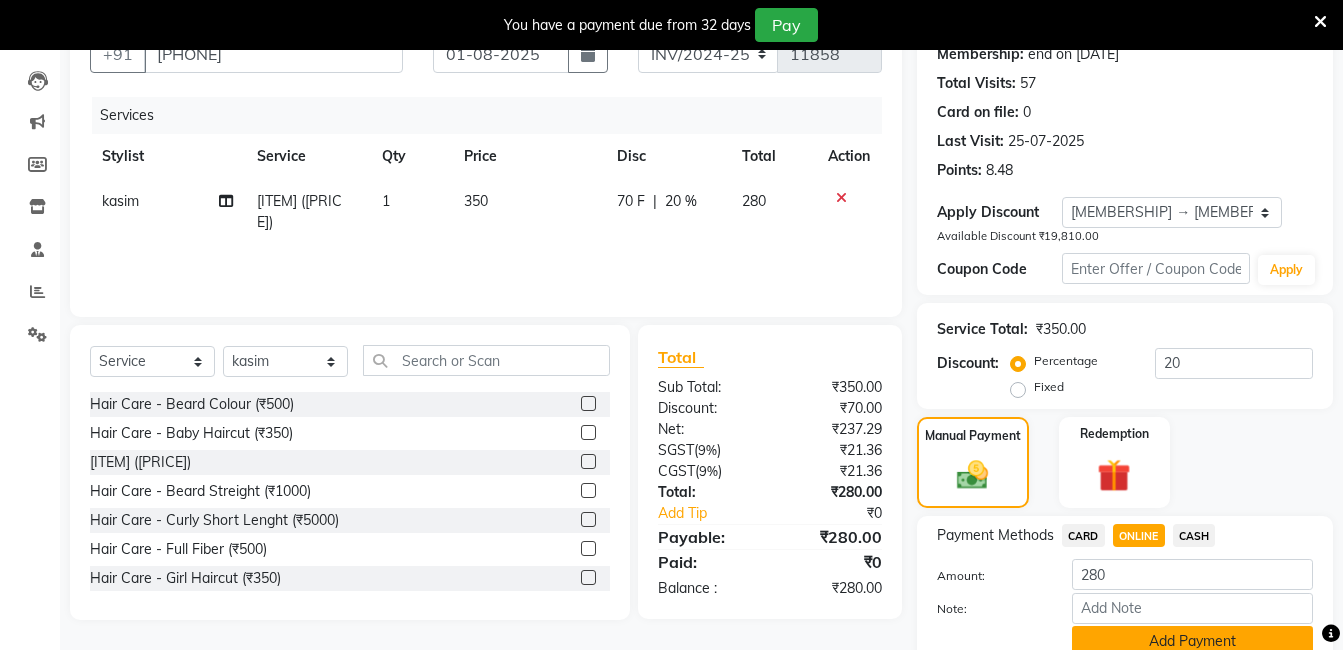 drag, startPoint x: 1154, startPoint y: 531, endPoint x: 1159, endPoint y: 631, distance: 100.12492 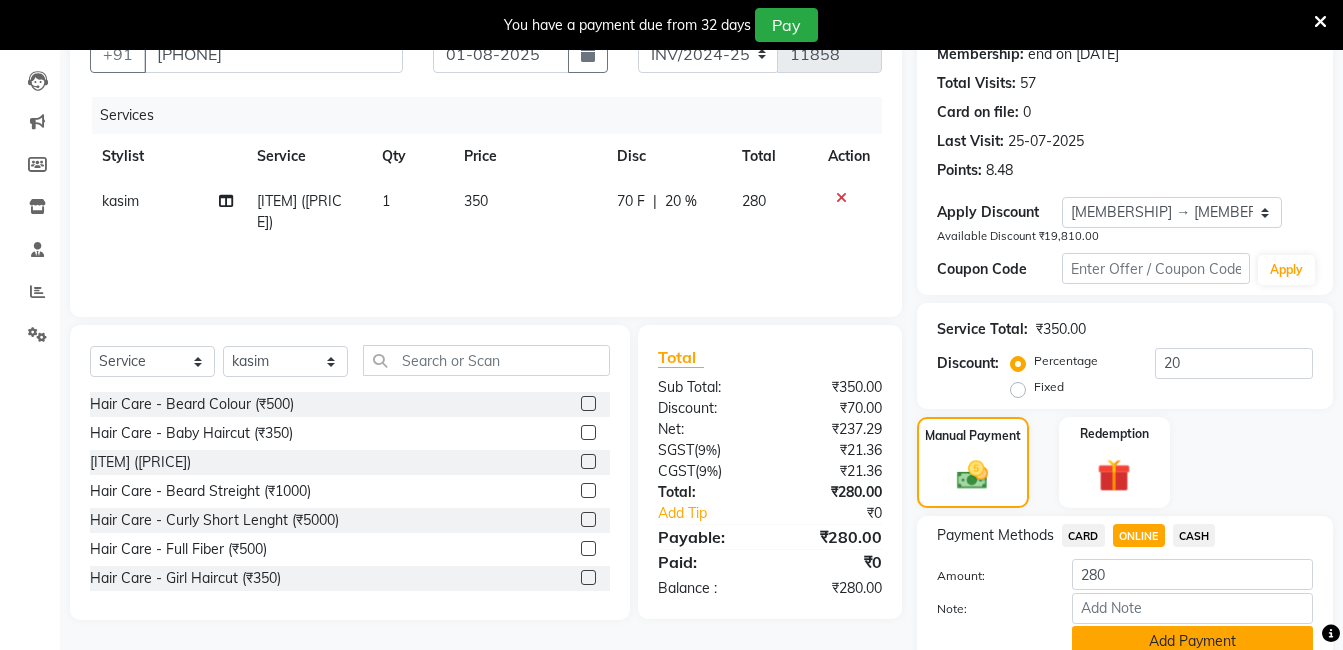 click on "Add Payment" 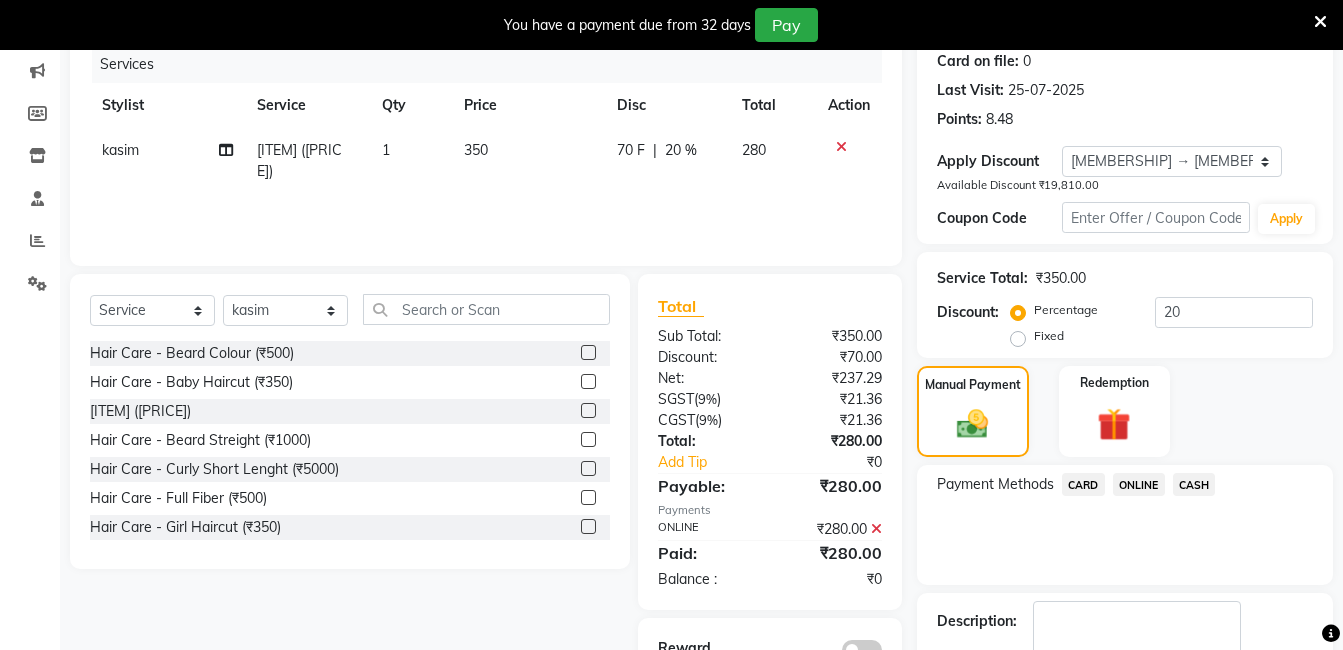 scroll, scrollTop: 371, scrollLeft: 0, axis: vertical 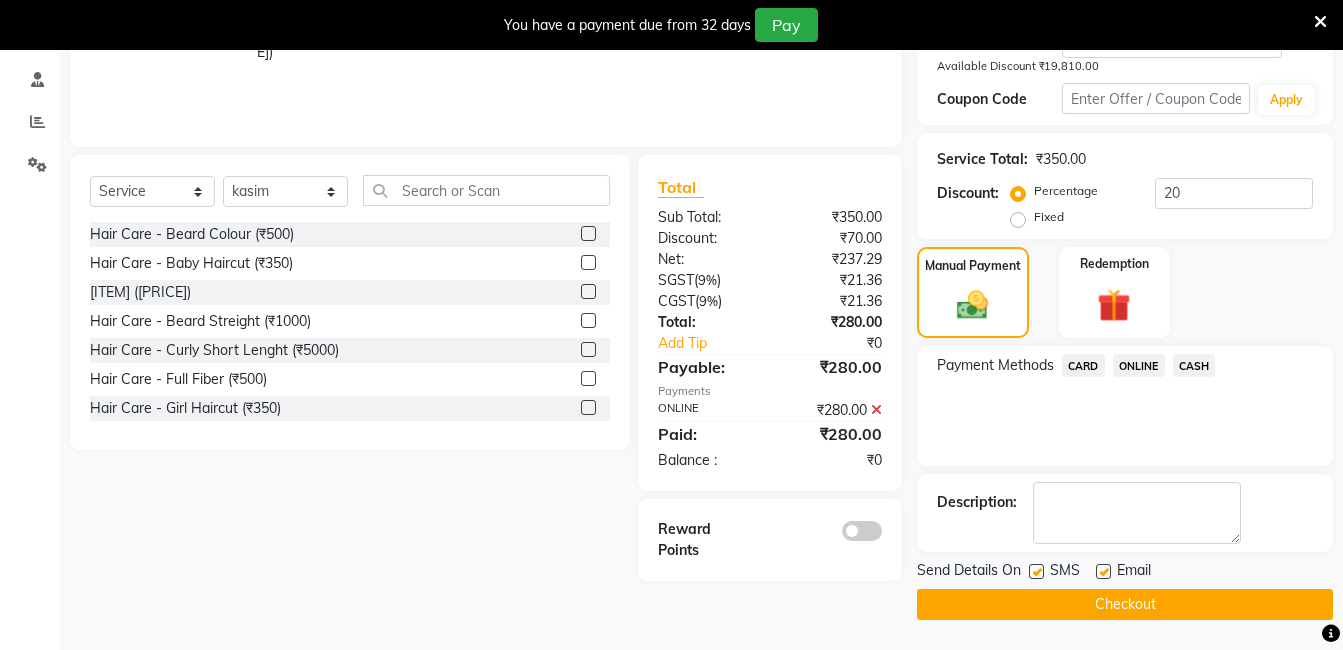 click on "Checkout" 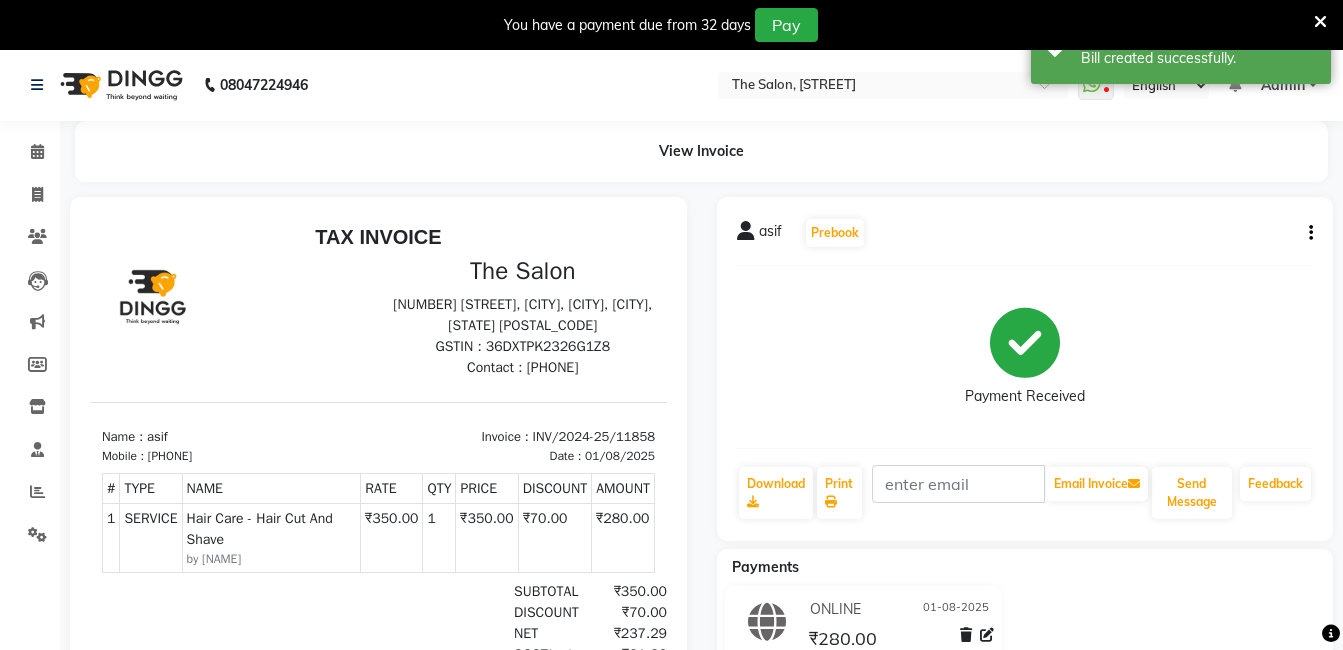 scroll, scrollTop: 0, scrollLeft: 0, axis: both 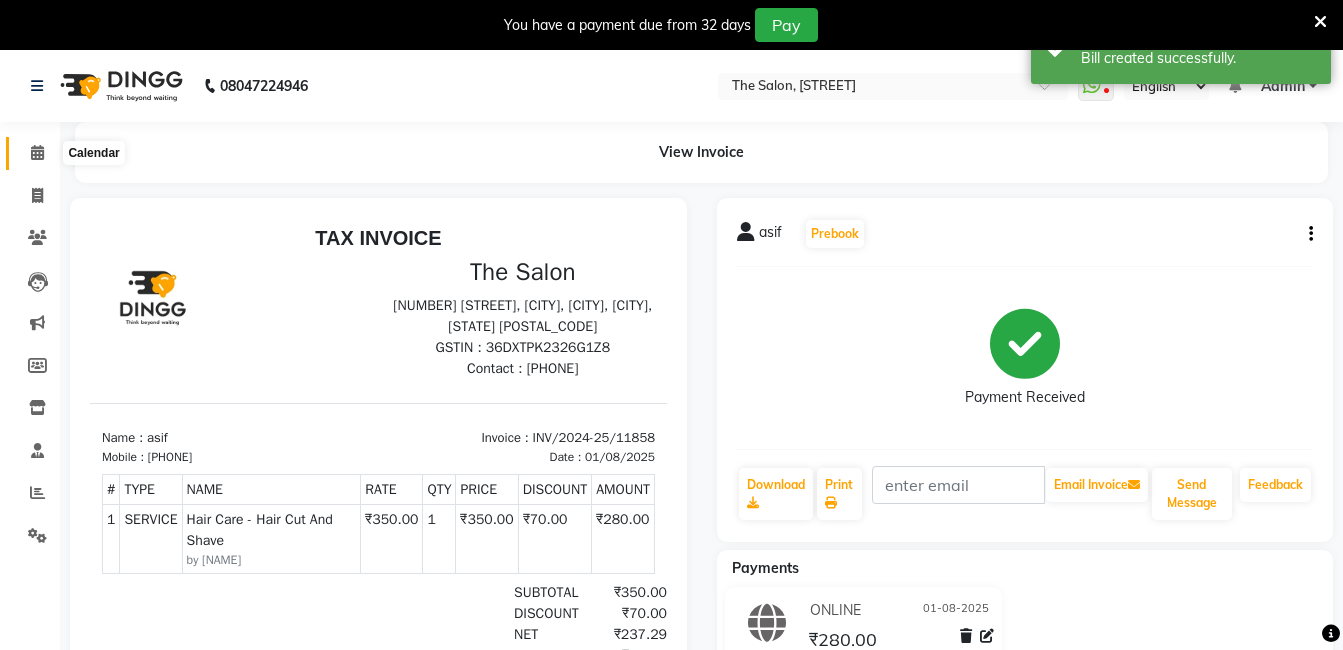 click 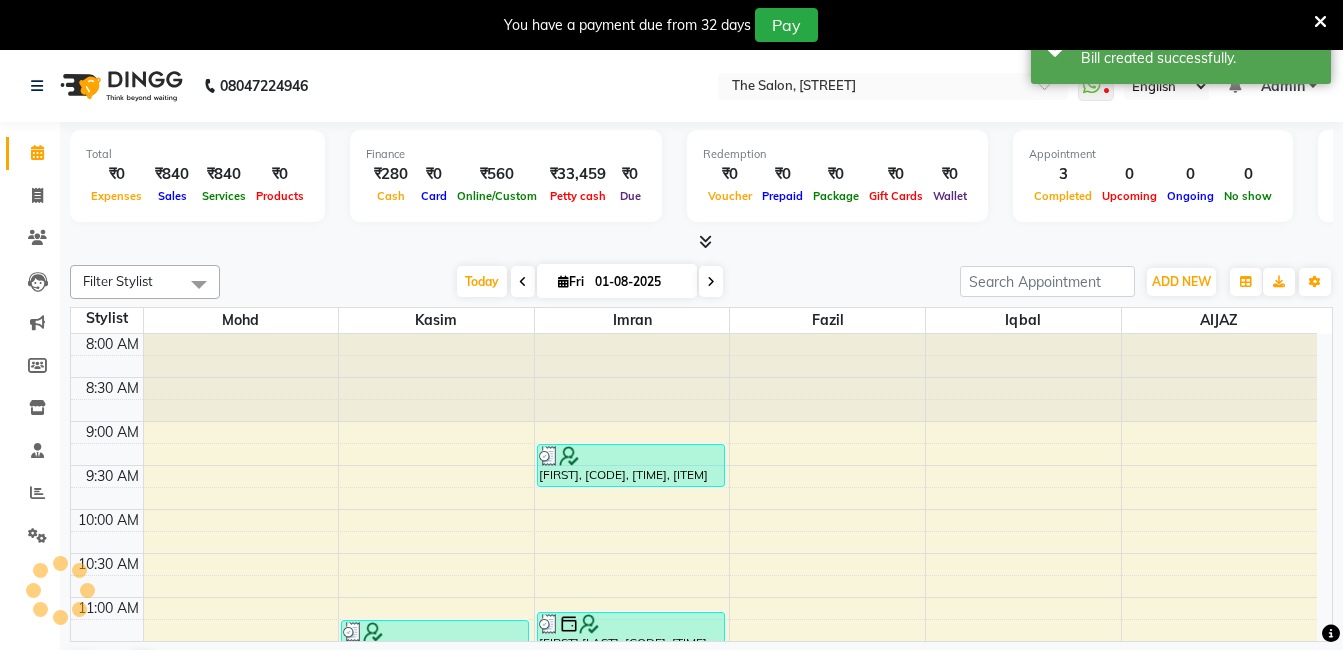 scroll, scrollTop: 0, scrollLeft: 0, axis: both 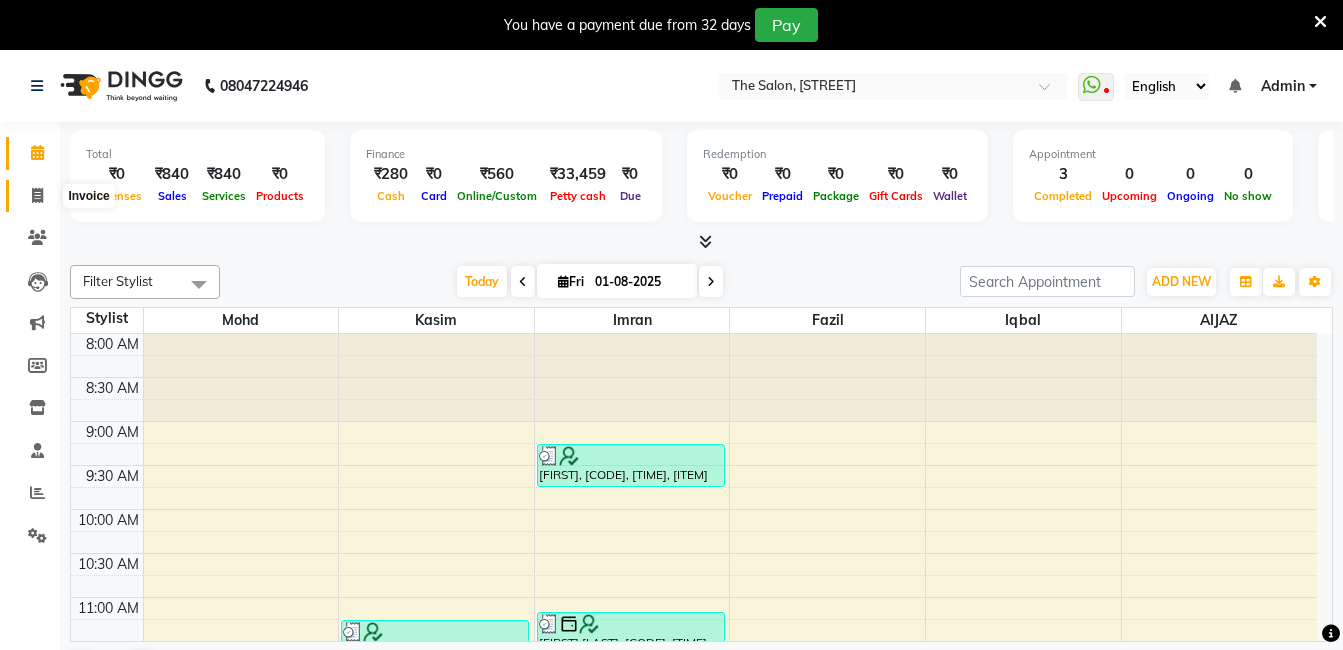 click 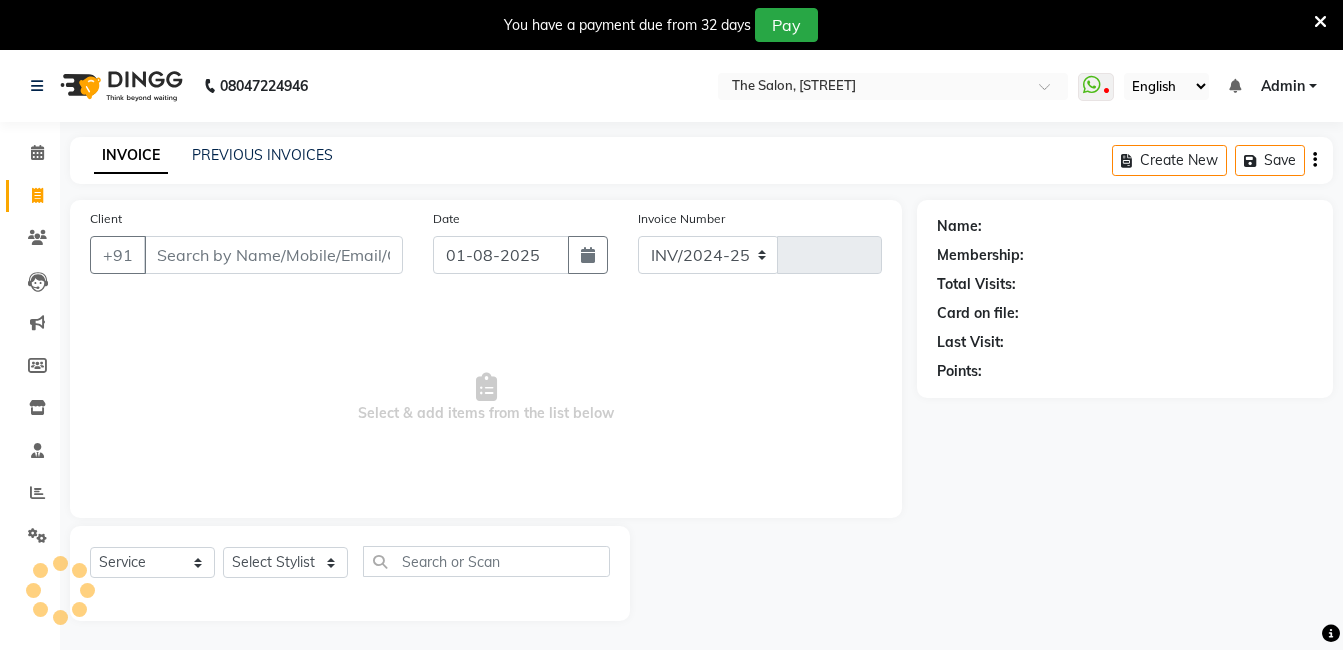 select on "5198" 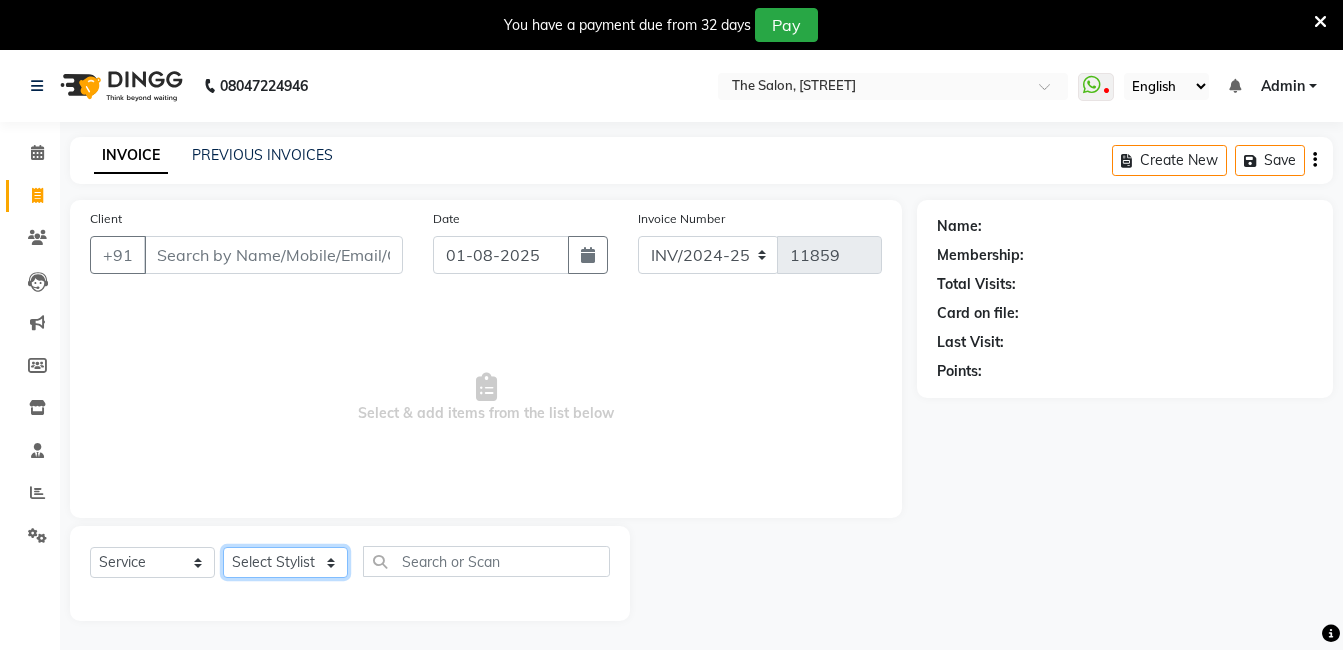 click on "Select Stylist AIJAZ fazil imran iqbal kasim mohd mohsin rasheed sameer TALIB Wajid" 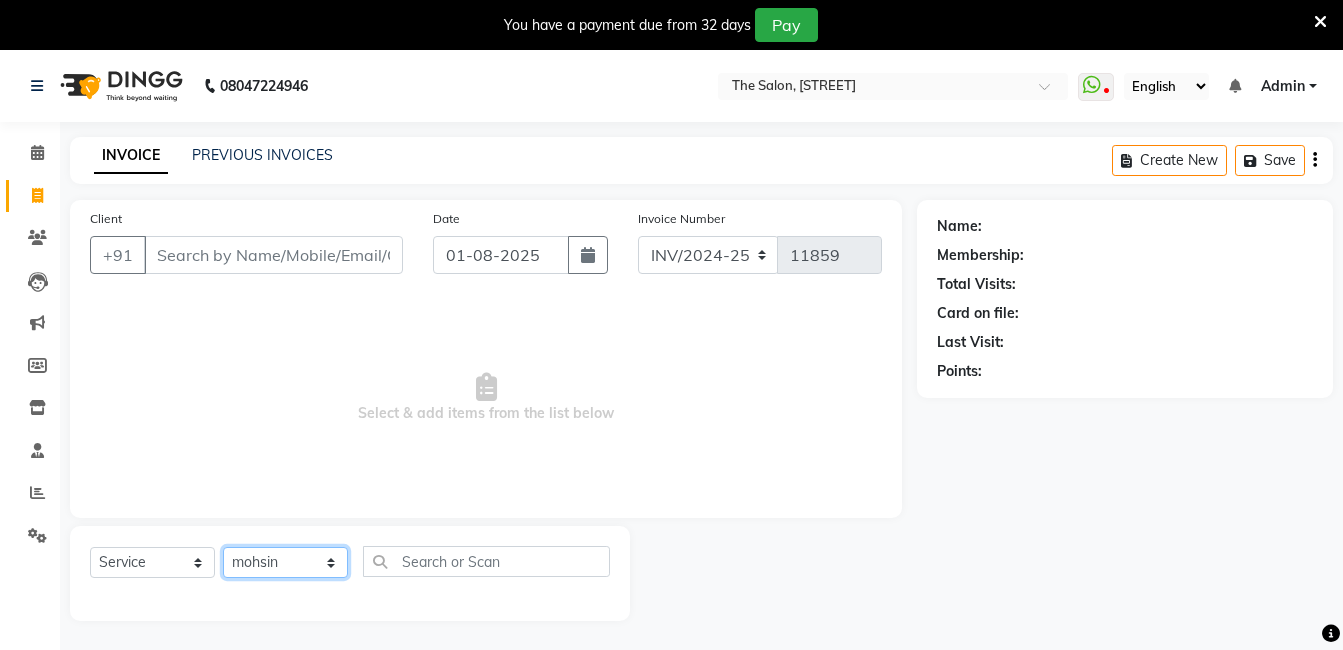 click on "Select Stylist AIJAZ fazil imran iqbal kasim mohd mohsin rasheed sameer TALIB Wajid" 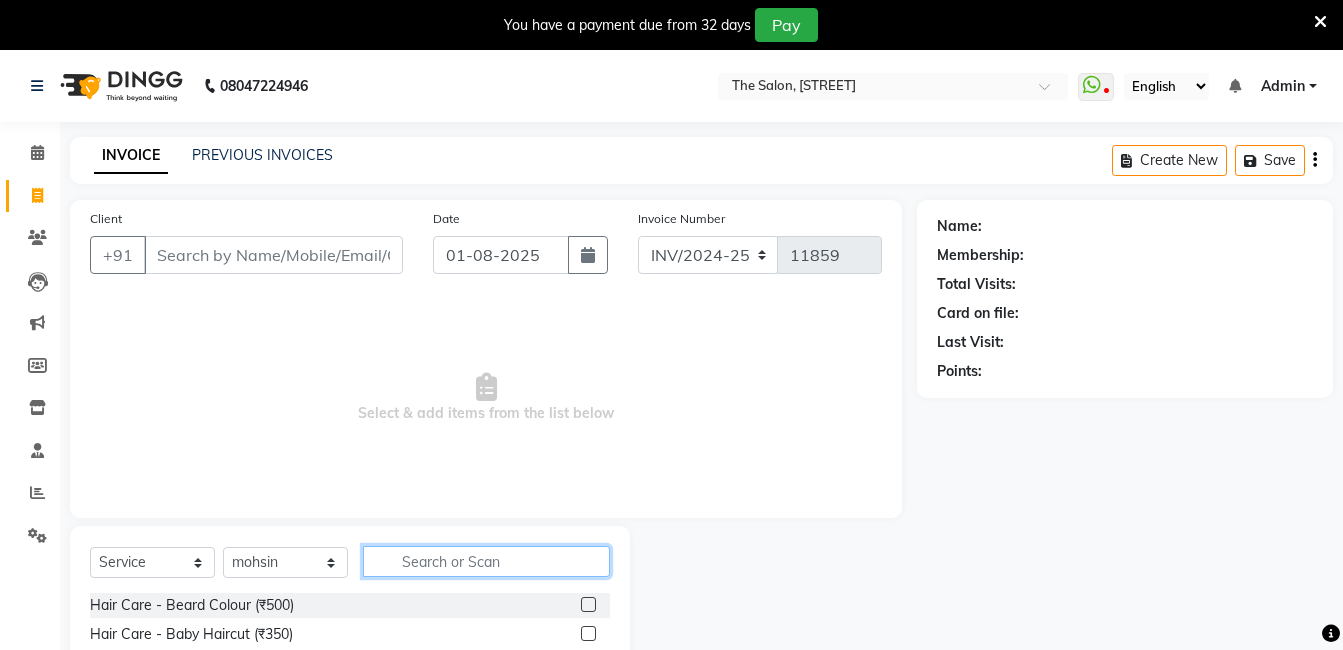 drag, startPoint x: 475, startPoint y: 563, endPoint x: 486, endPoint y: 555, distance: 13.601471 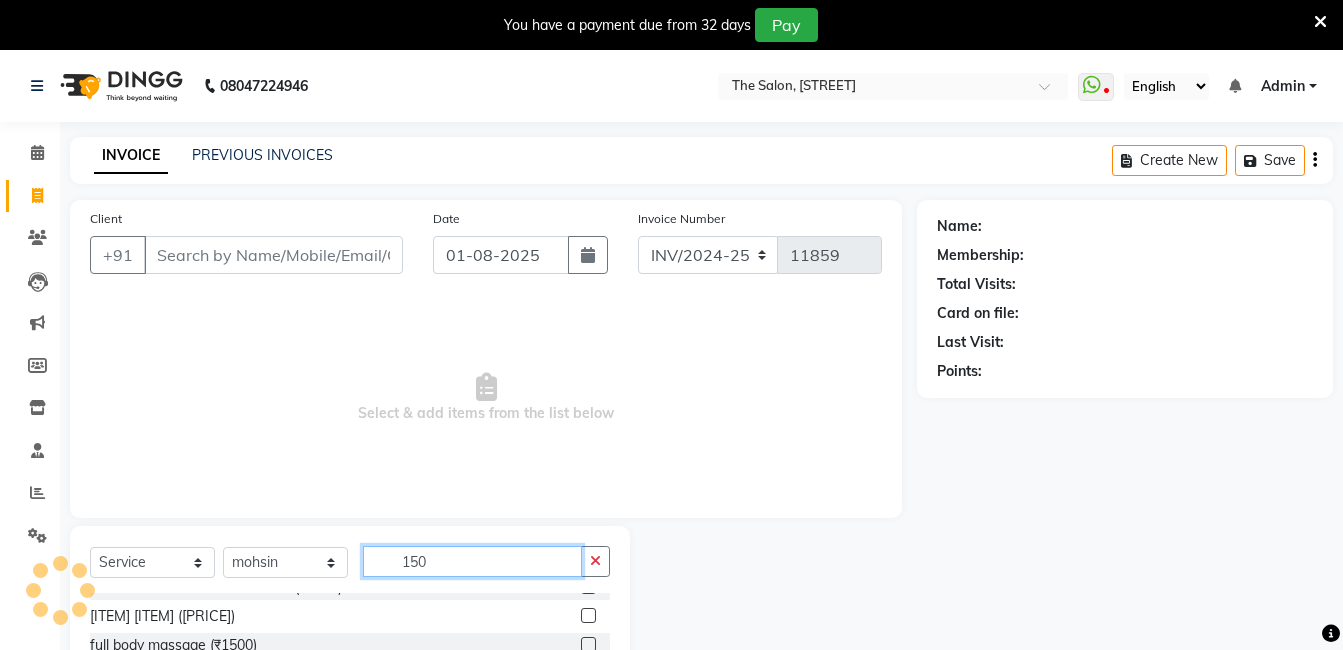 scroll, scrollTop: 32, scrollLeft: 0, axis: vertical 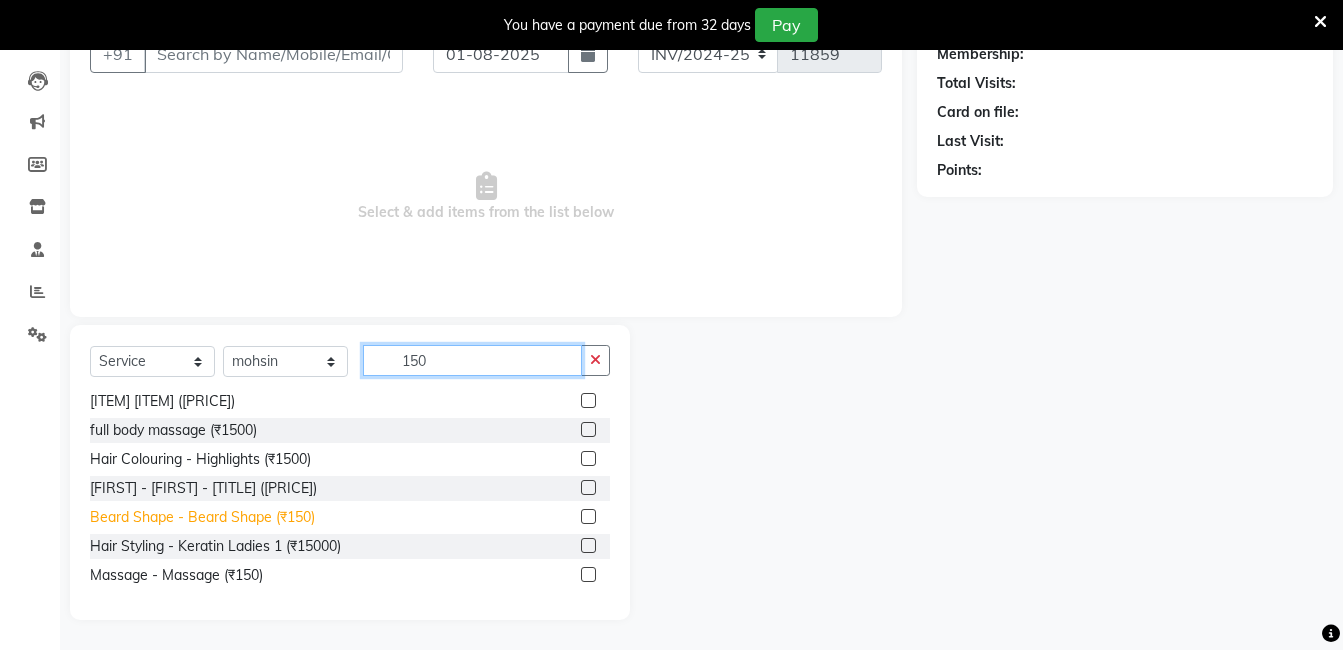 type on "150" 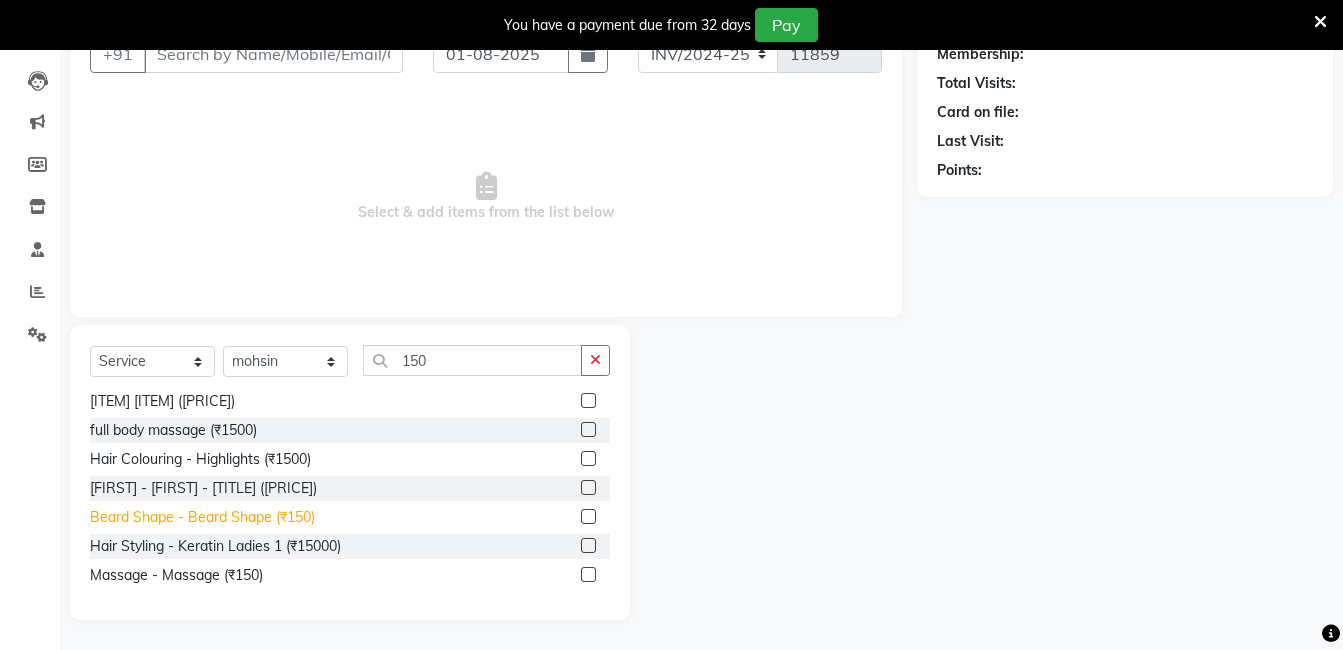 click on "Beard Shape - Beard Shape (₹150)" 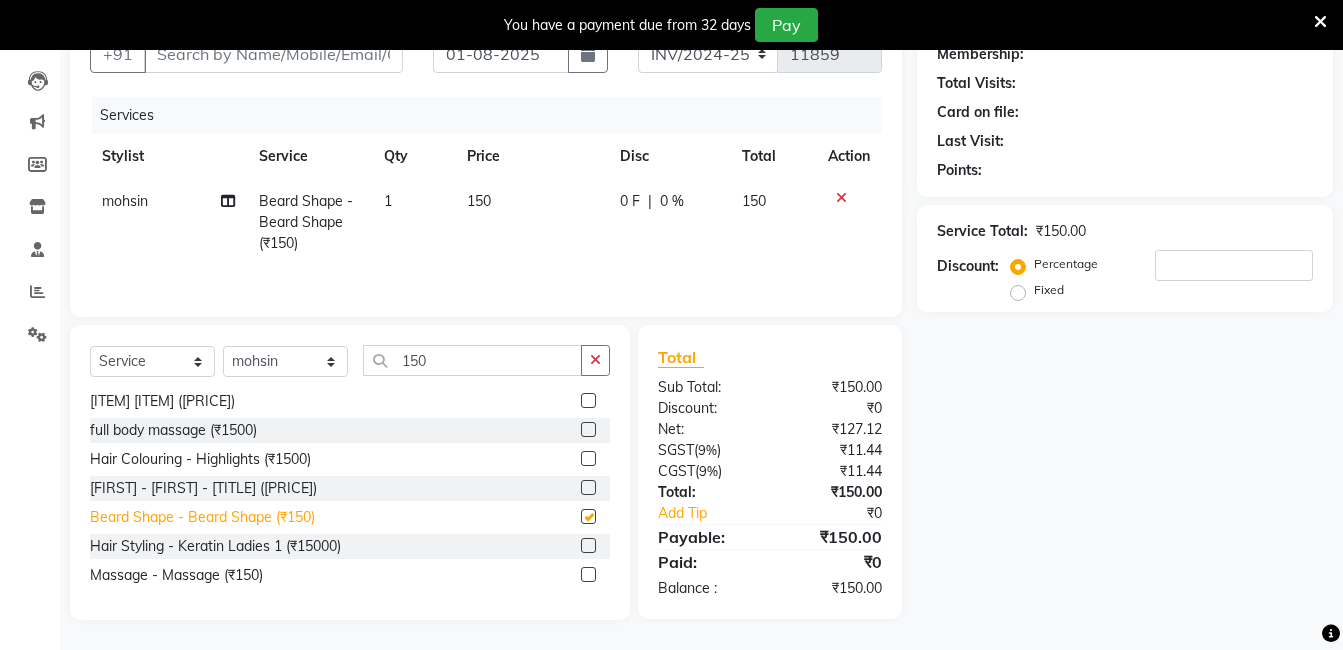 checkbox on "false" 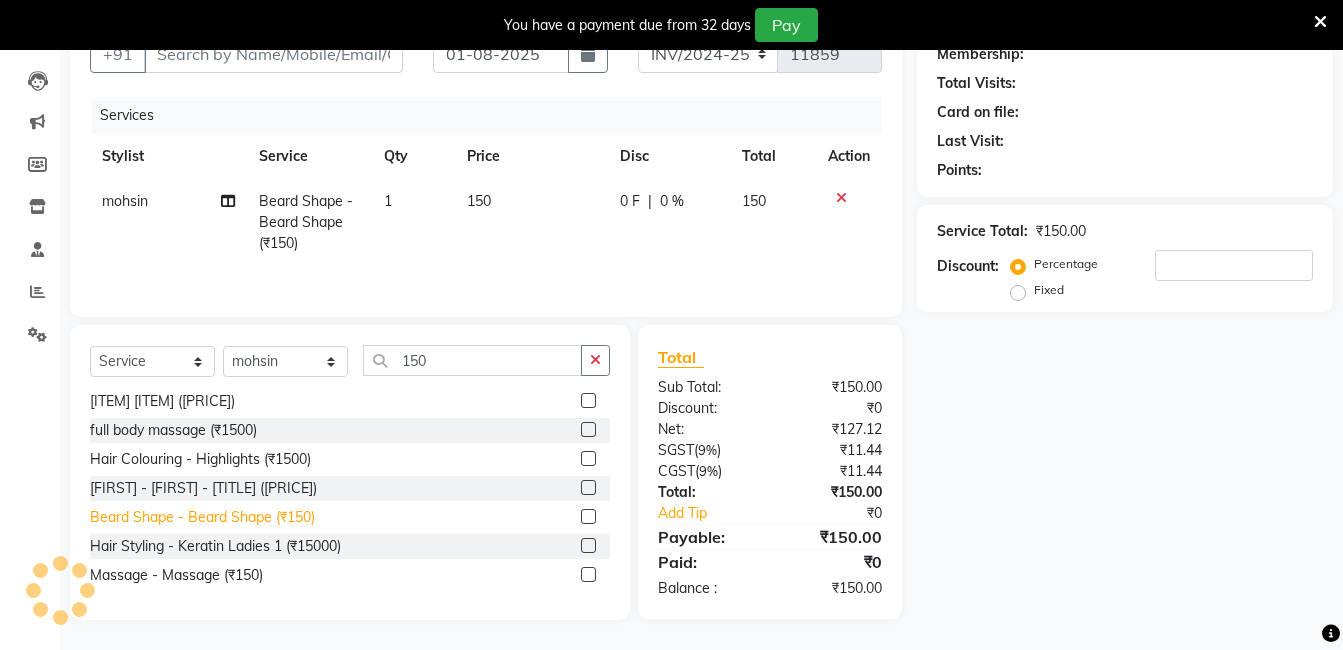 scroll, scrollTop: 0, scrollLeft: 0, axis: both 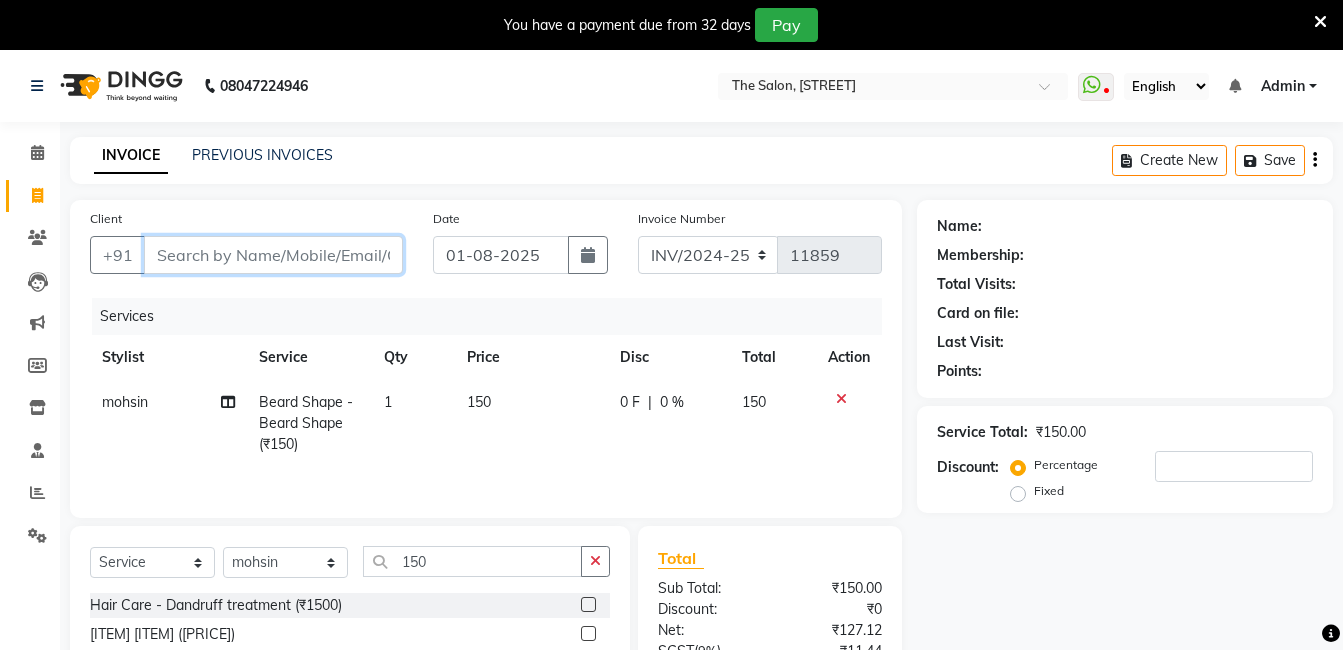 click on "Client" at bounding box center [273, 255] 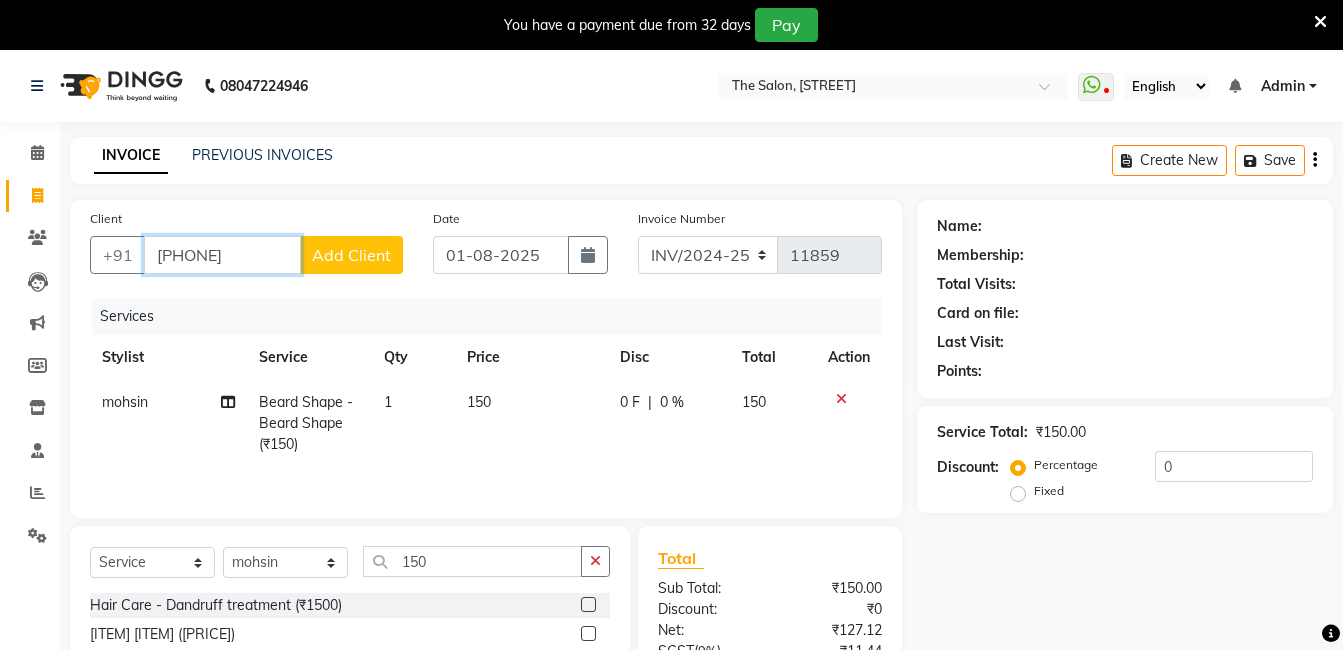 type on "[PHONE]" 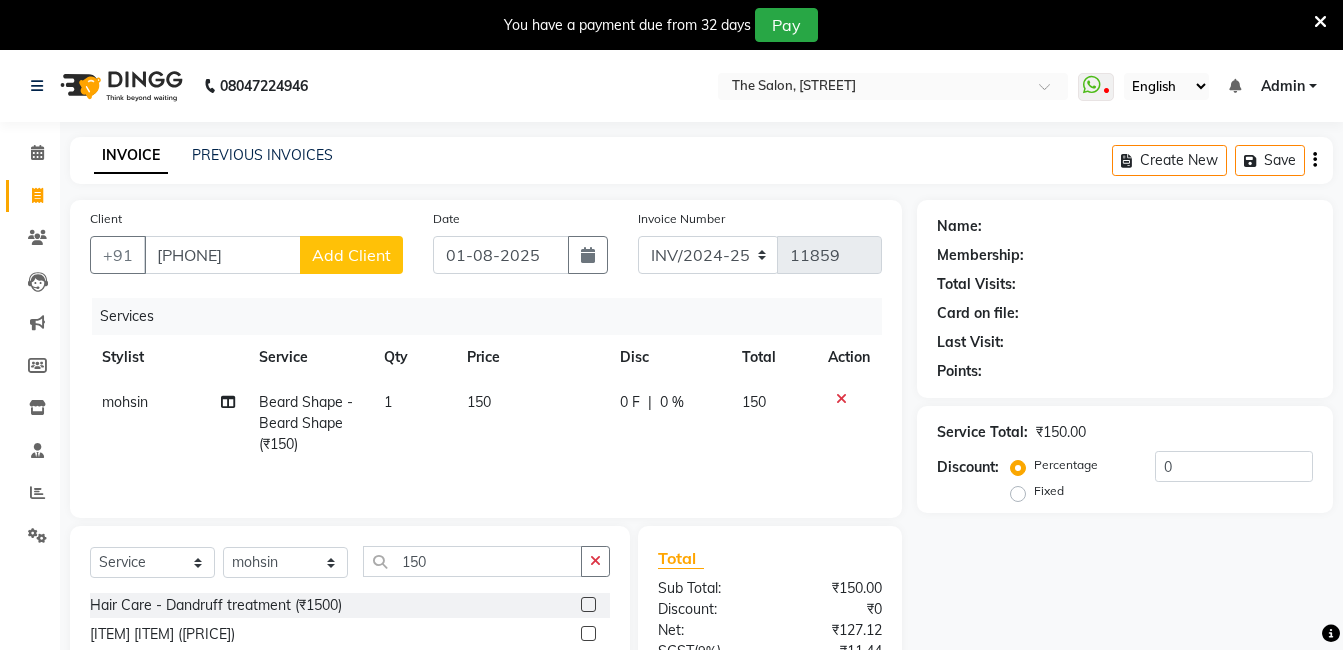 click on "Add Client" 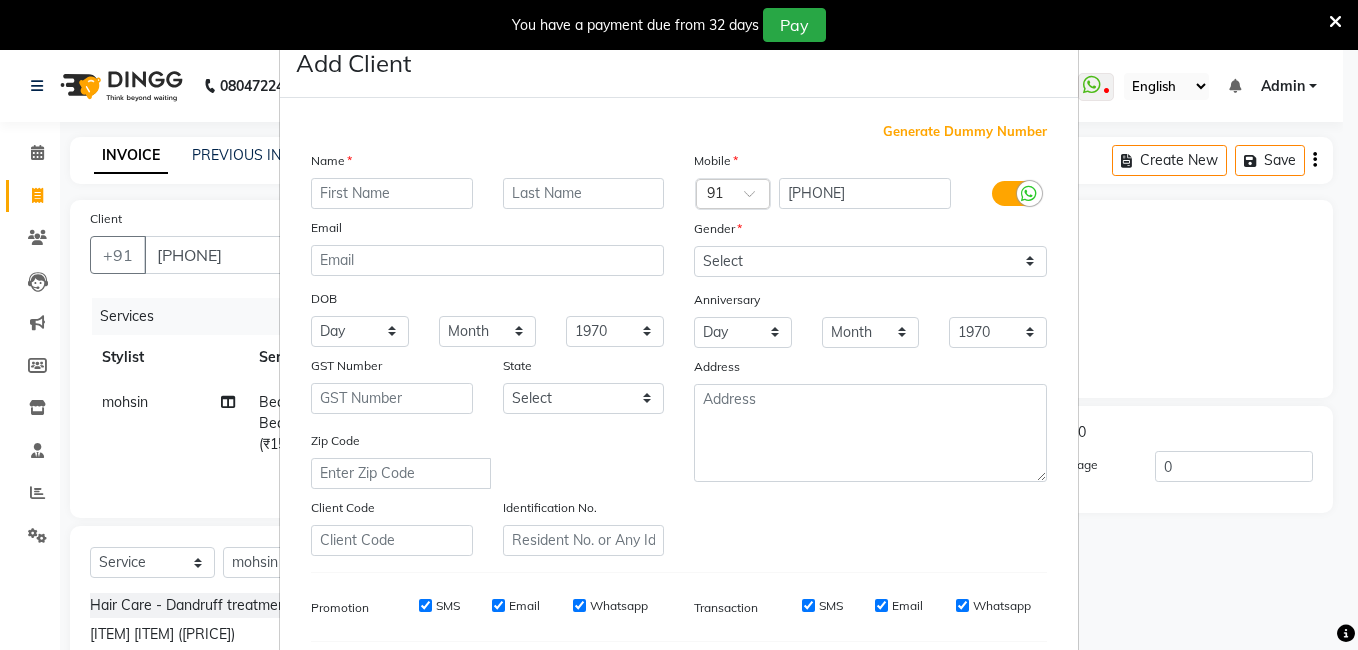 click at bounding box center (392, 193) 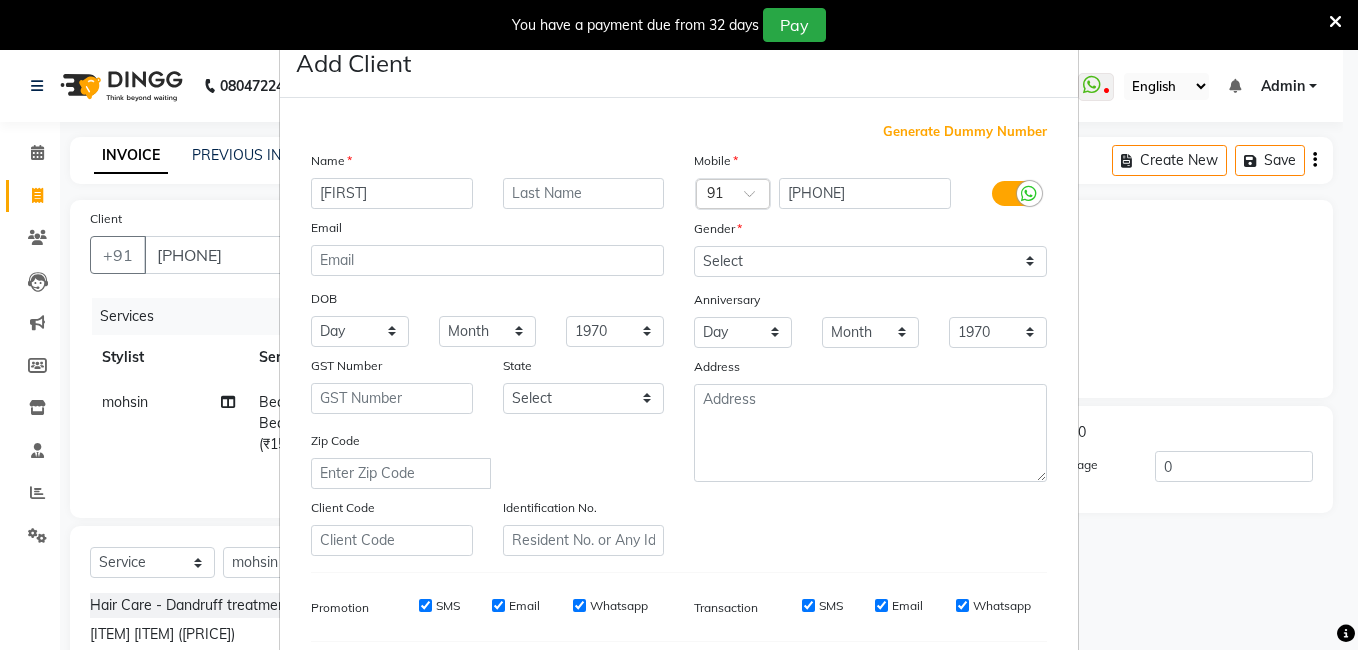 type on "[FIRST]" 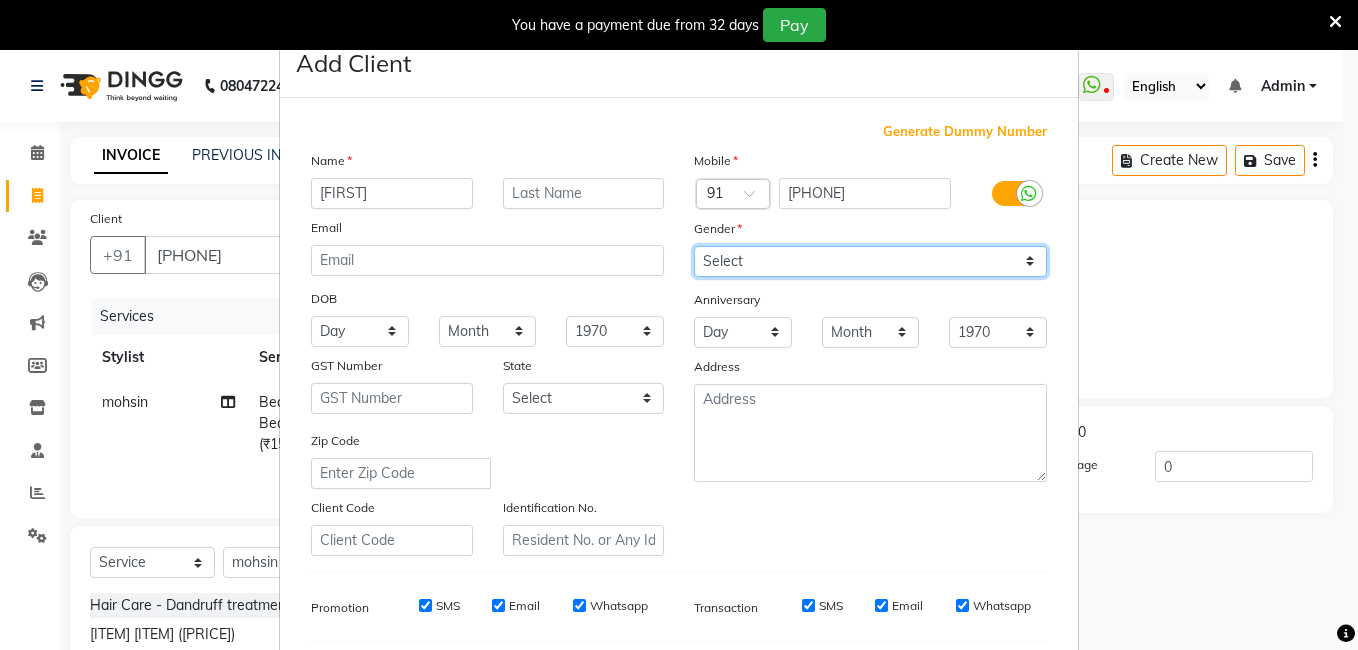 click on "Select Male Female Other Prefer Not To Say" at bounding box center [870, 261] 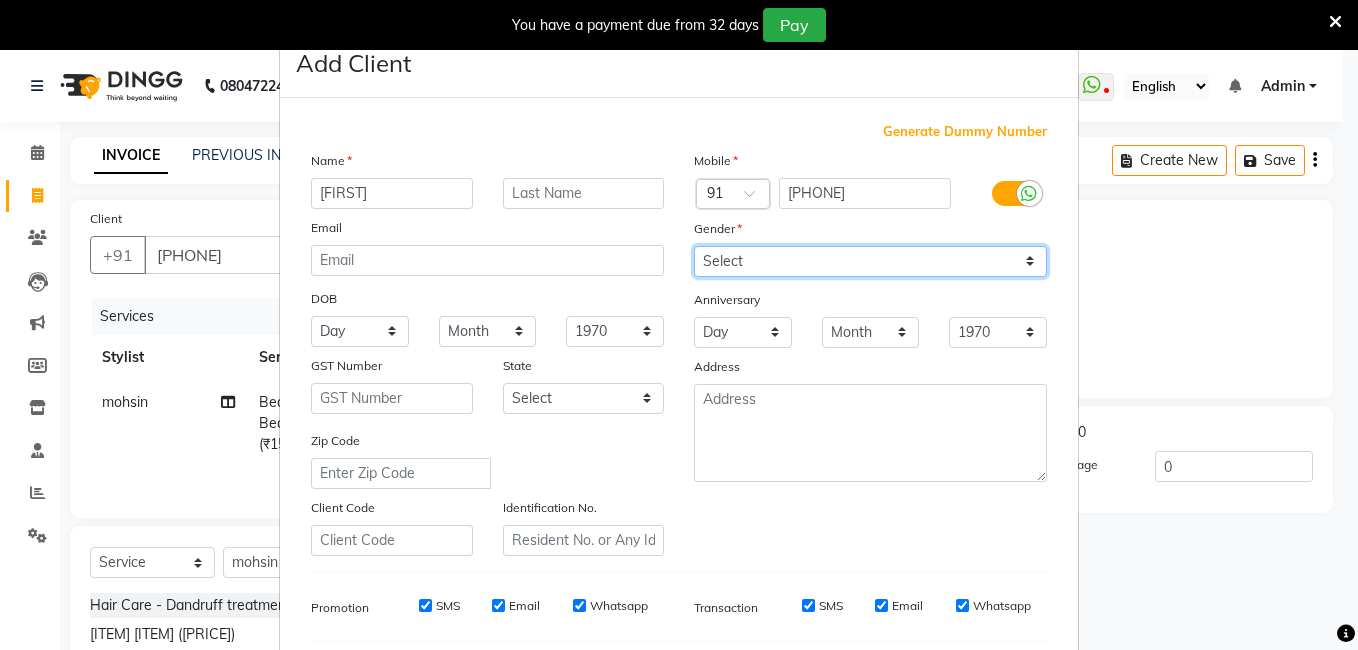 select on "male" 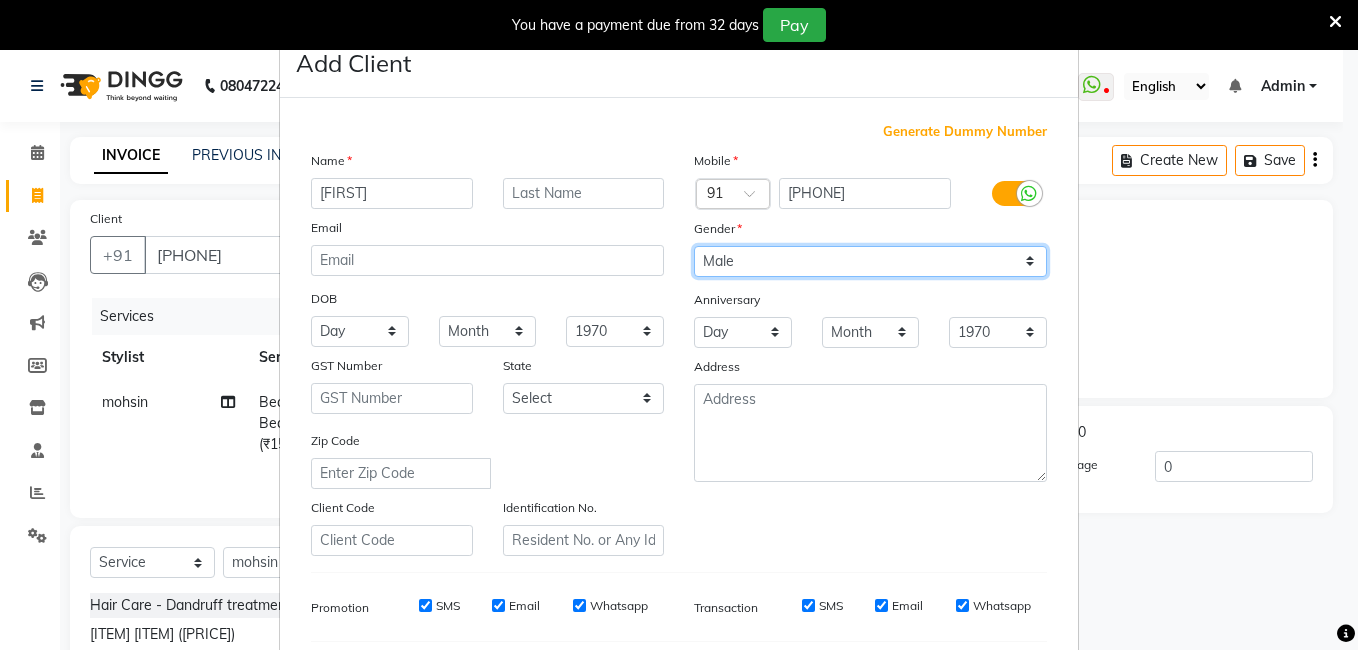 click on "Select Male Female Other Prefer Not To Say" at bounding box center (870, 261) 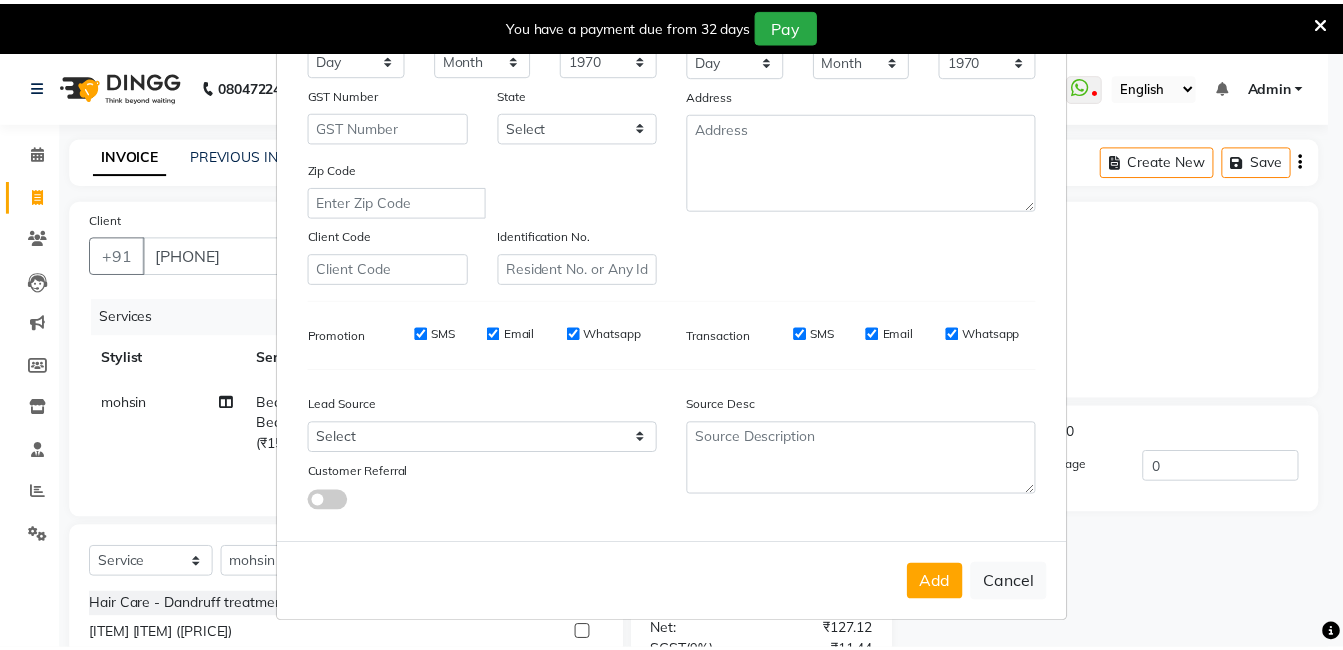 scroll, scrollTop: 273, scrollLeft: 0, axis: vertical 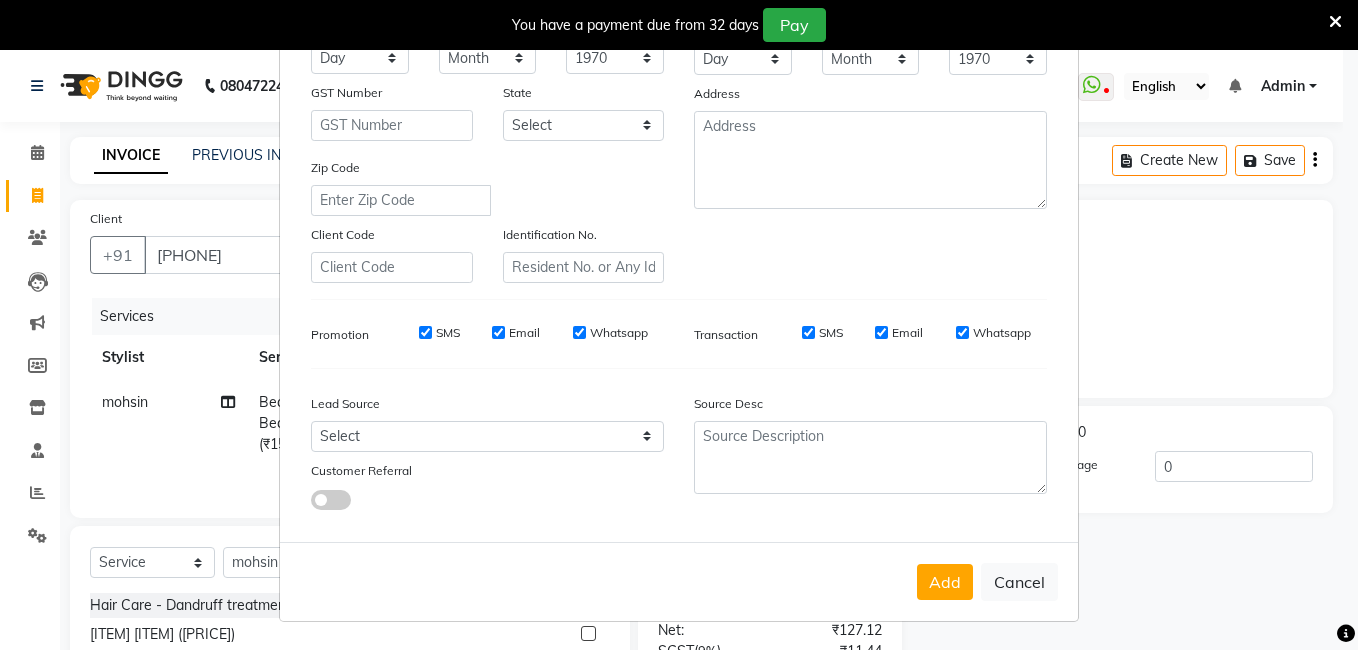 click on "Add" at bounding box center (945, 582) 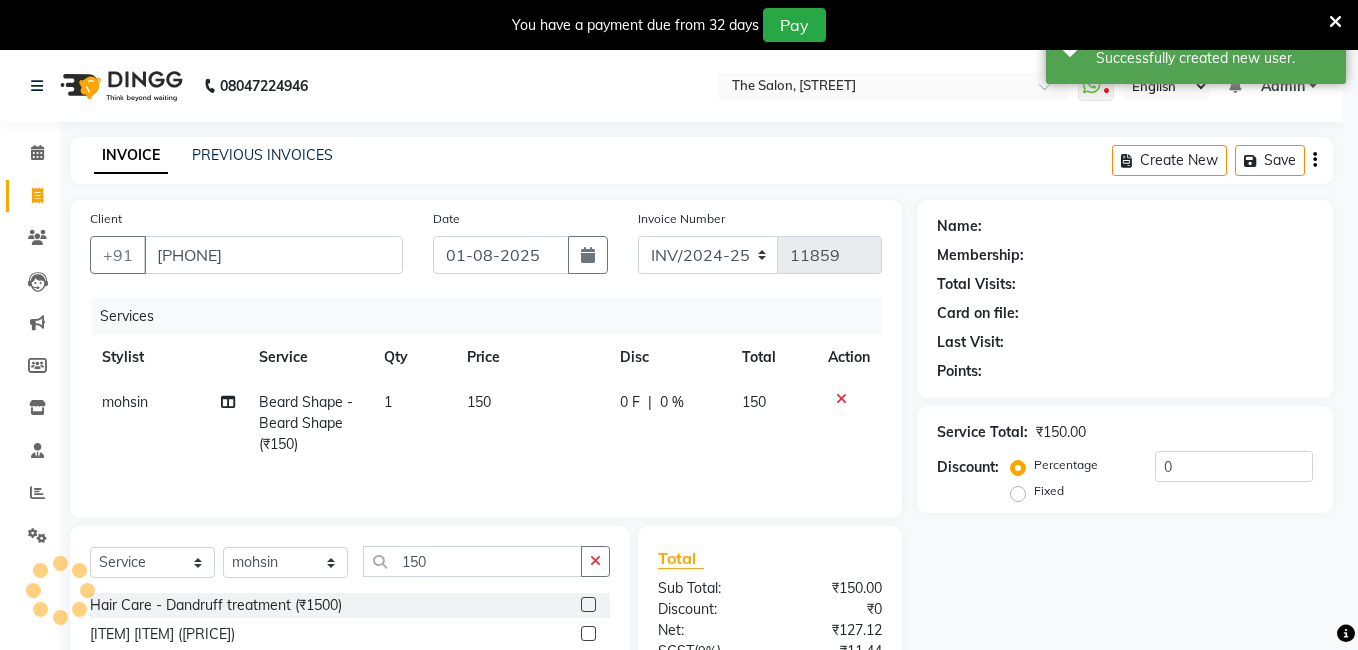 select on "1: Object" 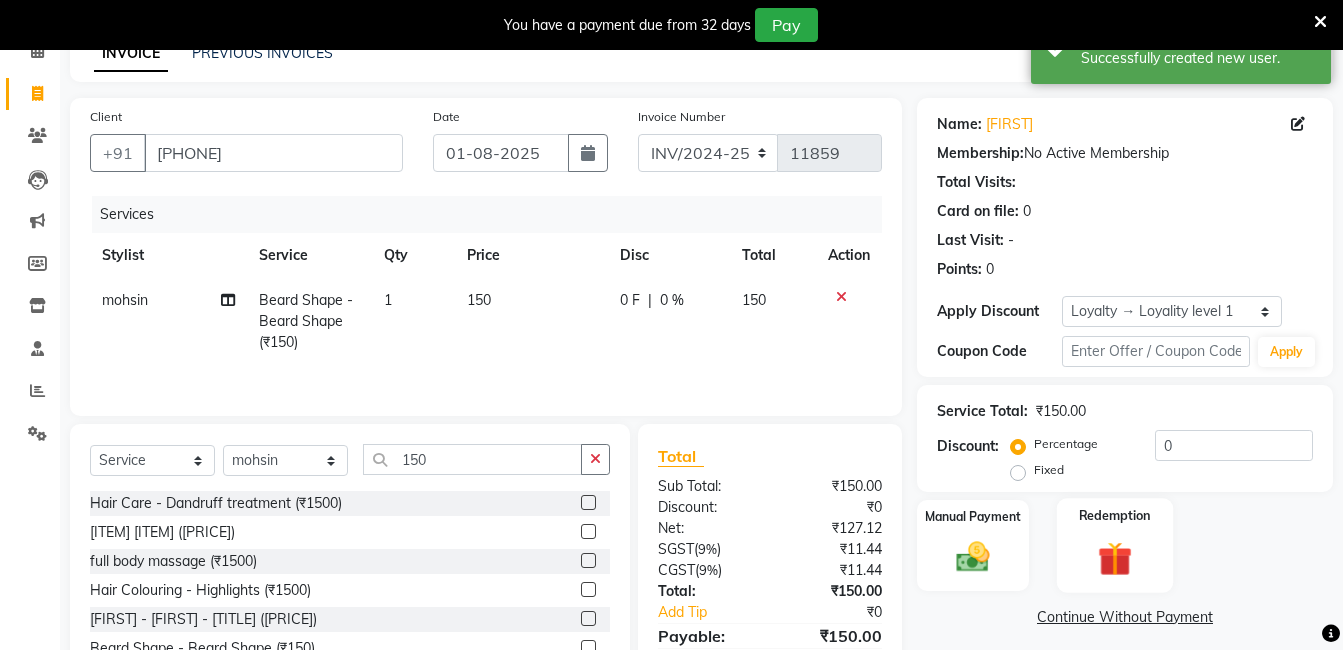 scroll, scrollTop: 201, scrollLeft: 0, axis: vertical 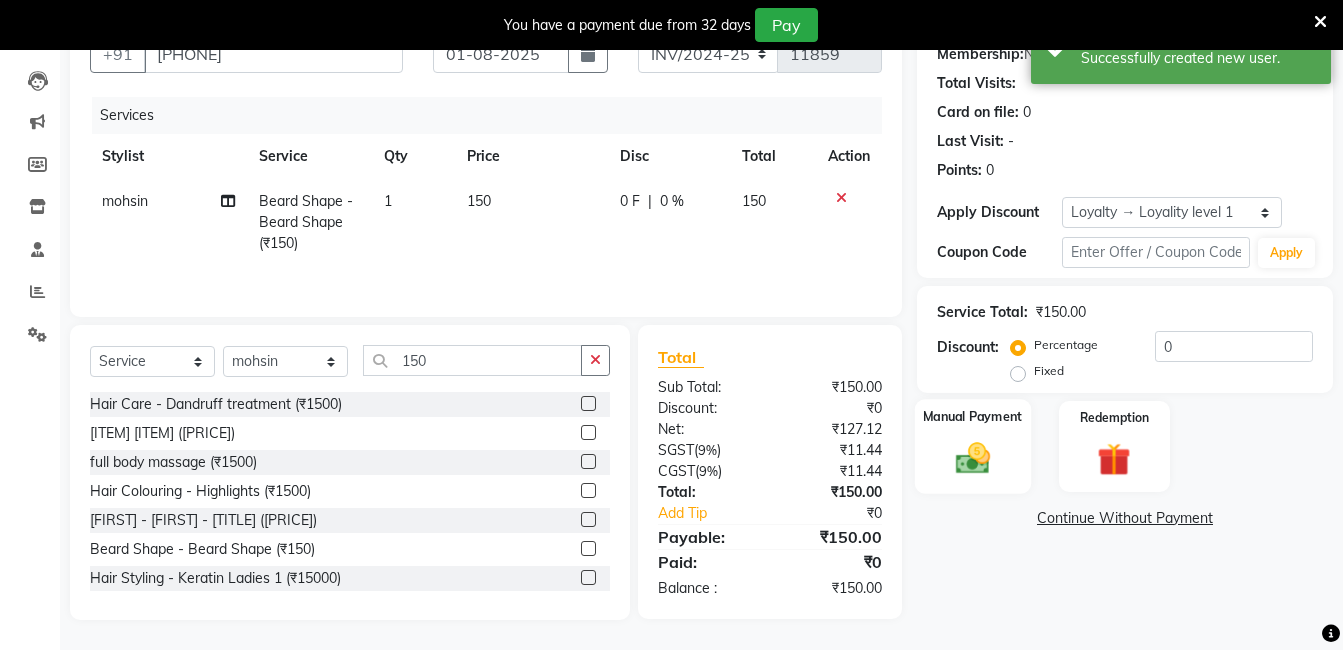 click on "Manual Payment" 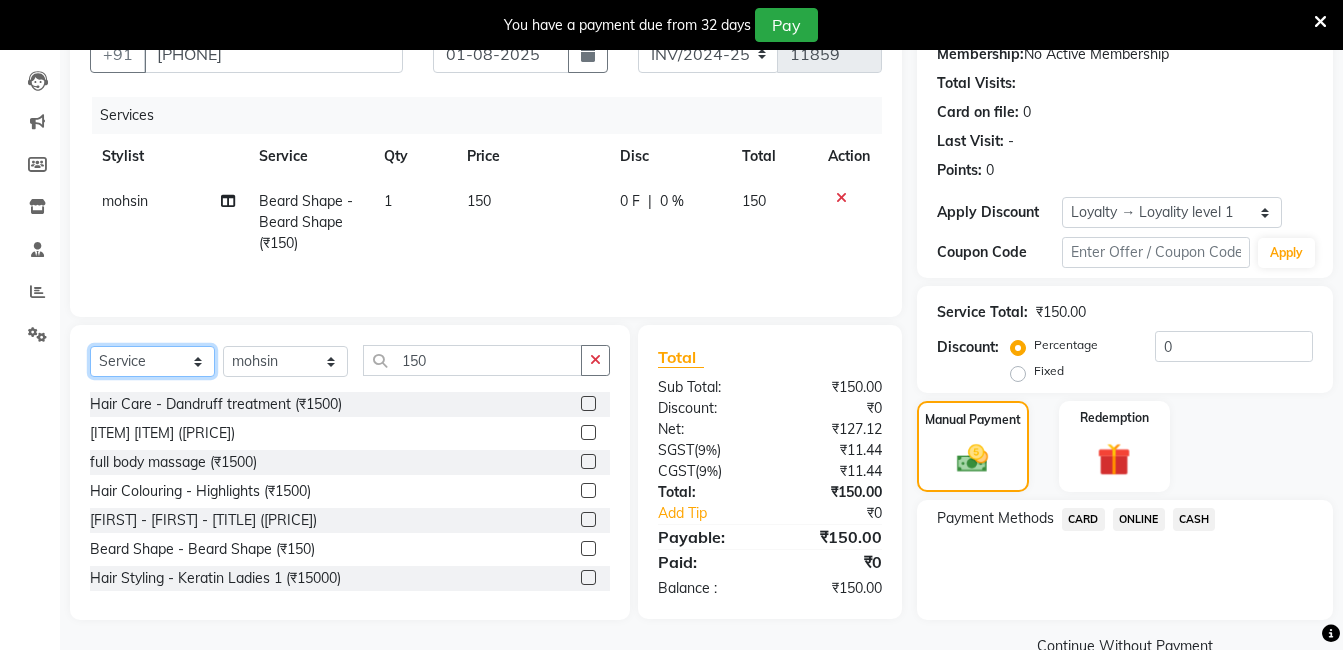 click on "Select  Service  Product  Membership  Package Voucher Prepaid Gift Card" 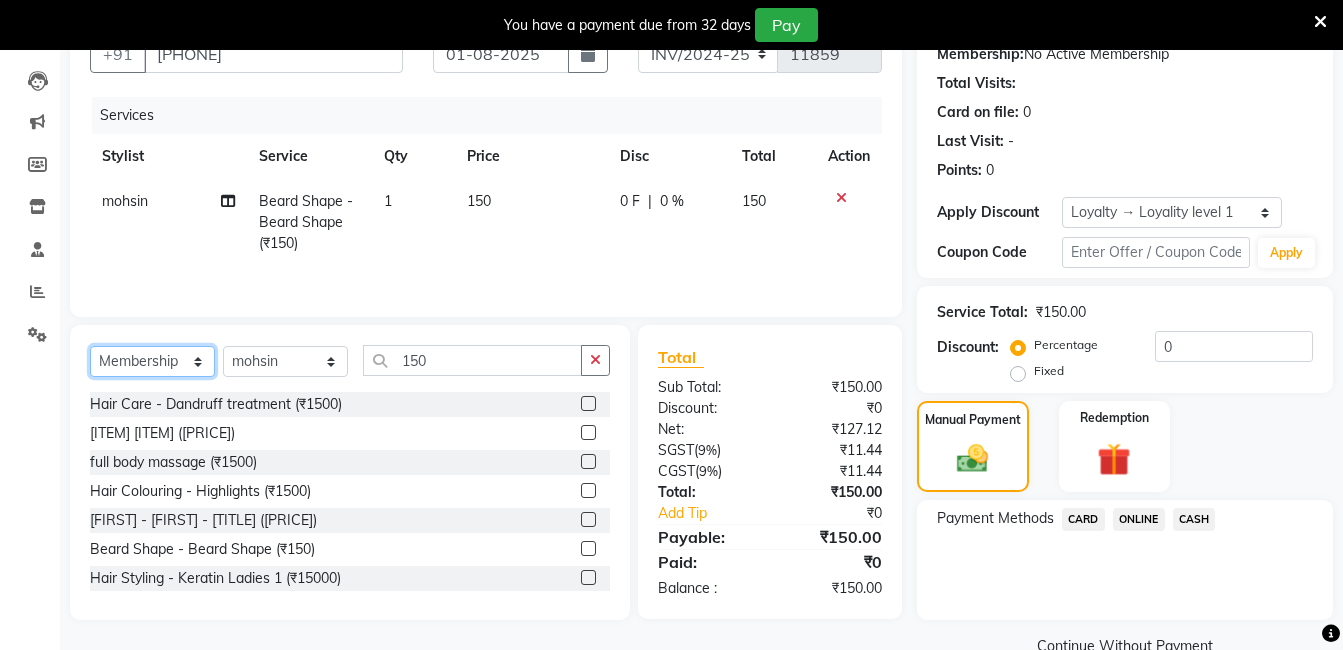 click on "Select  Service  Product  Membership  Package Voucher Prepaid Gift Card" 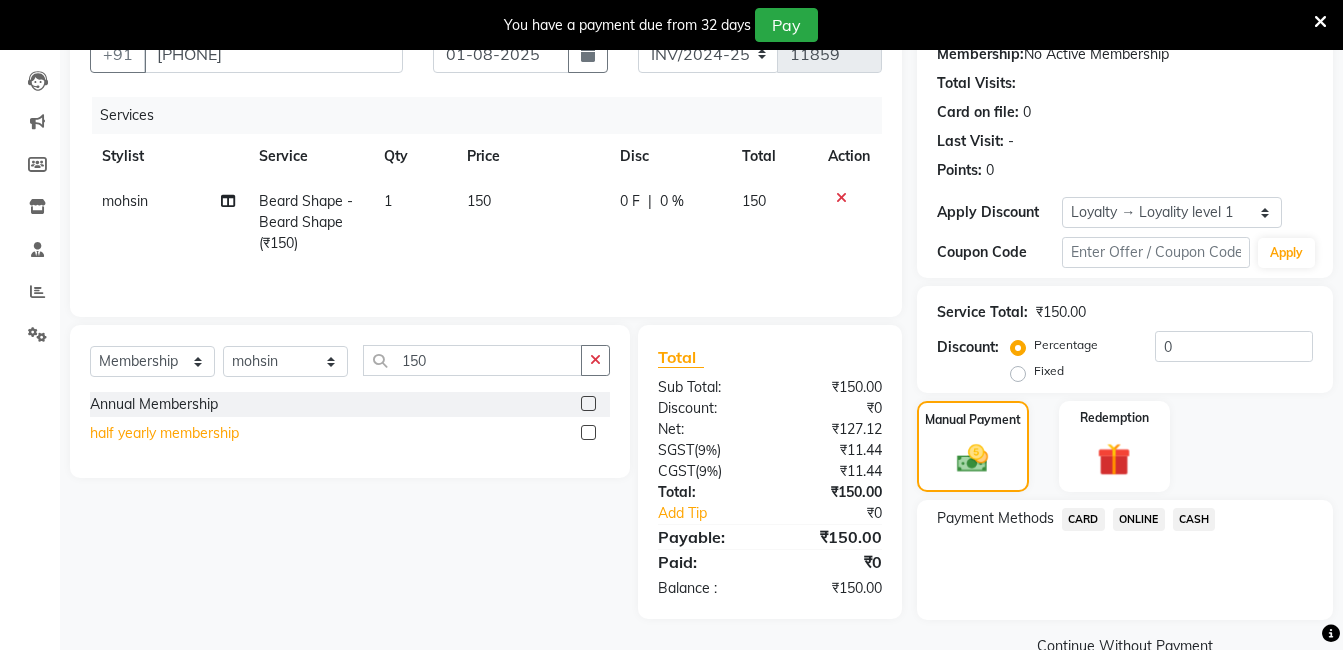 click on "half yearly membership" 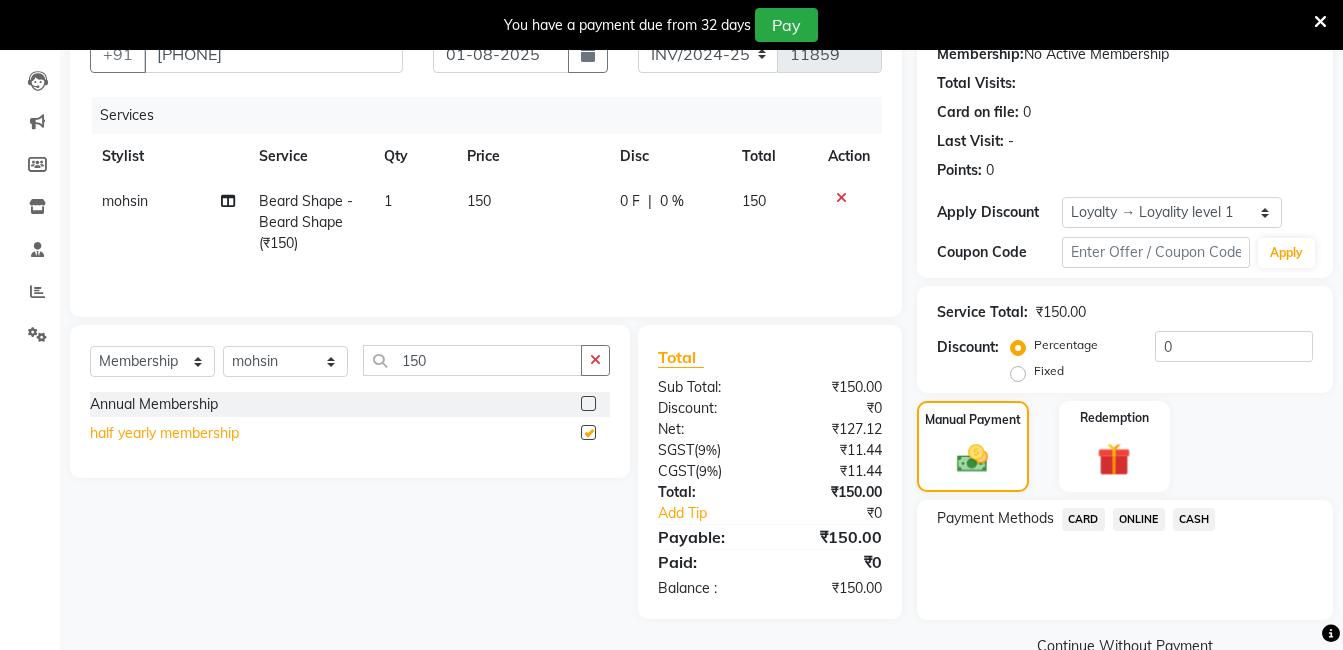 select on "select" 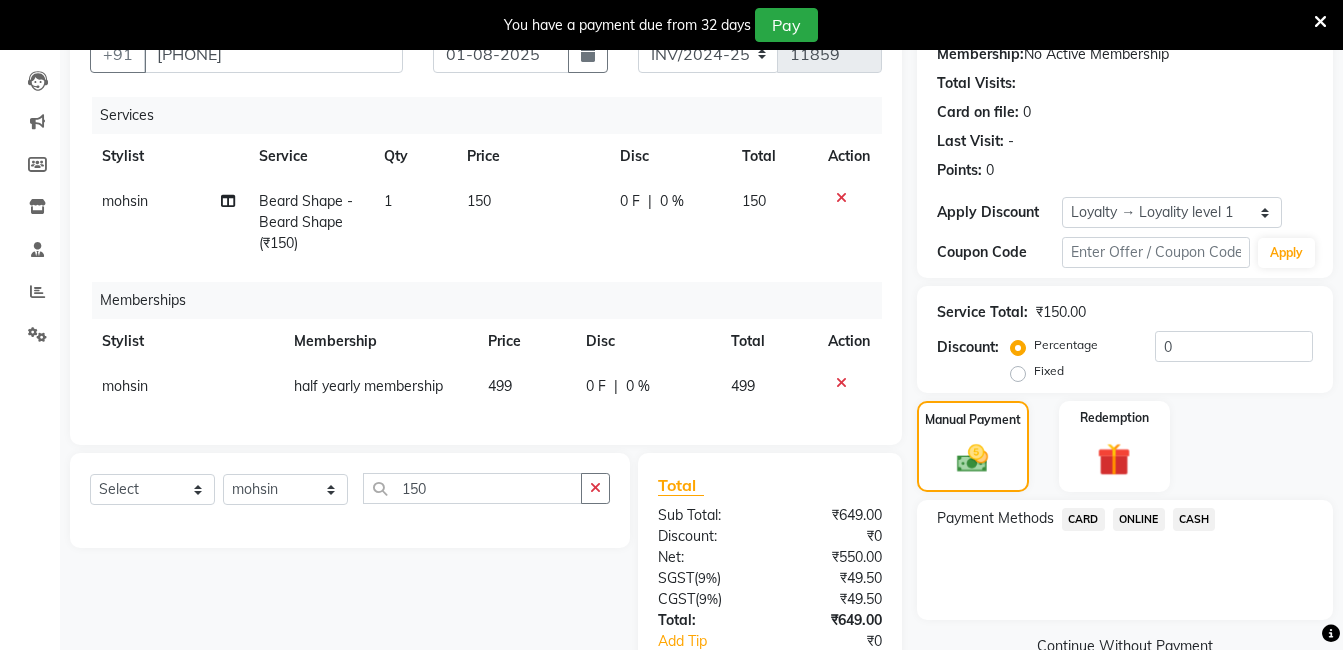 click on "499" 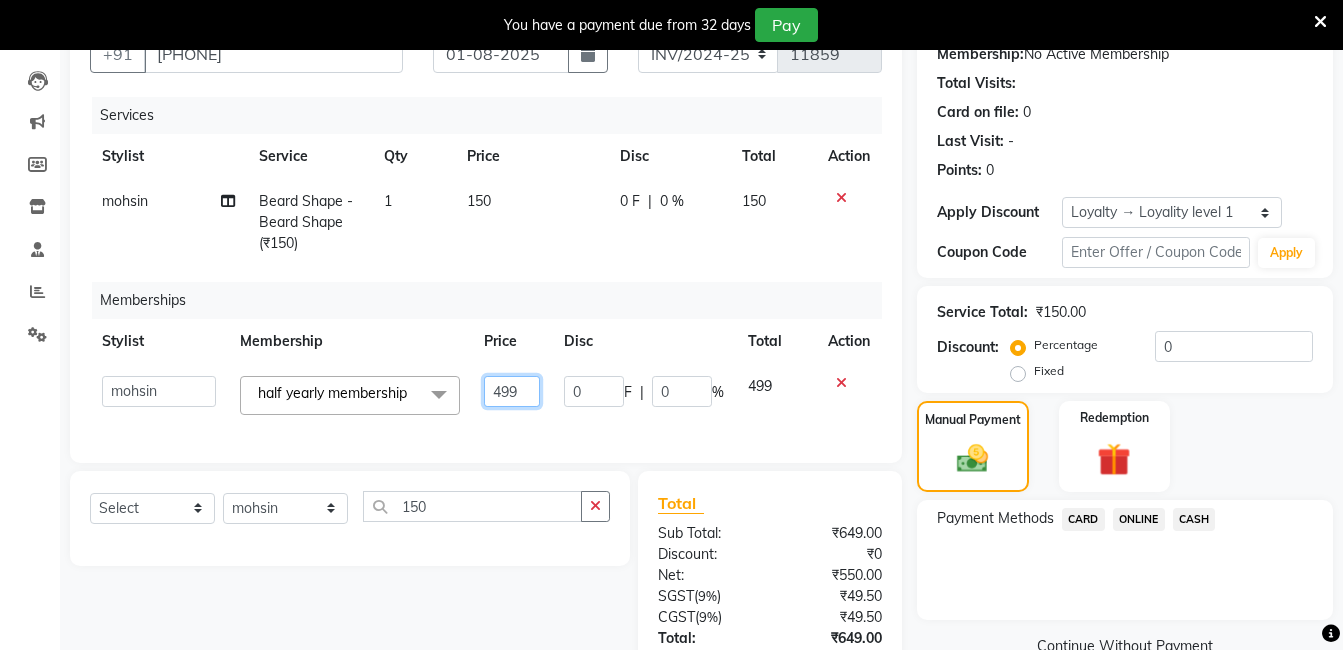 click on "499" 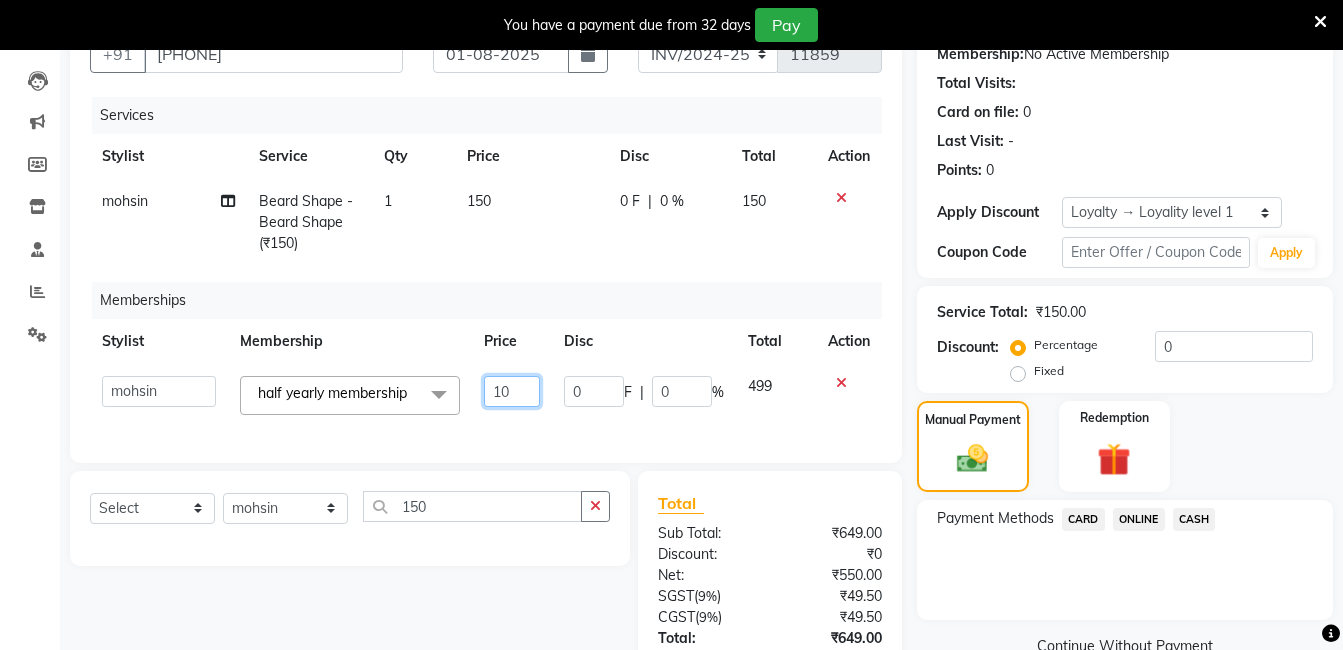 type on "100" 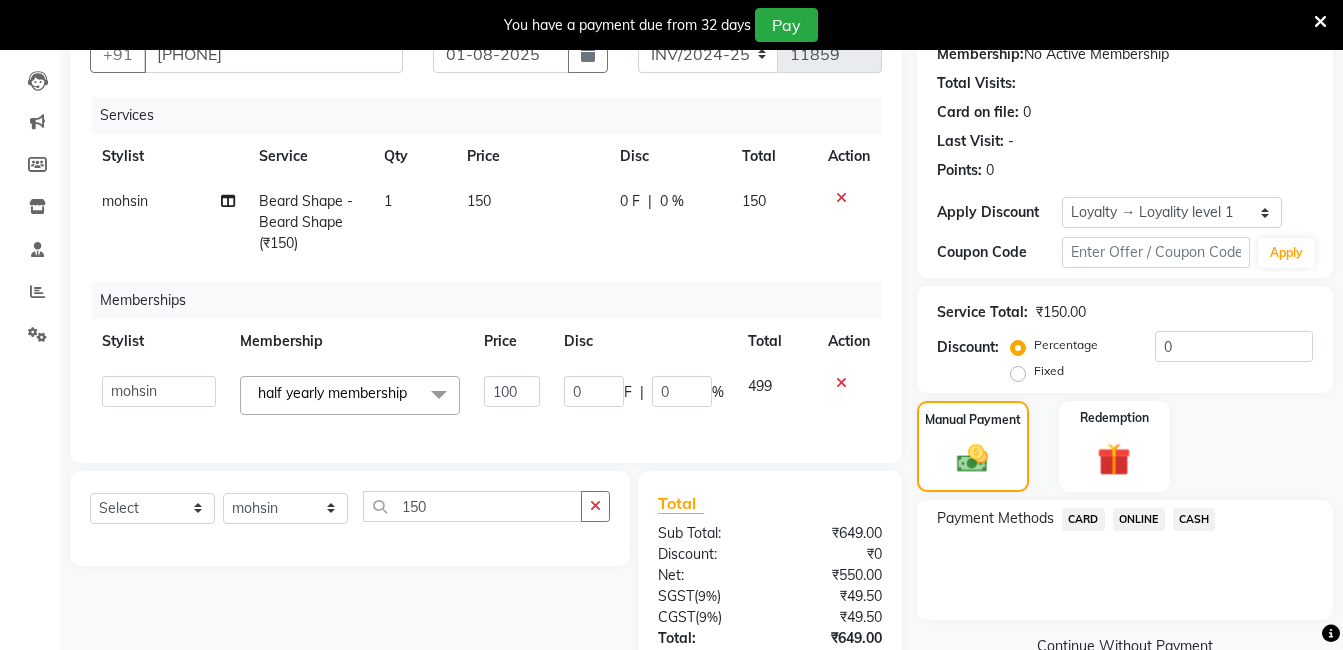 click on "Services Stylist Service Qty Price Disc Total Action mohsin Beard Shape - Beard Shape (₹150) 1 150 0 F | 0 % 150 Memberships Stylist Membership Price Disc Total Action  AIJAZ   fazil   imran   iqbal   kasim   mohd   mohsin   rasheed   sameer   TALIB   Wajid   half yearly membership  x Annual Membership half yearly membership 100 0 F | 0 % 499" 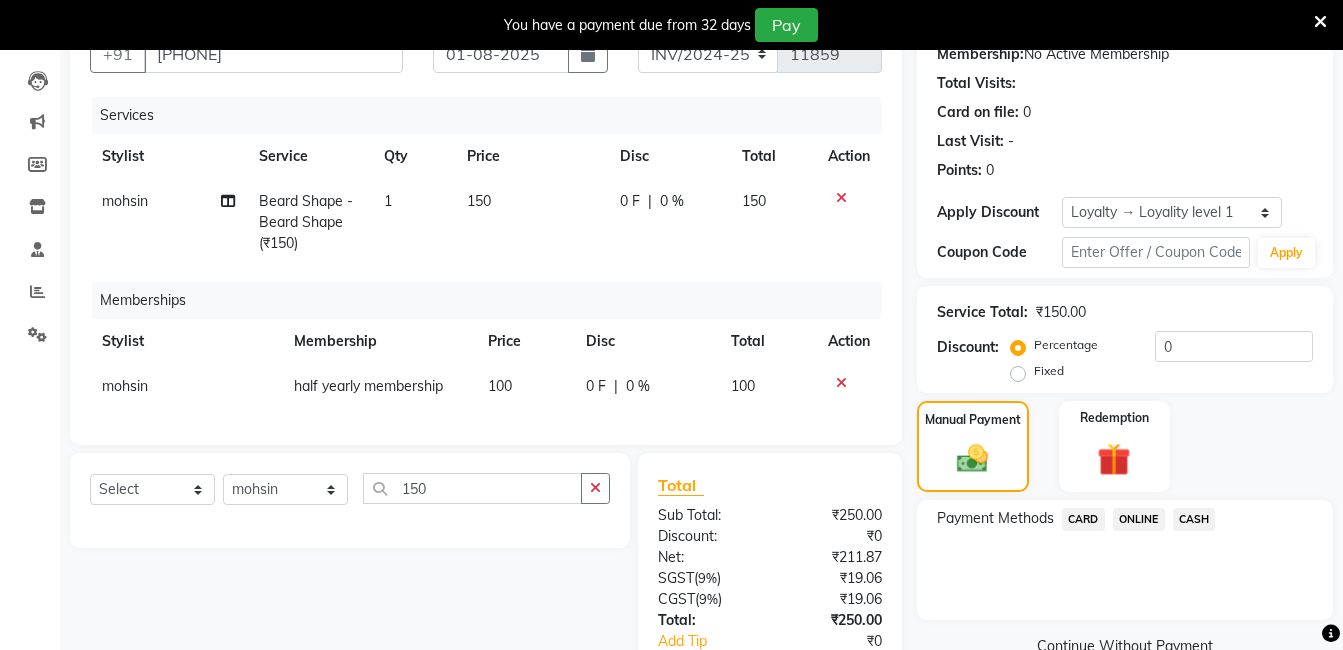 click on "mohsin" 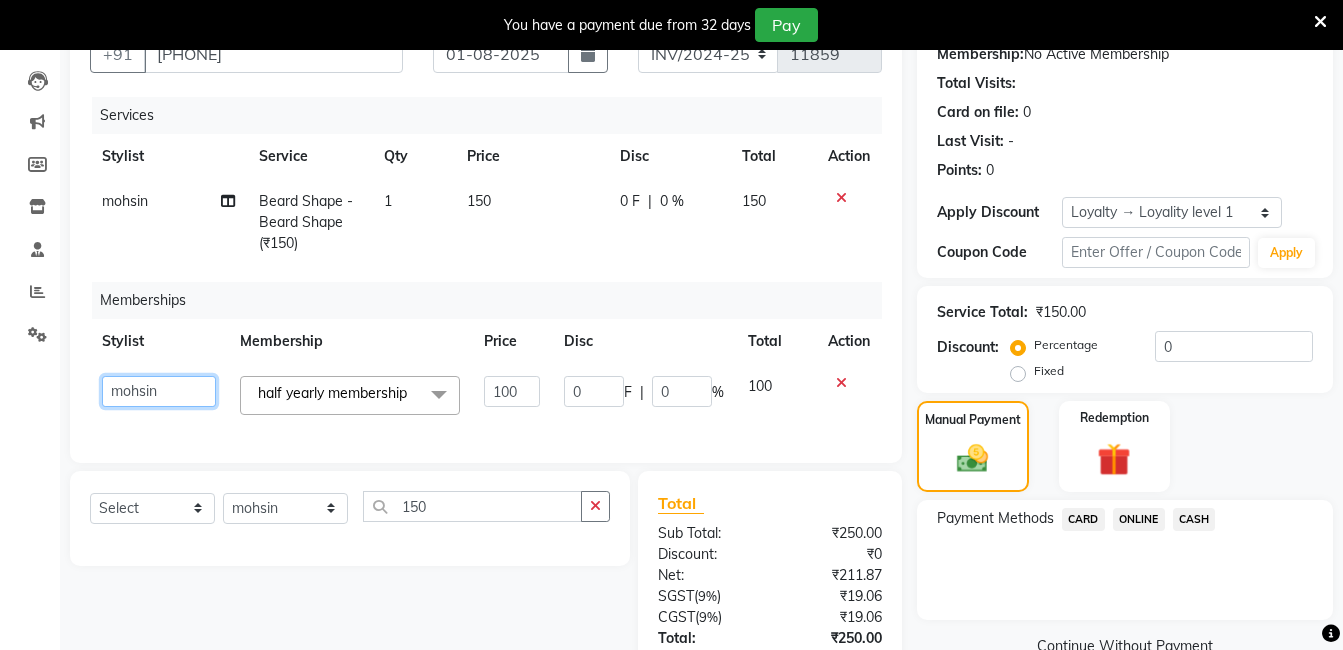 click on "[FIRST] [FIRST] [FIRST] [FIRST] [FIRST] [FIRST] [LAST] [FIRST] [FIRST] [FIRST]" 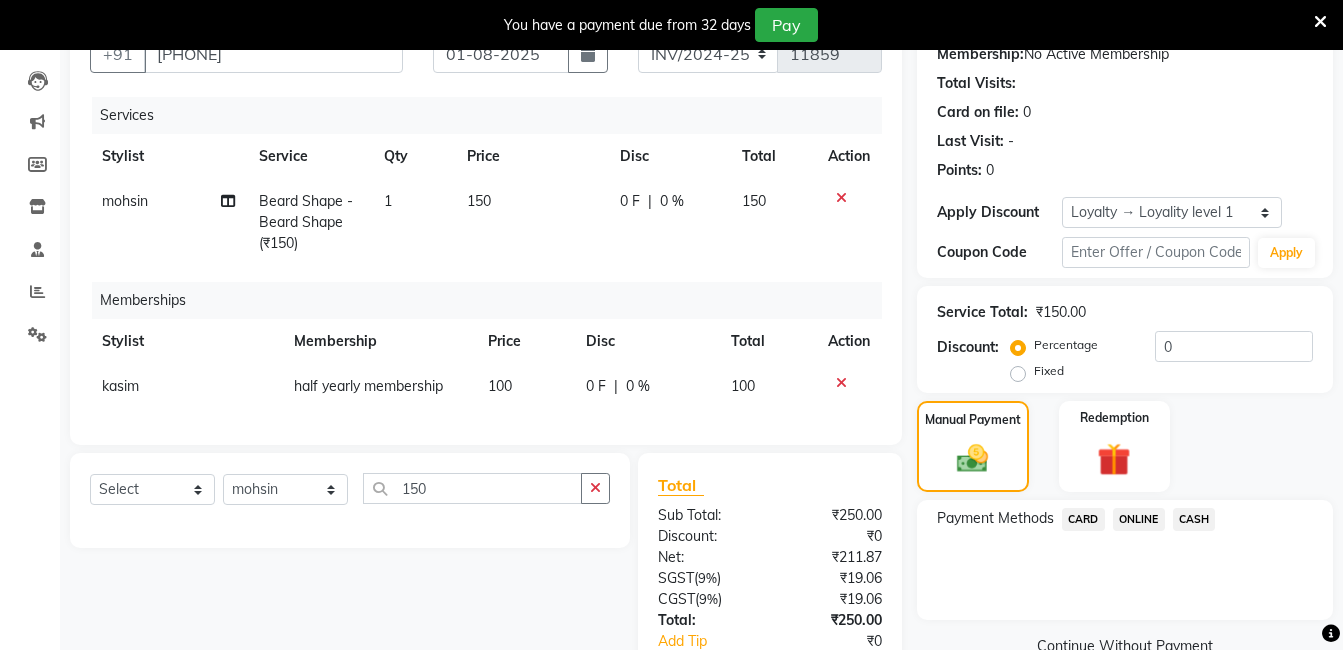click on "CASH" 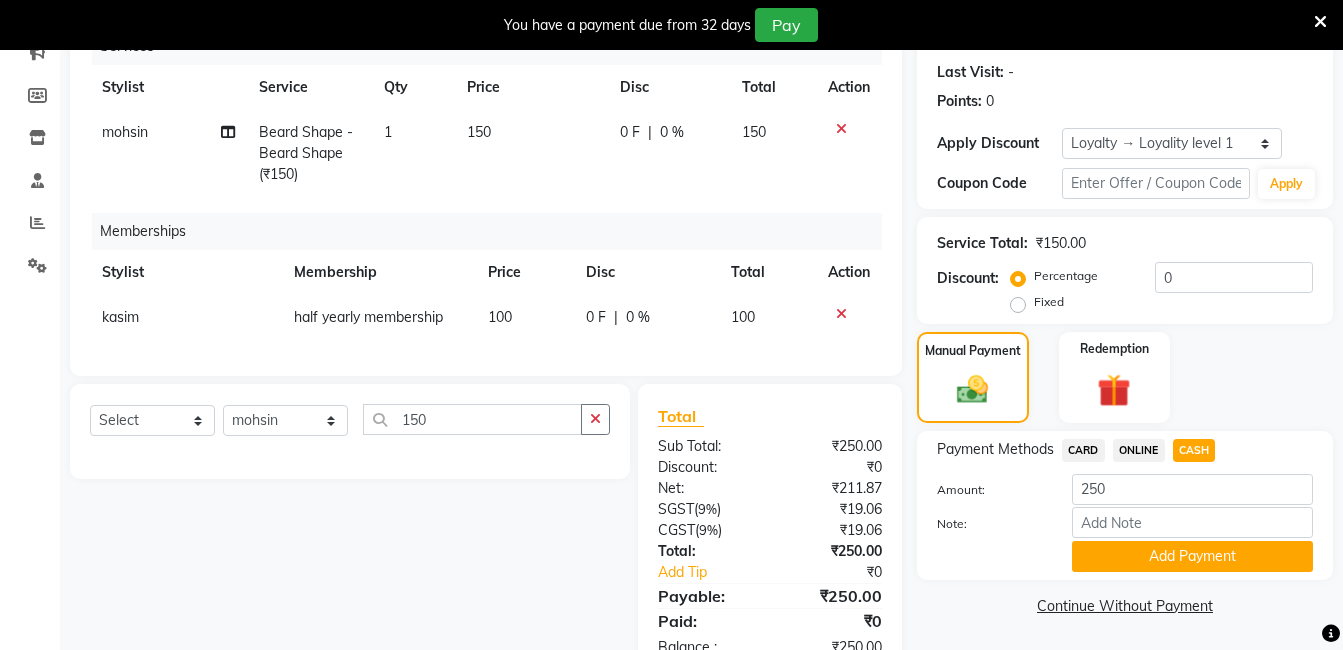 scroll, scrollTop: 343, scrollLeft: 0, axis: vertical 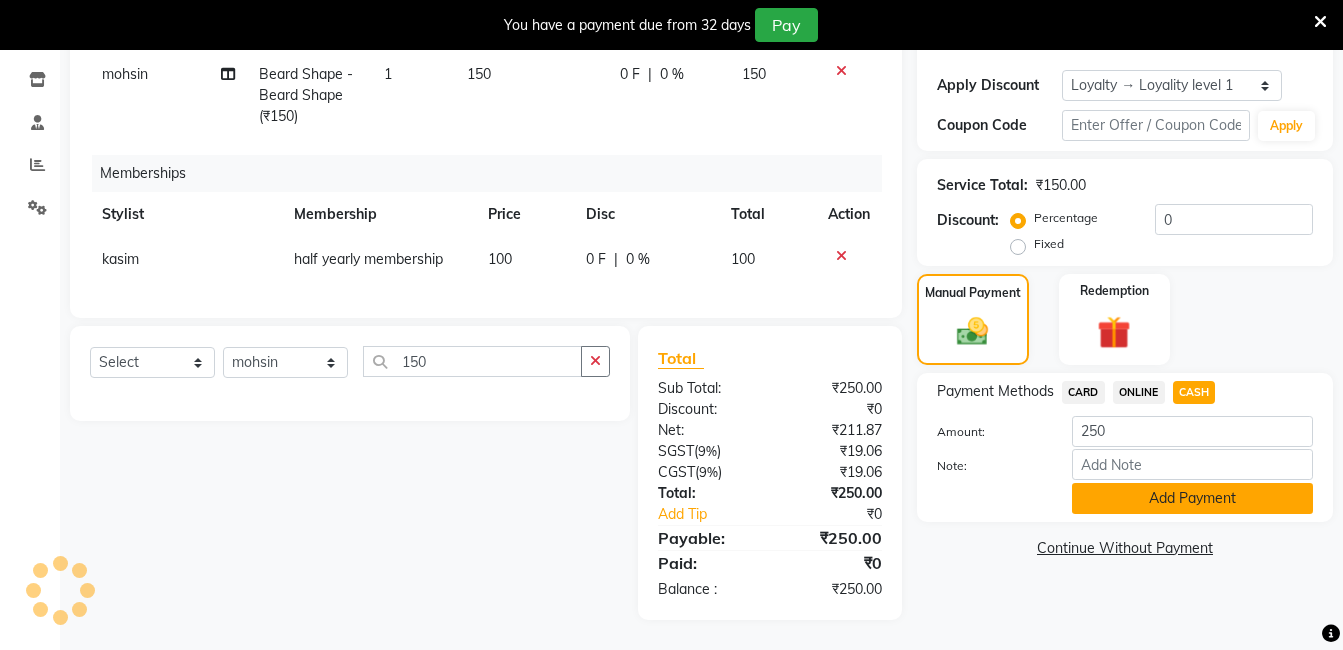 click on "Add Payment" 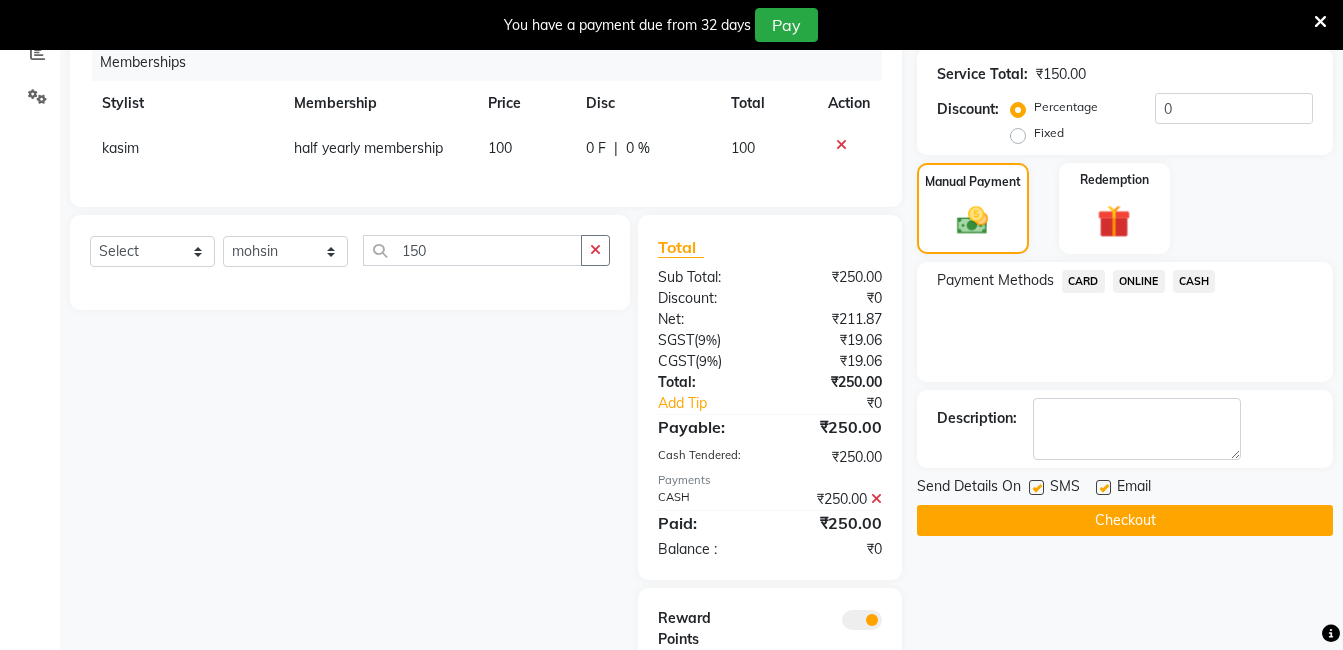 scroll, scrollTop: 533, scrollLeft: 0, axis: vertical 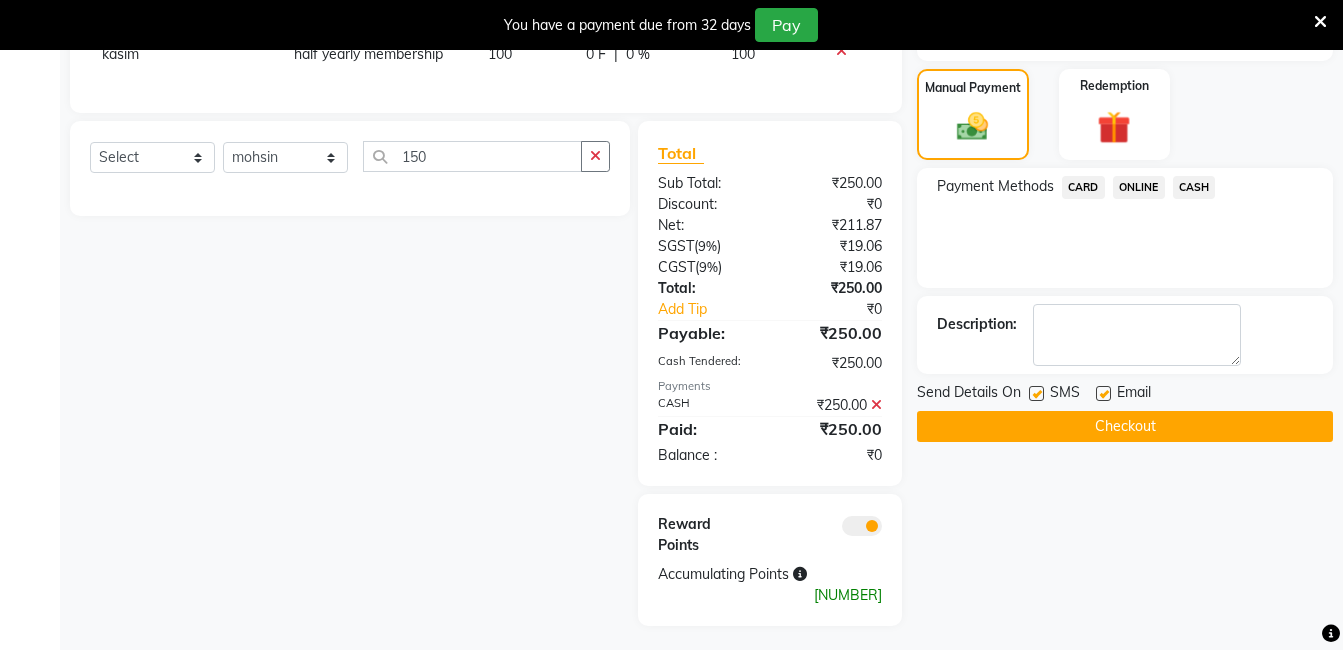 click on "Checkout" 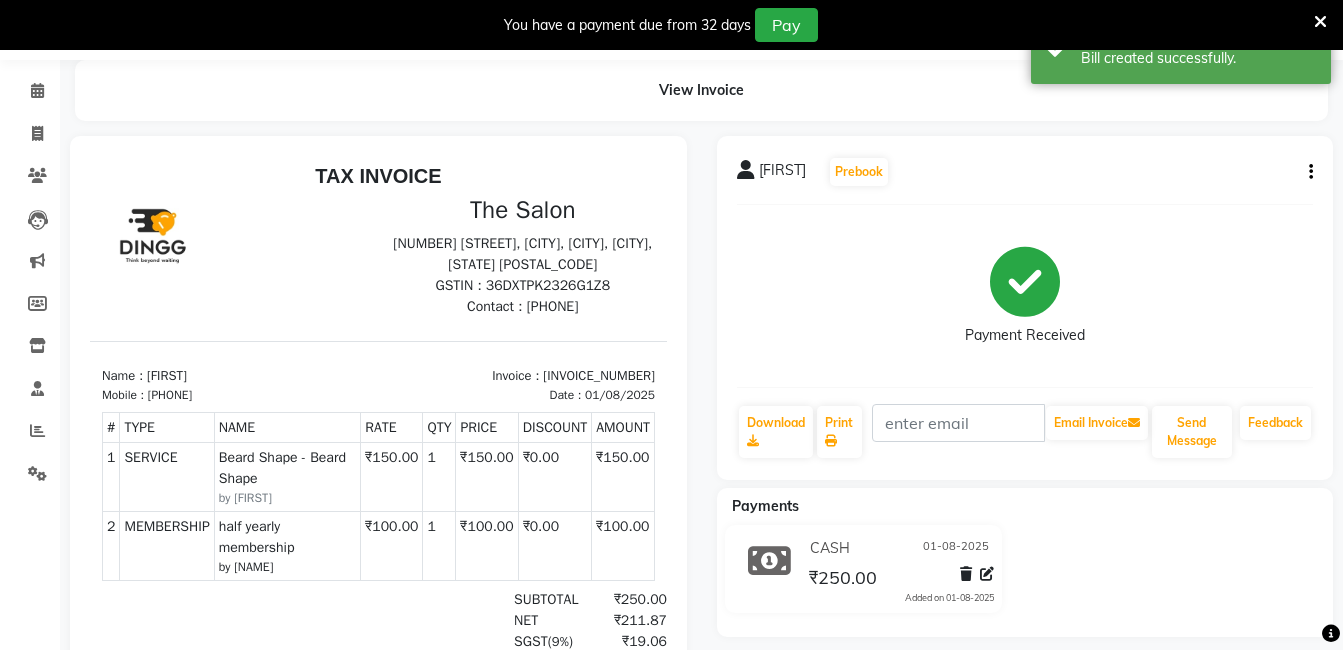 scroll, scrollTop: 0, scrollLeft: 0, axis: both 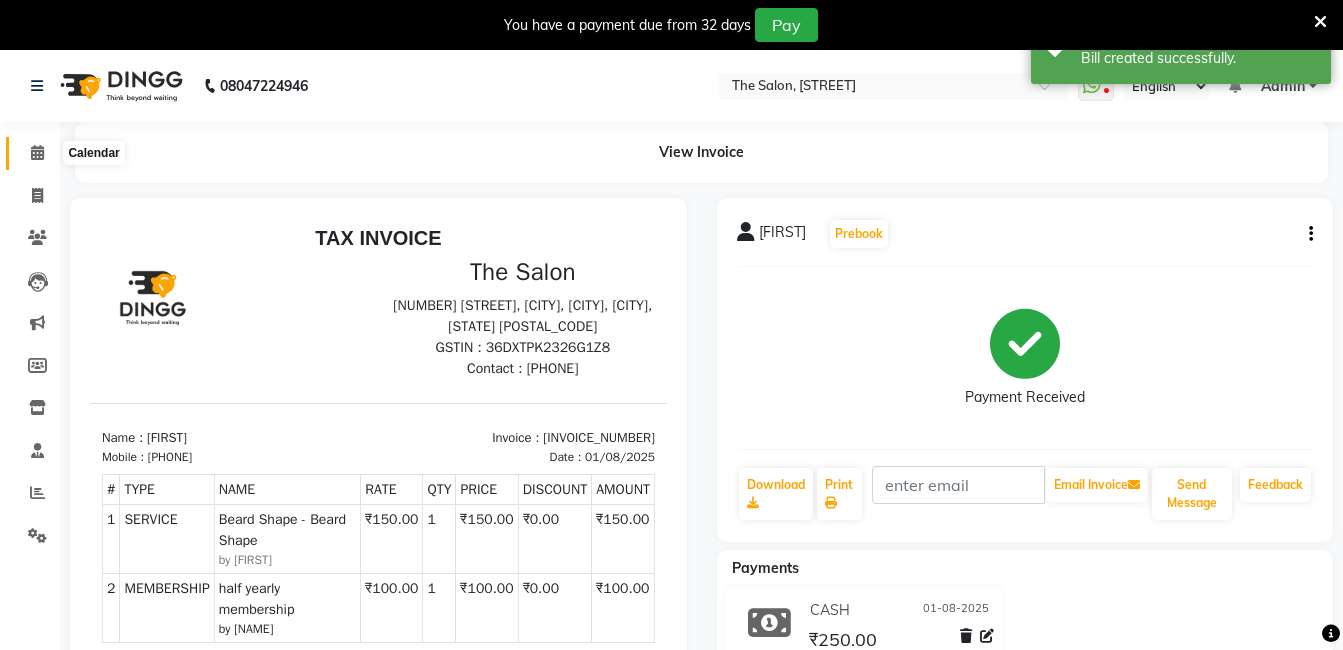click 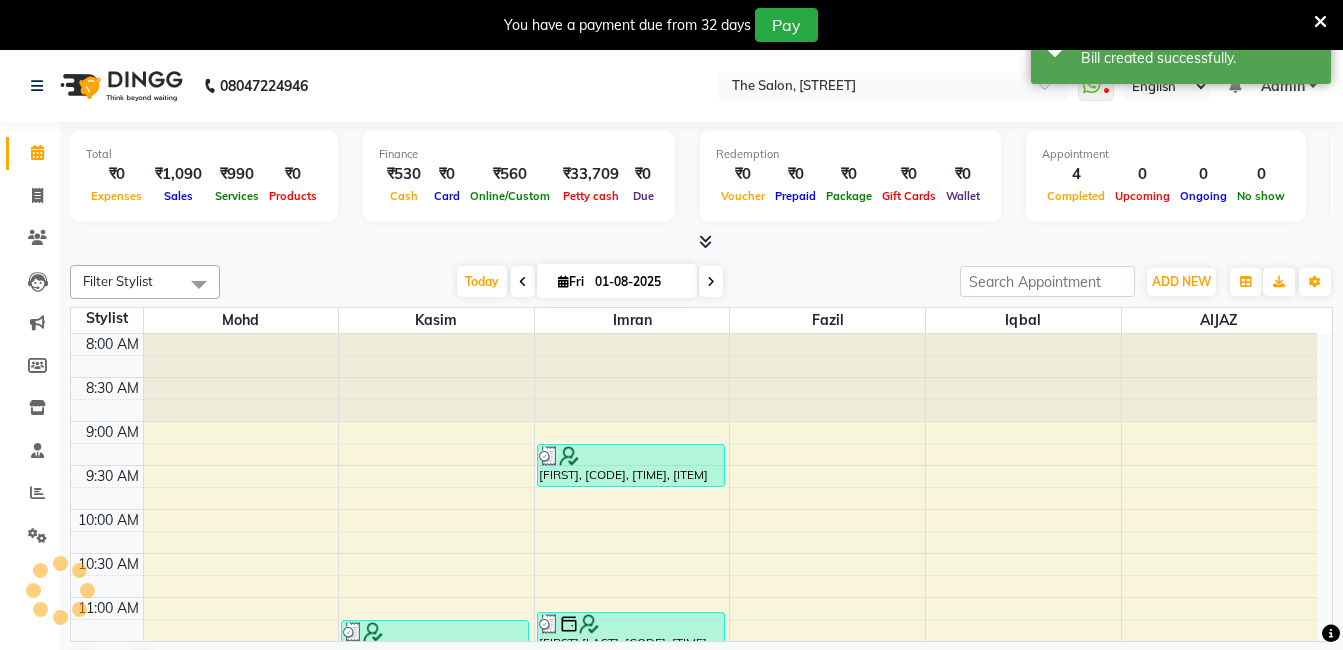 scroll, scrollTop: 0, scrollLeft: 0, axis: both 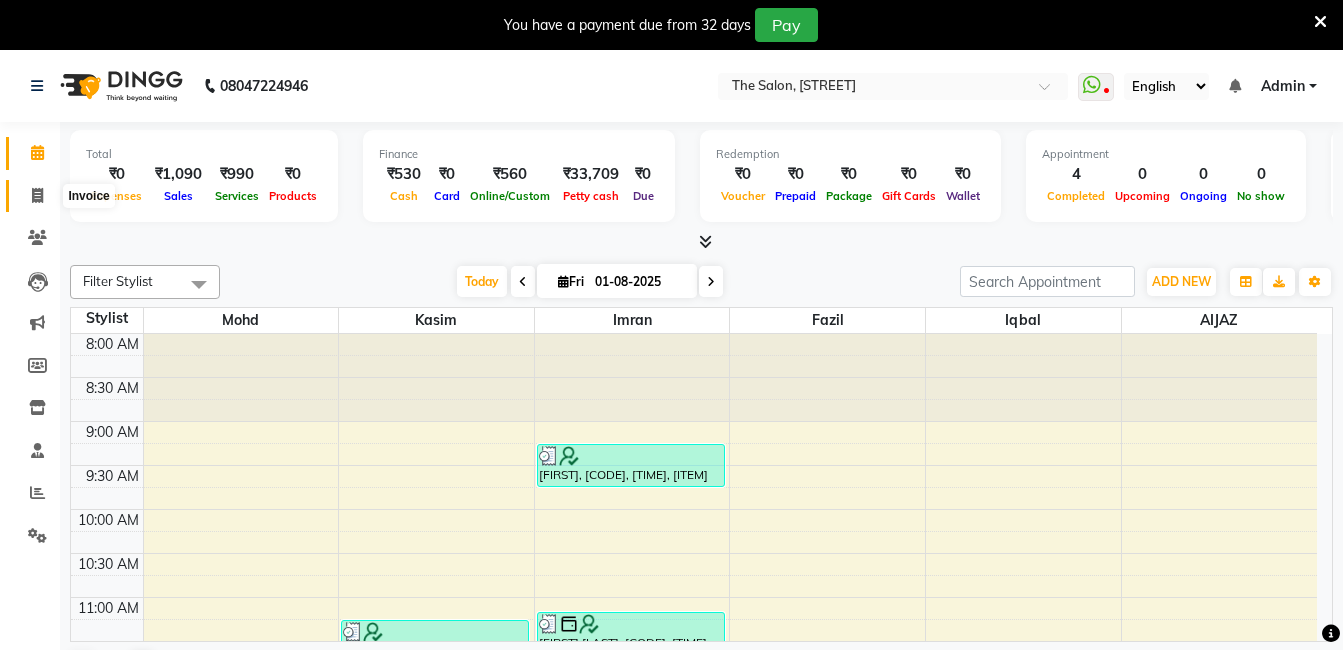 click 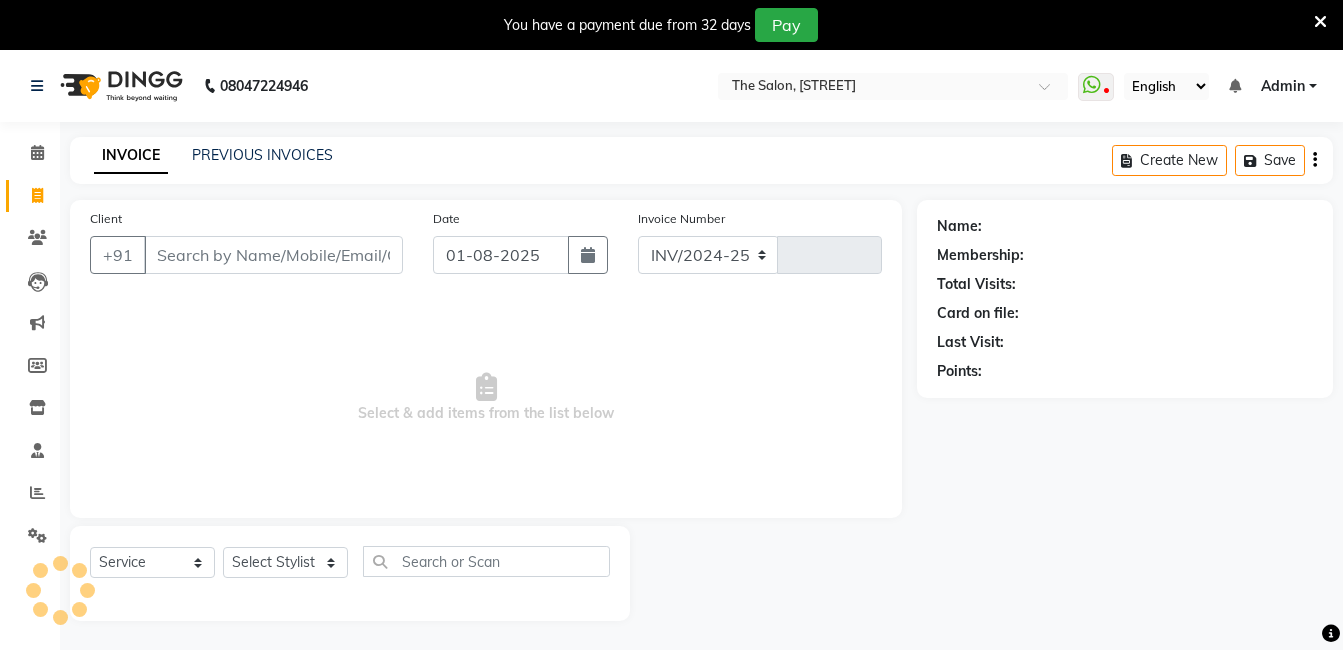 select on "5198" 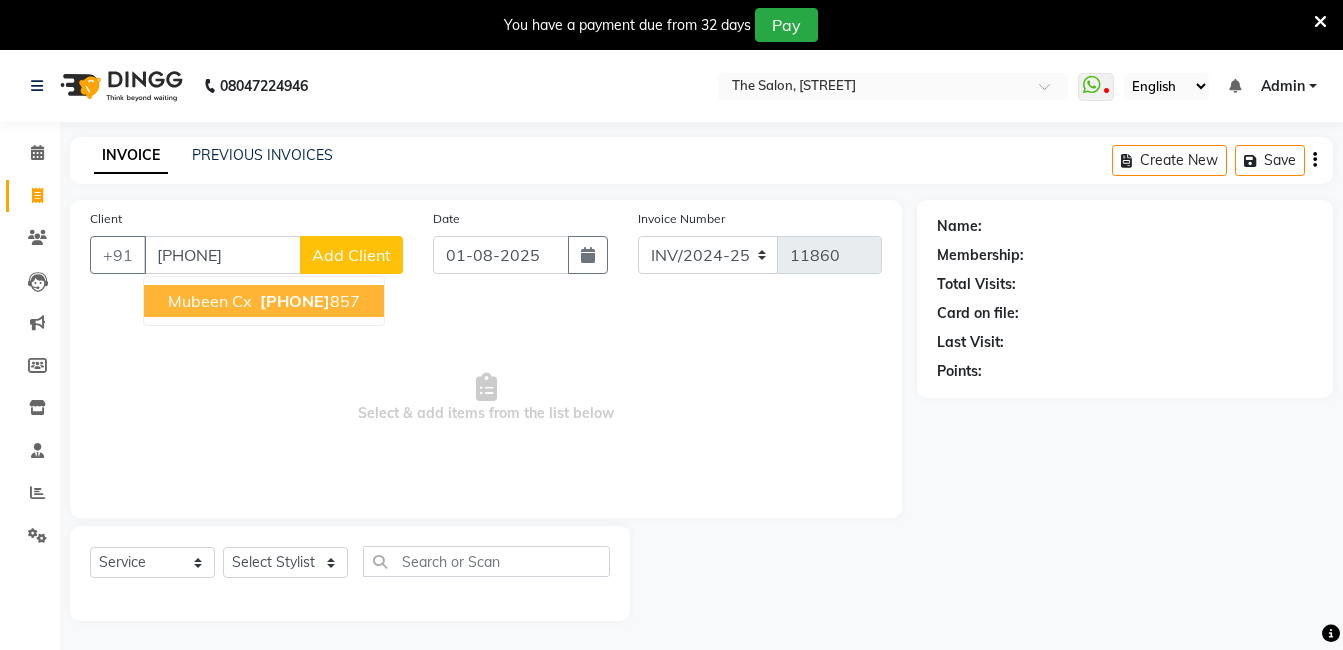 click on "Mubeen cx" at bounding box center (210, 301) 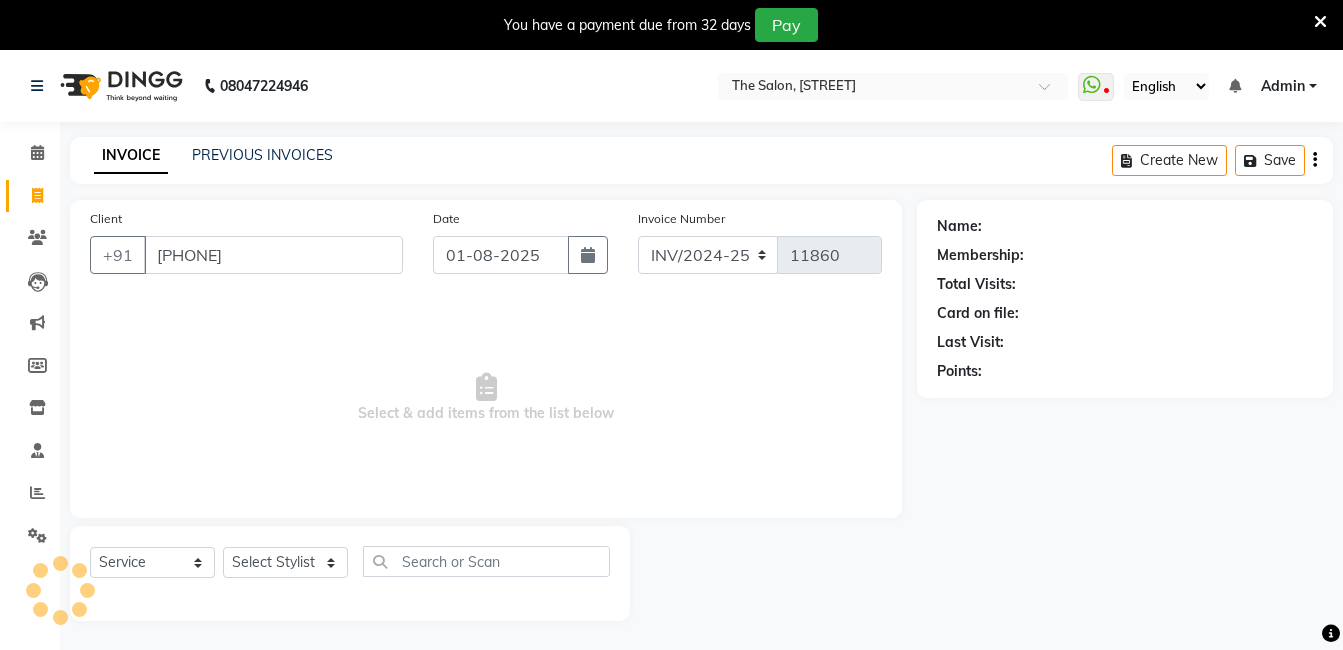 type on "[PHONE]" 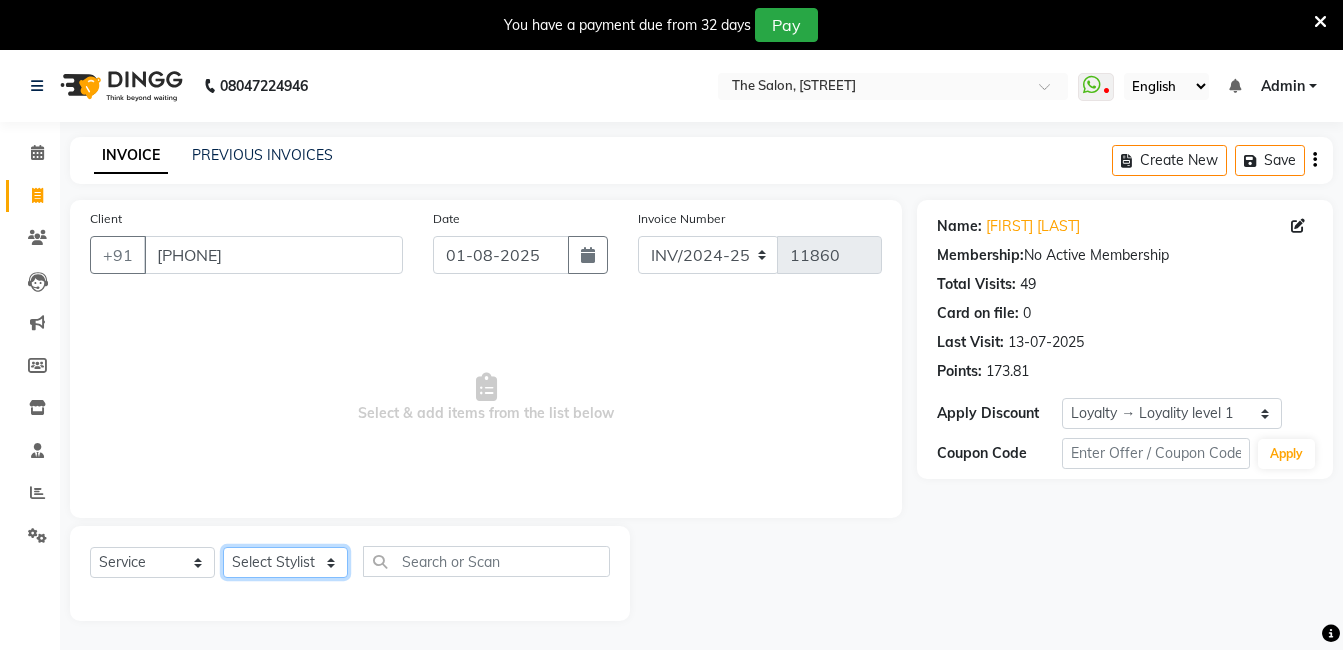 click on "Select Stylist AIJAZ fazil imran iqbal kasim mohd mohsin rasheed sameer TALIB Wajid" 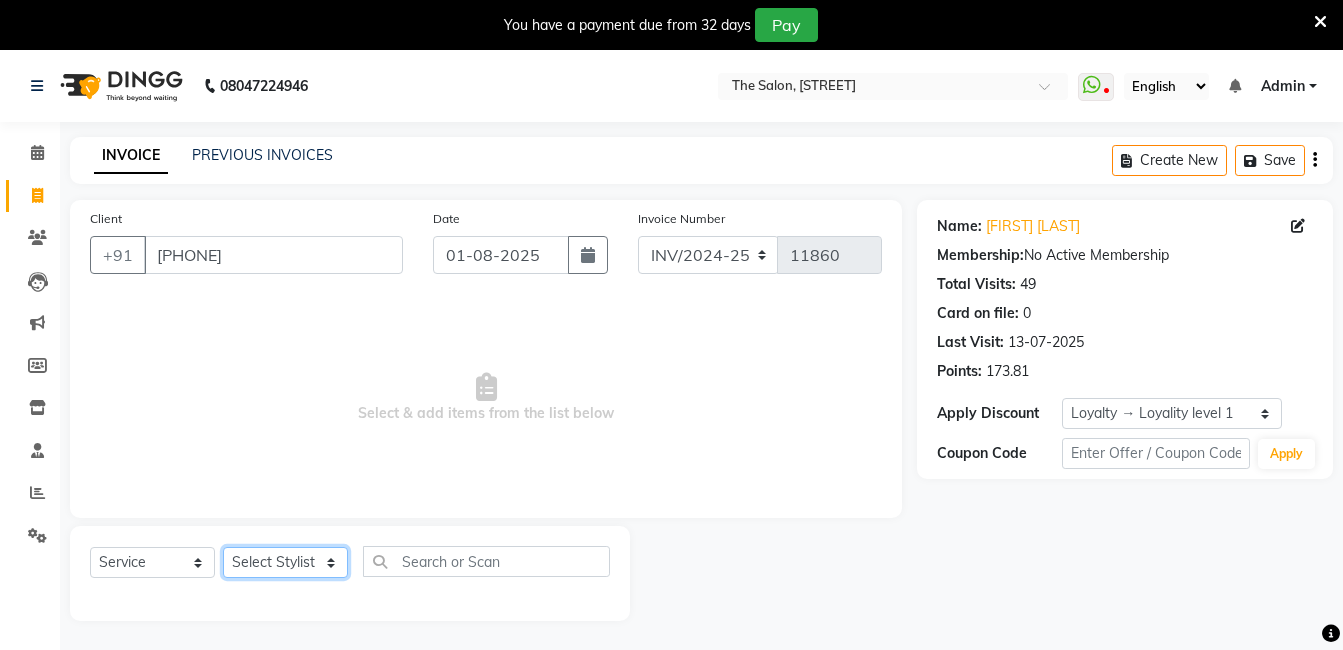 select on "63354" 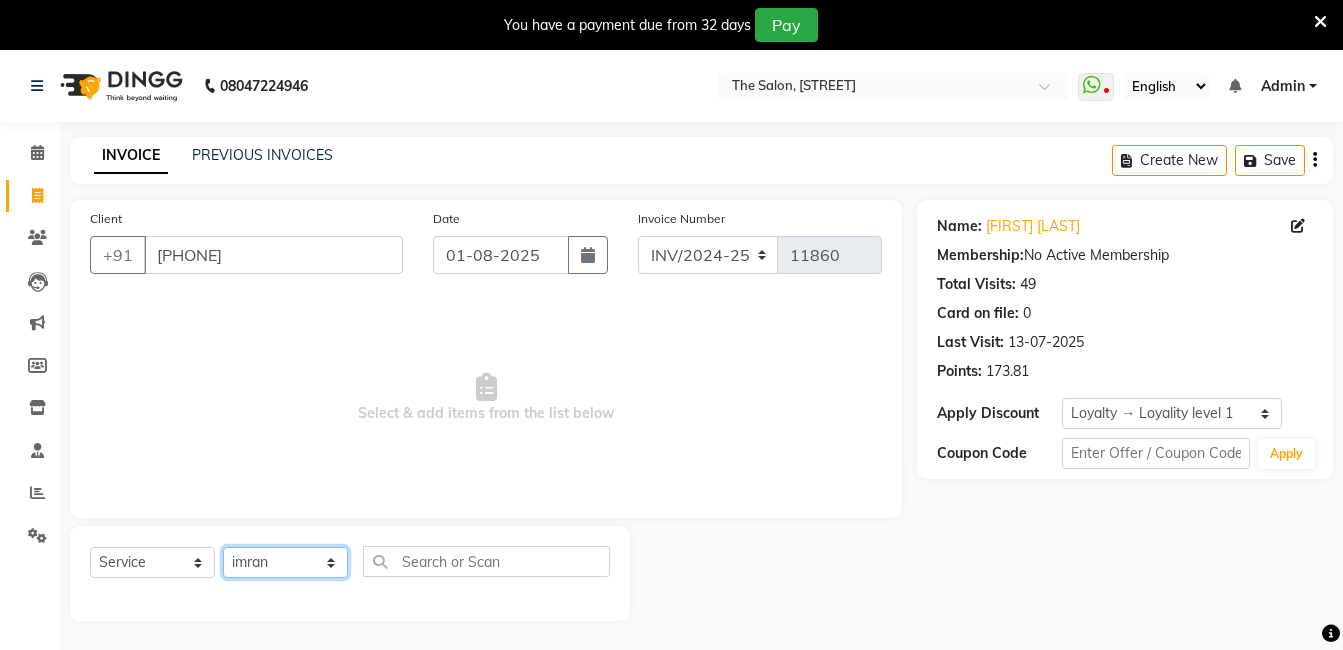 click on "Select Stylist AIJAZ fazil imran iqbal kasim mohd mohsin rasheed sameer TALIB Wajid" 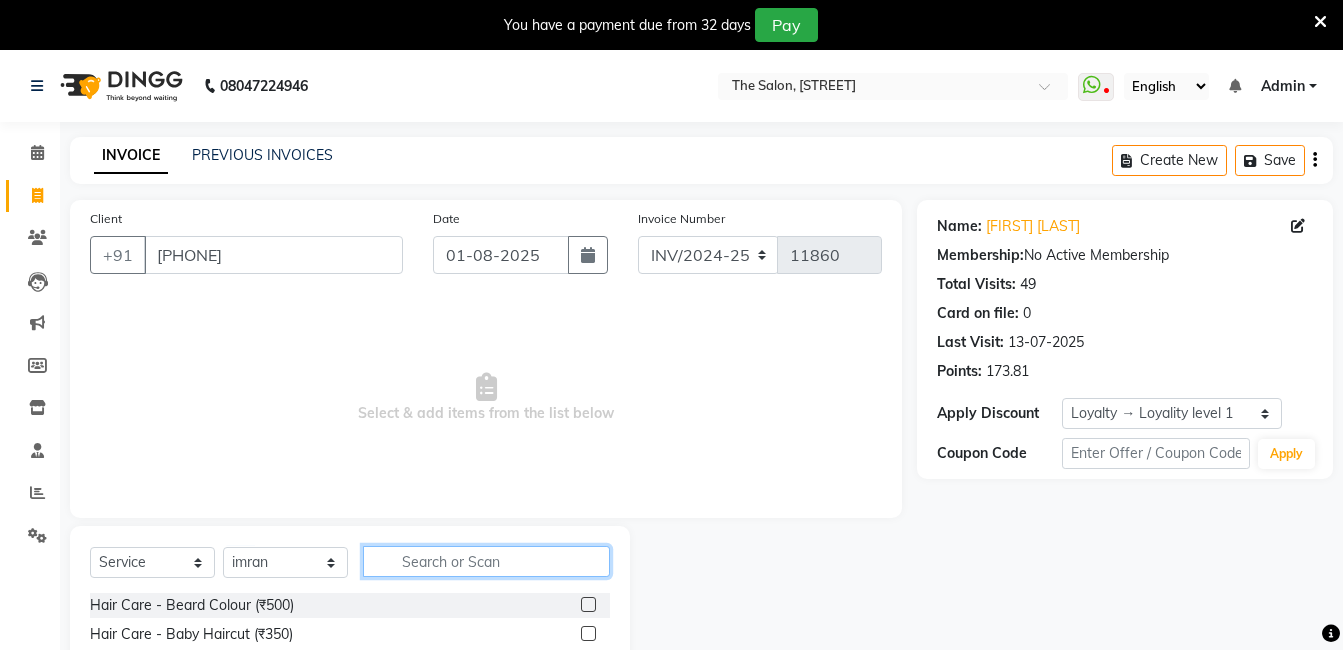 click 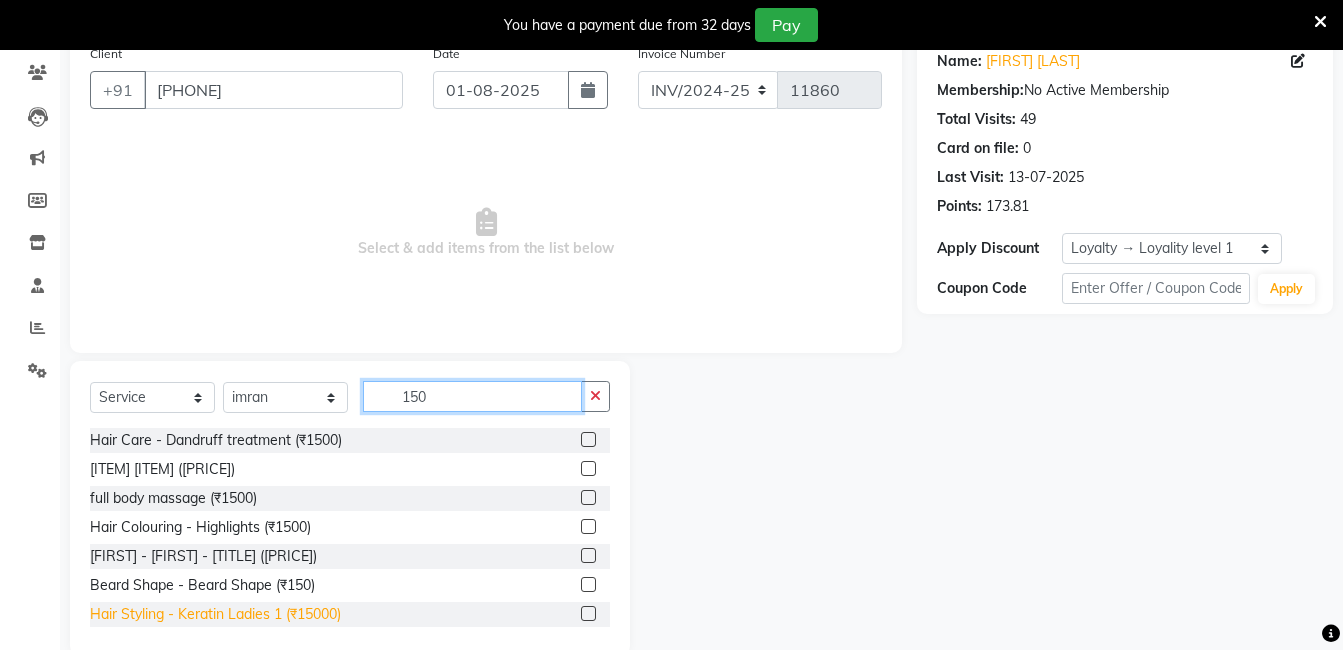 scroll, scrollTop: 201, scrollLeft: 0, axis: vertical 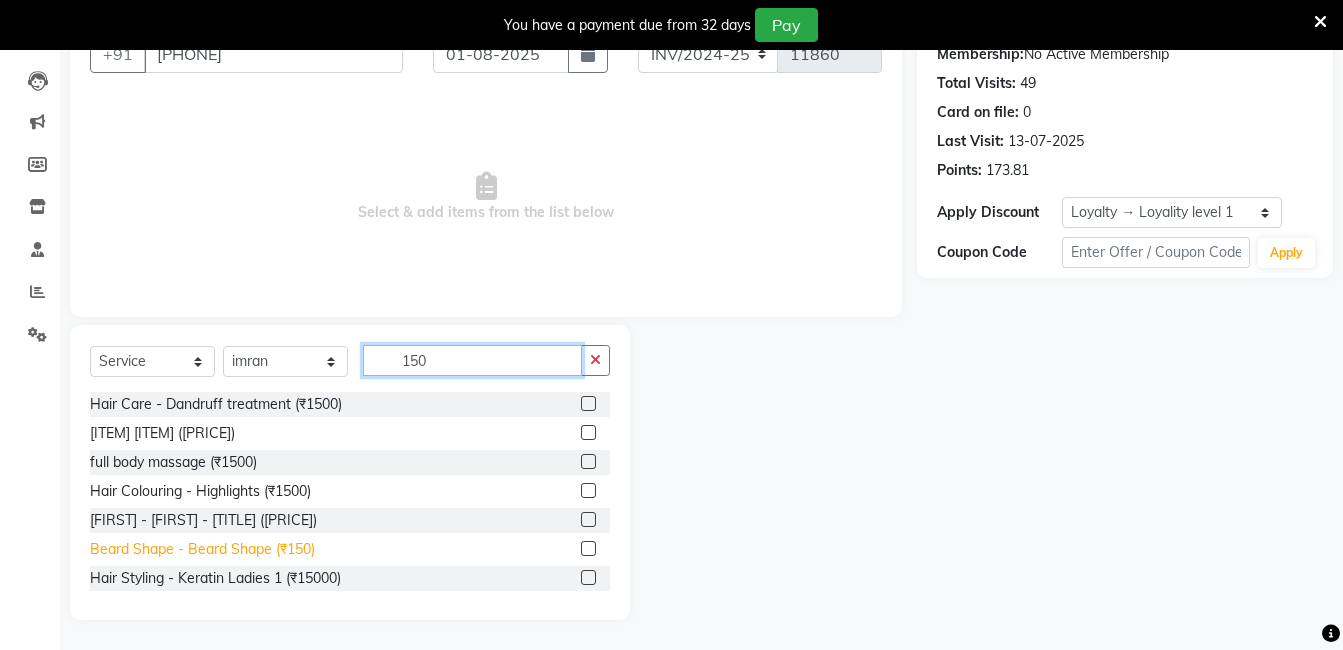 type on "150" 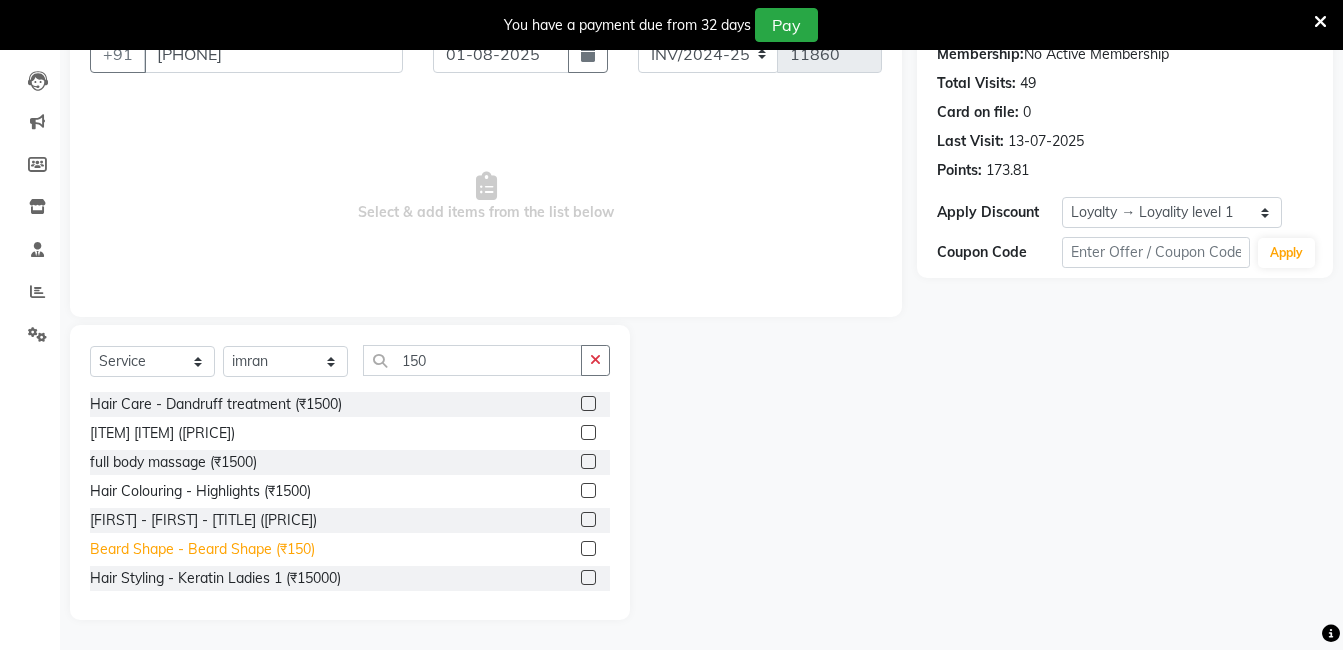 click on "Beard Shape - Beard Shape (₹150)" 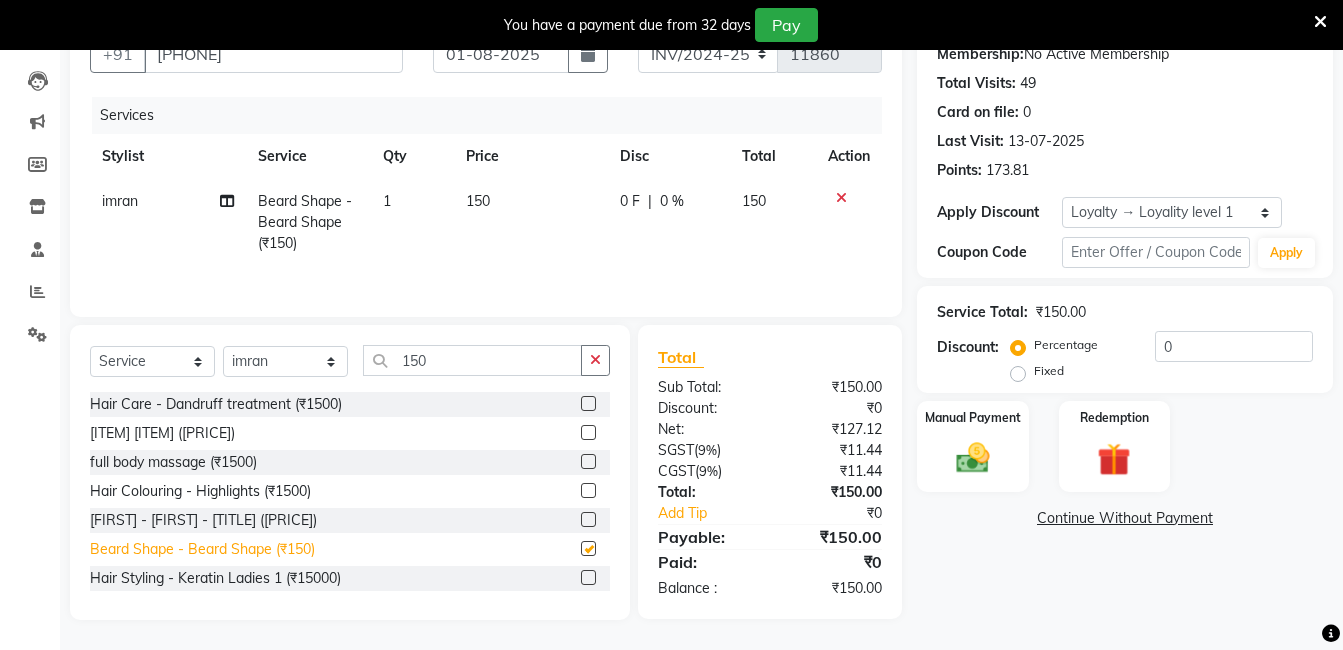 checkbox on "false" 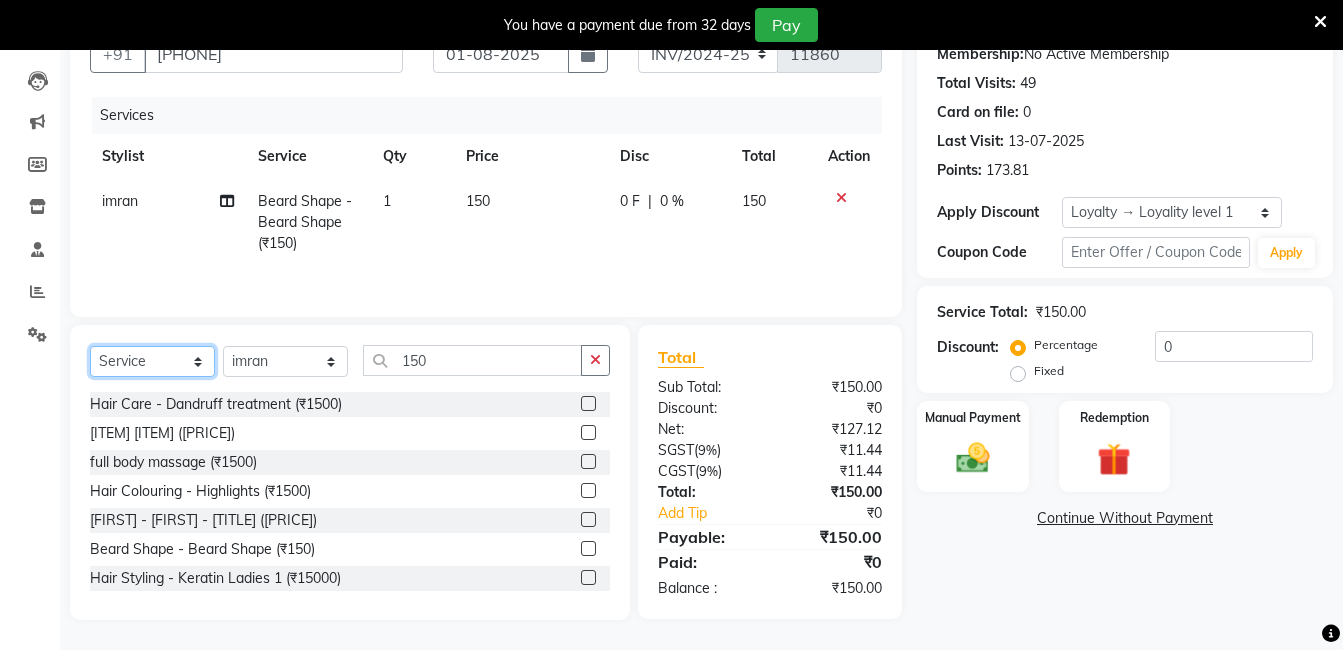 click on "Select  Service  Product  Membership  Package Voucher Prepaid Gift Card" 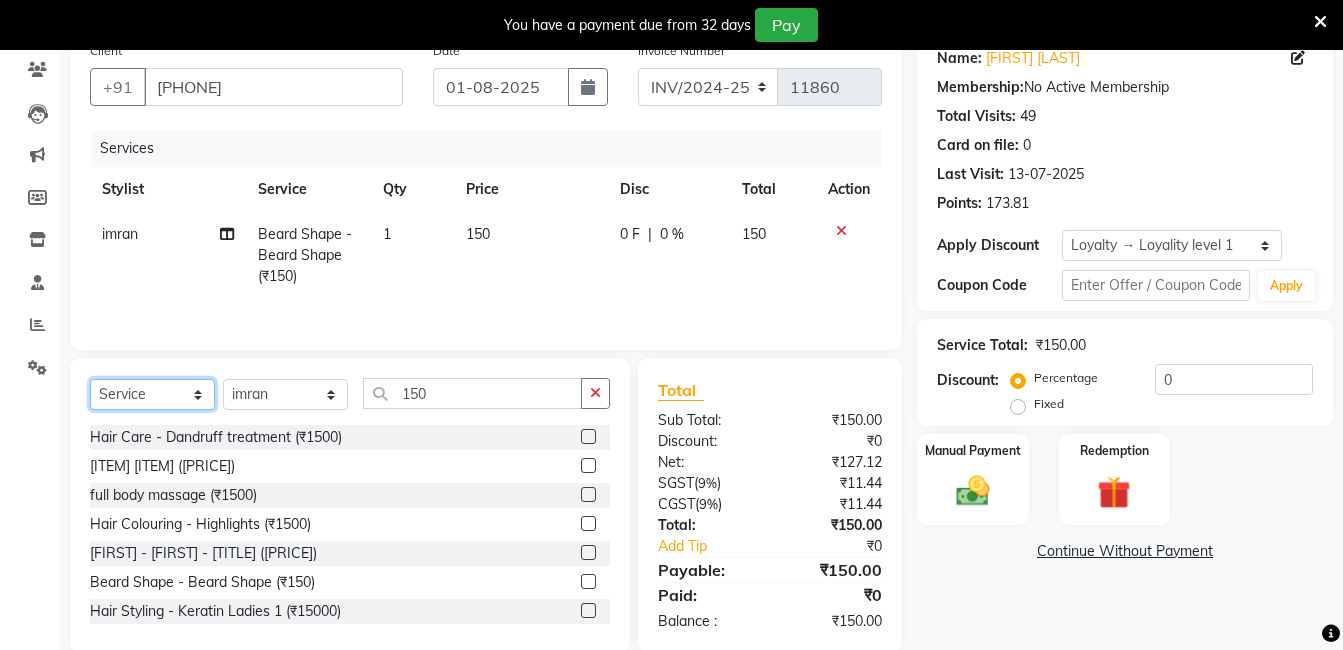 scroll, scrollTop: 201, scrollLeft: 0, axis: vertical 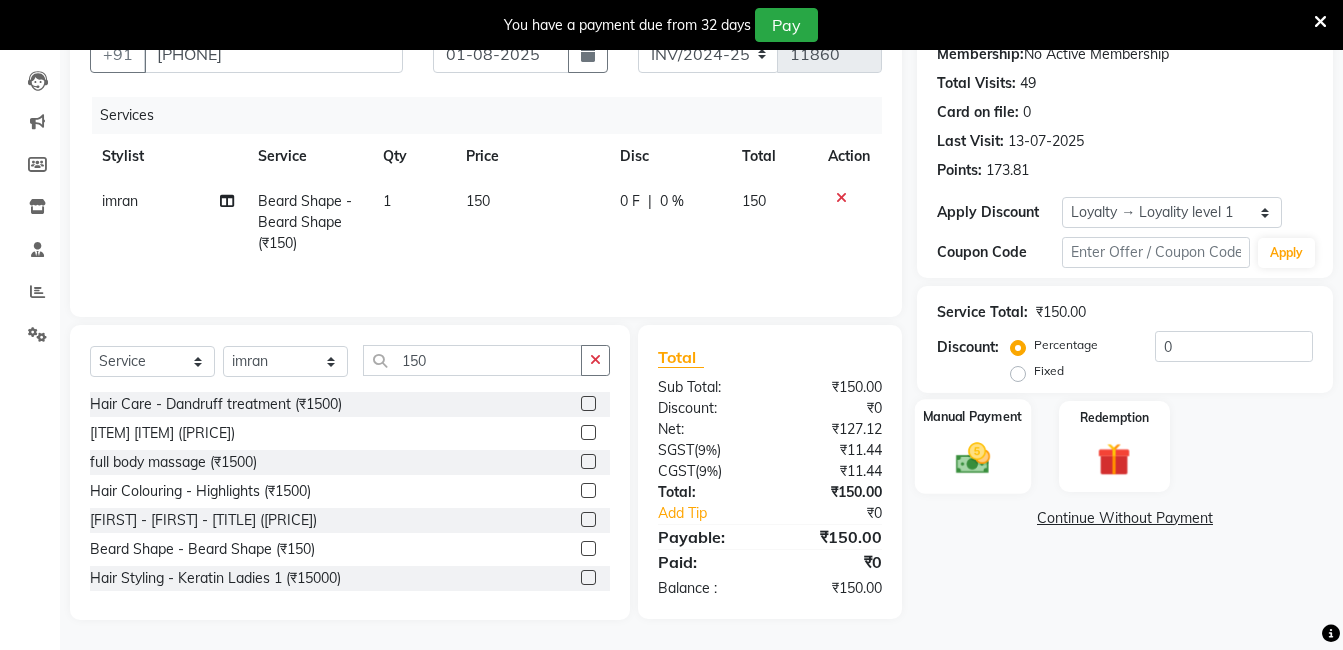 click 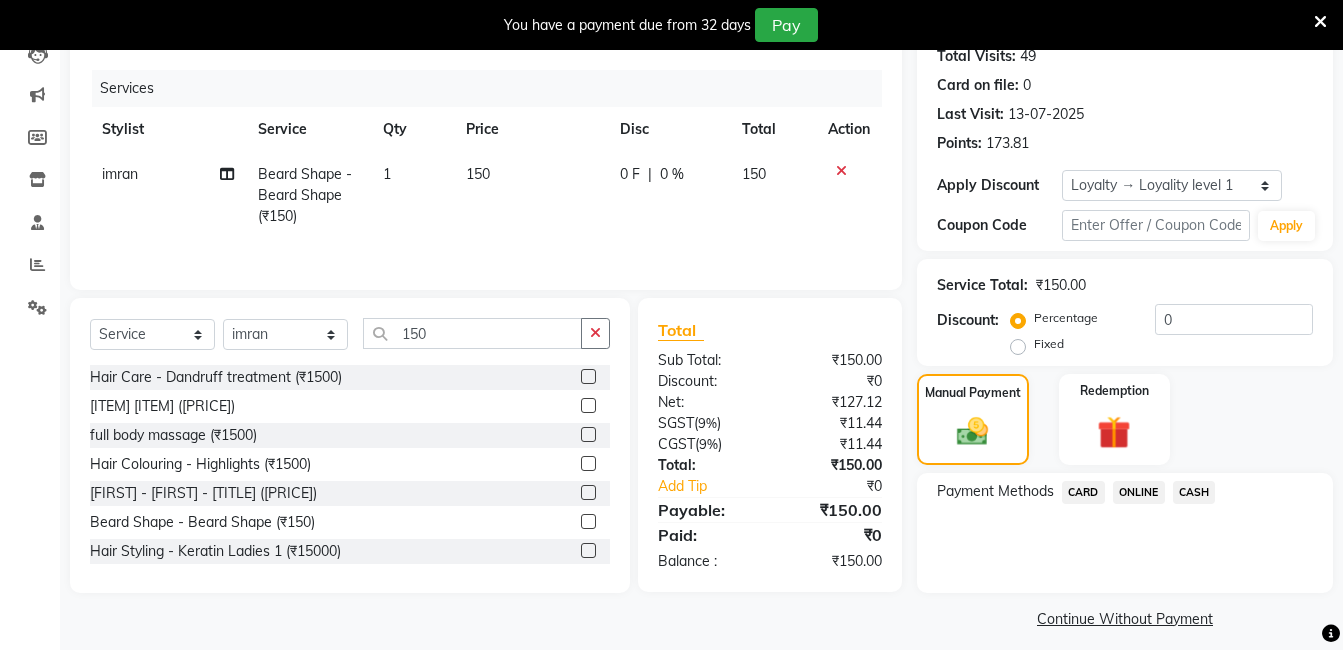 scroll, scrollTop: 242, scrollLeft: 0, axis: vertical 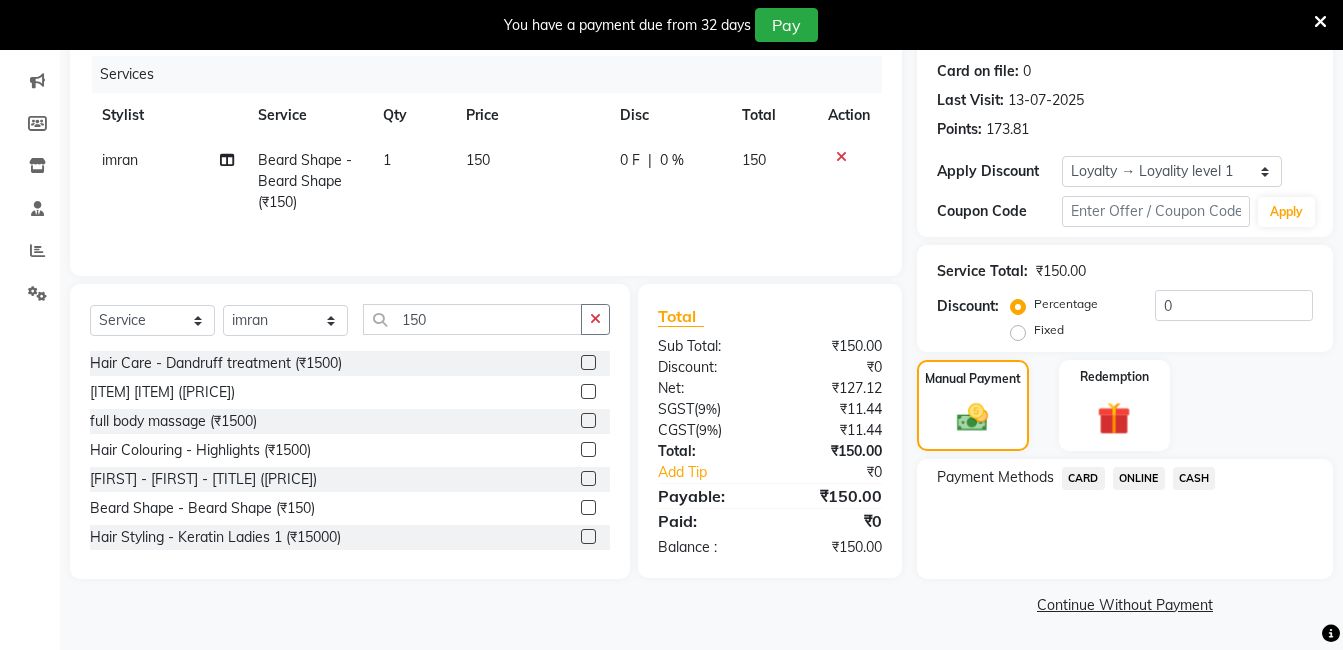 click on "Payment Methods  CARD   ONLINE   CASH" 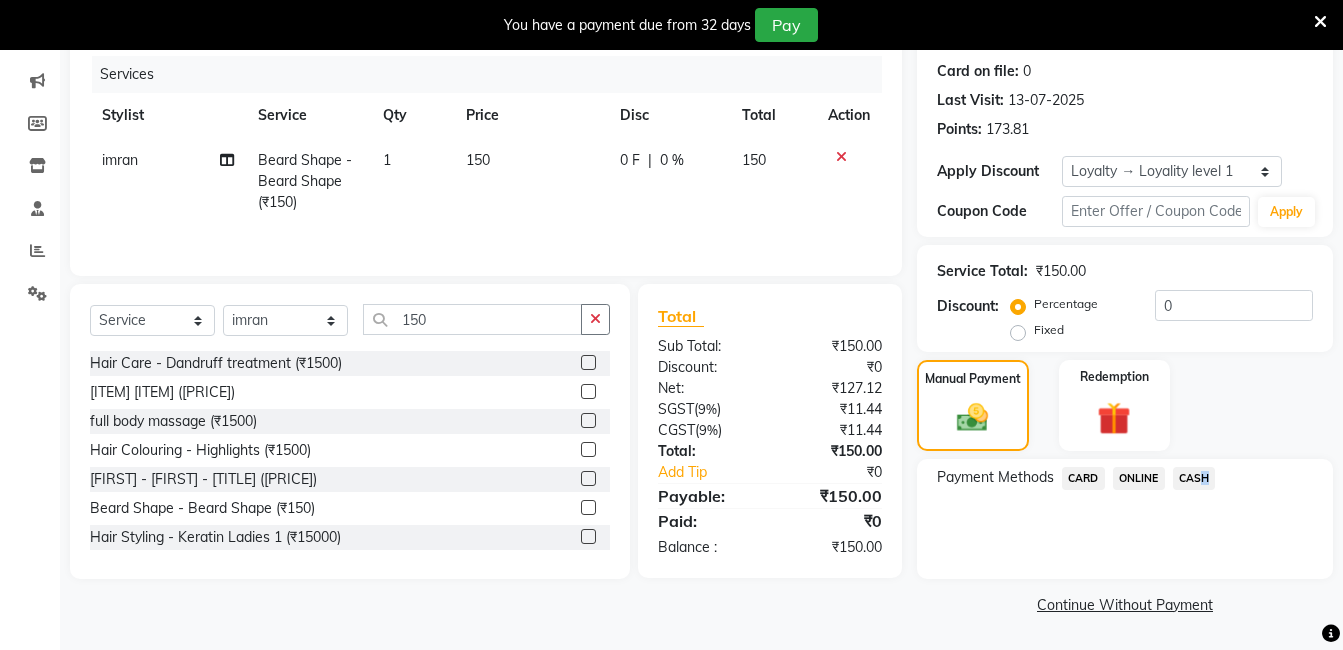 click on "CASH" 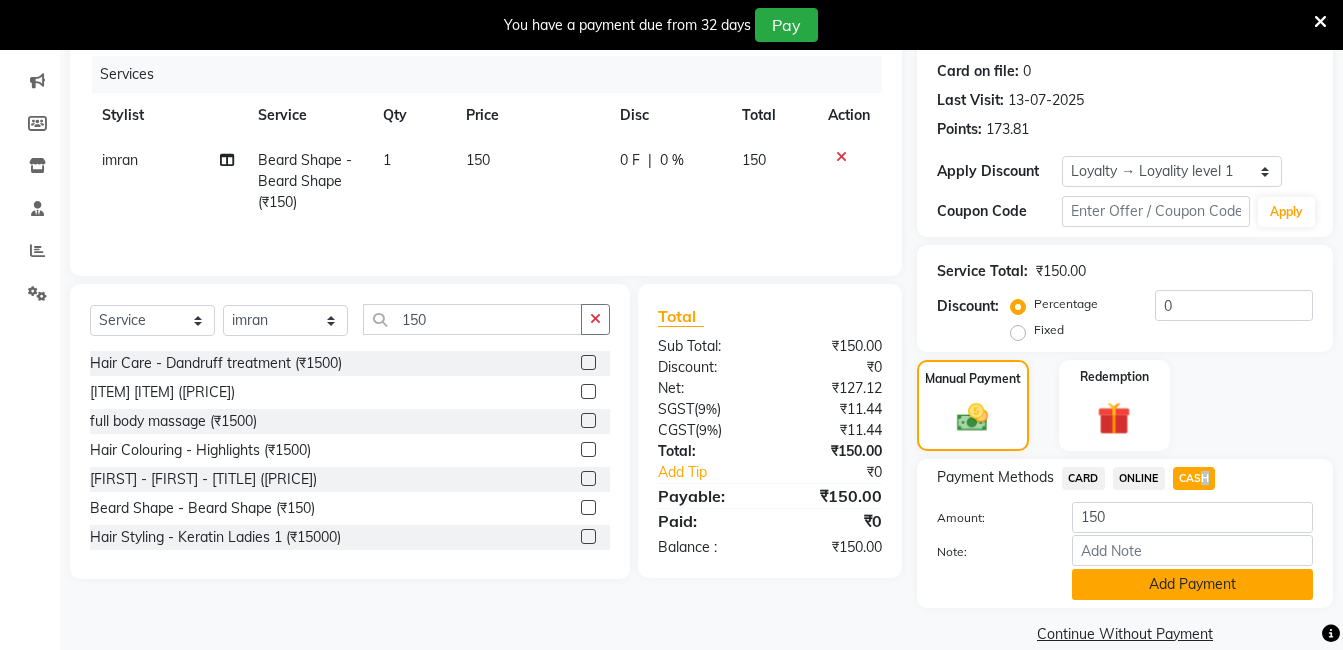 drag, startPoint x: 1199, startPoint y: 472, endPoint x: 1241, endPoint y: 572, distance: 108.461975 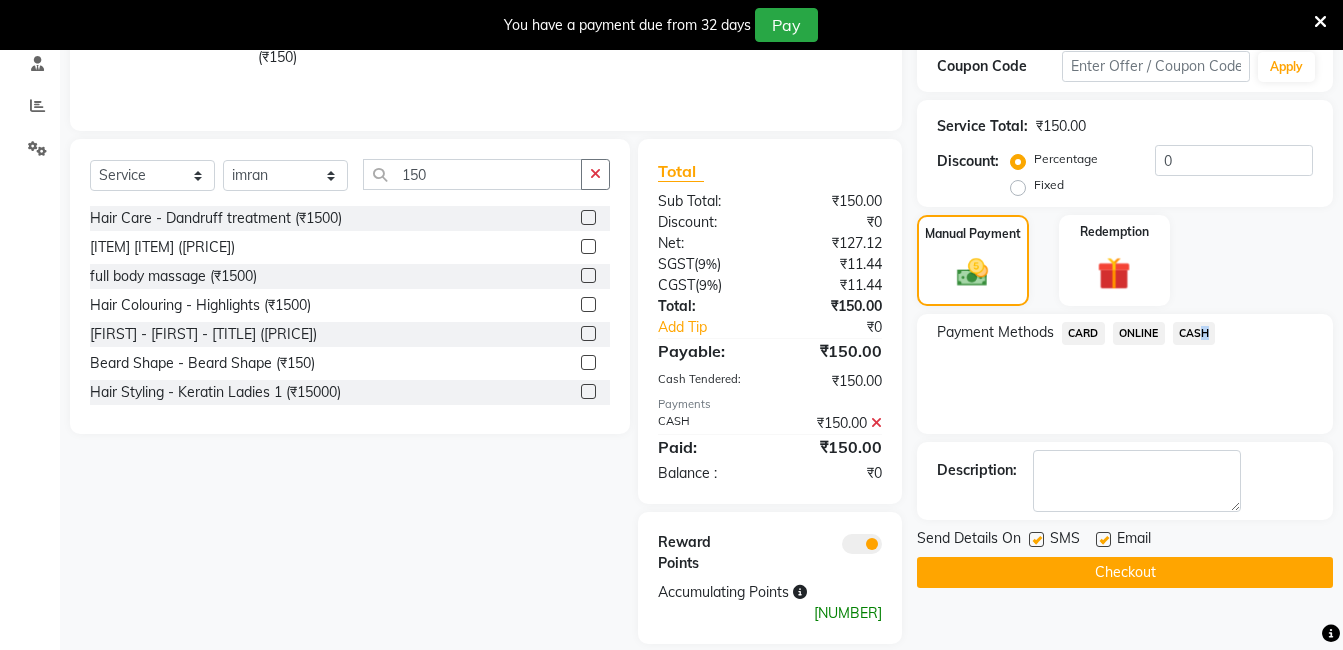 scroll, scrollTop: 390, scrollLeft: 0, axis: vertical 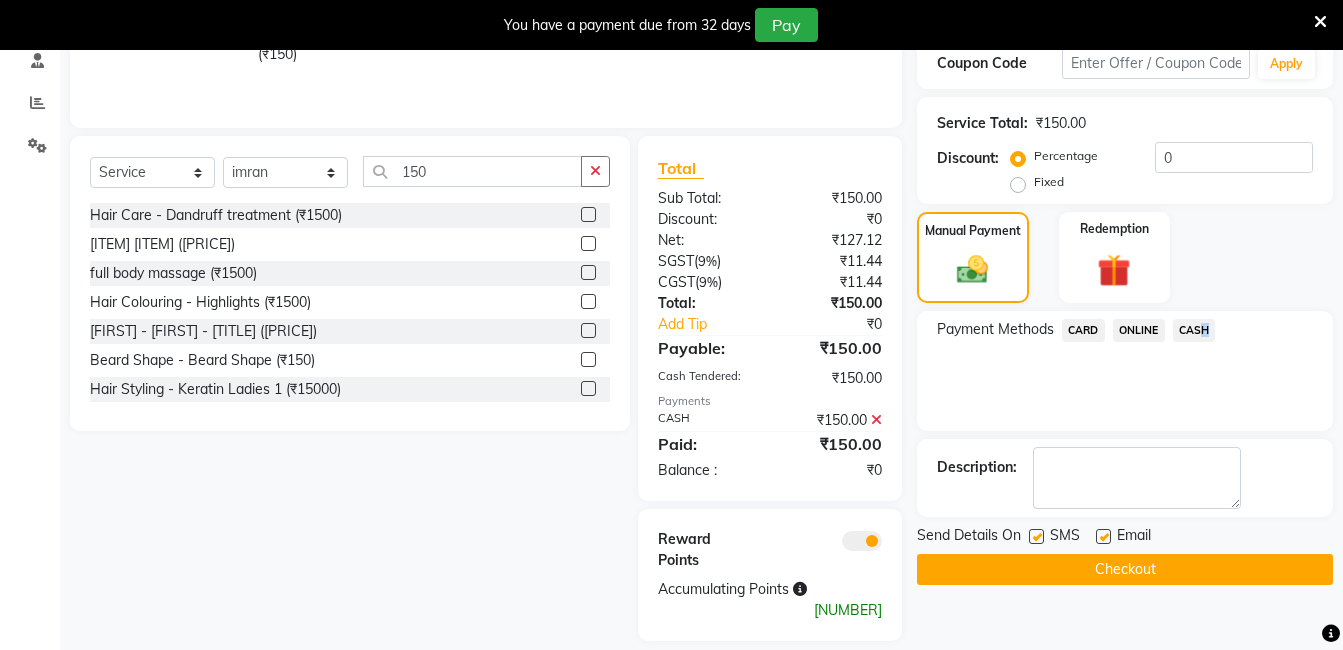 click on "Checkout" 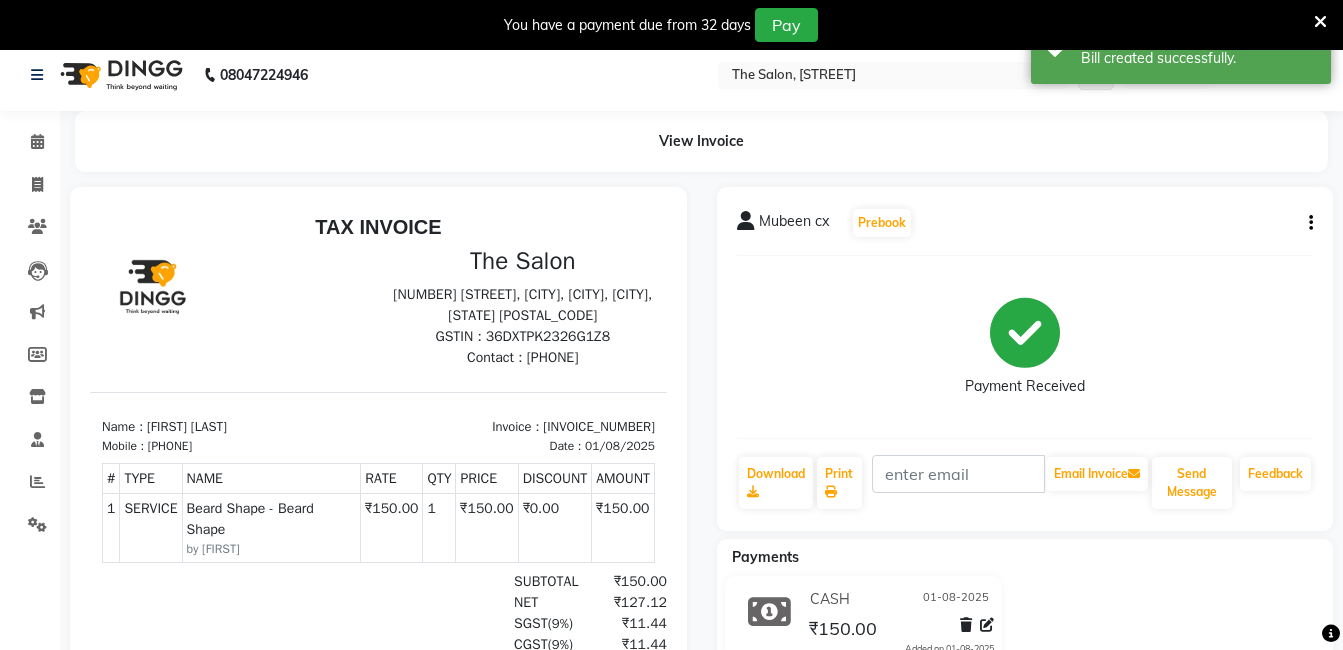 scroll, scrollTop: 0, scrollLeft: 0, axis: both 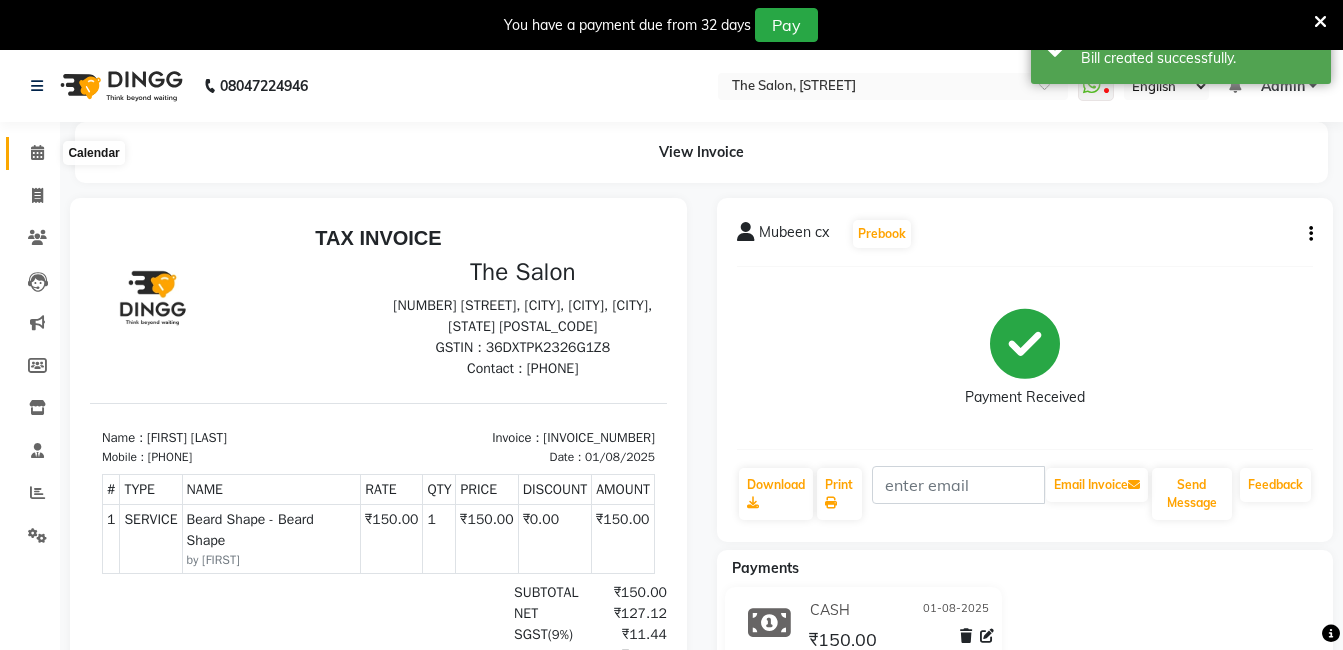 click 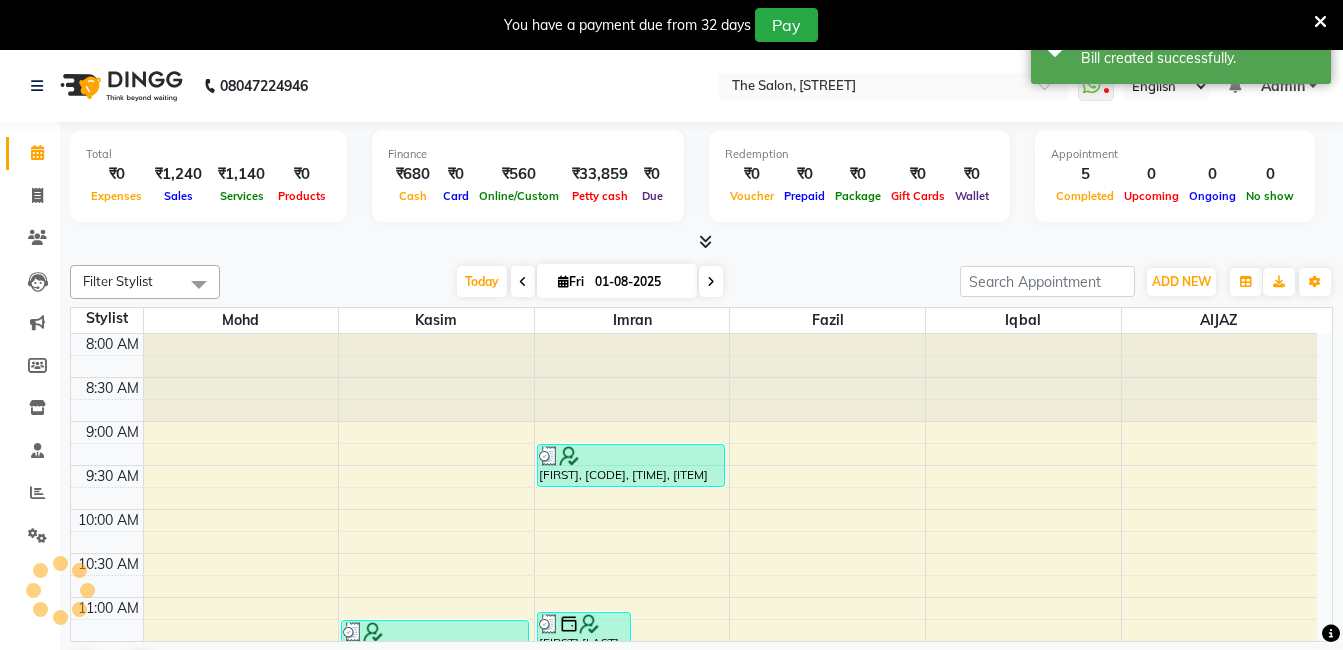 scroll, scrollTop: 0, scrollLeft: 0, axis: both 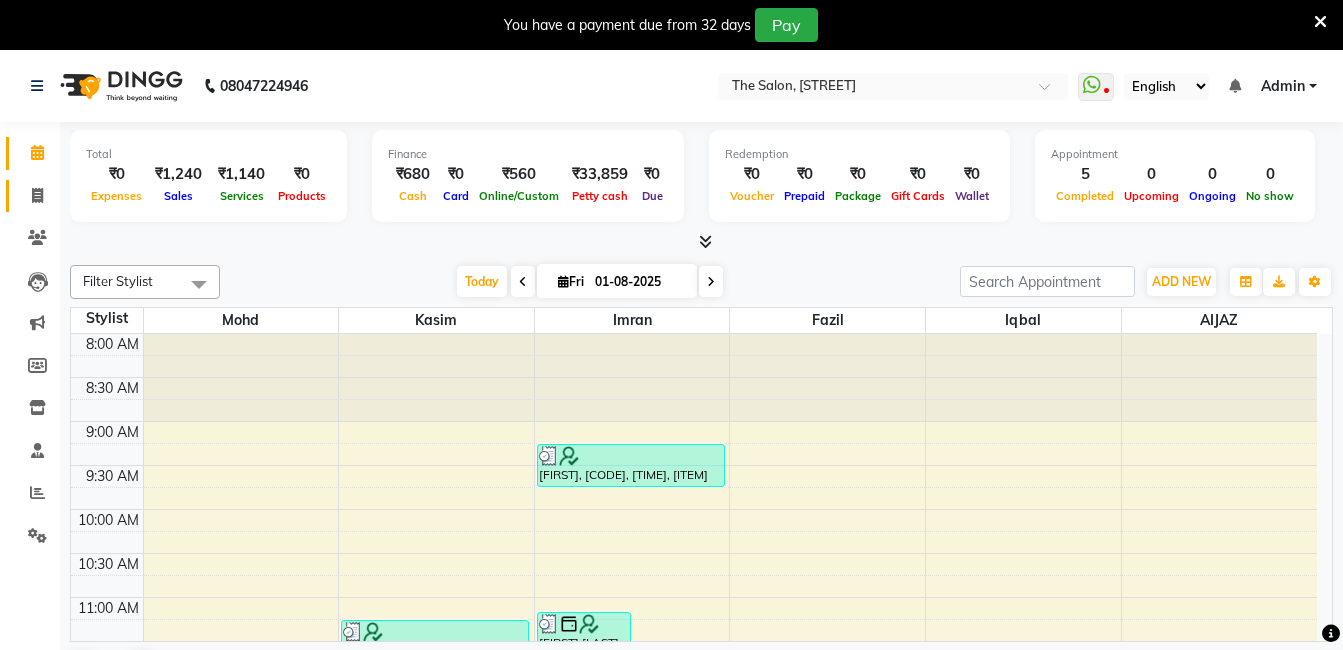 drag, startPoint x: 39, startPoint y: 182, endPoint x: 59, endPoint y: 193, distance: 22.825424 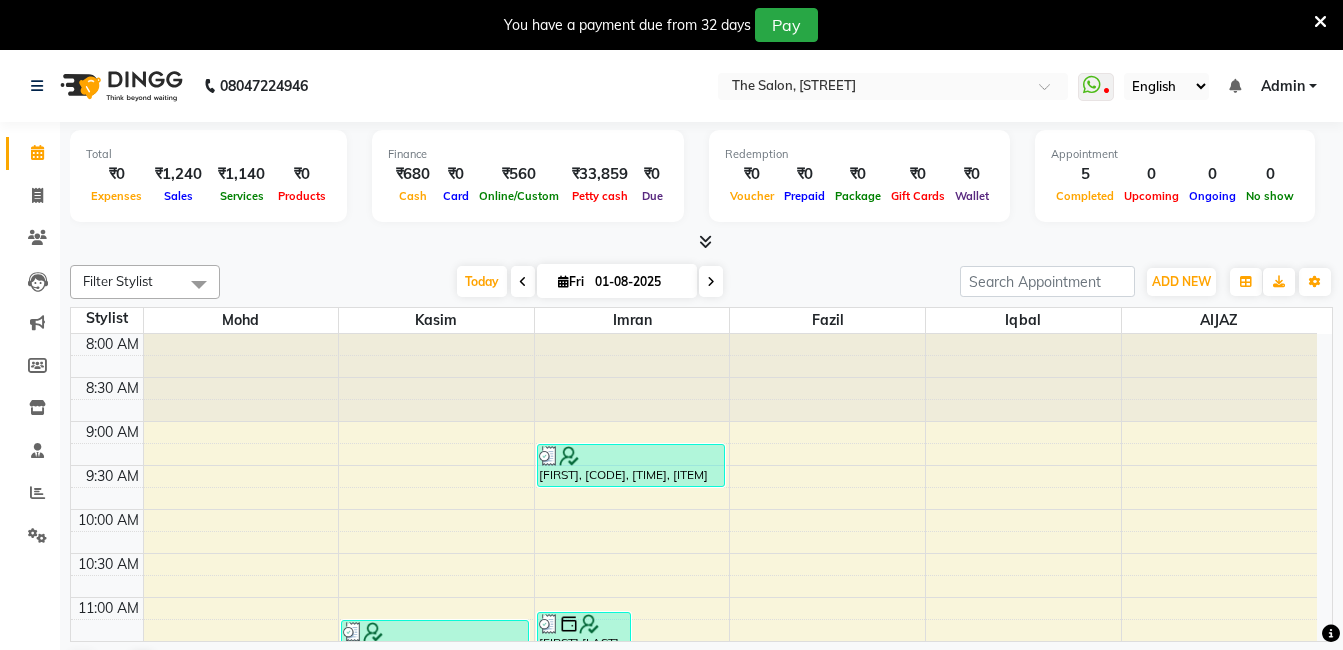 select on "service" 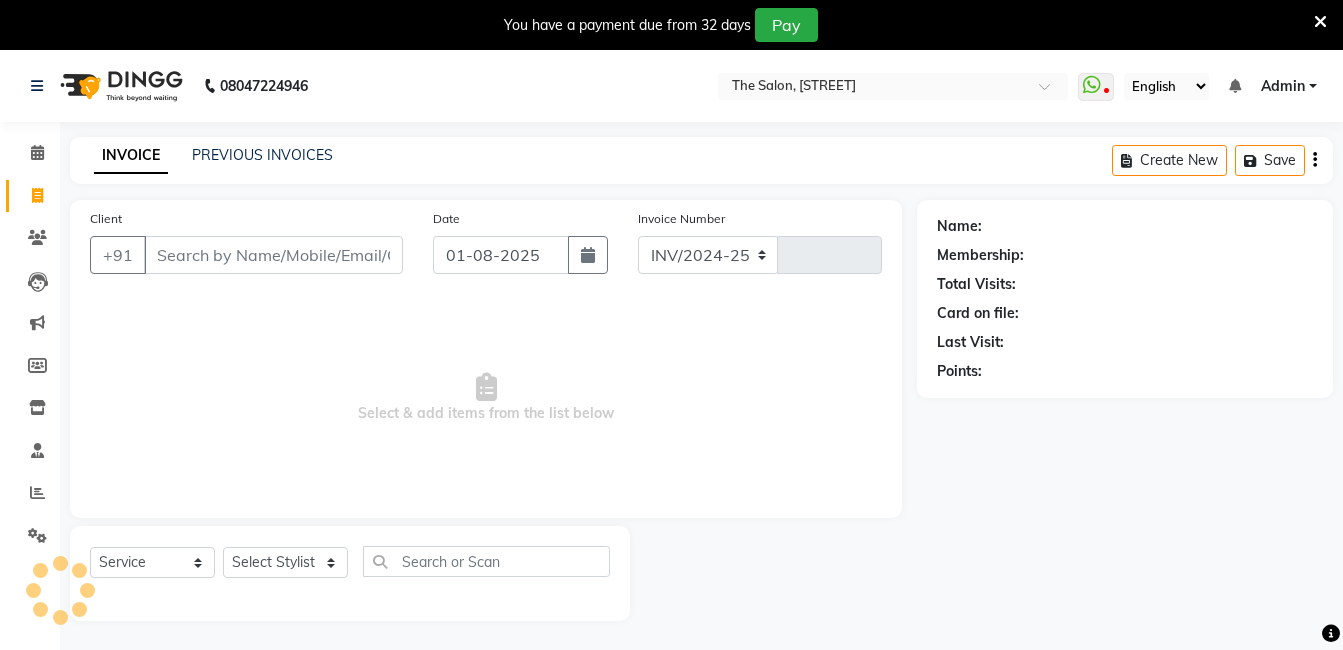 select on "5198" 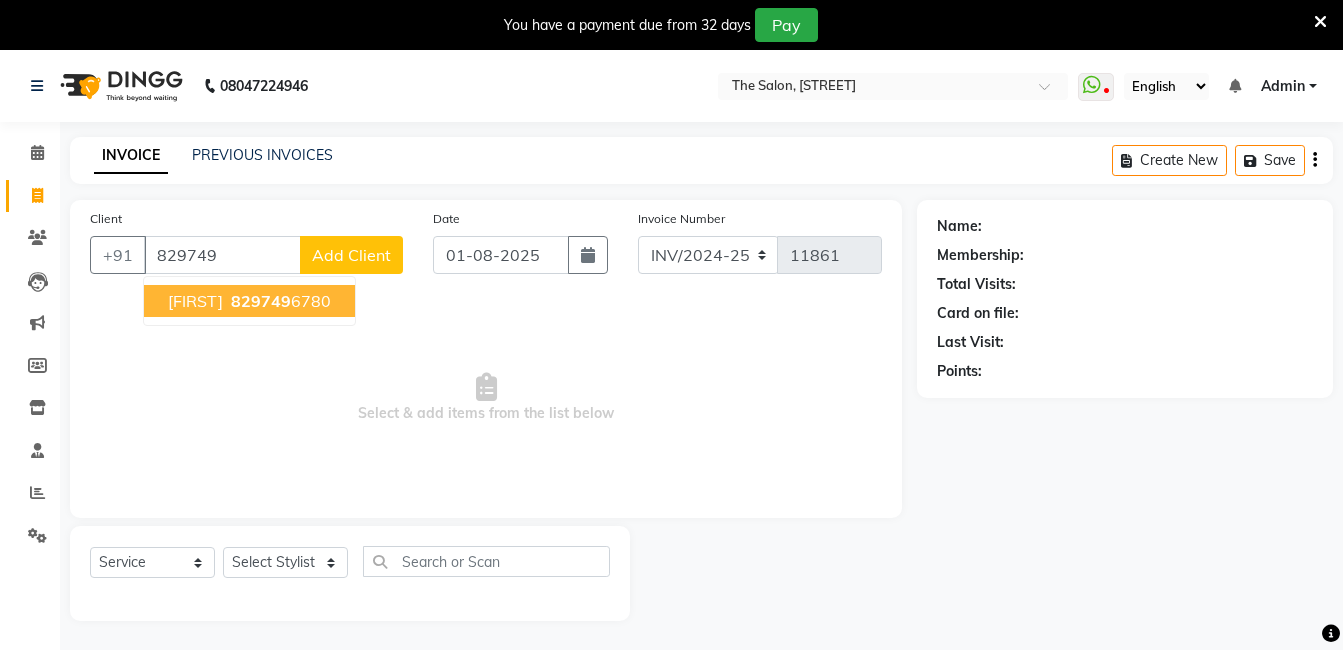 click on "[FIRST] [PHONE]" at bounding box center [249, 301] 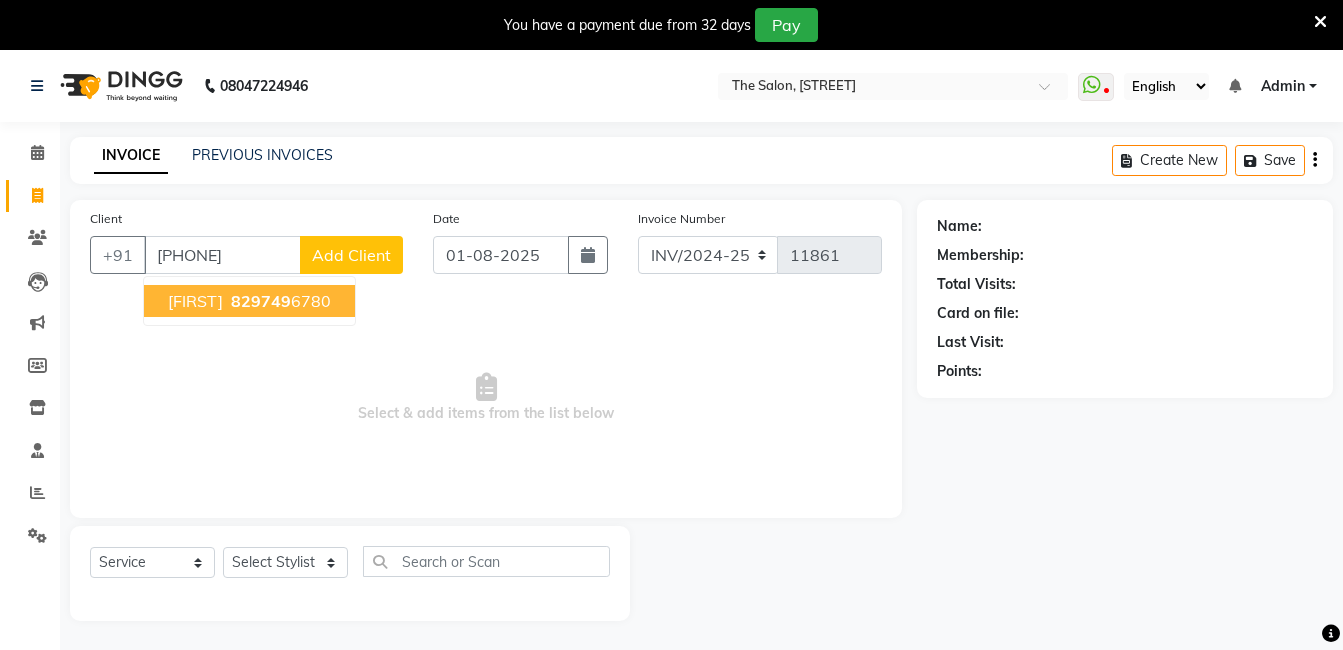 type on "[PHONE]" 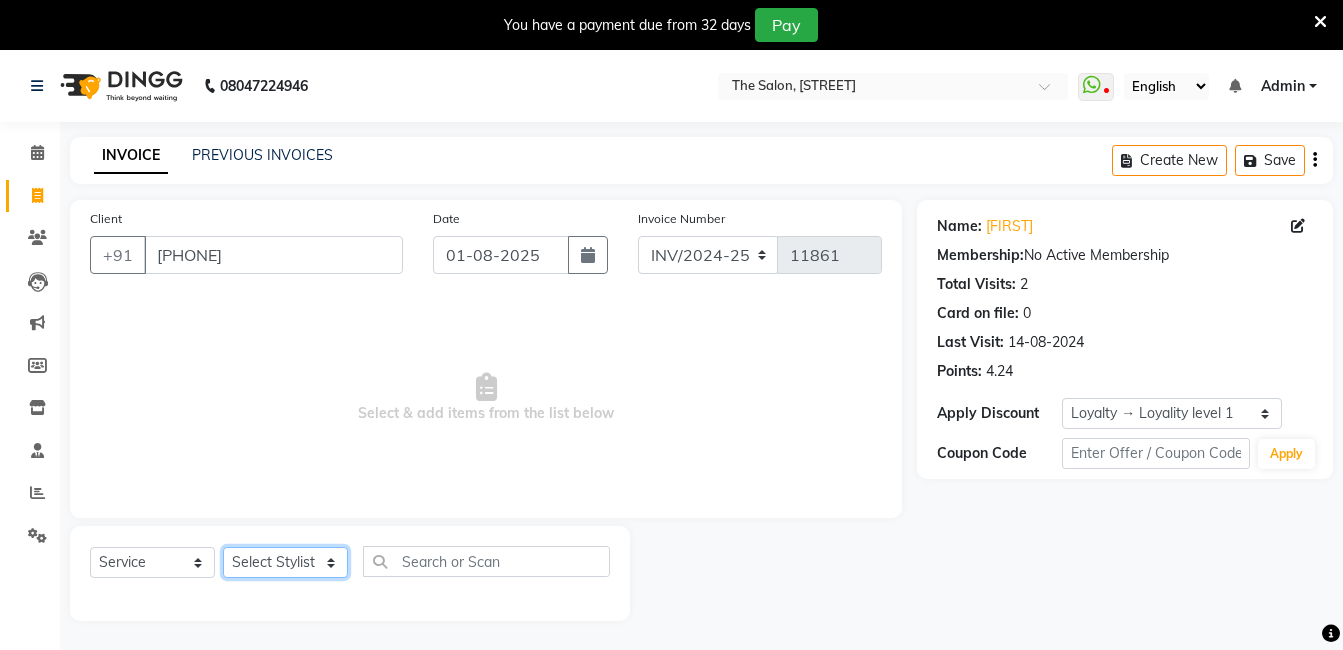 click on "Select Stylist AIJAZ fazil imran iqbal kasim mohd mohsin rasheed sameer TALIB Wajid" 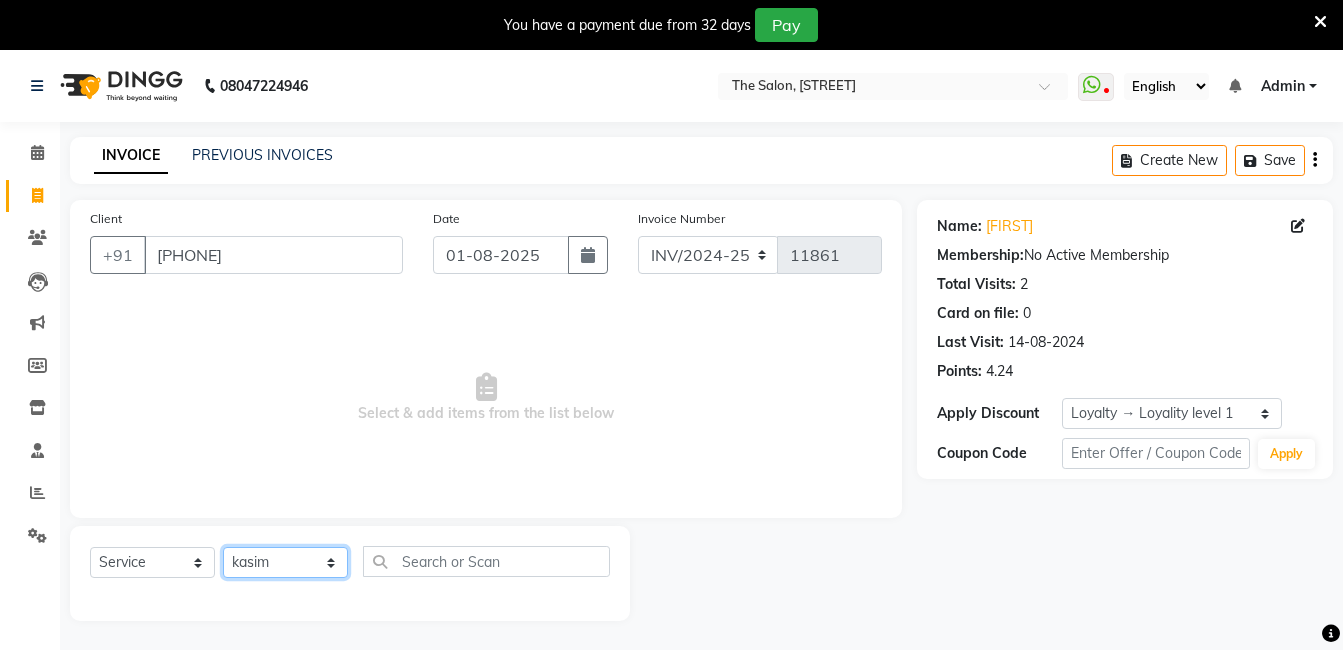 click on "Select Stylist AIJAZ fazil imran iqbal kasim mohd mohsin rasheed sameer TALIB Wajid" 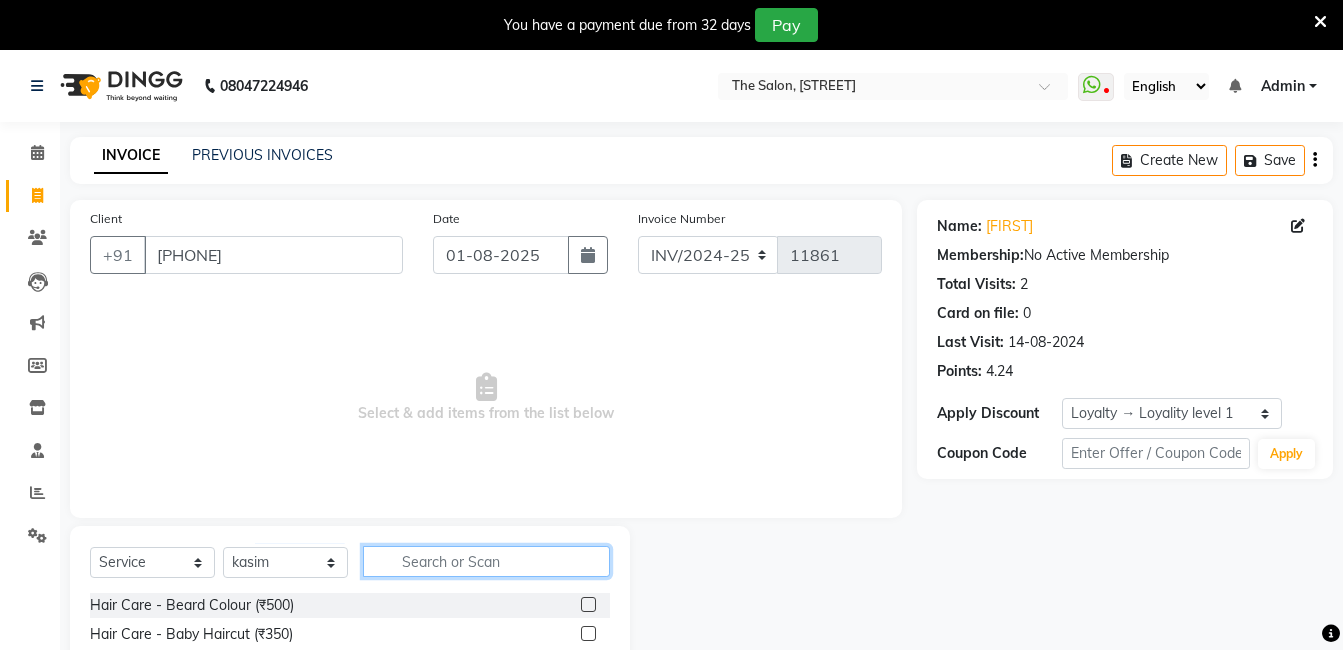 click 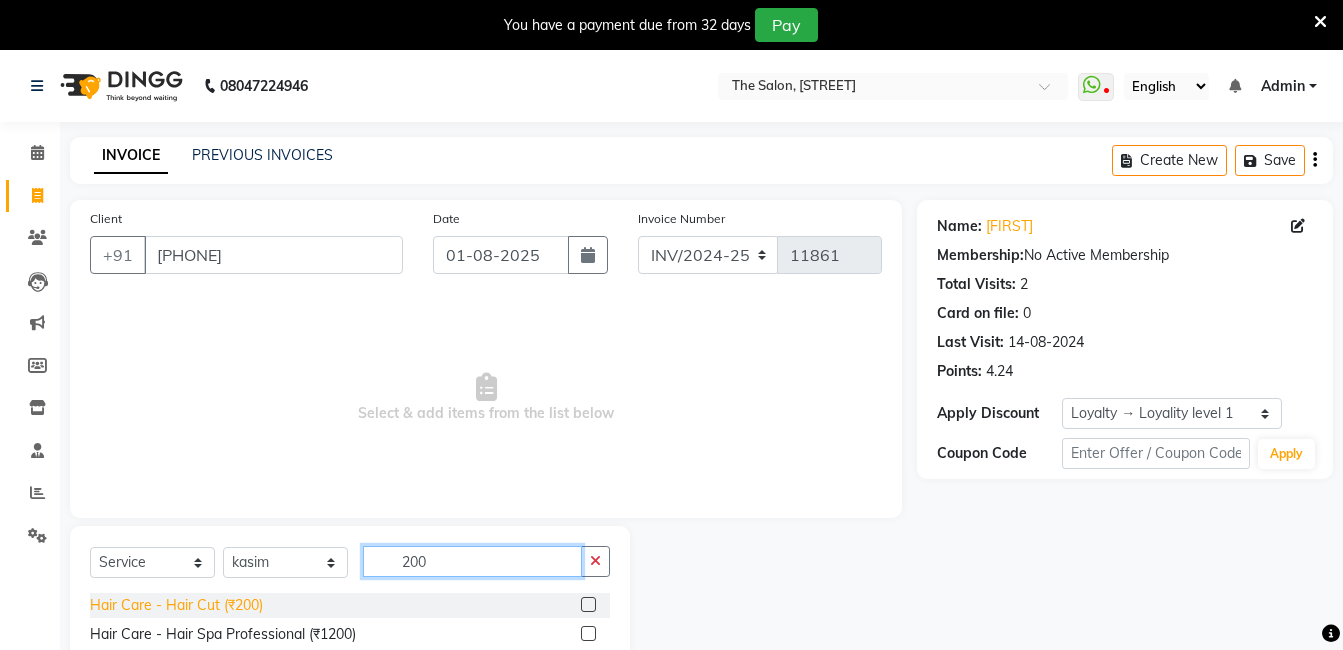 type on "200" 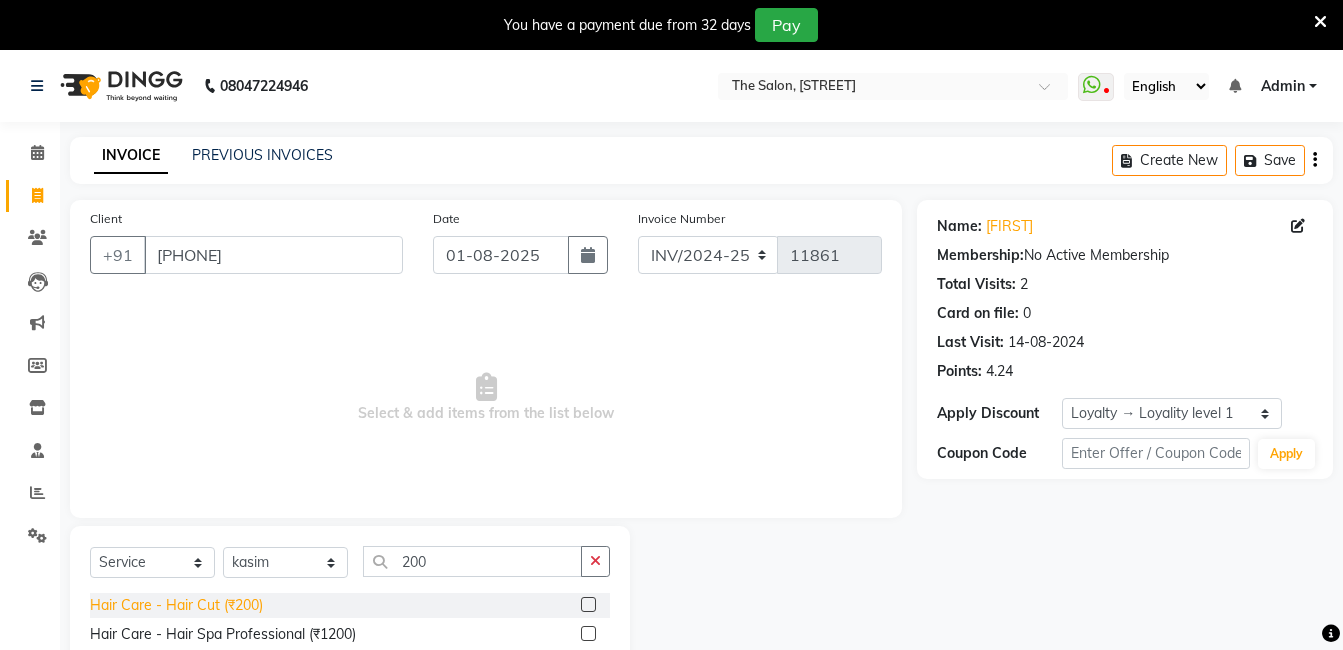 click on "Hair Care - Hair Cut (₹200)" 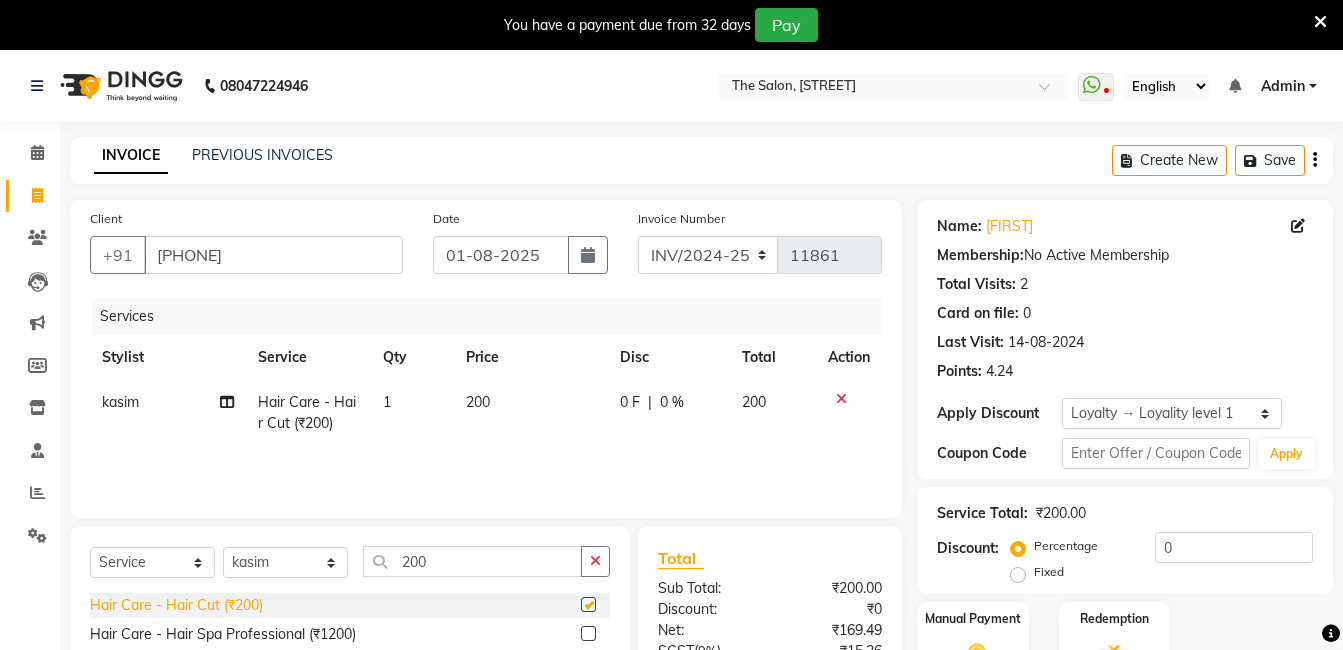 checkbox on "false" 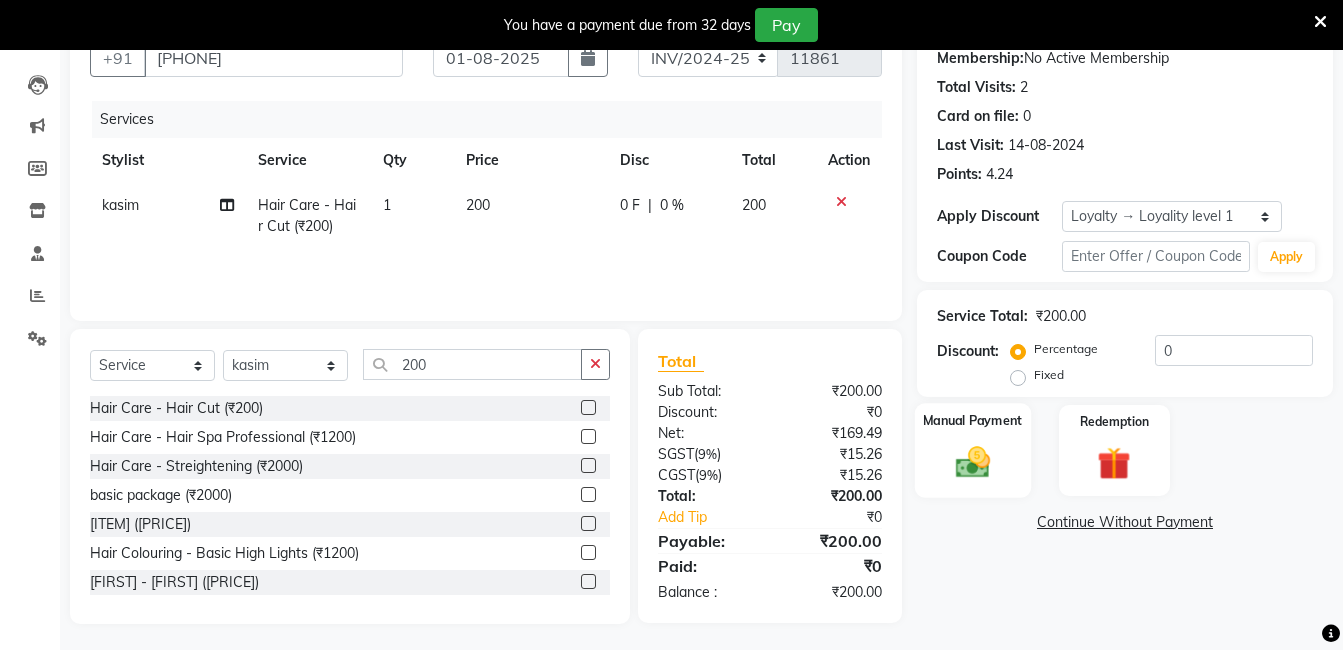 scroll, scrollTop: 201, scrollLeft: 0, axis: vertical 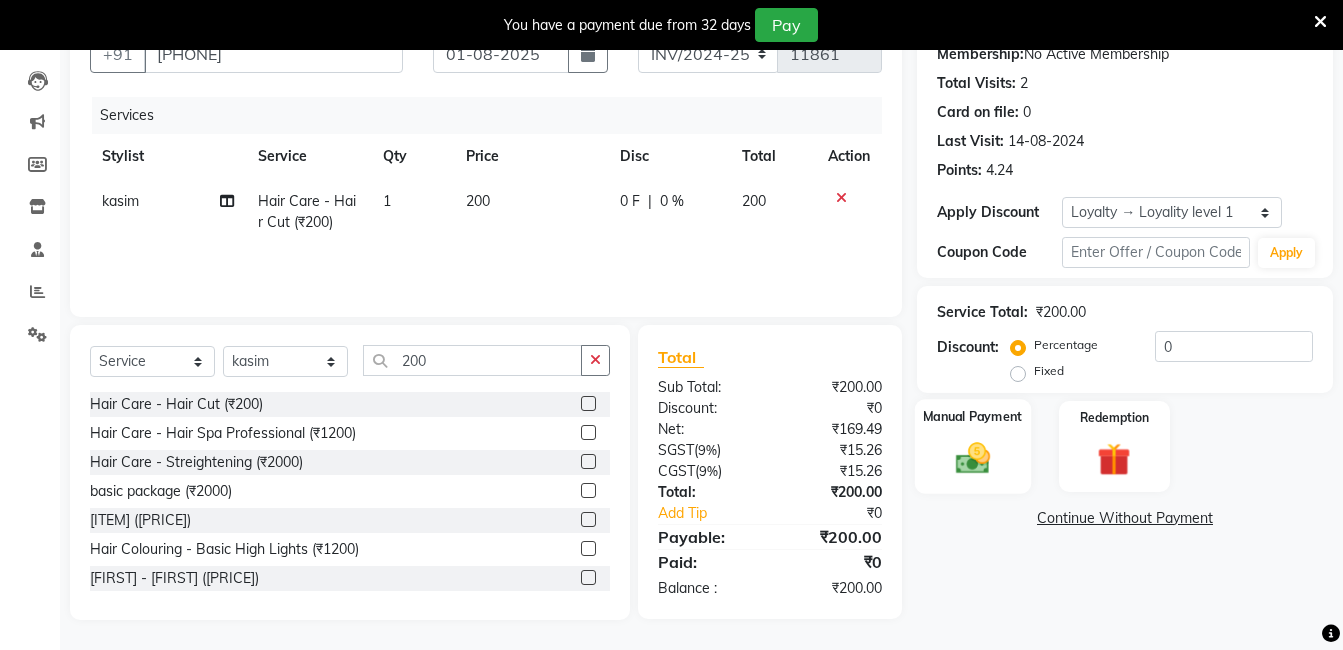click 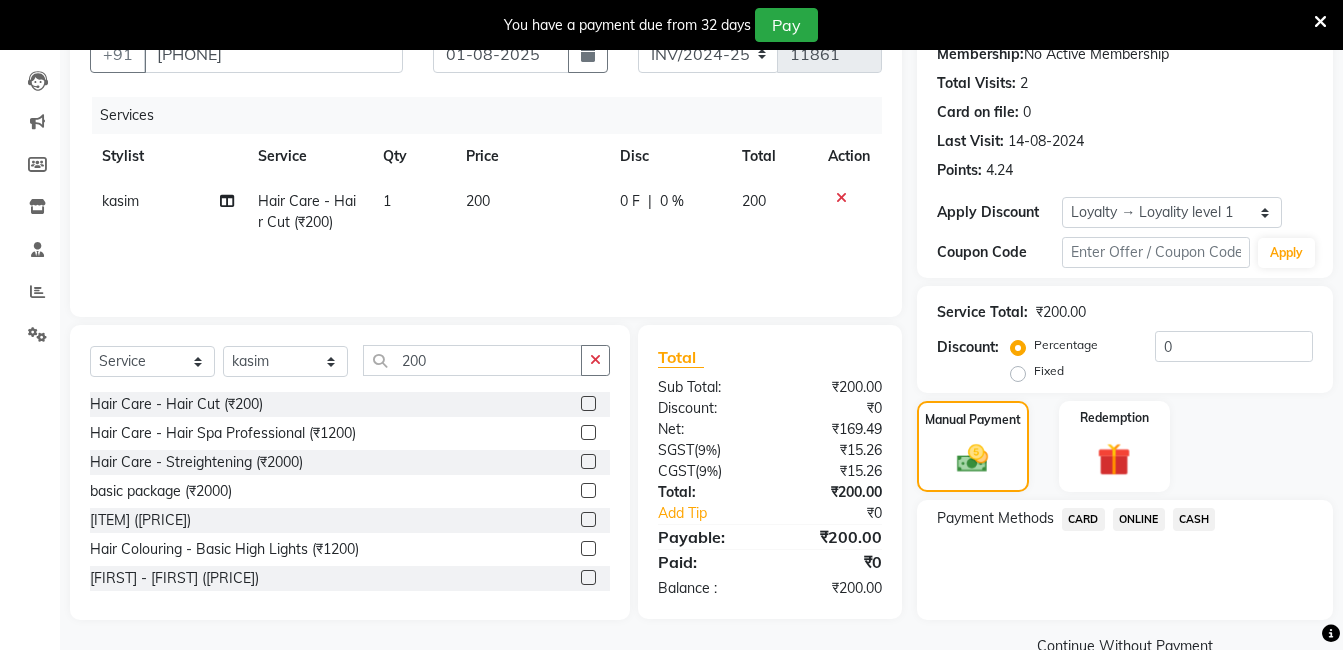 click on "CASH" 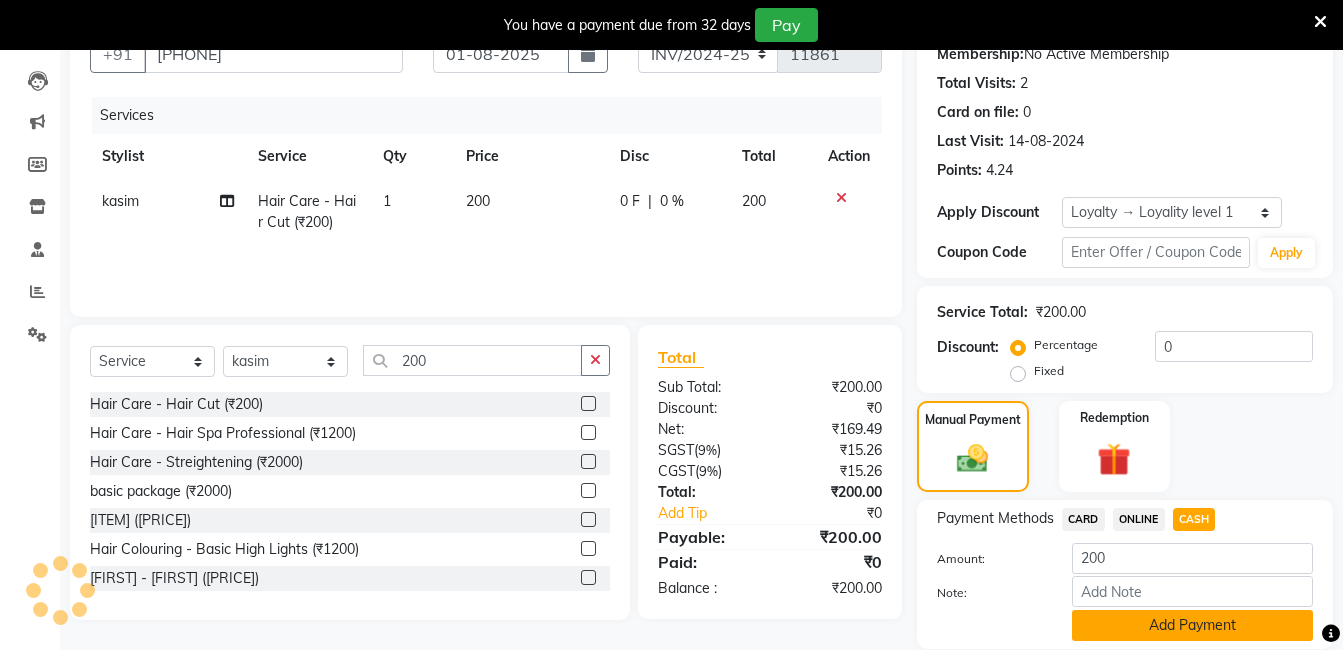 click on "Add Payment" 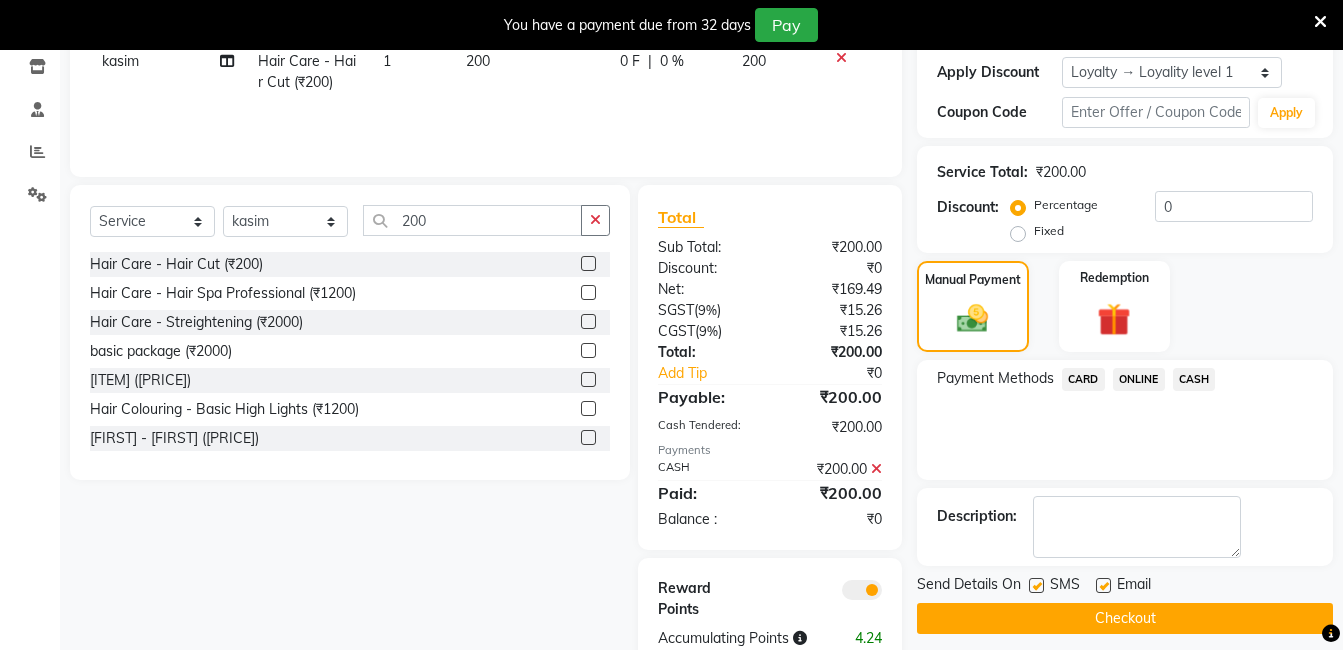 scroll, scrollTop: 390, scrollLeft: 0, axis: vertical 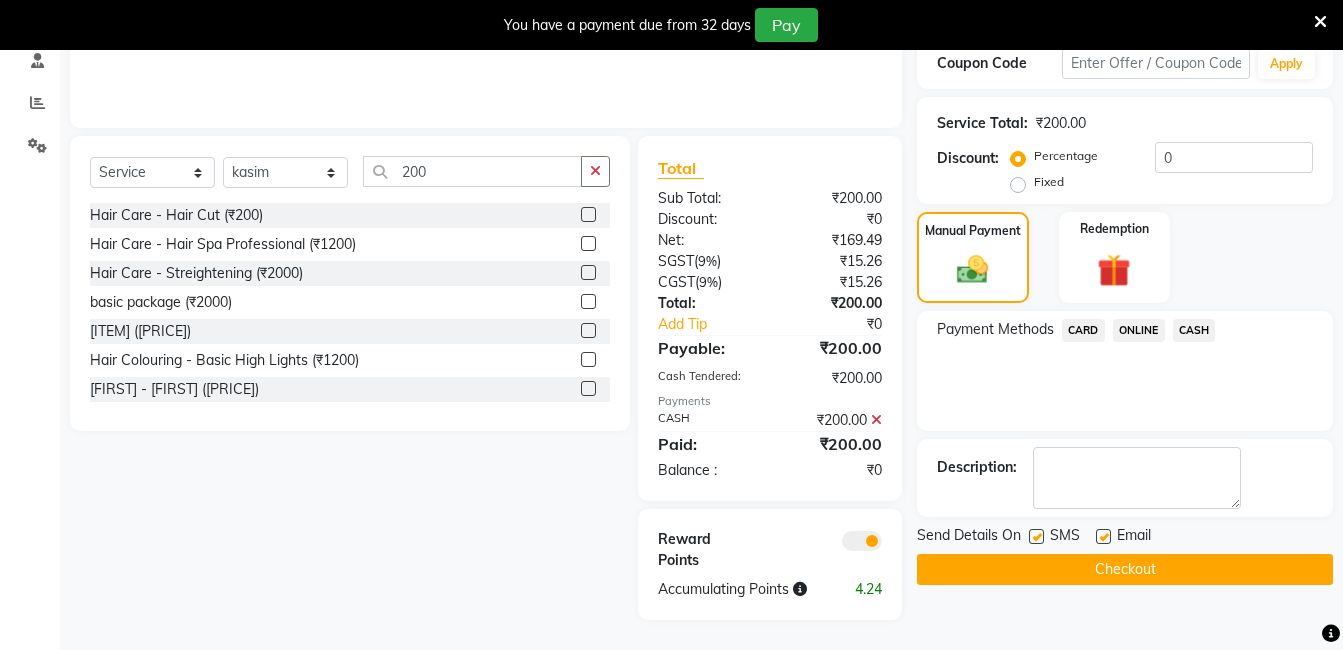 click on "Checkout" 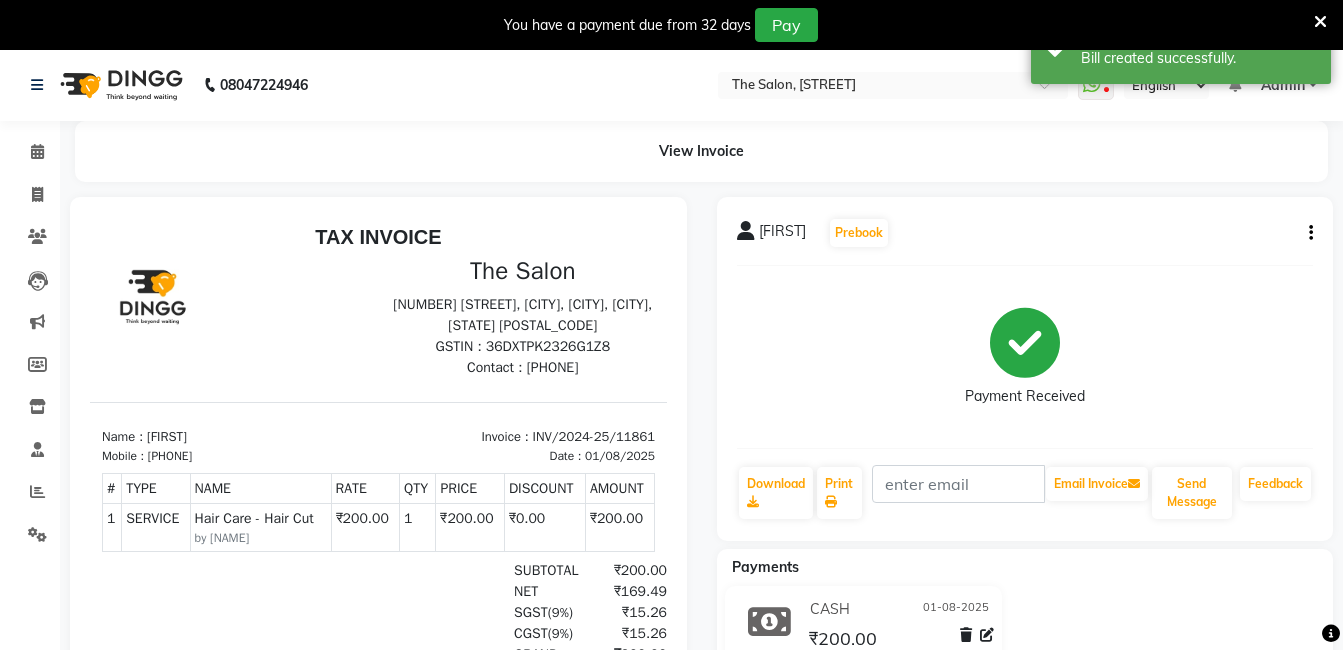 scroll, scrollTop: 0, scrollLeft: 0, axis: both 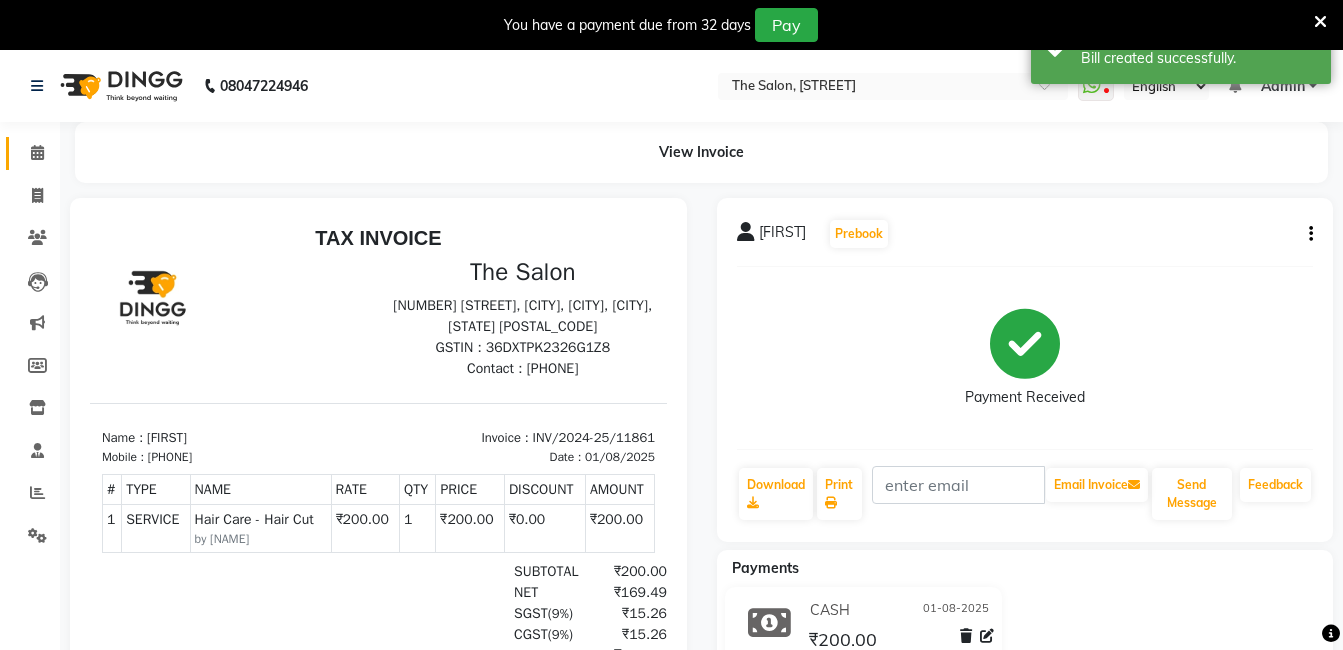 drag, startPoint x: 44, startPoint y: 140, endPoint x: 32, endPoint y: 175, distance: 37 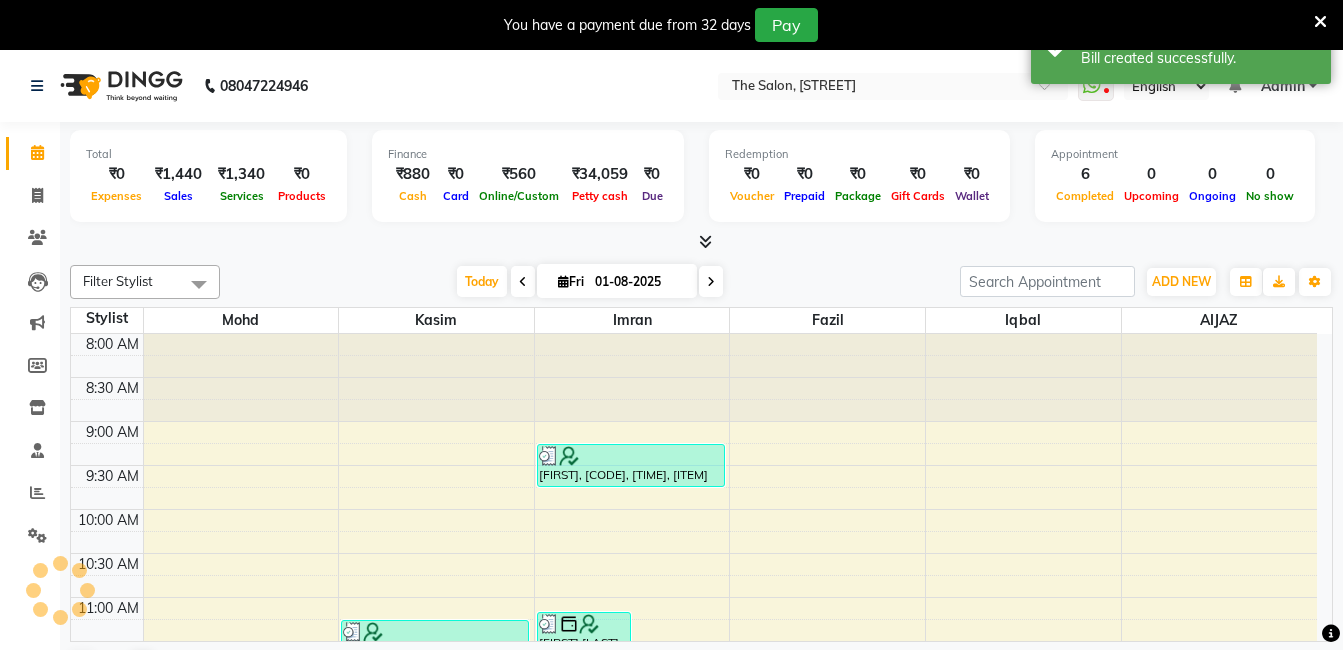 scroll, scrollTop: 0, scrollLeft: 0, axis: both 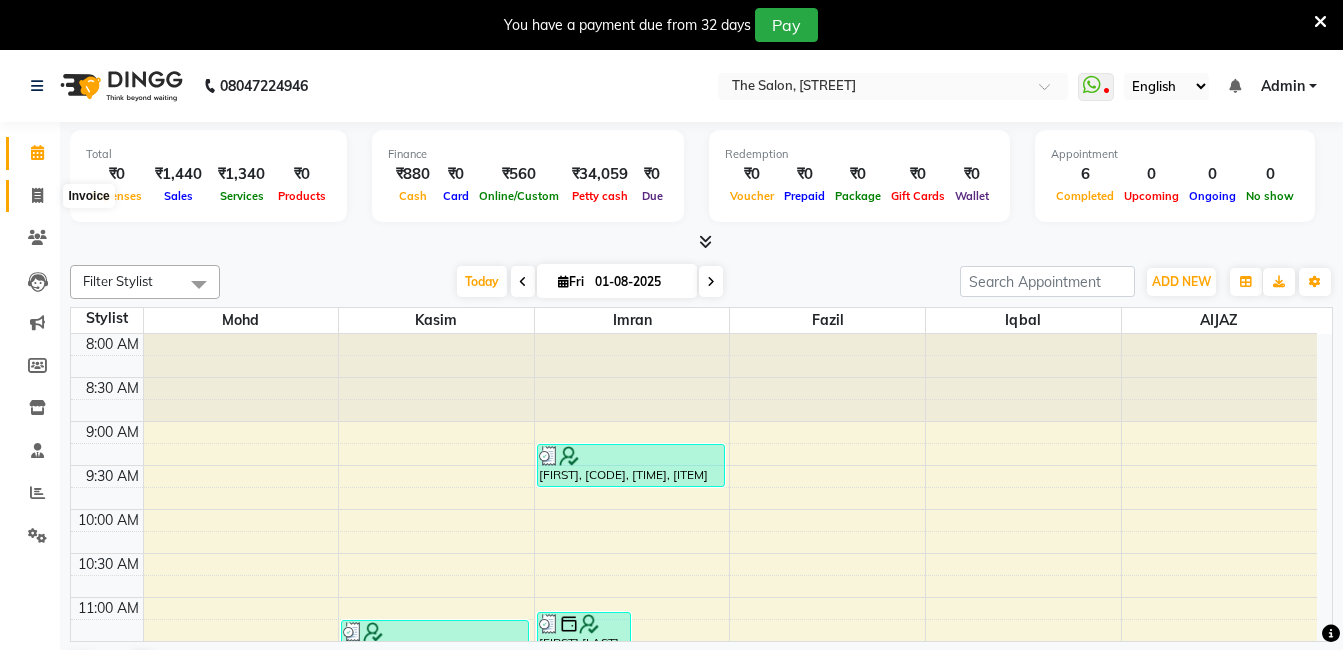 click 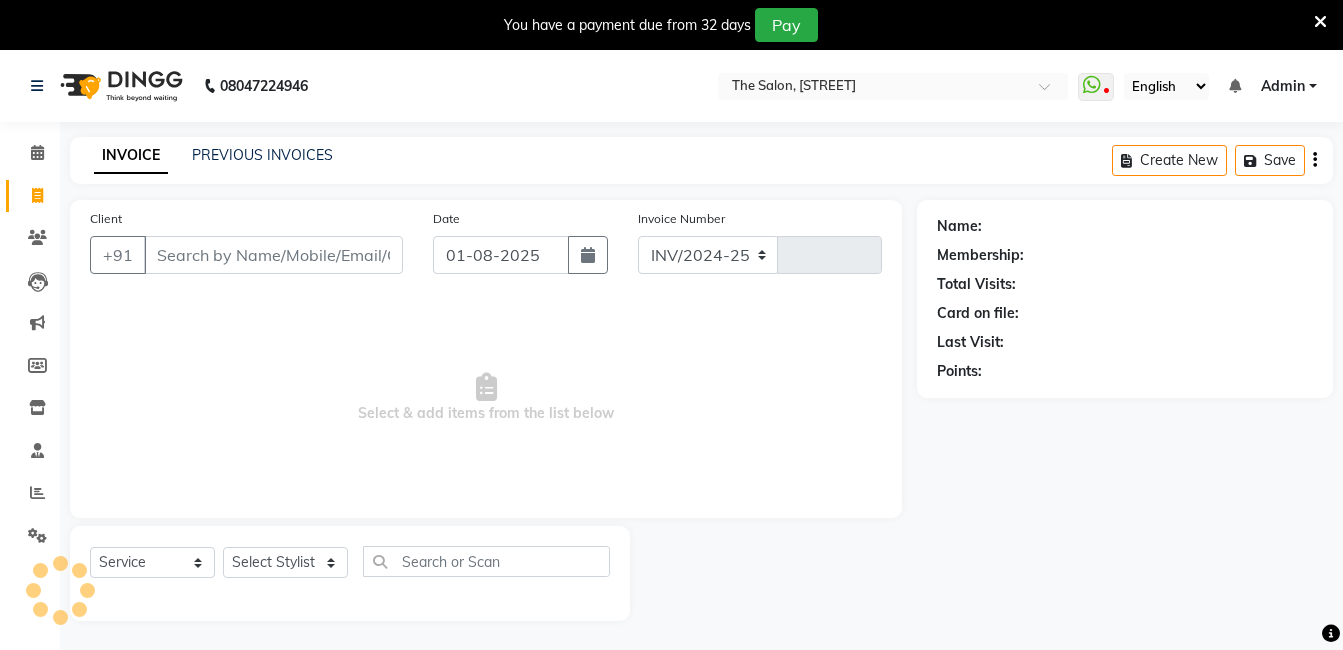 select on "5198" 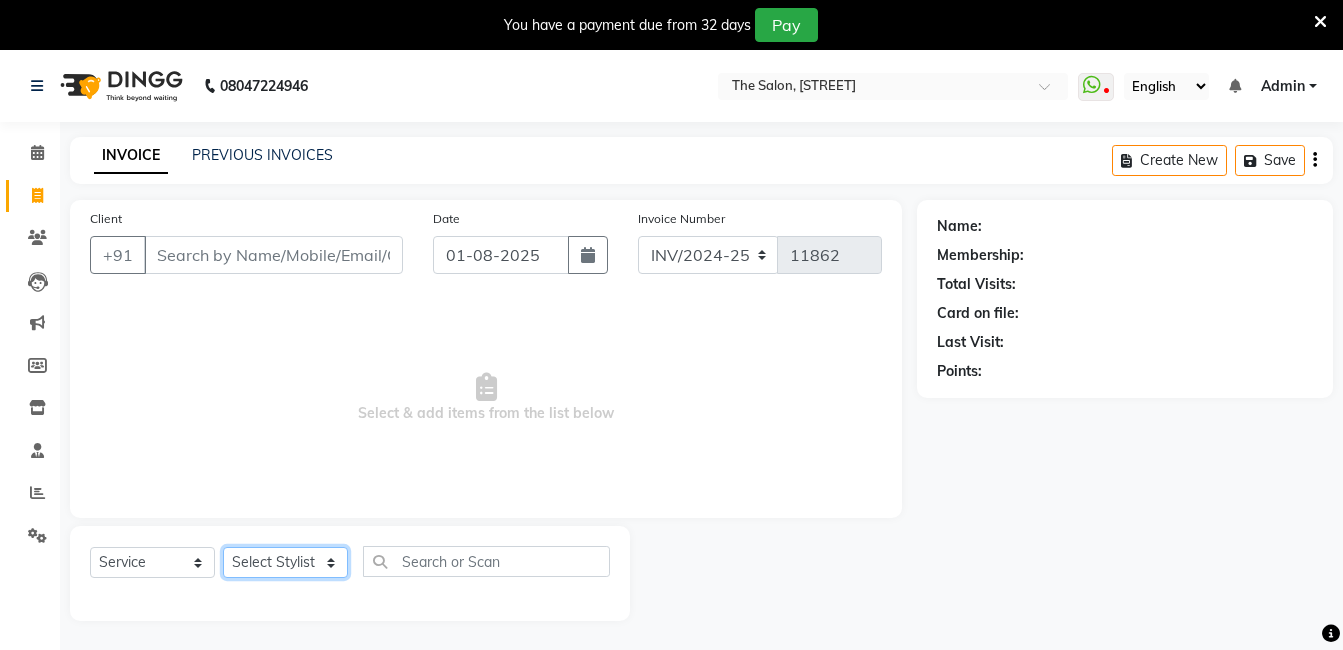 click on "Select Stylist AIJAZ fazil imran iqbal kasim mohd mohsin rasheed sameer TALIB Wajid" 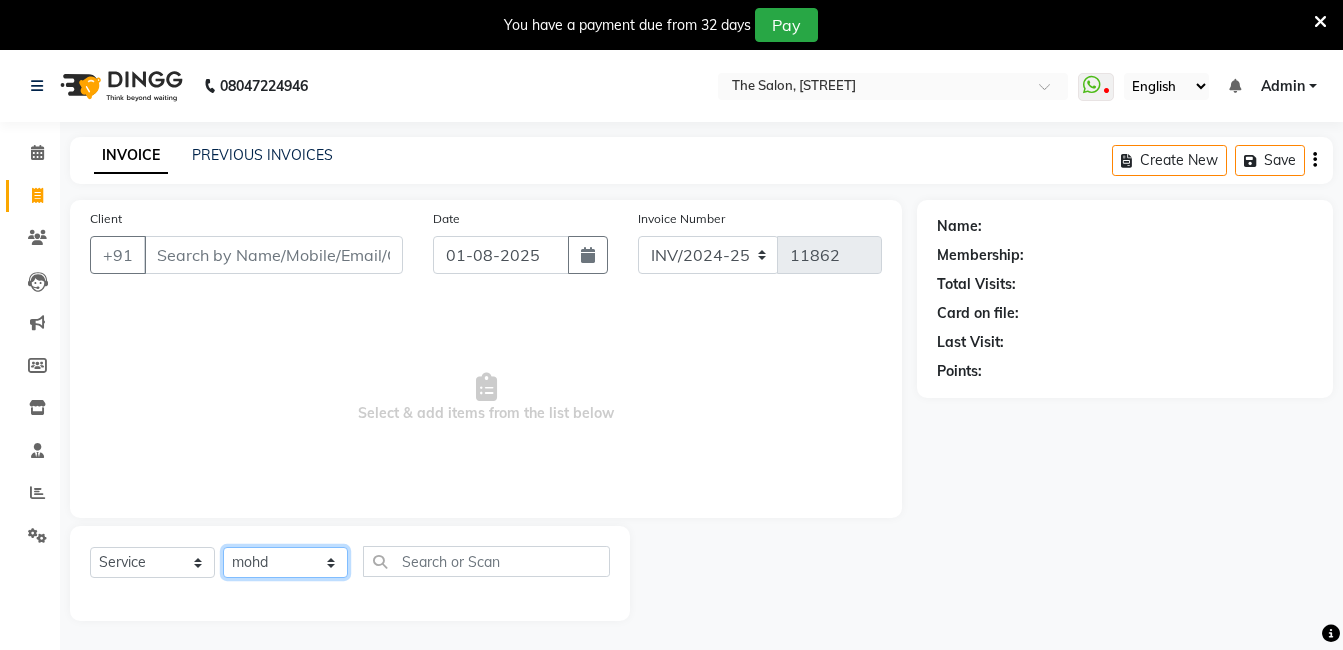 click on "Select Stylist AIJAZ fazil imran iqbal kasim mohd mohsin rasheed sameer TALIB Wajid" 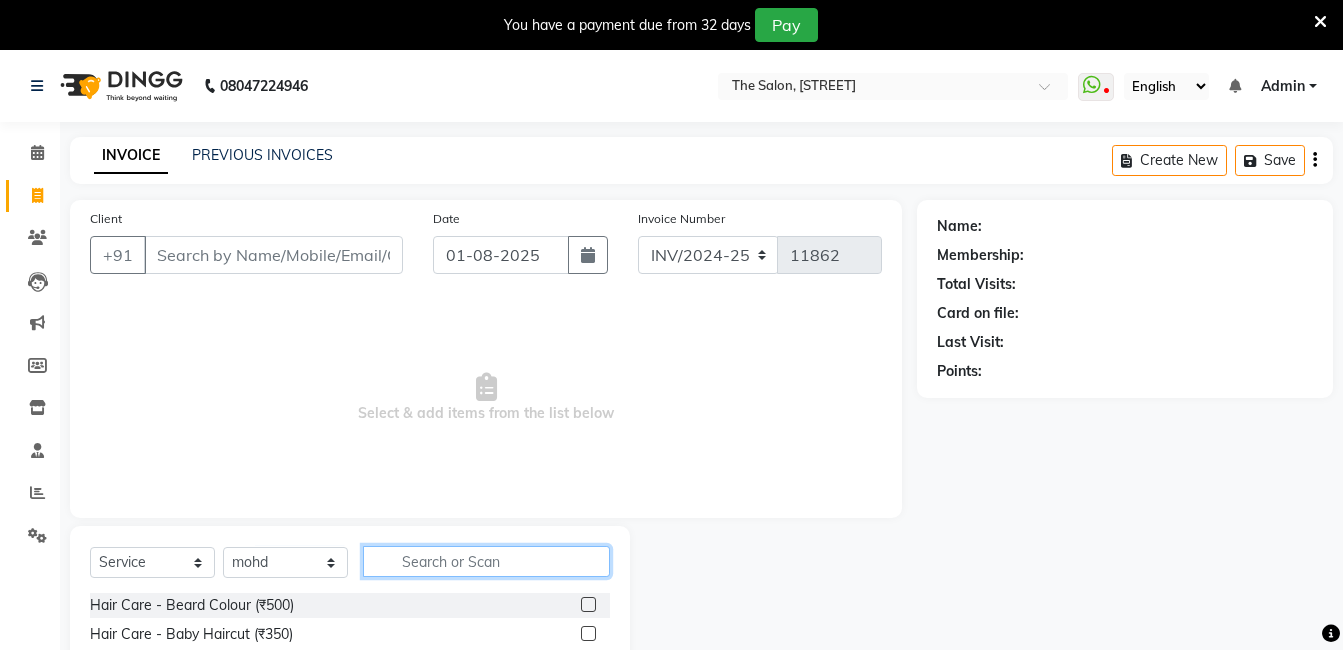 click 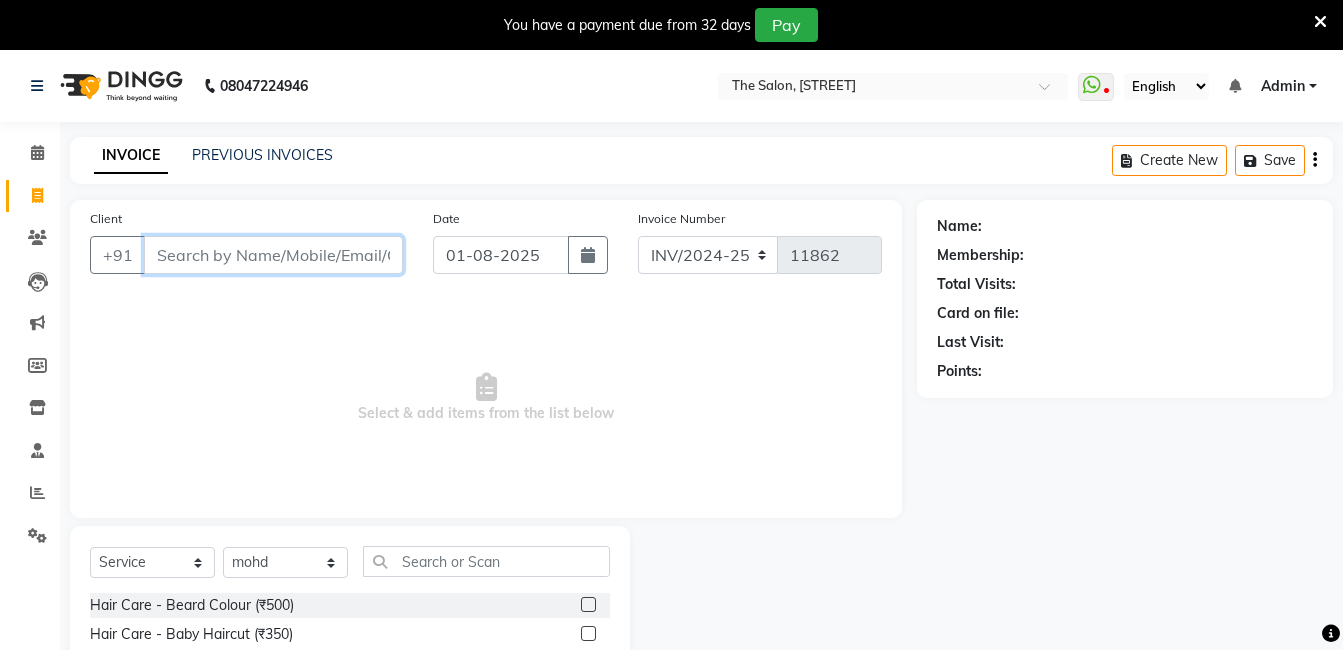 click on "Client" at bounding box center (273, 255) 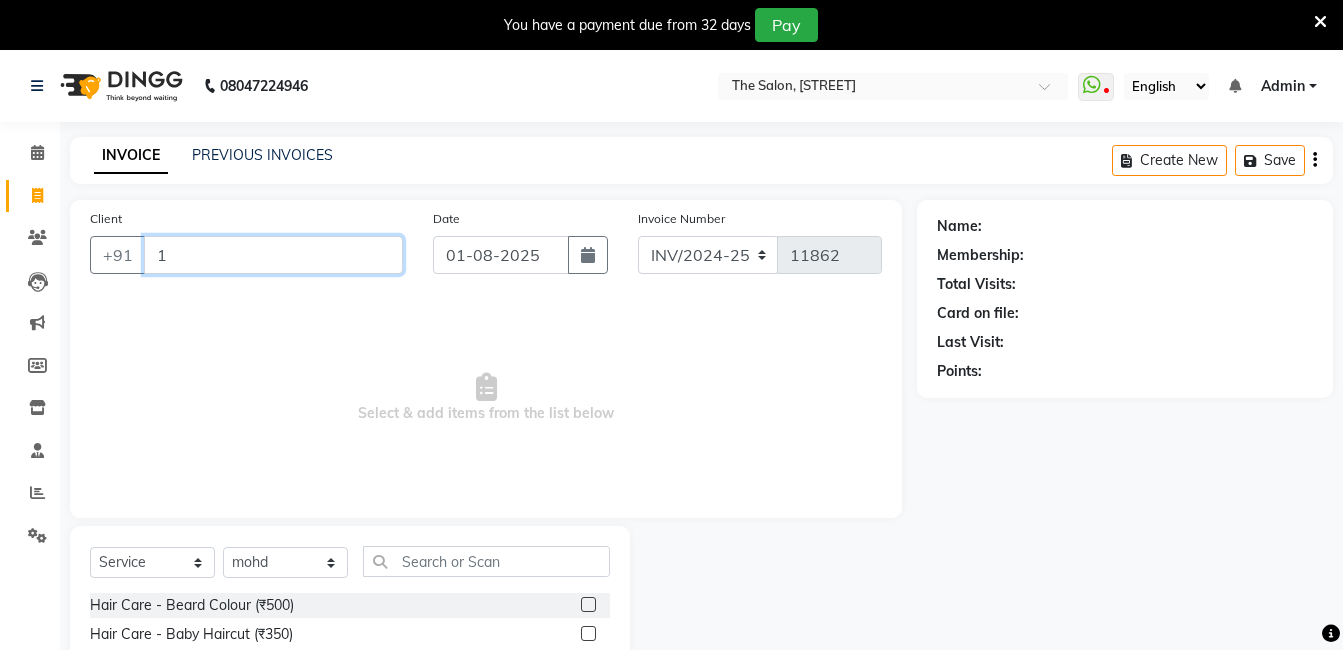 type 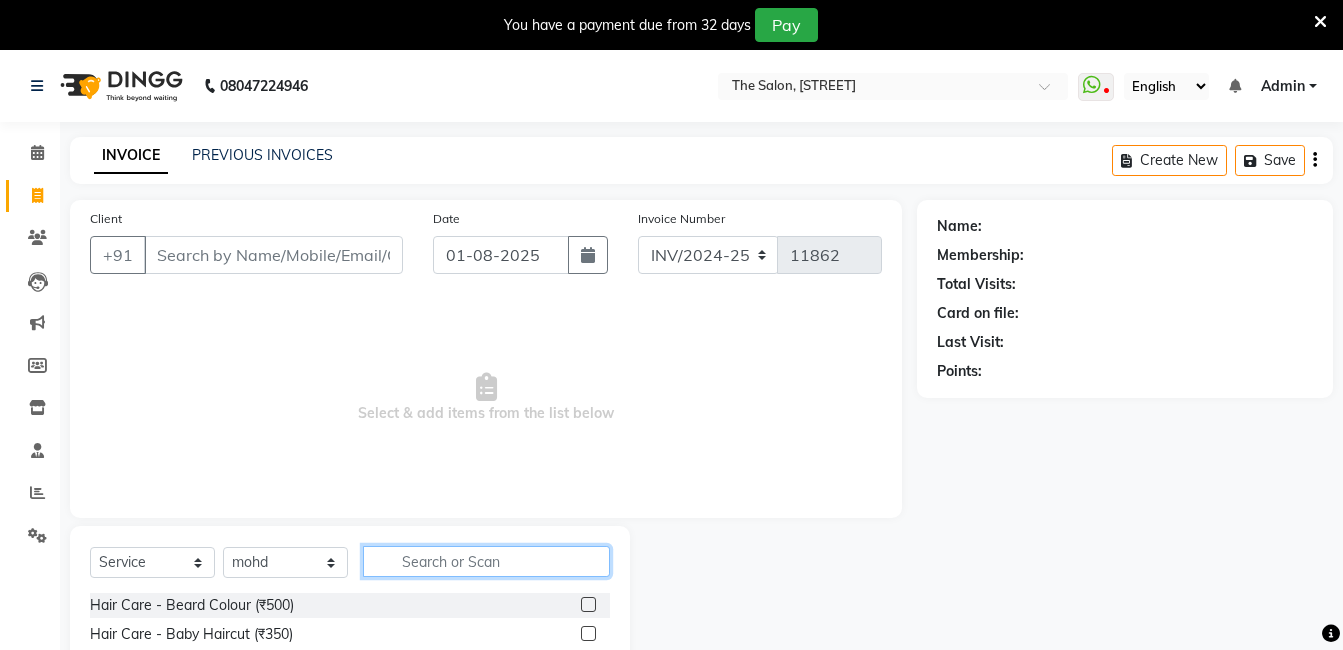 click 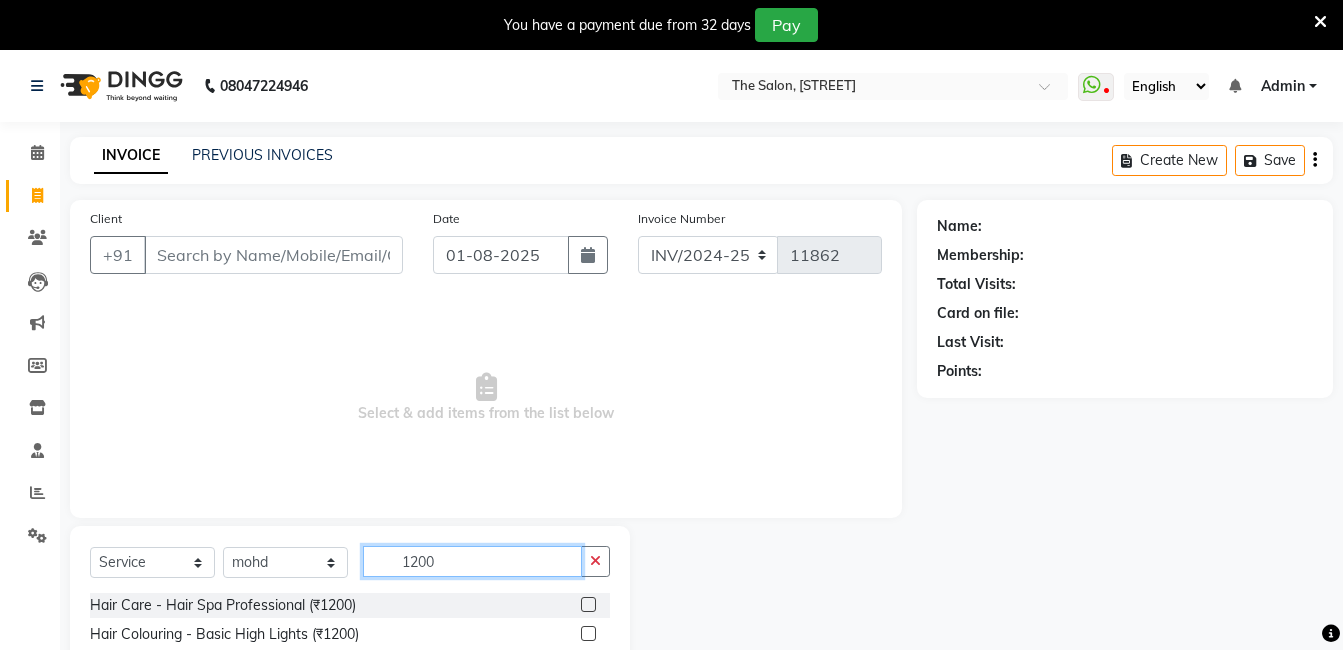 scroll, scrollTop: 100, scrollLeft: 0, axis: vertical 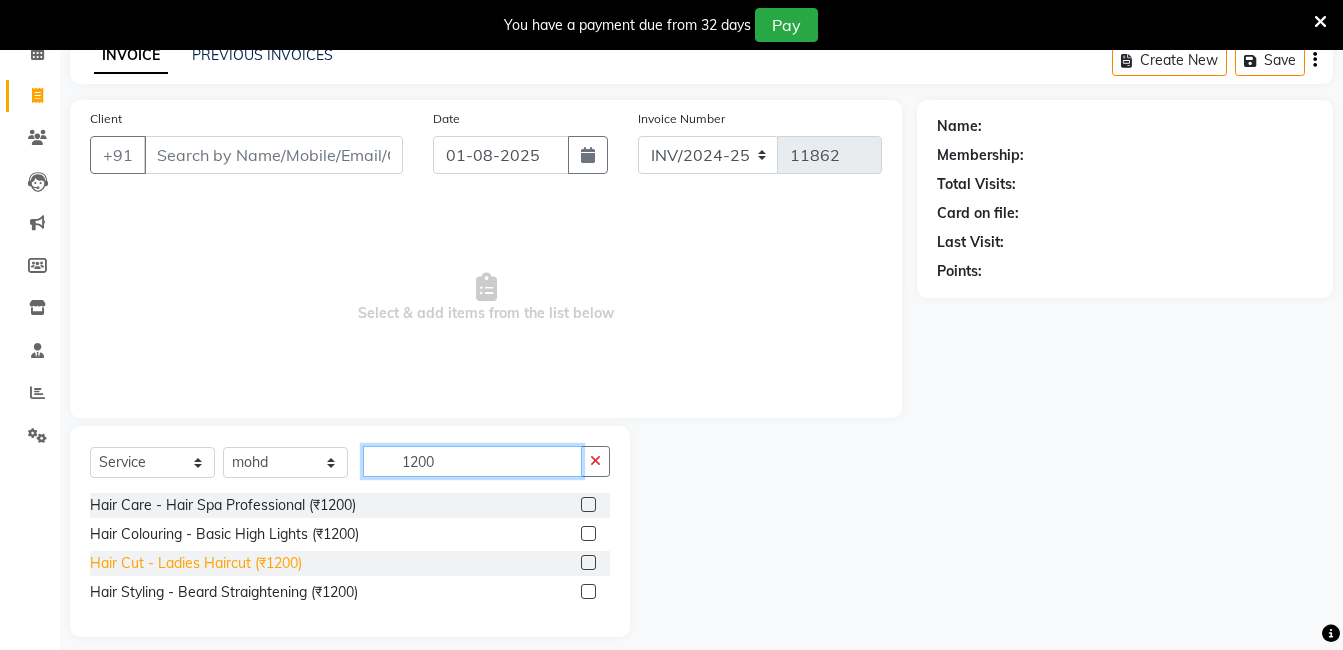 type on "1200" 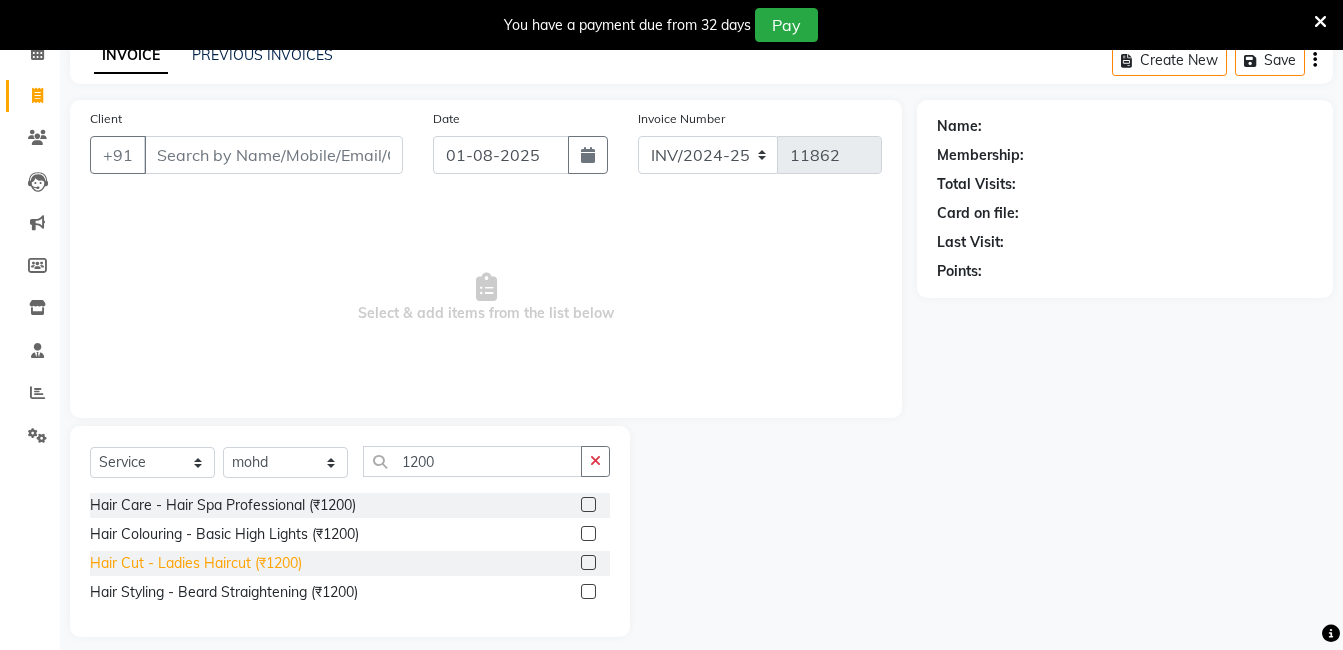 click on "Hair Cut - Ladies Haircut (₹1200)" 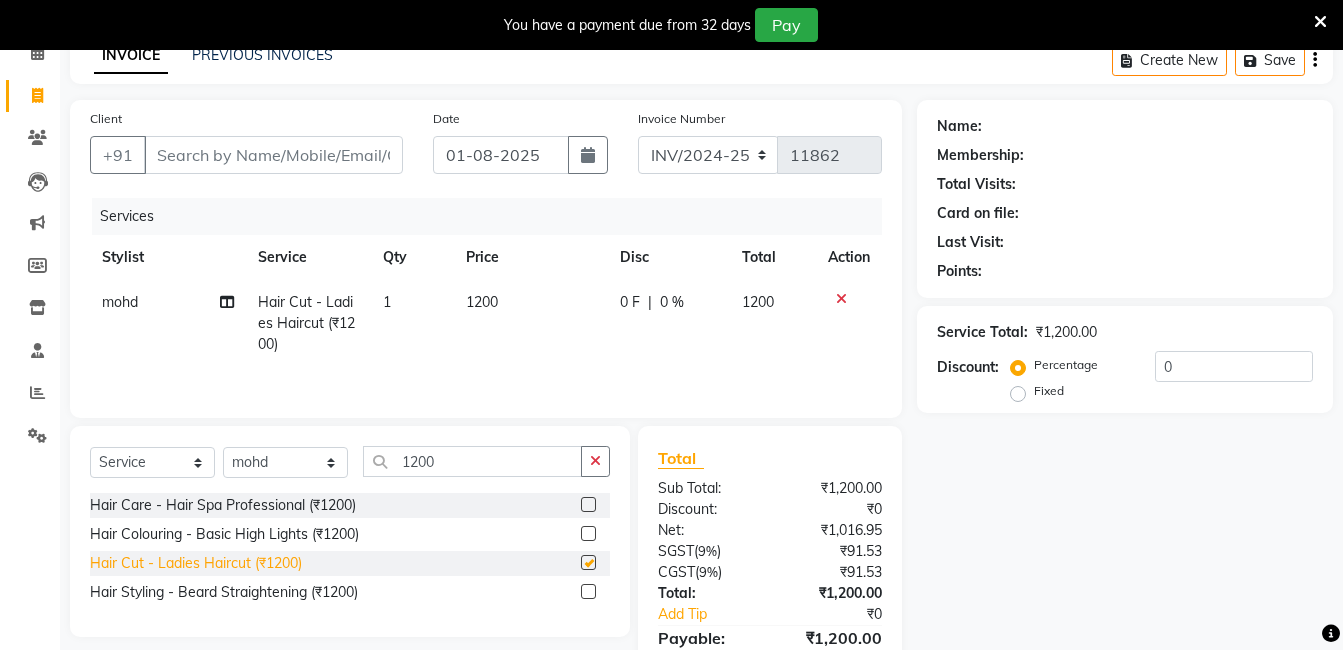 checkbox on "false" 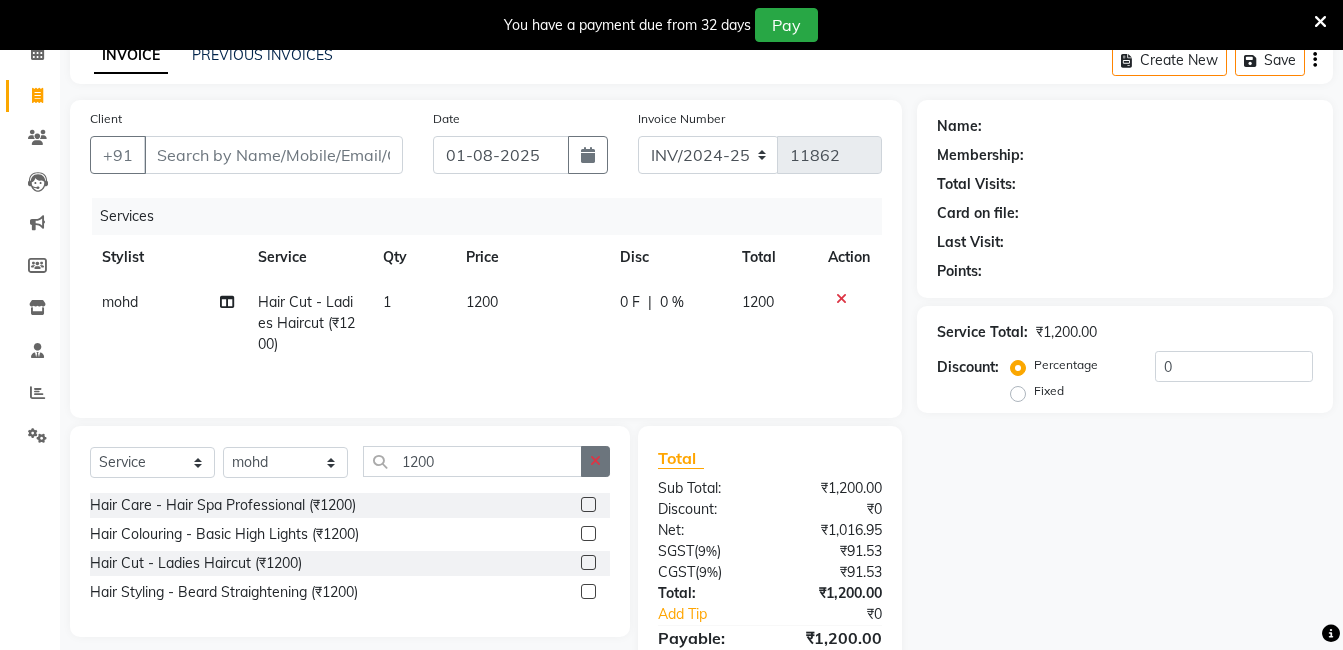 click 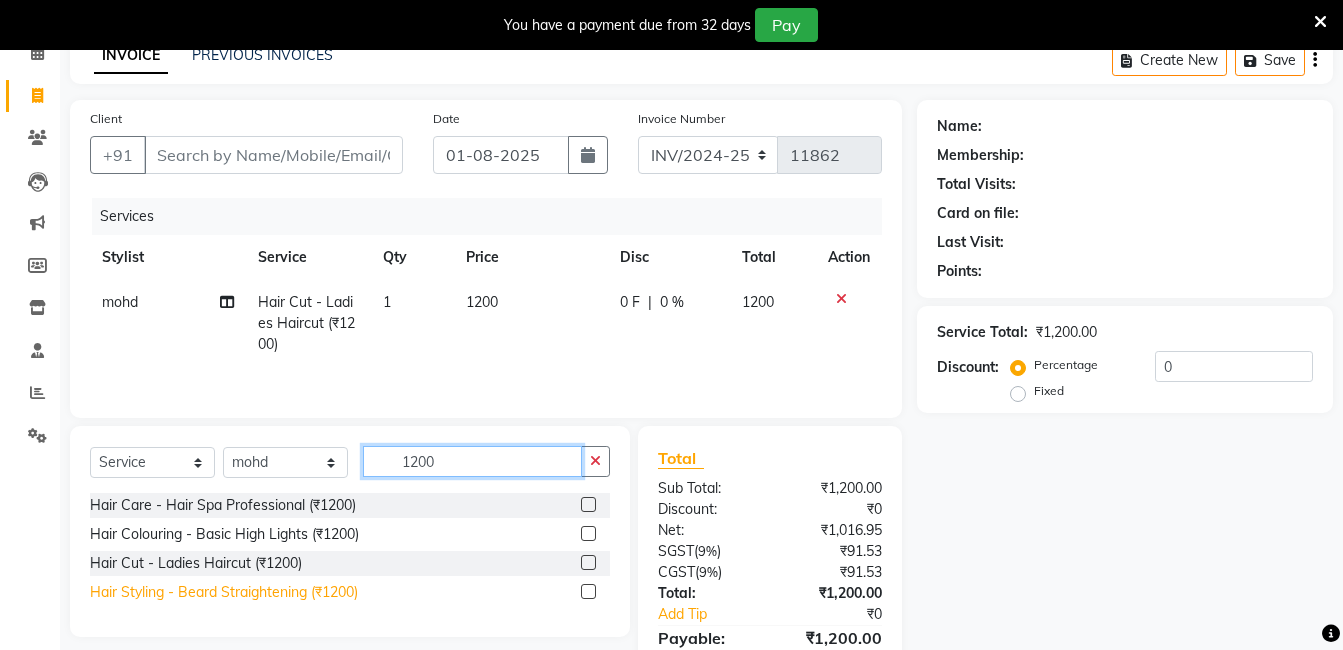 type on "1200" 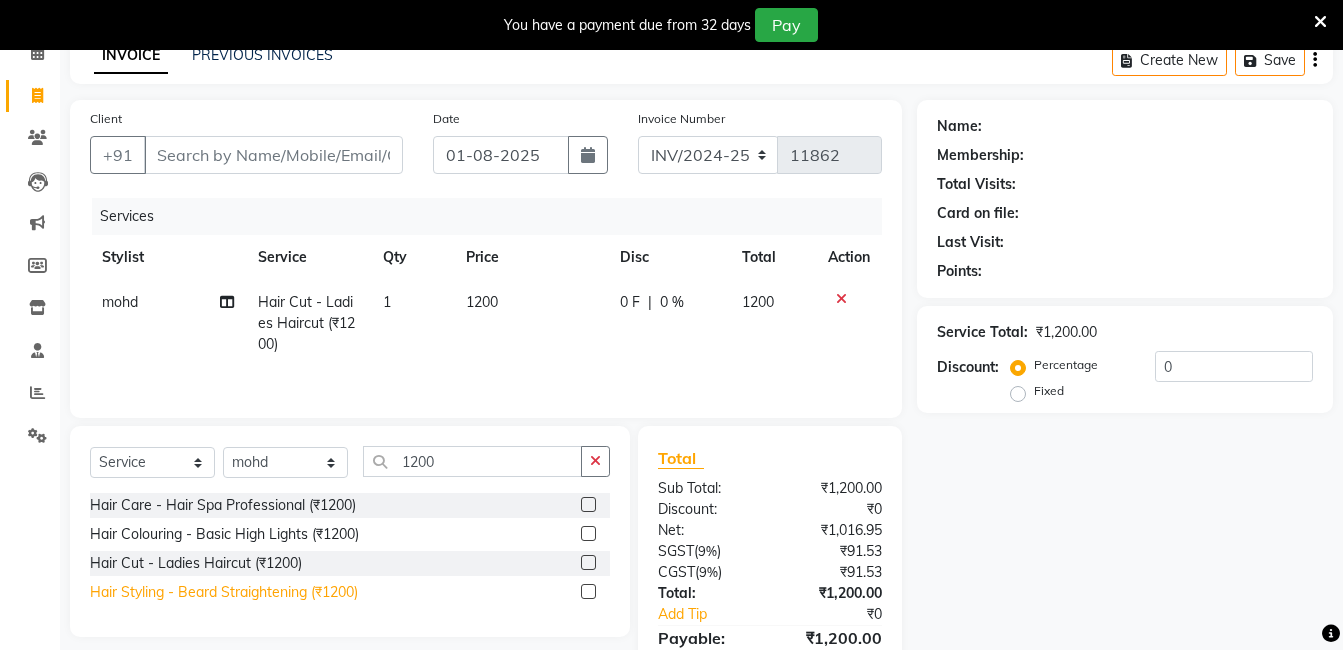 click on "Hair Styling - Beard Straightening (₹1200)" 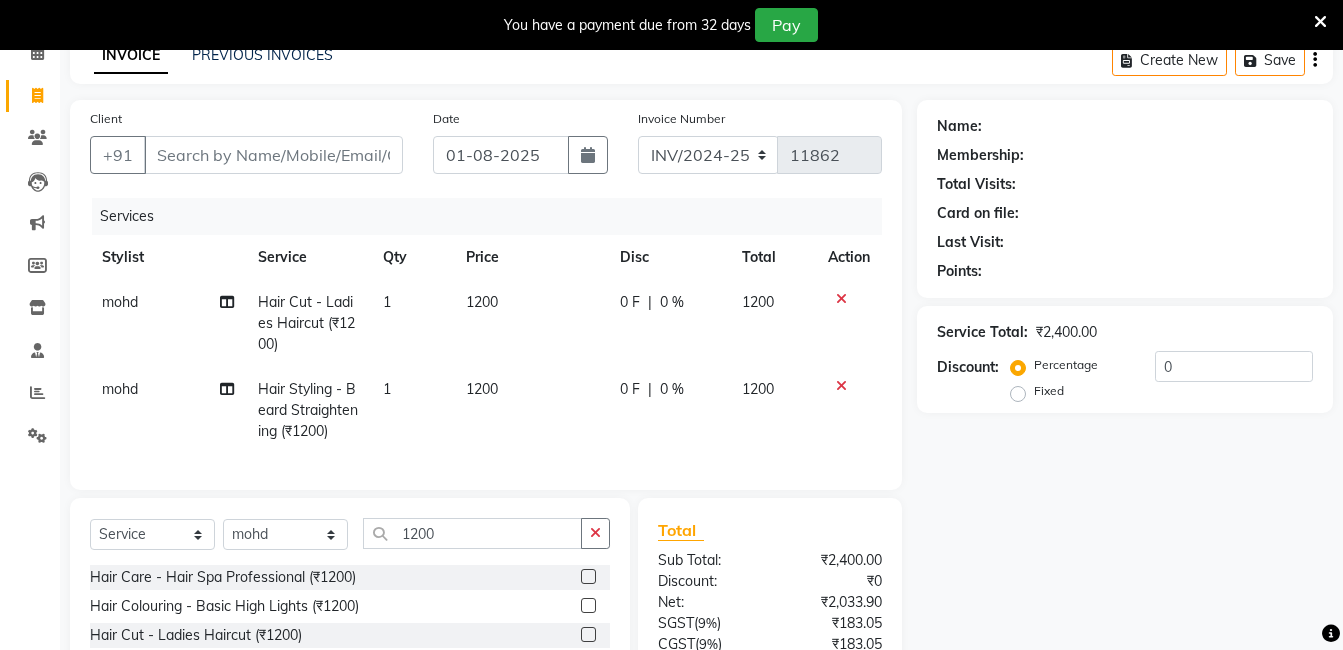 checkbox on "false" 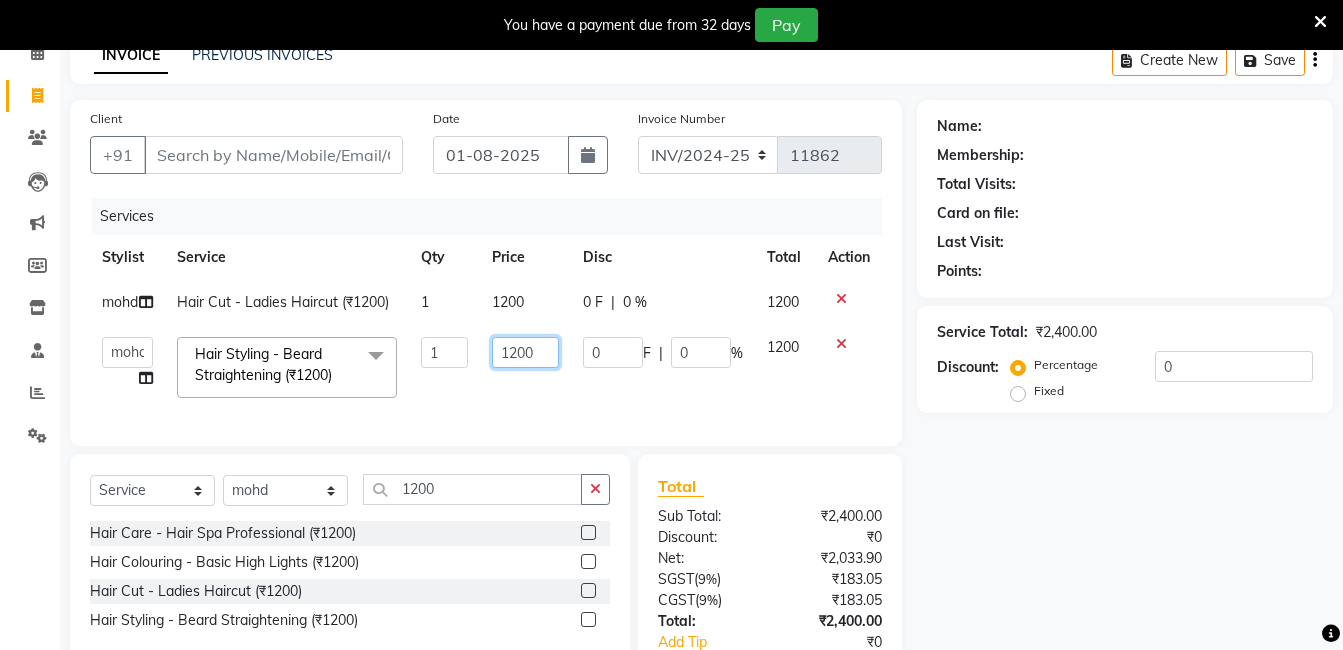 click on "1200" 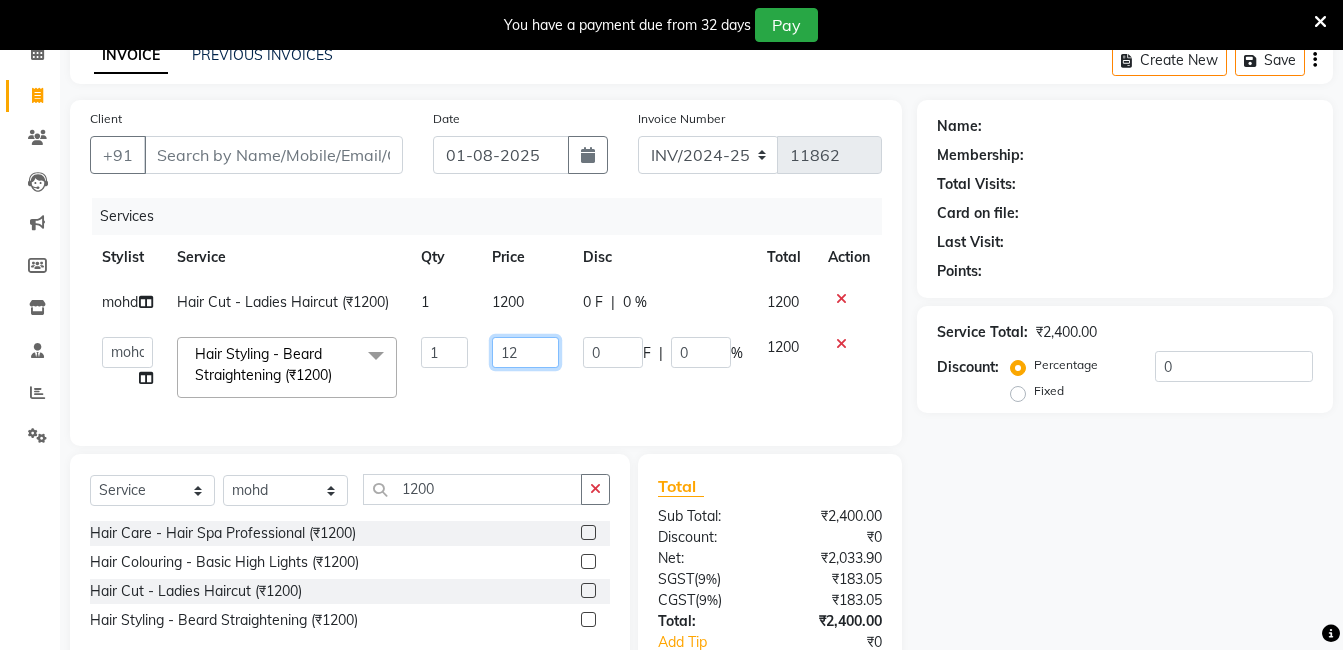 type on "1" 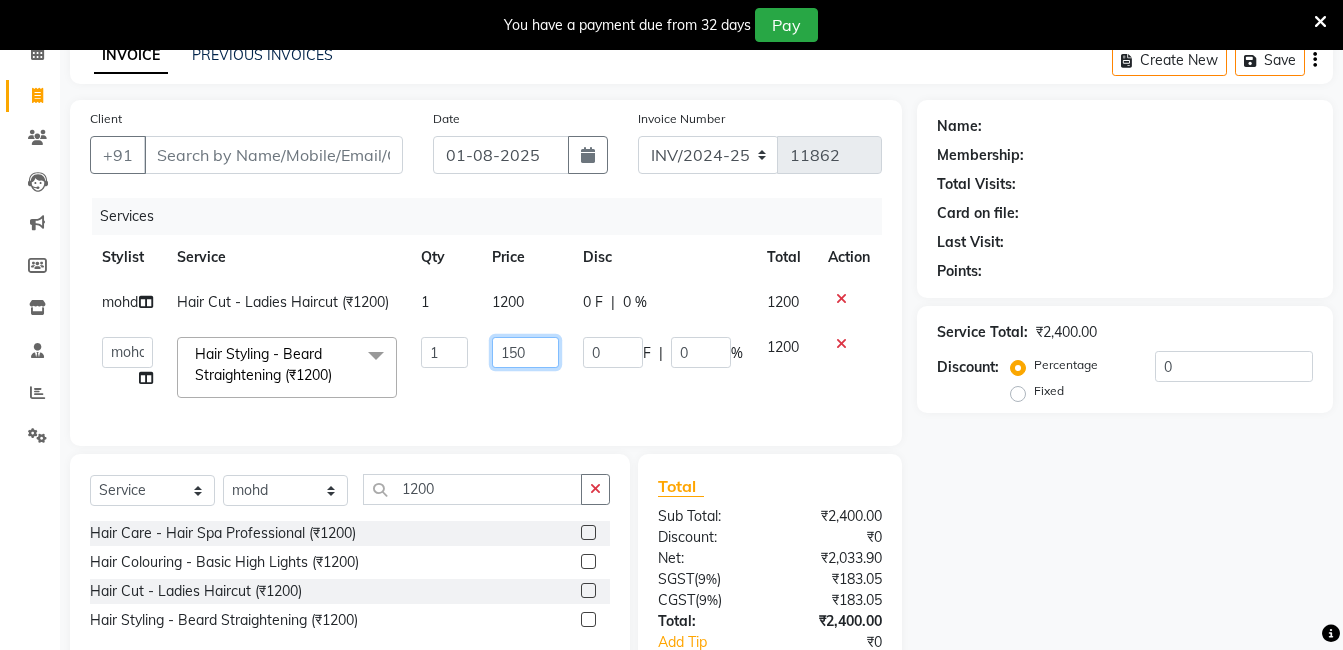type on "1500" 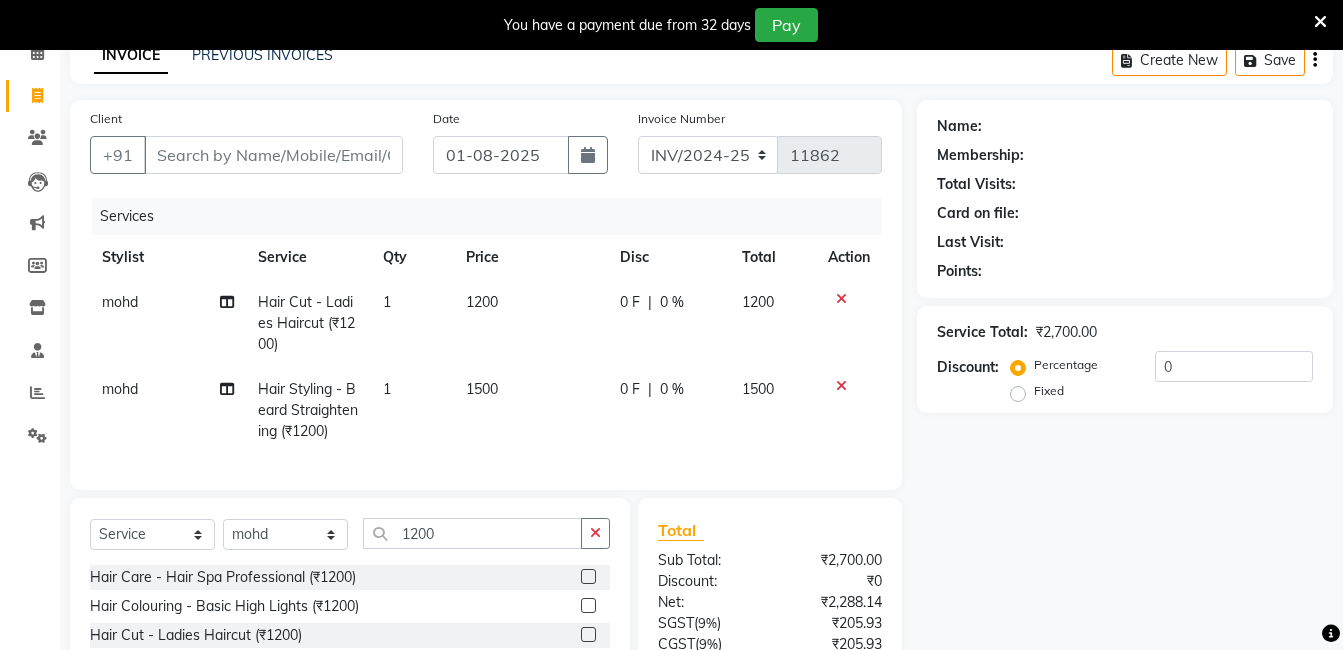click on "[FIRST] - [ITEM] ([PRICE]) [NUMBER] [NUMBER] [PERCENT] [PERCENT] [PRICE]" 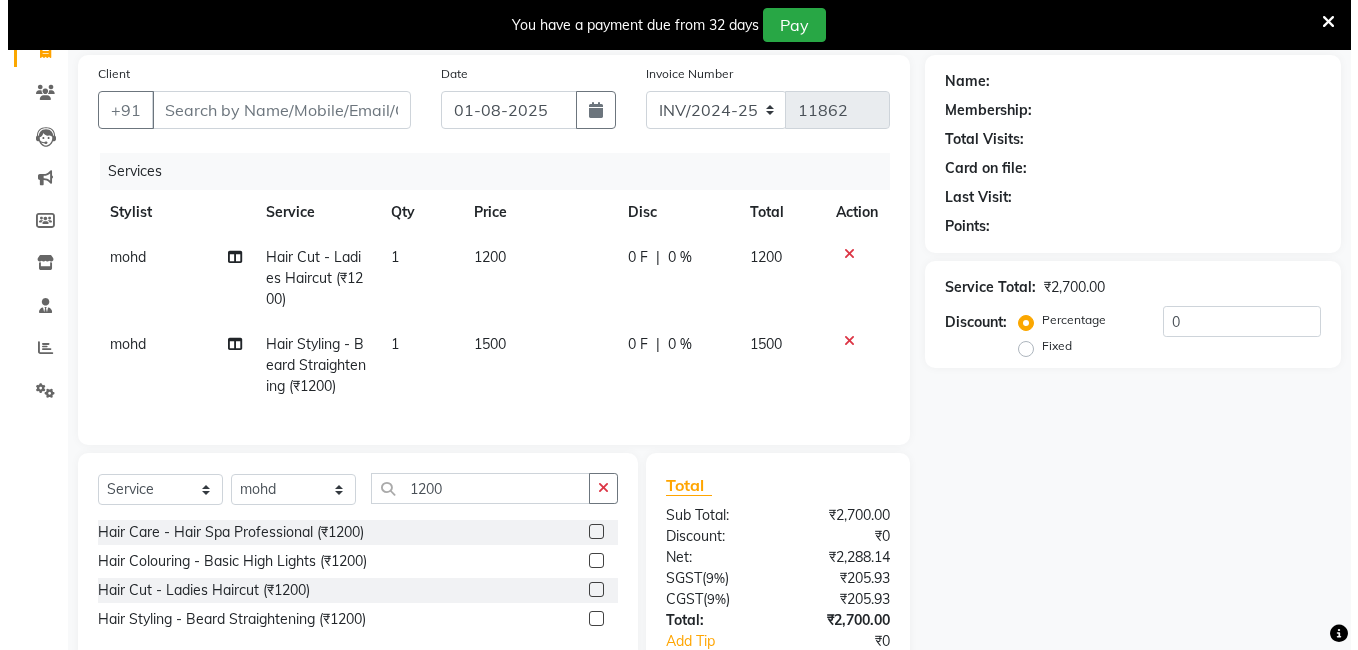 scroll, scrollTop: 100, scrollLeft: 0, axis: vertical 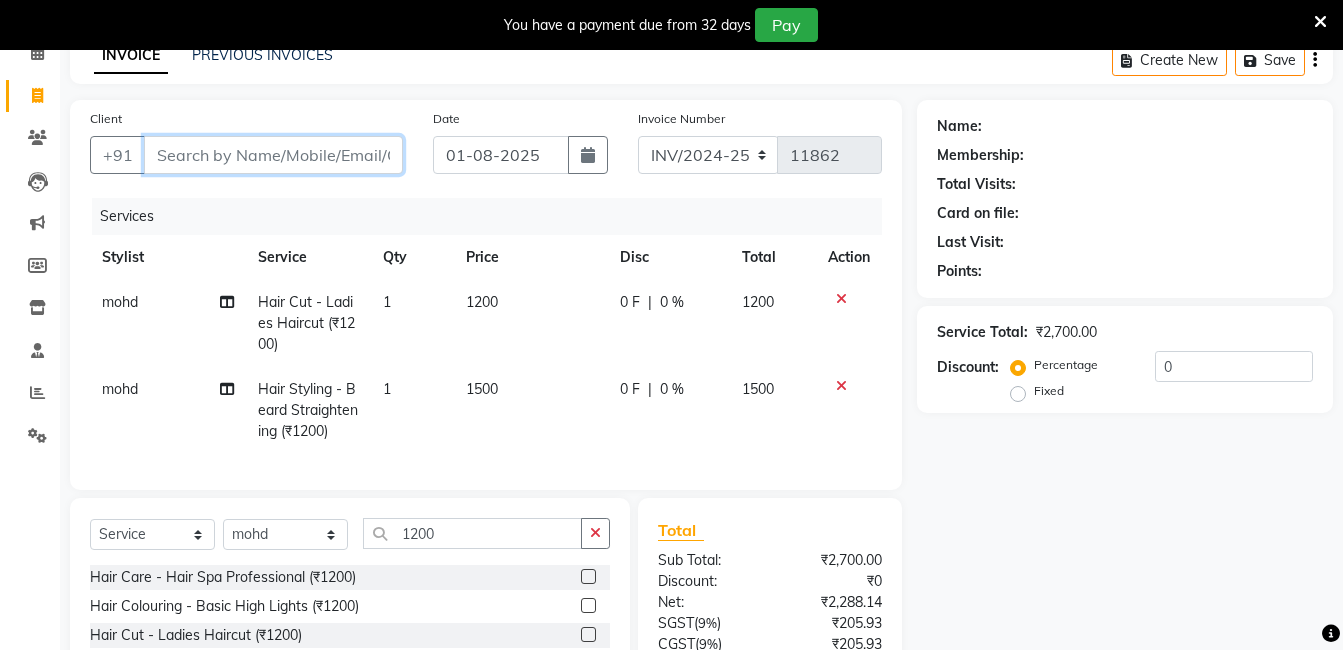 click on "Client" at bounding box center (273, 155) 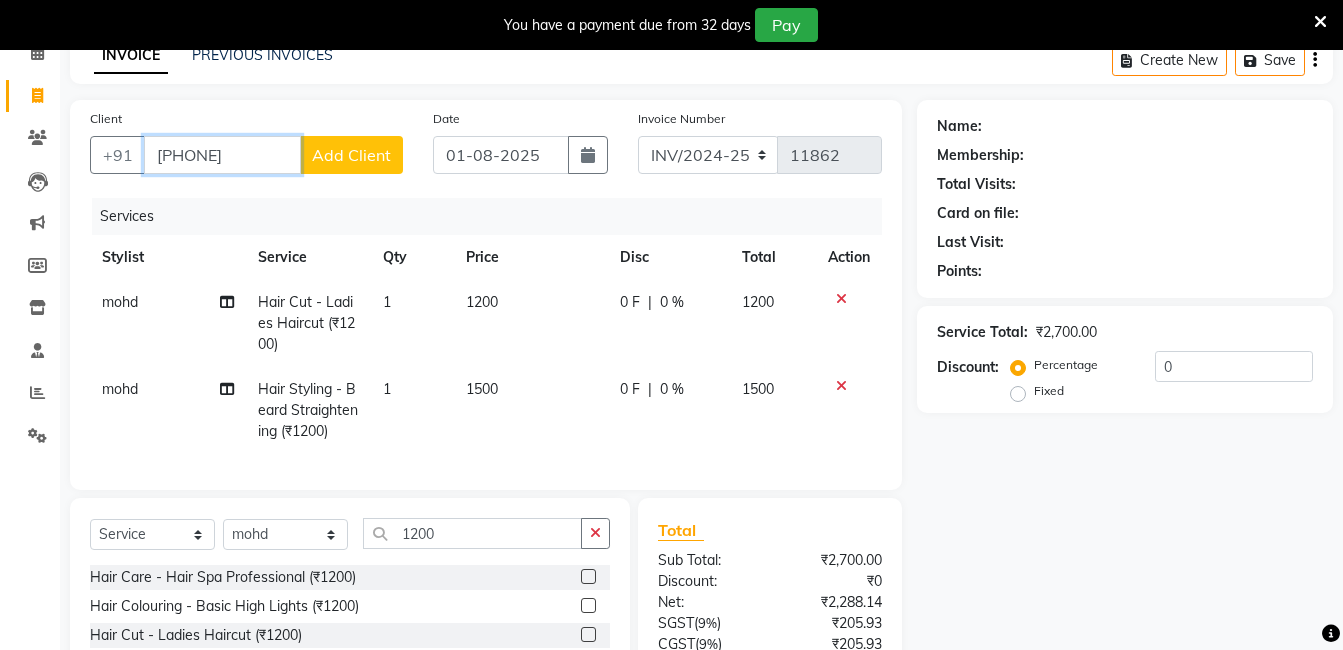 type on "[PHONE]" 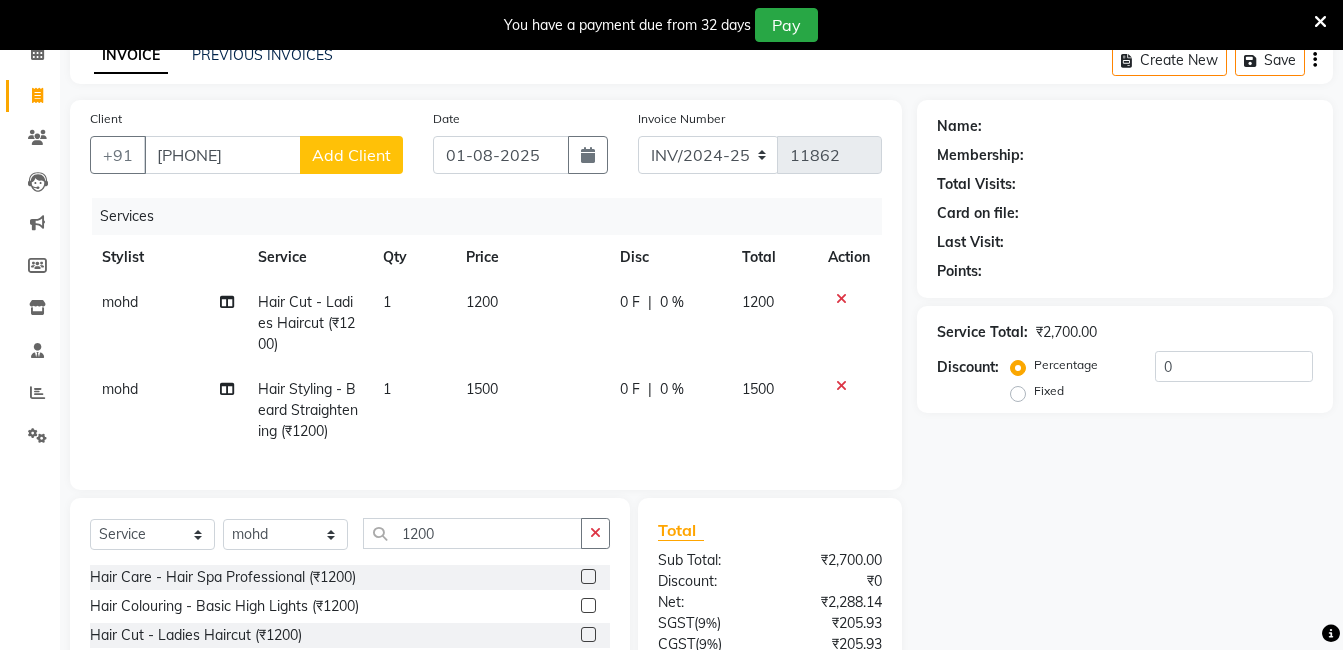 click on "Add Client" 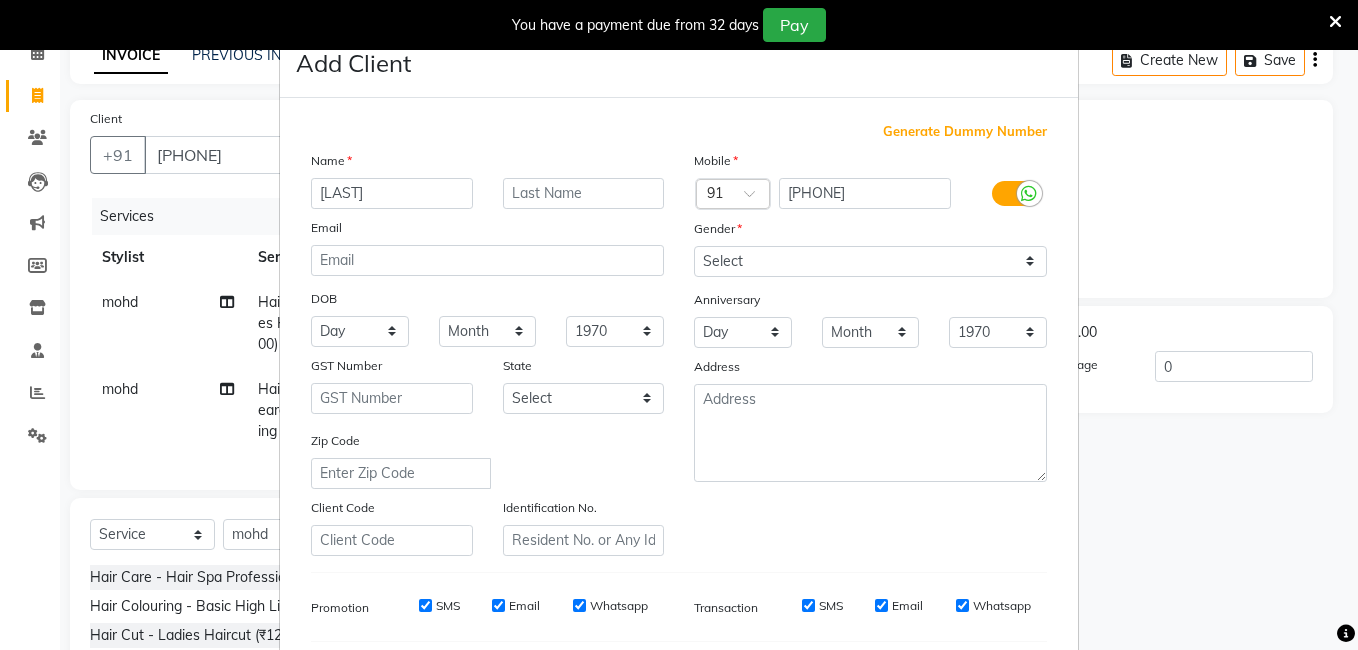 type on "[LAST]" 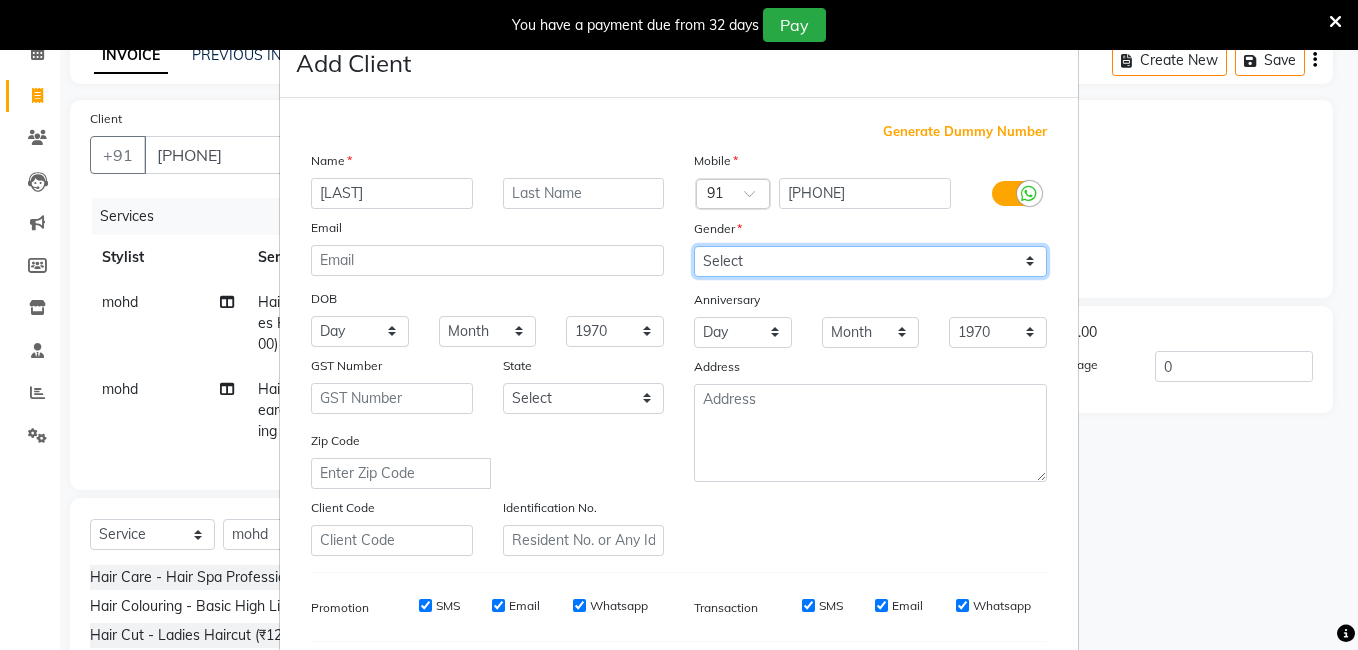 click on "Select Male Female Other Prefer Not To Say" at bounding box center (870, 261) 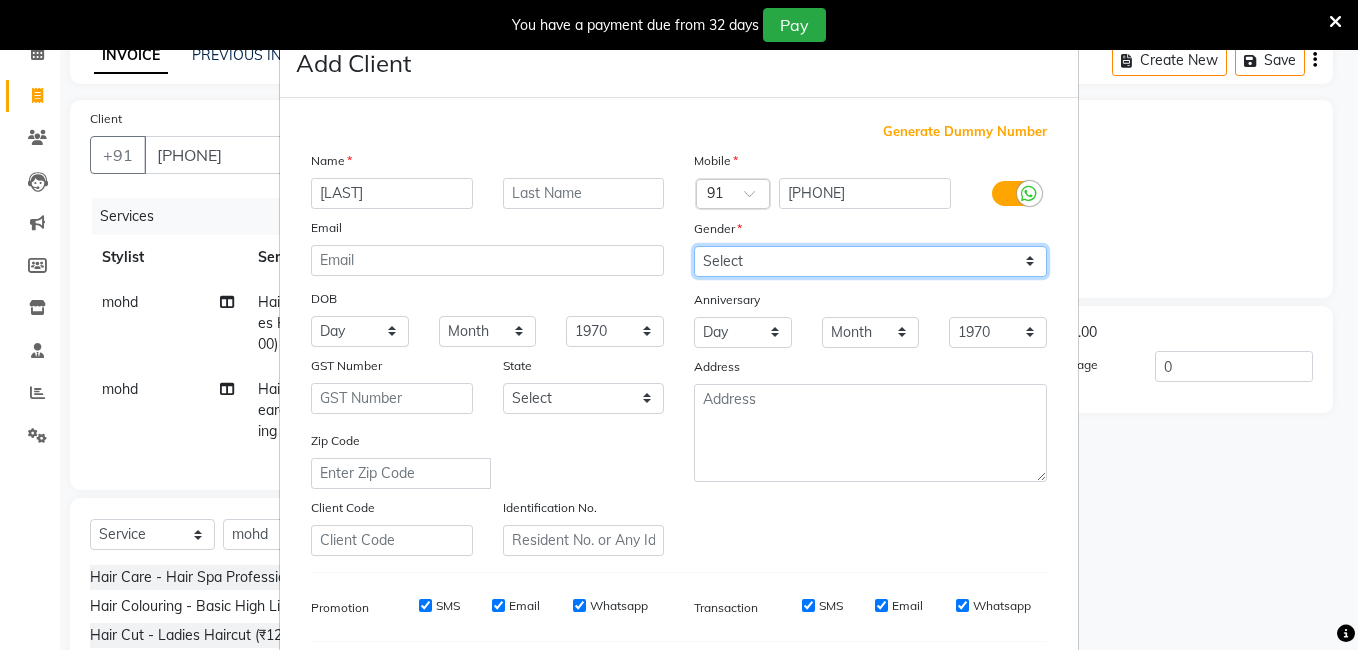 select on "female" 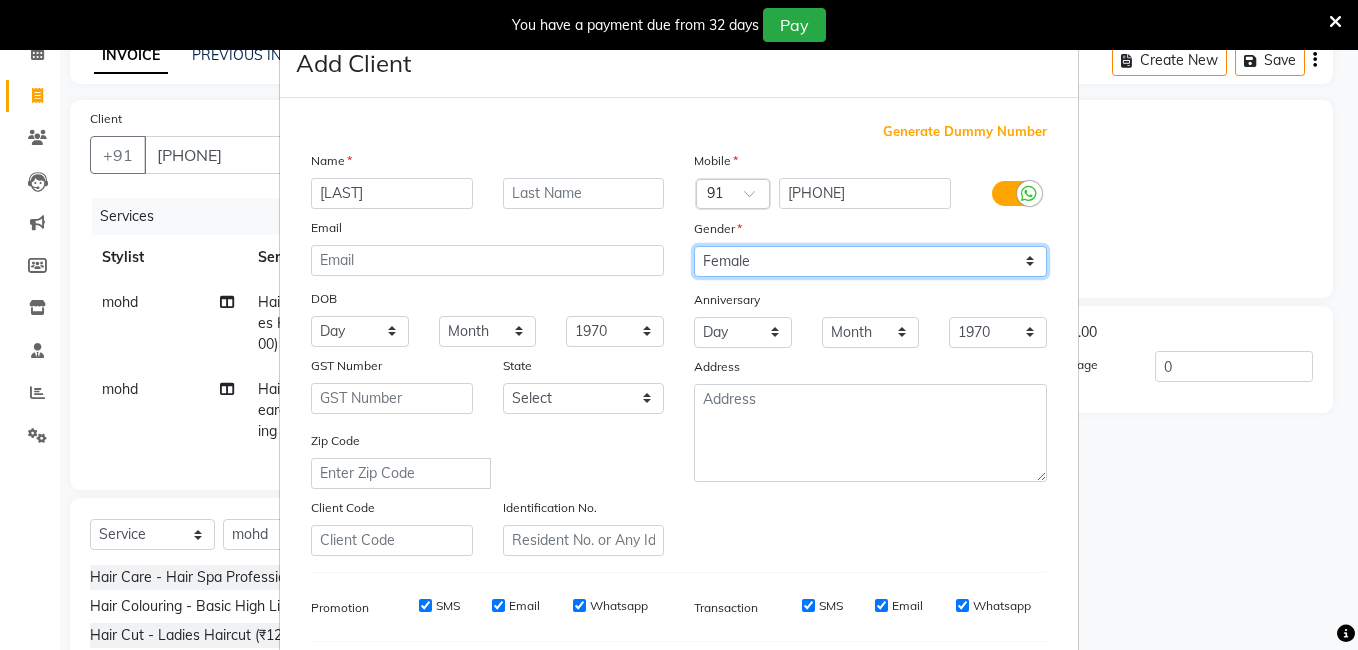 click on "Select Male Female Other Prefer Not To Say" at bounding box center [870, 261] 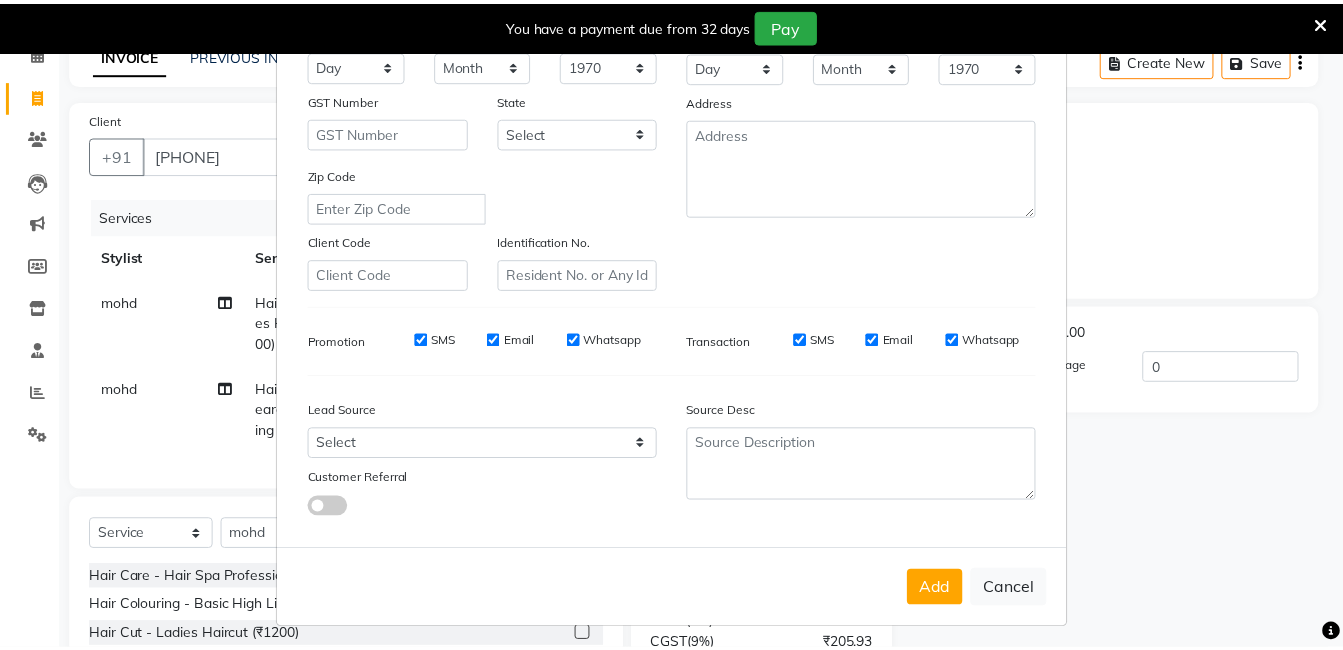scroll, scrollTop: 273, scrollLeft: 0, axis: vertical 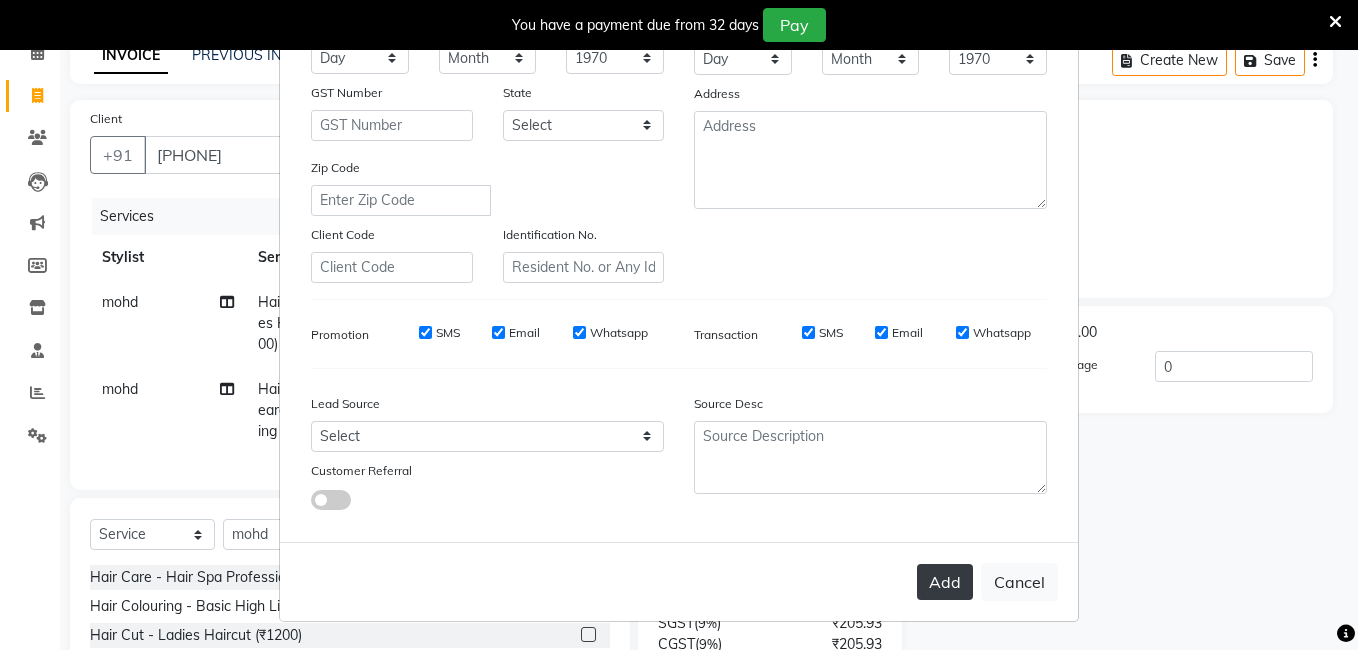 click on "Add" at bounding box center (945, 582) 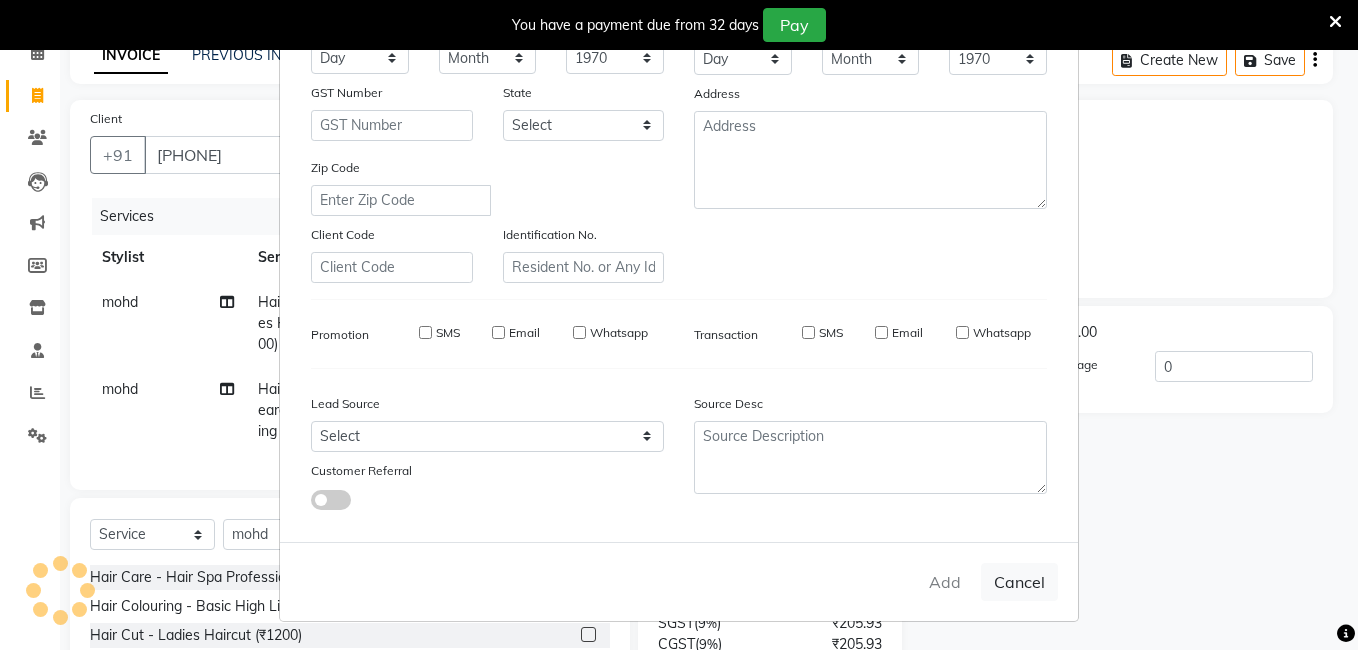 type 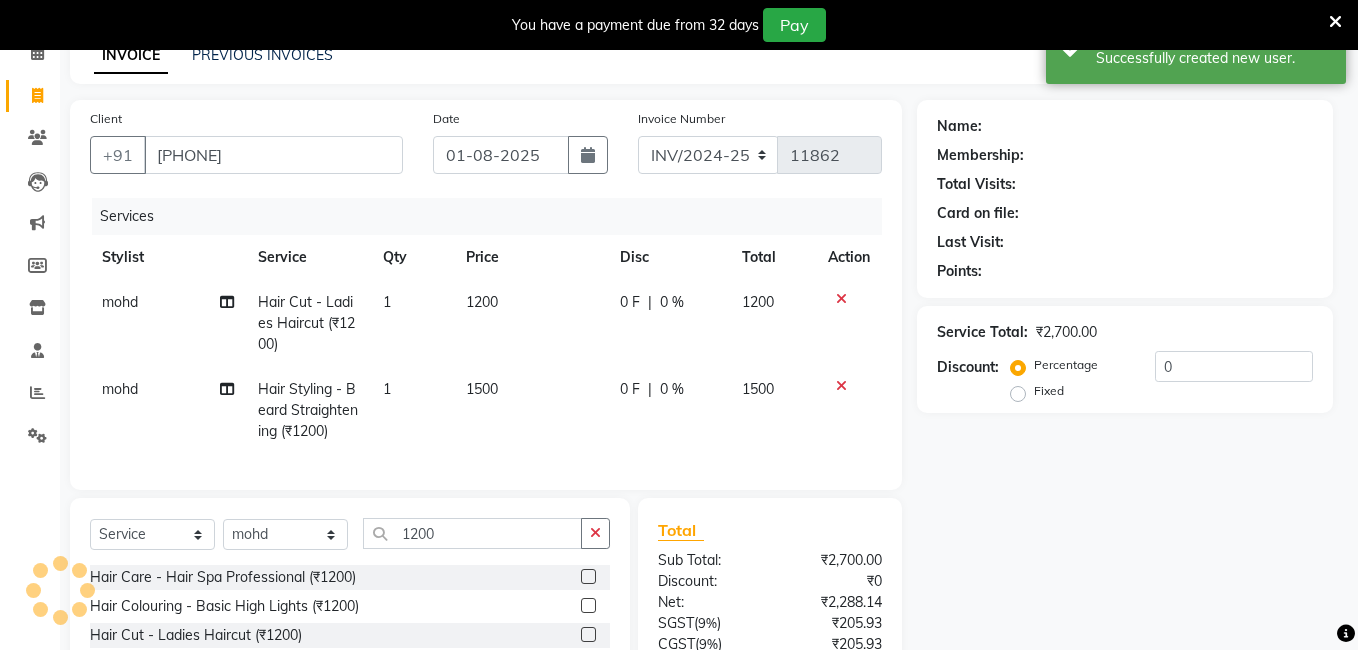 select on "1: Object" 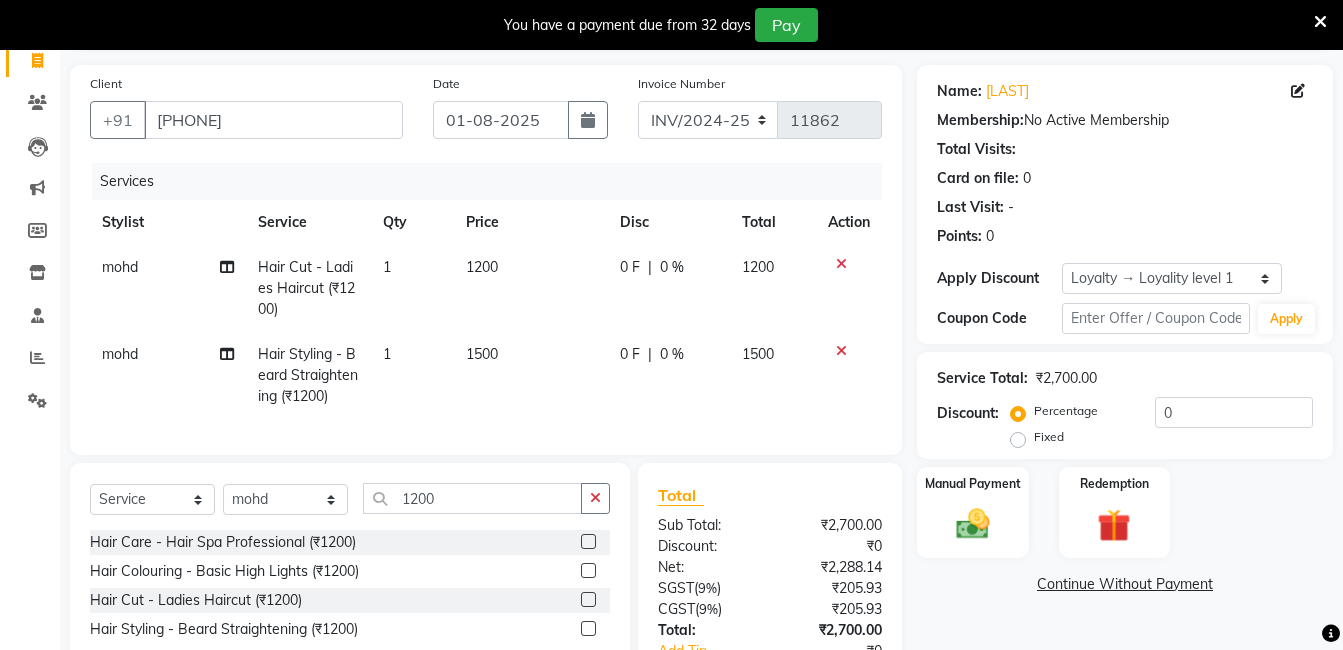 scroll, scrollTop: 87, scrollLeft: 0, axis: vertical 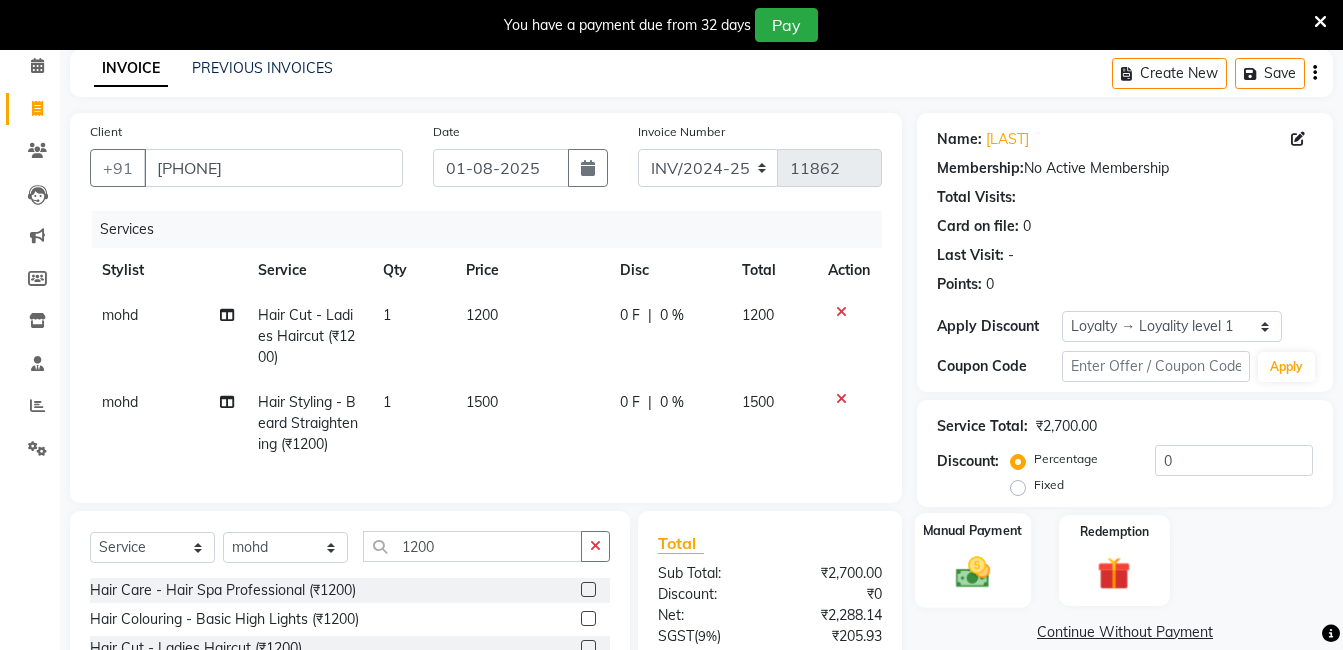 click 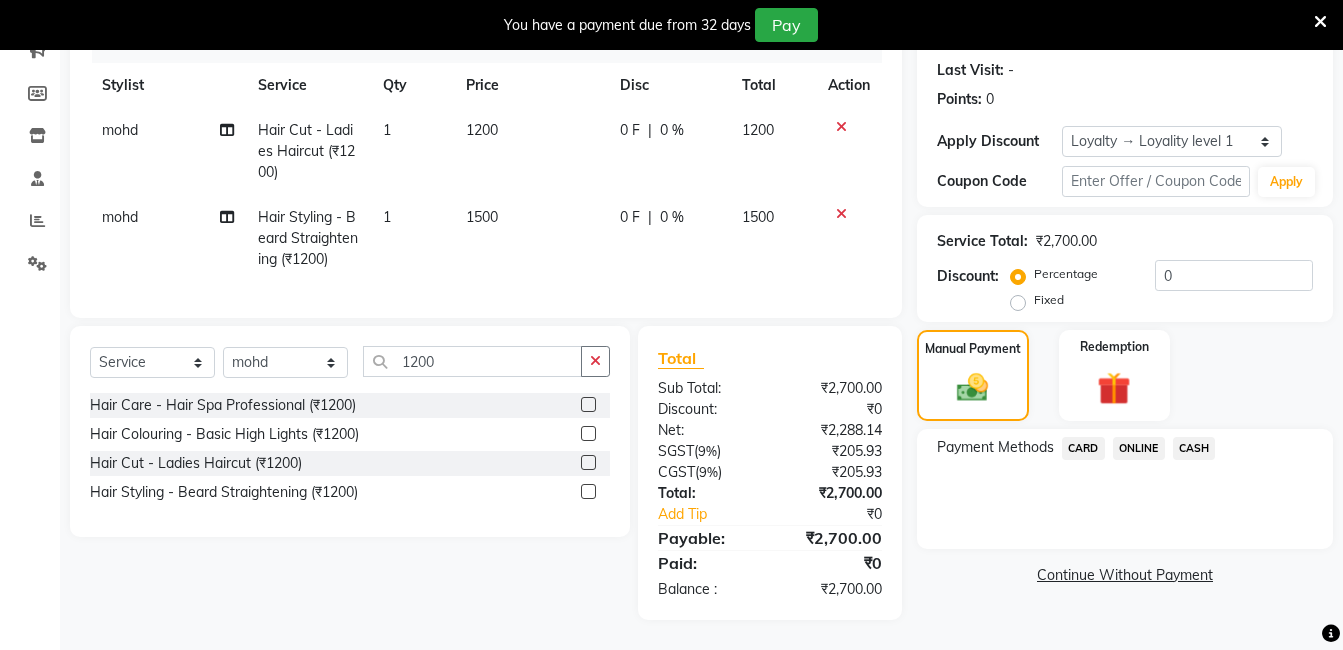 scroll, scrollTop: 287, scrollLeft: 0, axis: vertical 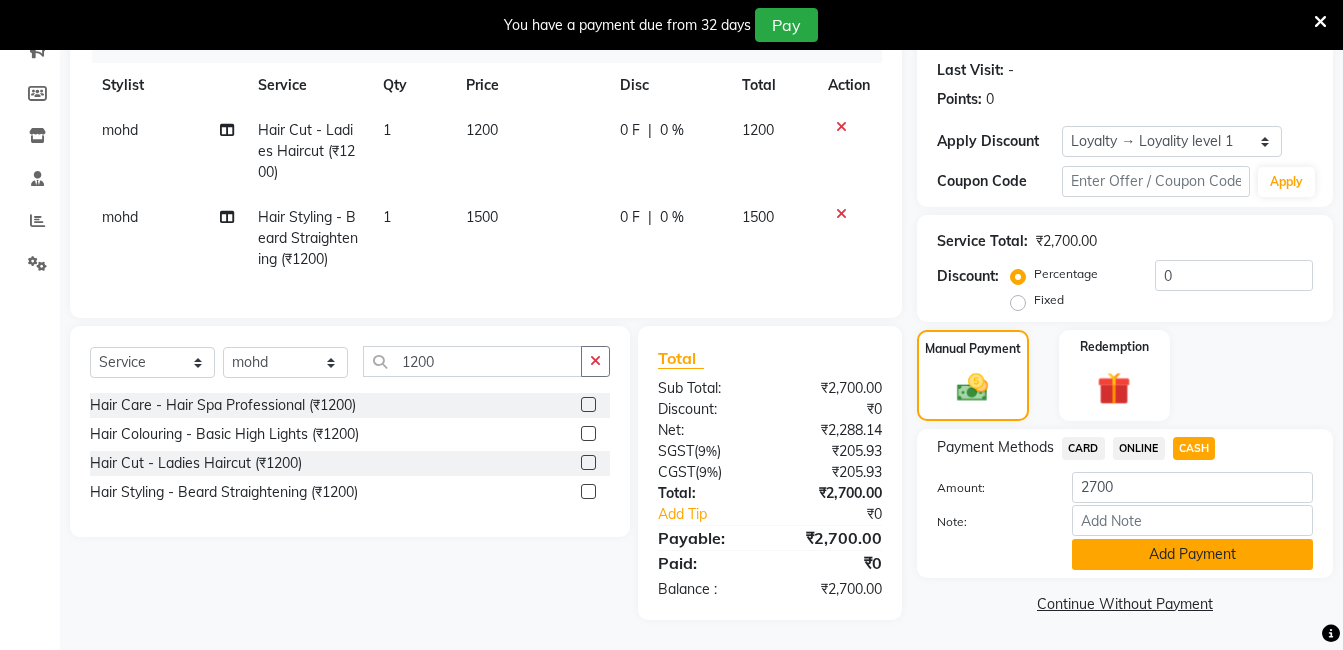 click on "Add Payment" 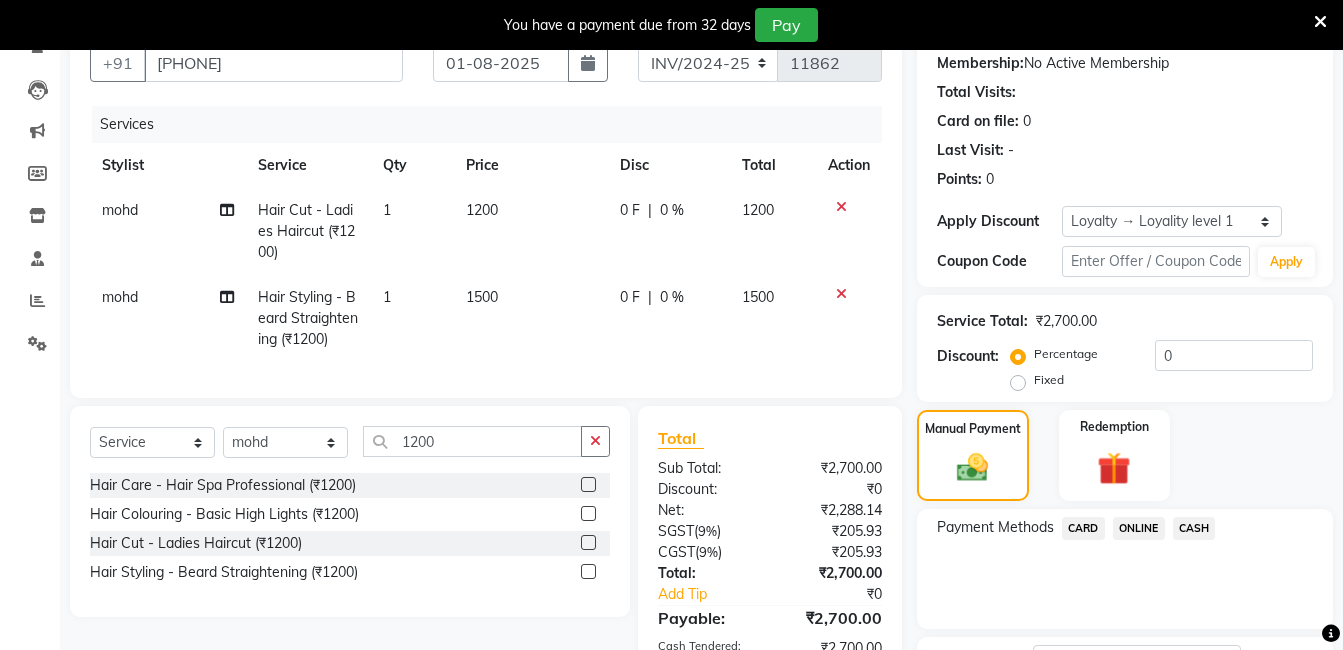 scroll, scrollTop: 477, scrollLeft: 0, axis: vertical 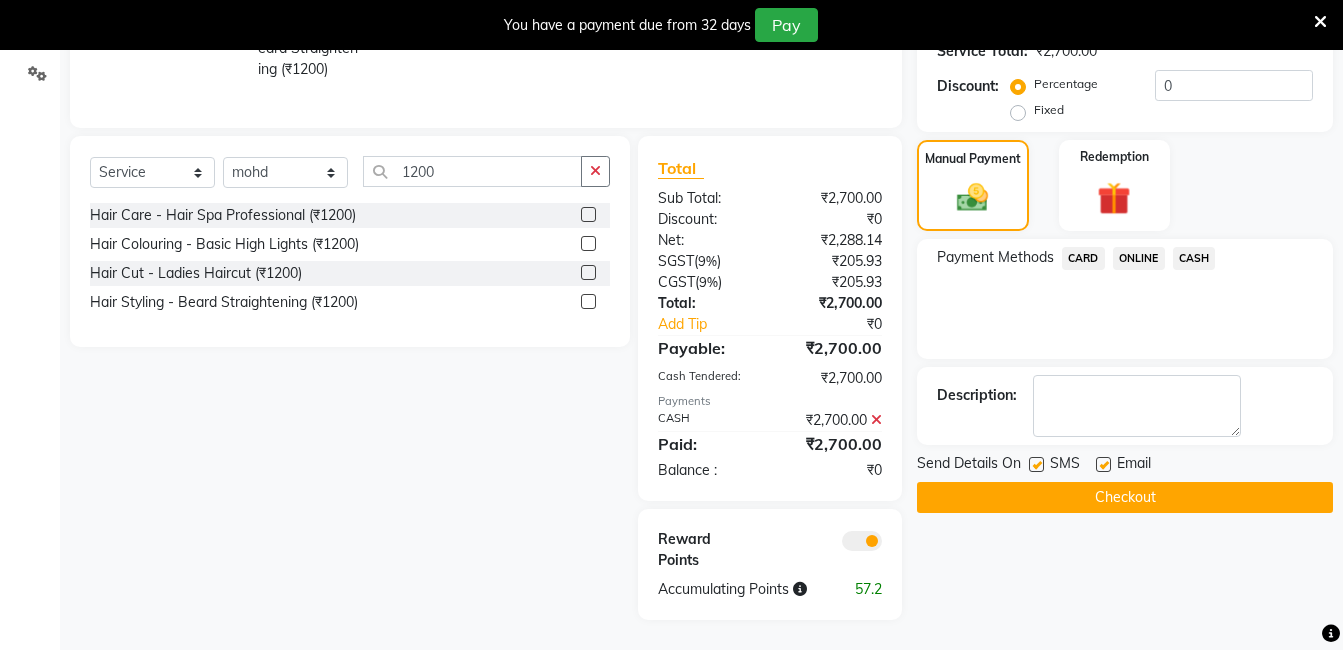 click on "Checkout" 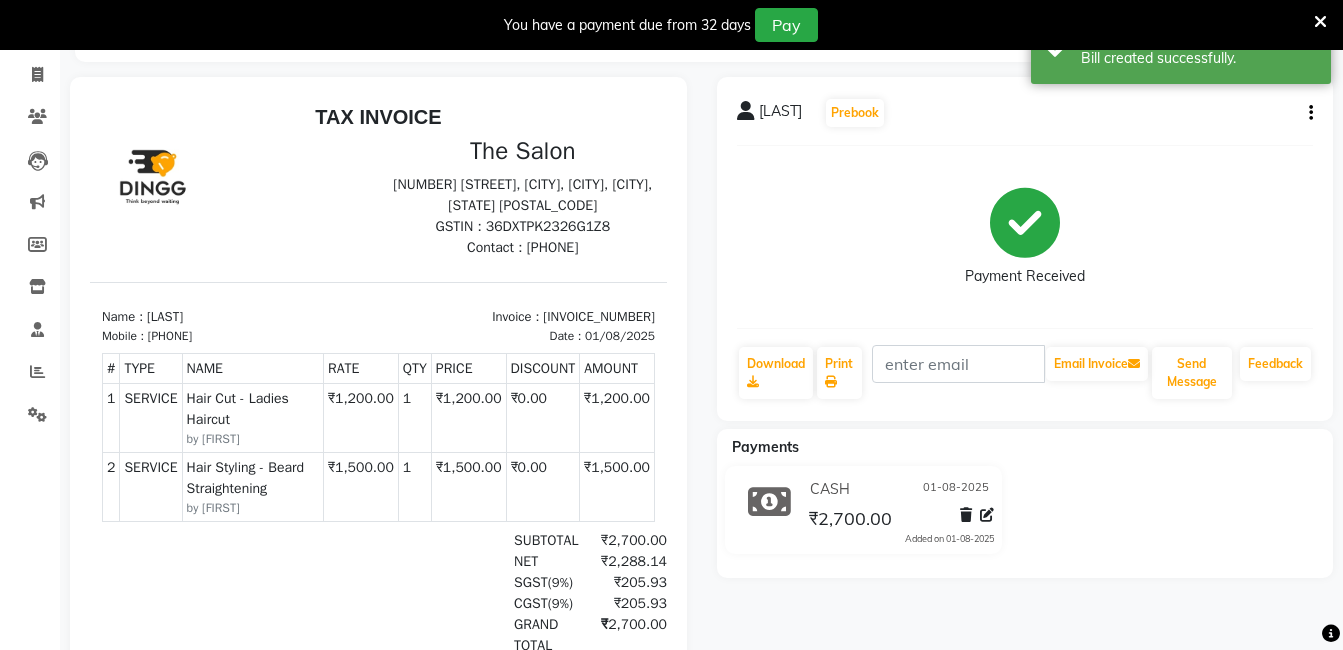 scroll, scrollTop: 0, scrollLeft: 0, axis: both 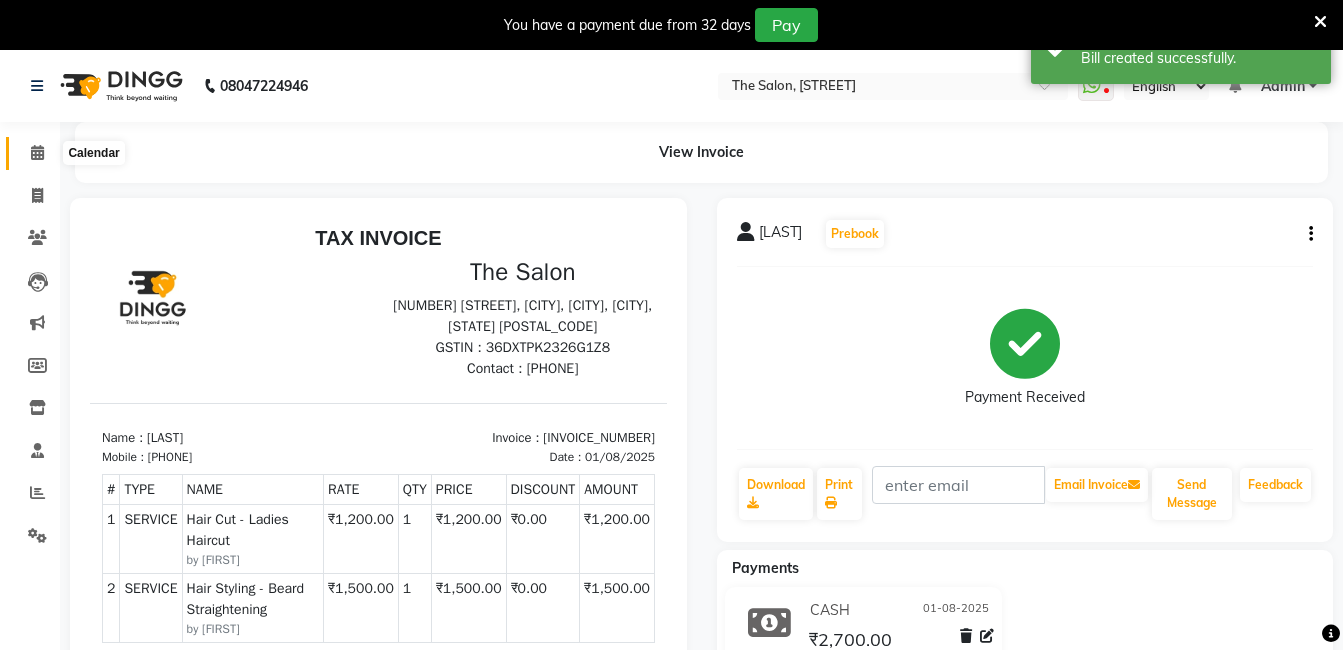 click 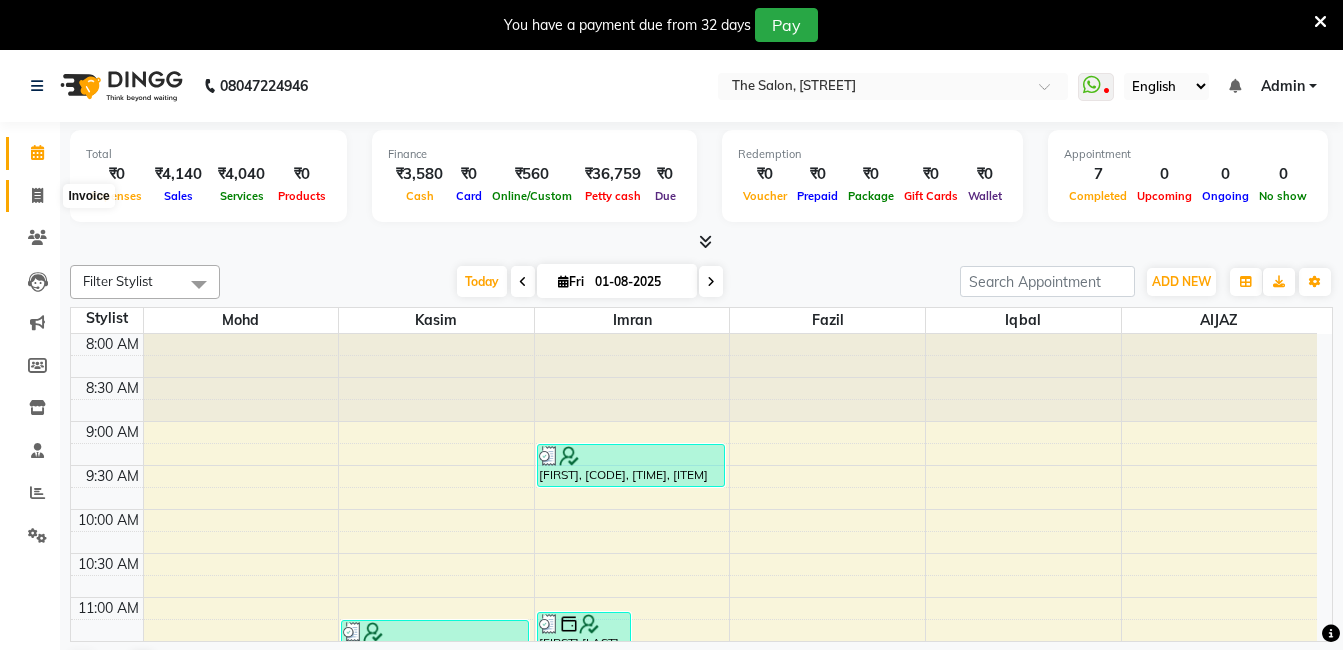 click 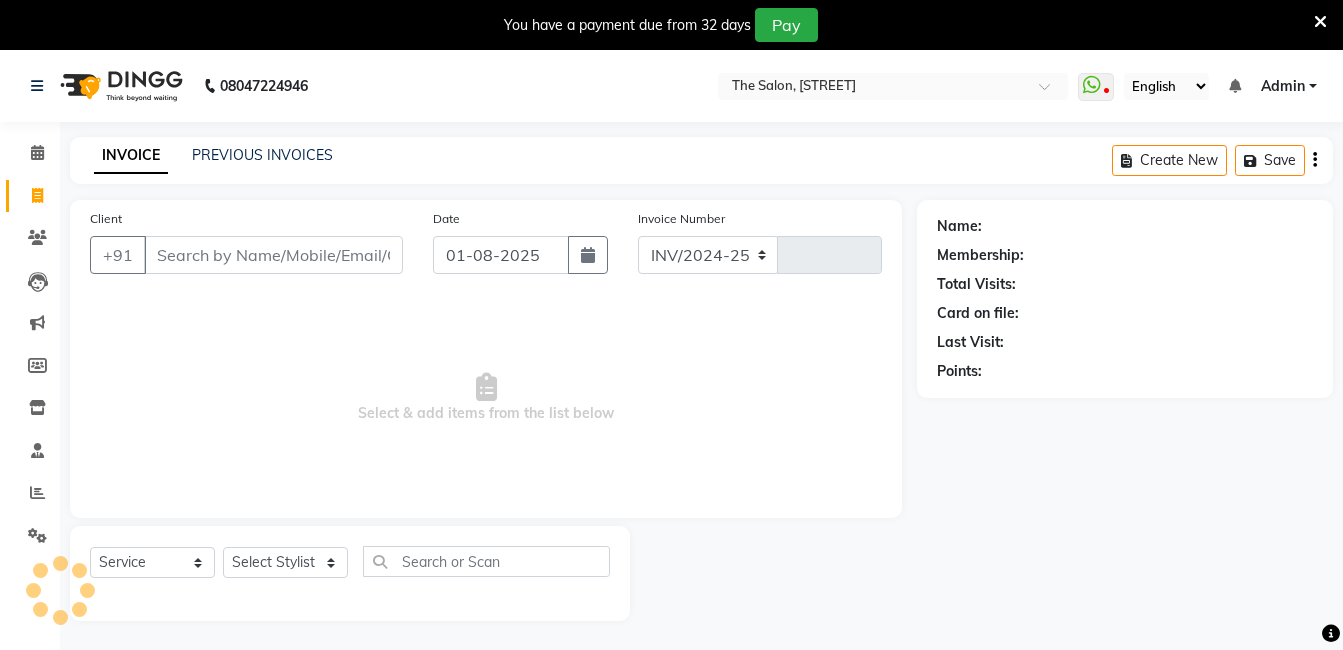 select on "5198" 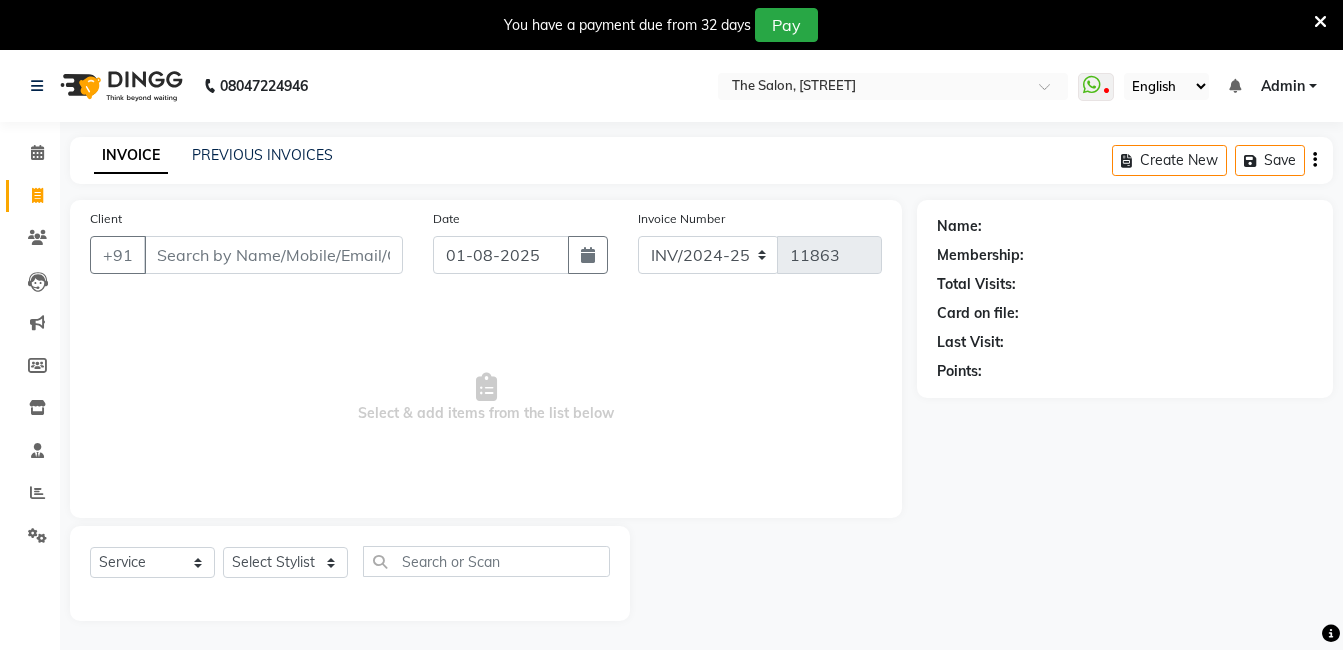 type on "9" 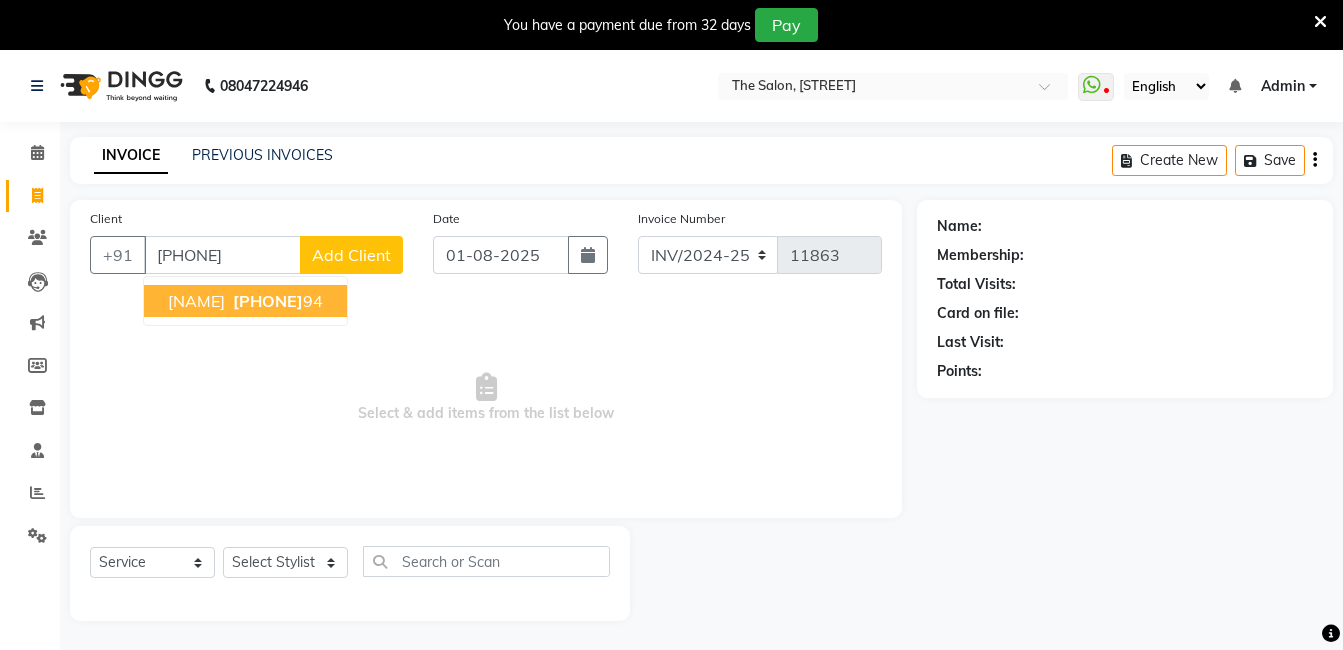 click on "[PHONE]" at bounding box center (276, 301) 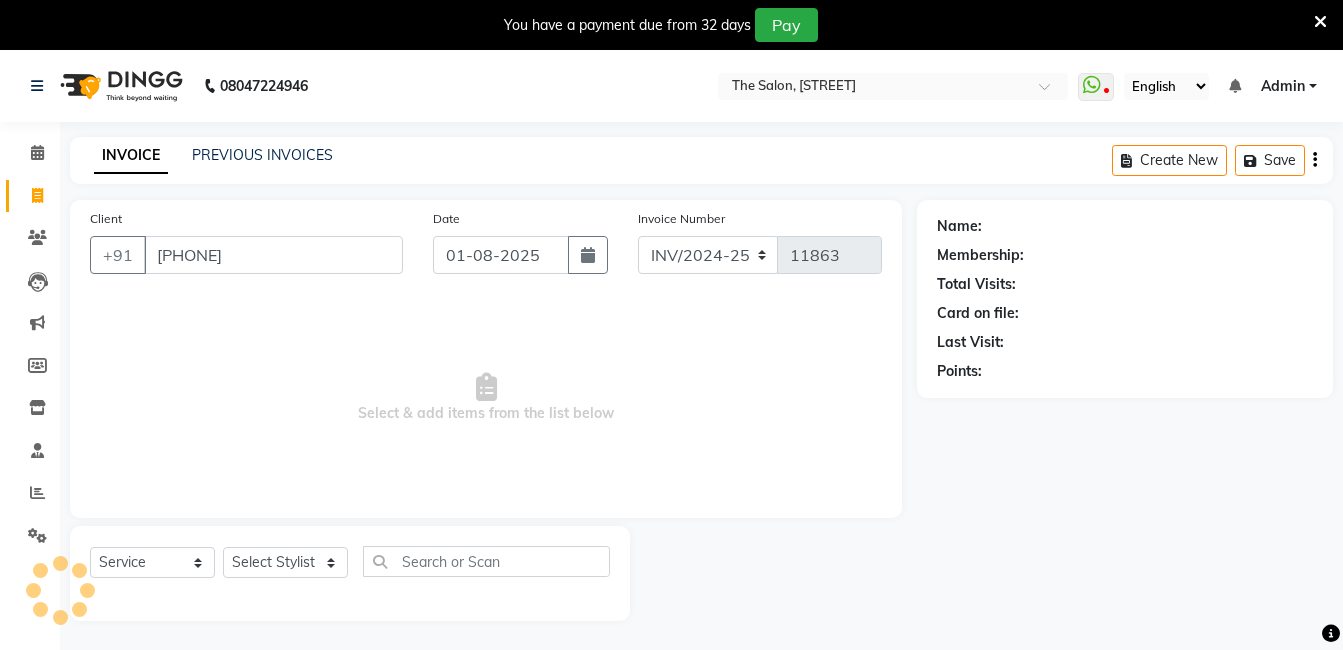type on "[PHONE]" 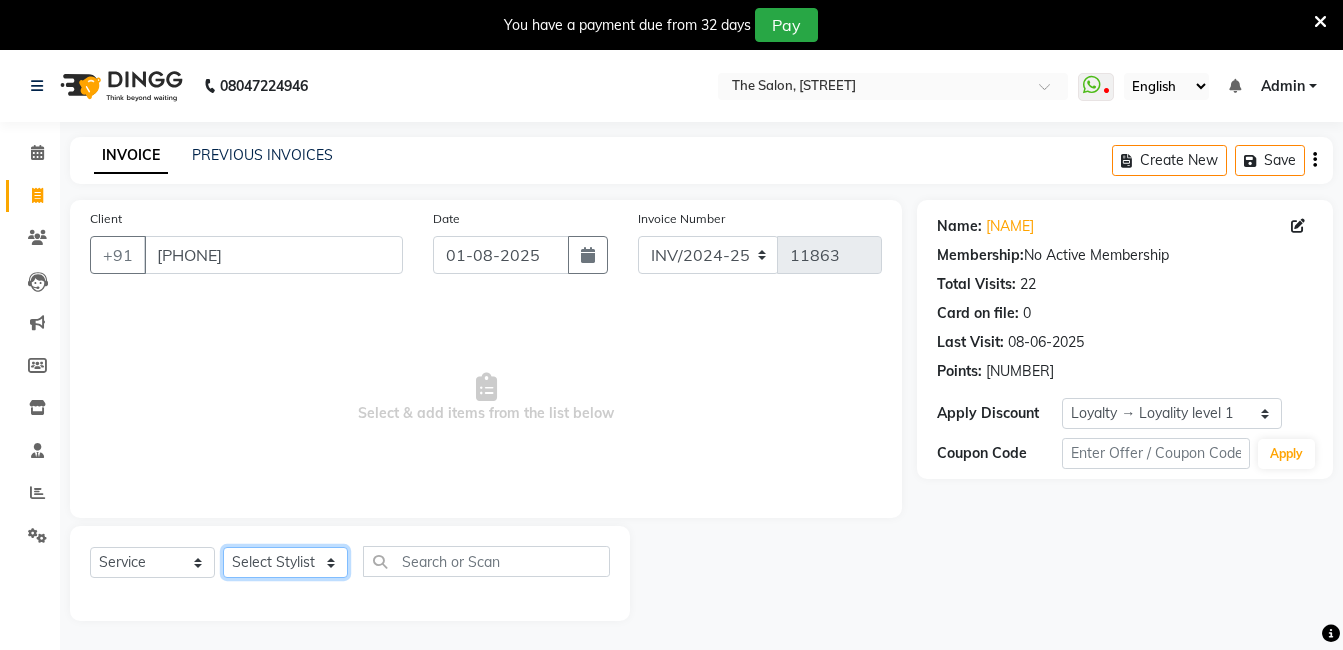 click on "Select Stylist AIJAZ fazil imran iqbal kasim mohd mohsin rasheed sameer TALIB Wajid" 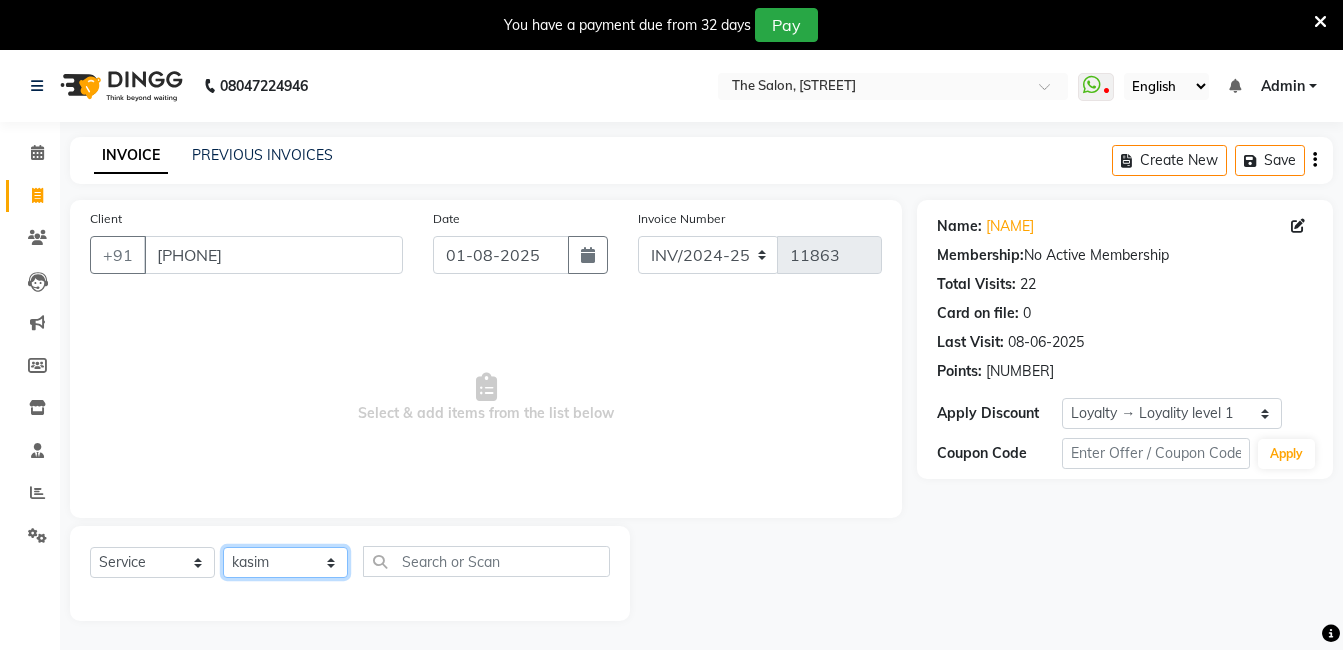 click on "Select Stylist AIJAZ fazil imran iqbal kasim mohd mohsin rasheed sameer TALIB Wajid" 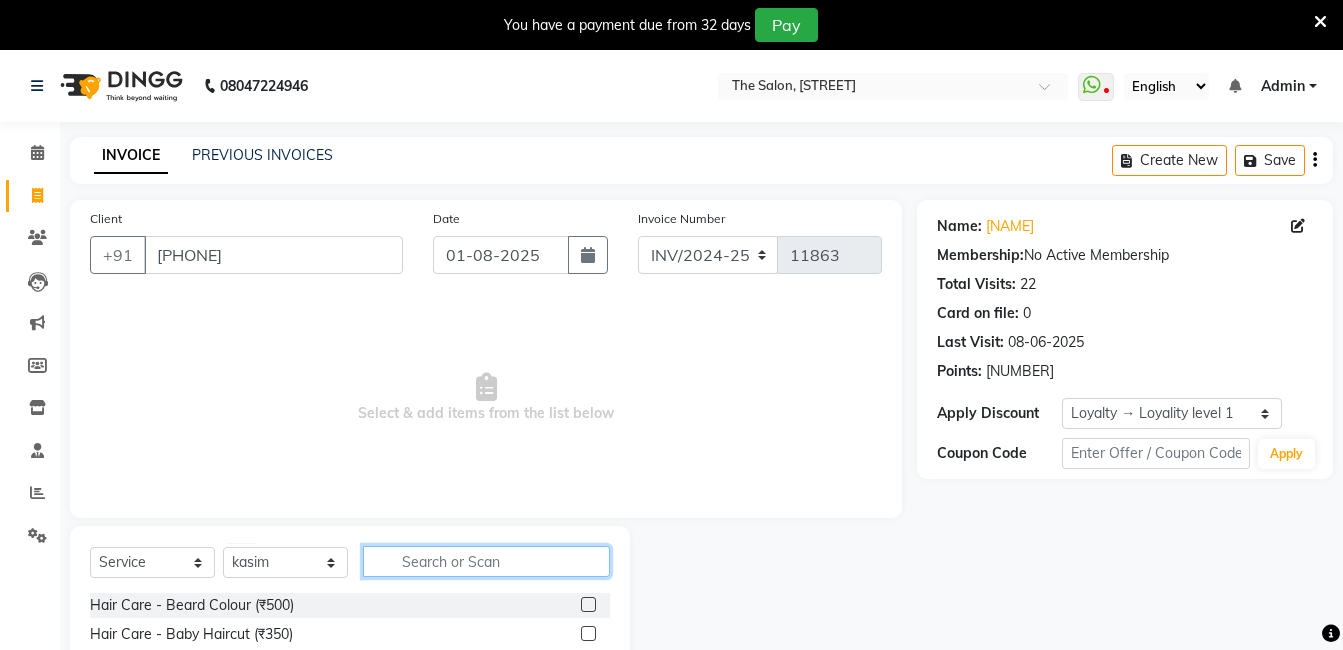 click 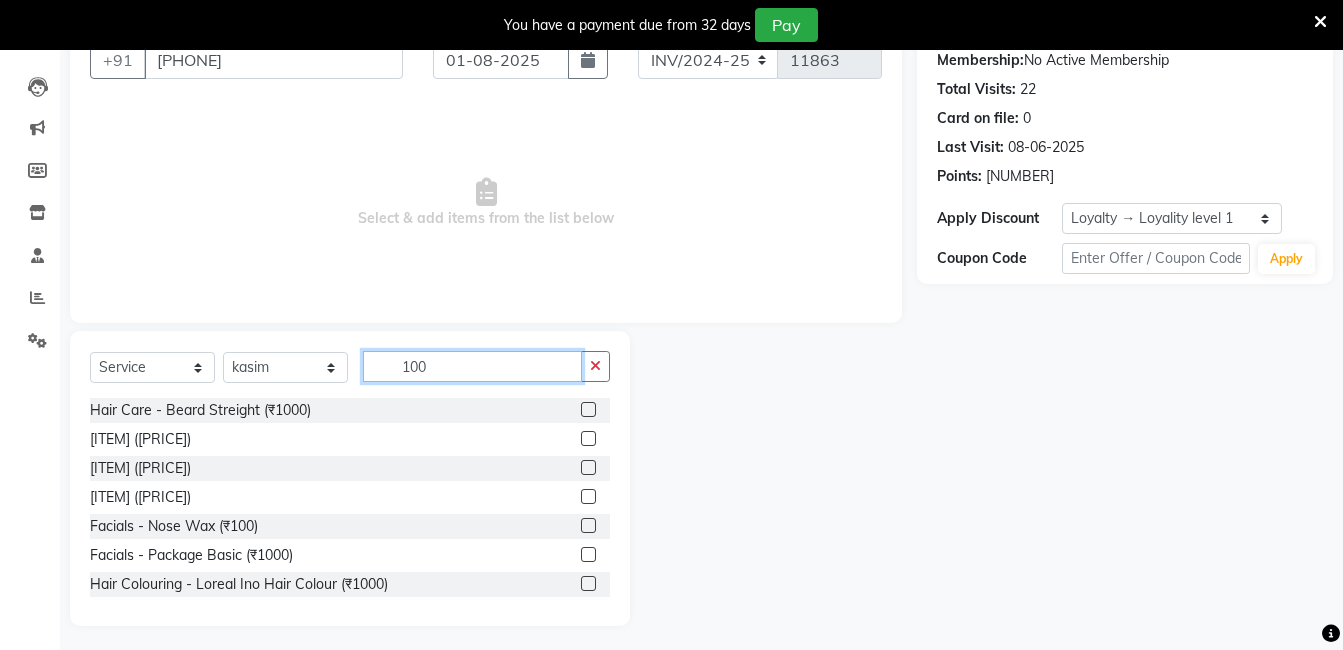 scroll, scrollTop: 201, scrollLeft: 0, axis: vertical 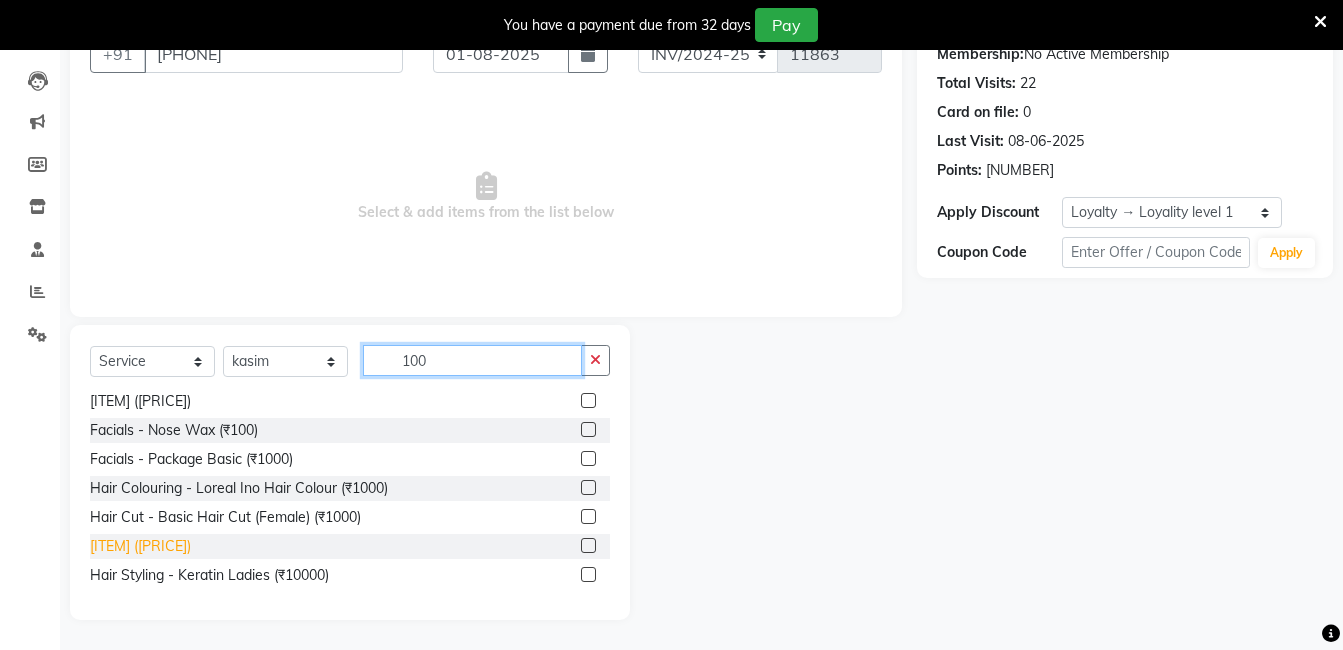 type on "100" 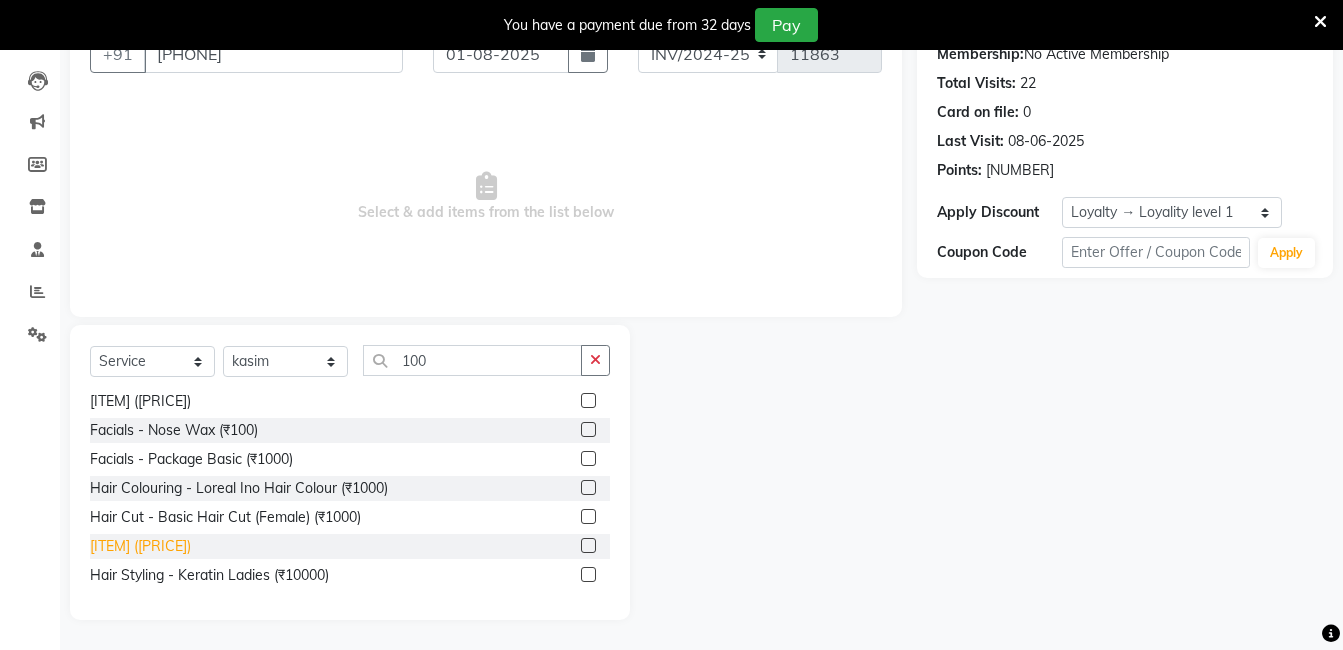 click on "[ITEM] ([PRICE])" 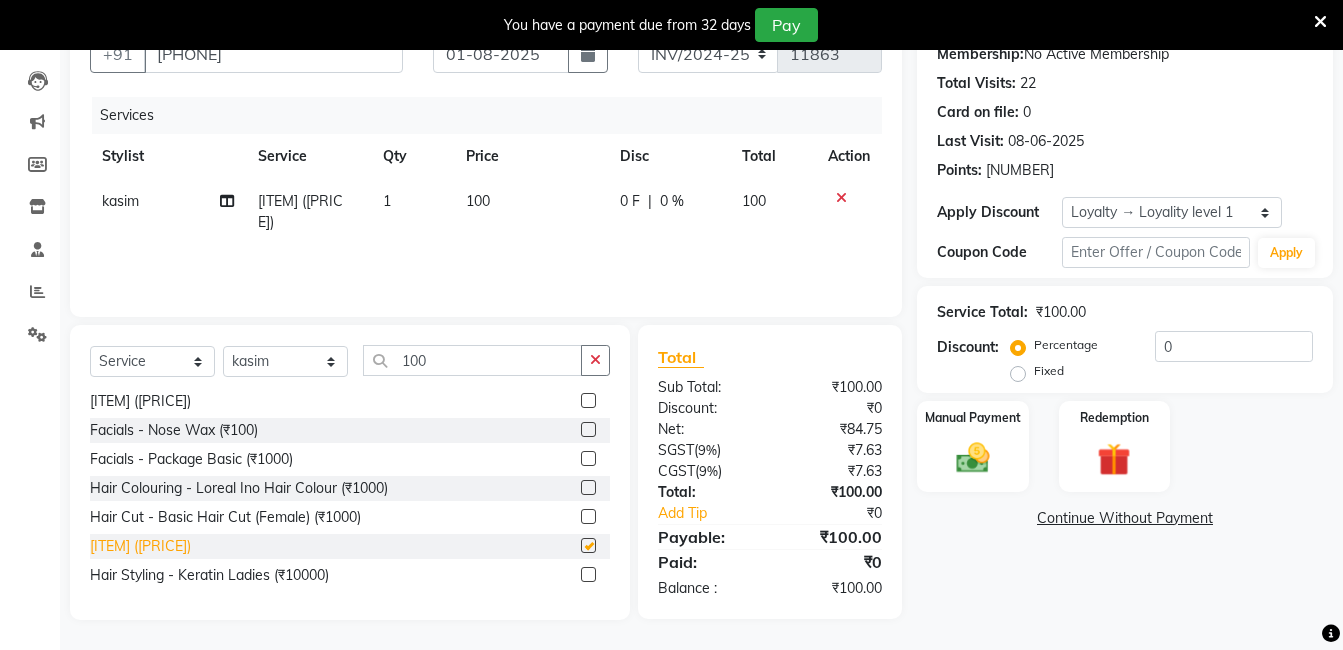 checkbox on "false" 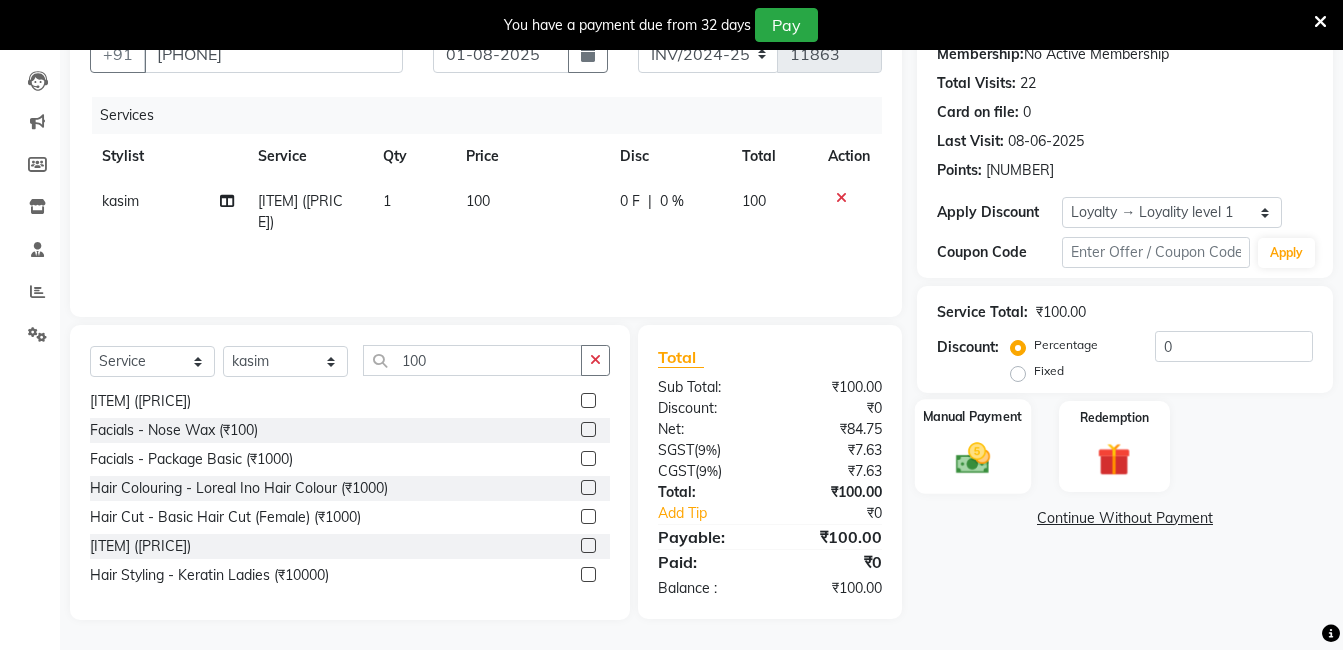 click on "Manual Payment" 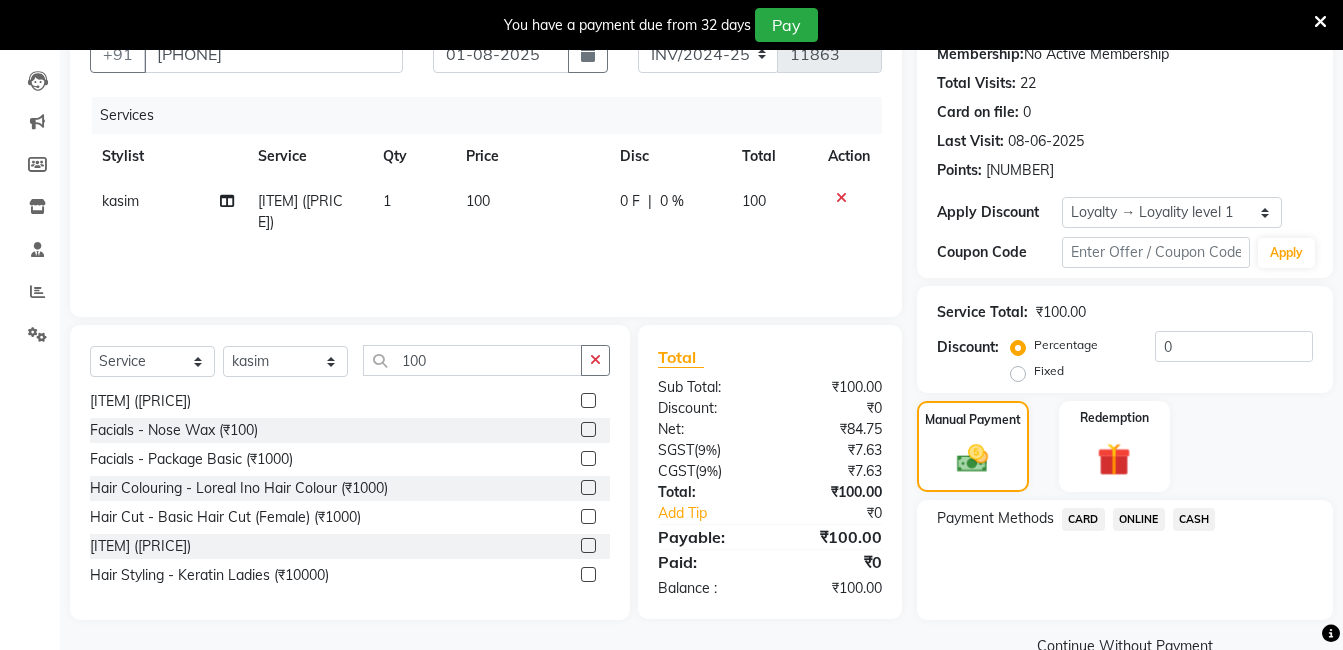 click on "ONLINE" 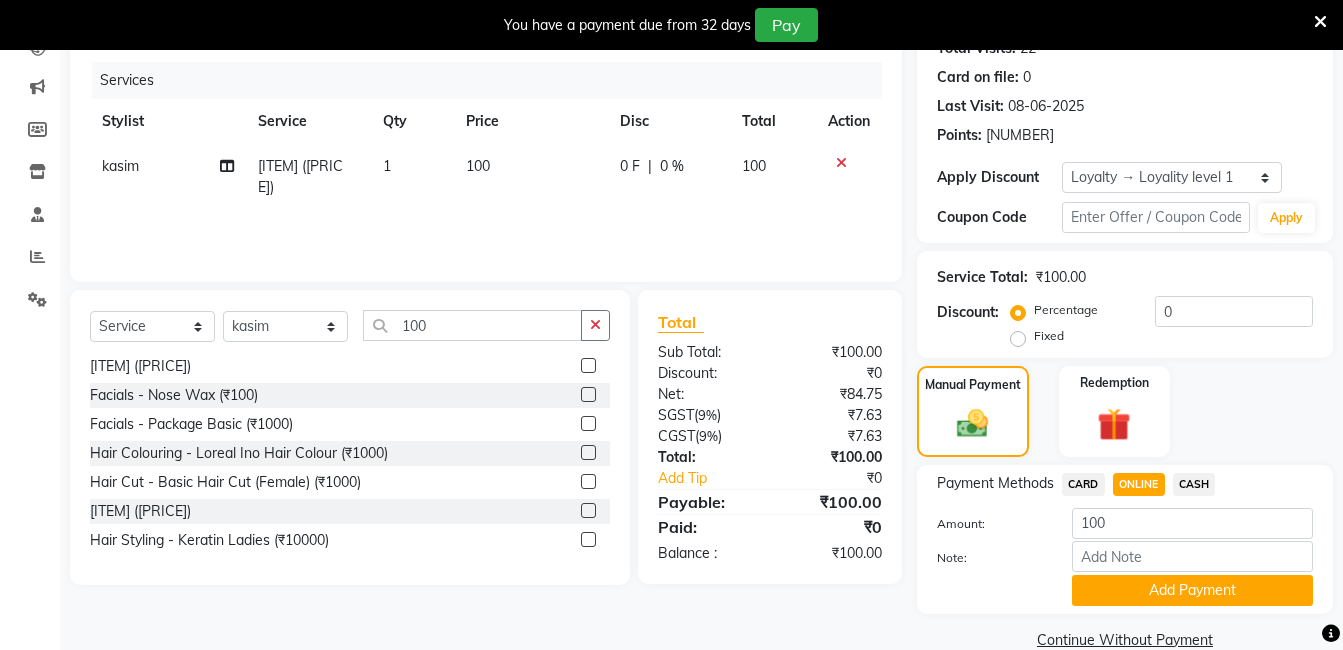 scroll, scrollTop: 271, scrollLeft: 0, axis: vertical 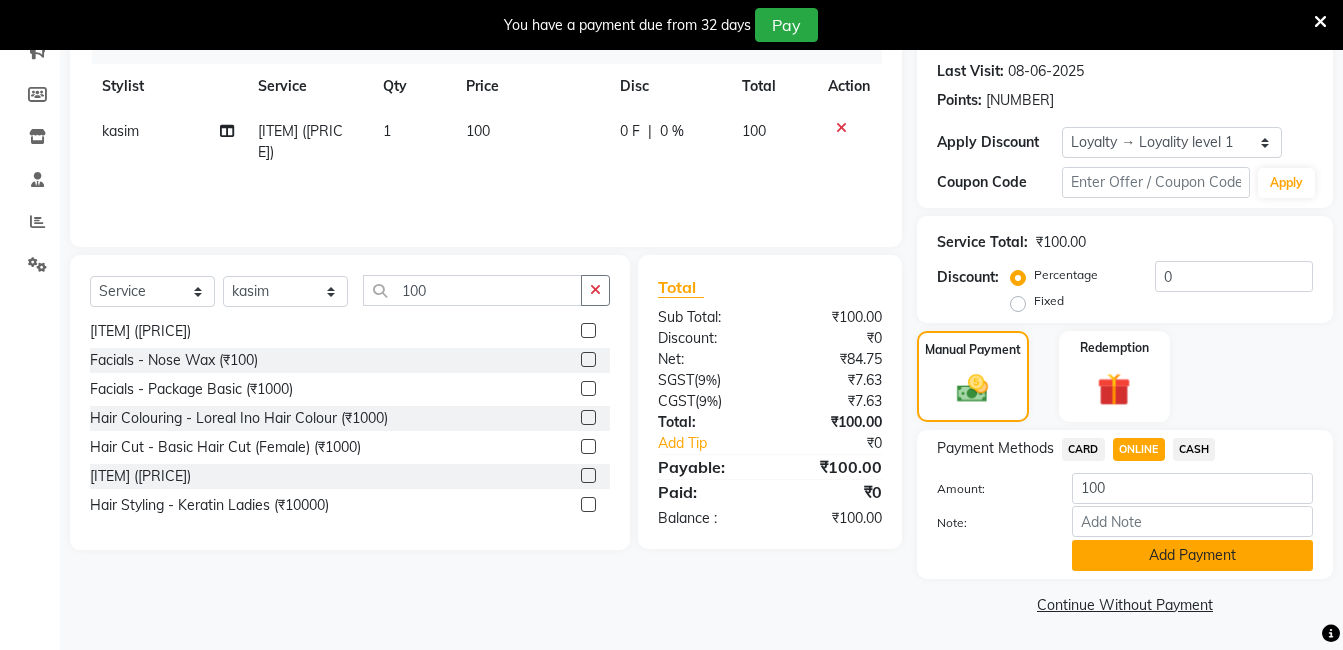 click on "Add Payment" 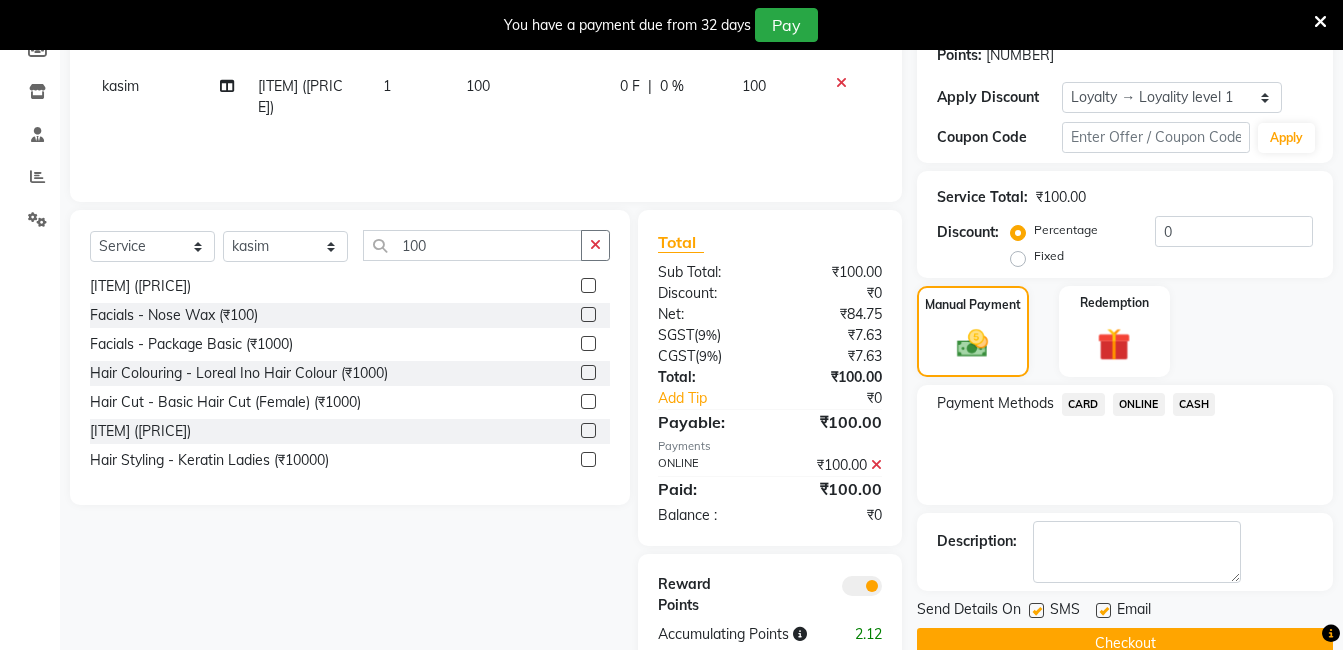 scroll, scrollTop: 361, scrollLeft: 0, axis: vertical 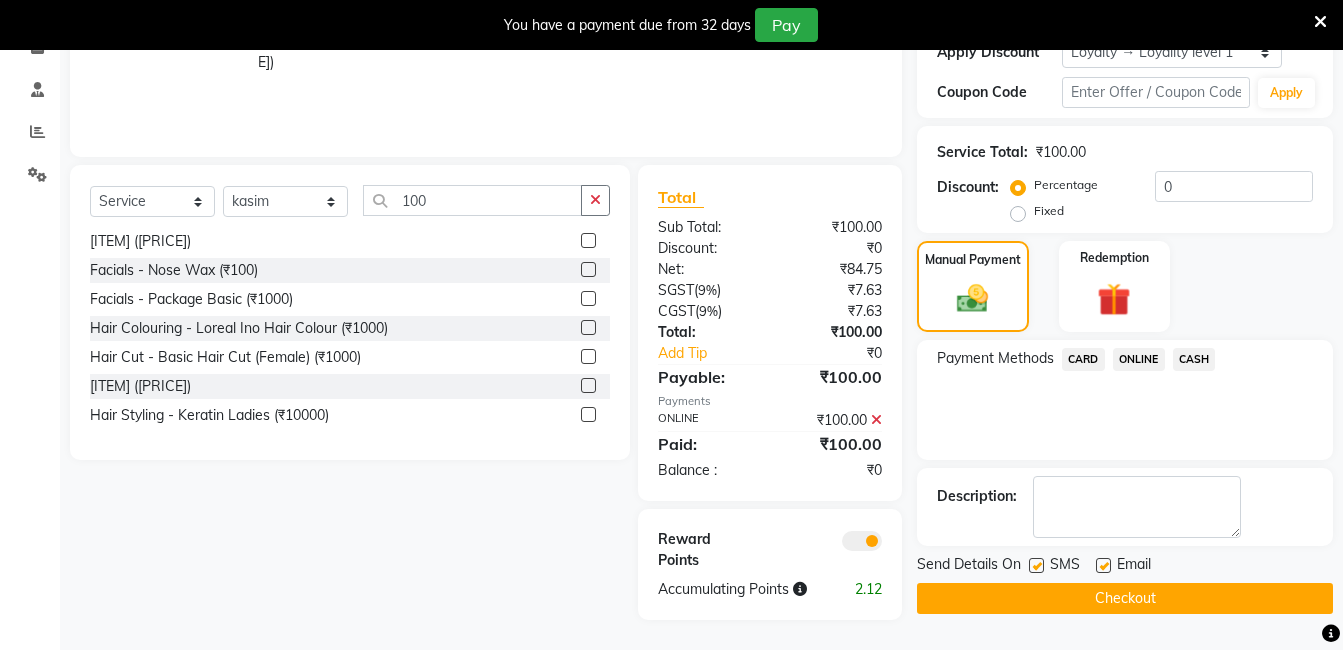 click on "Checkout" 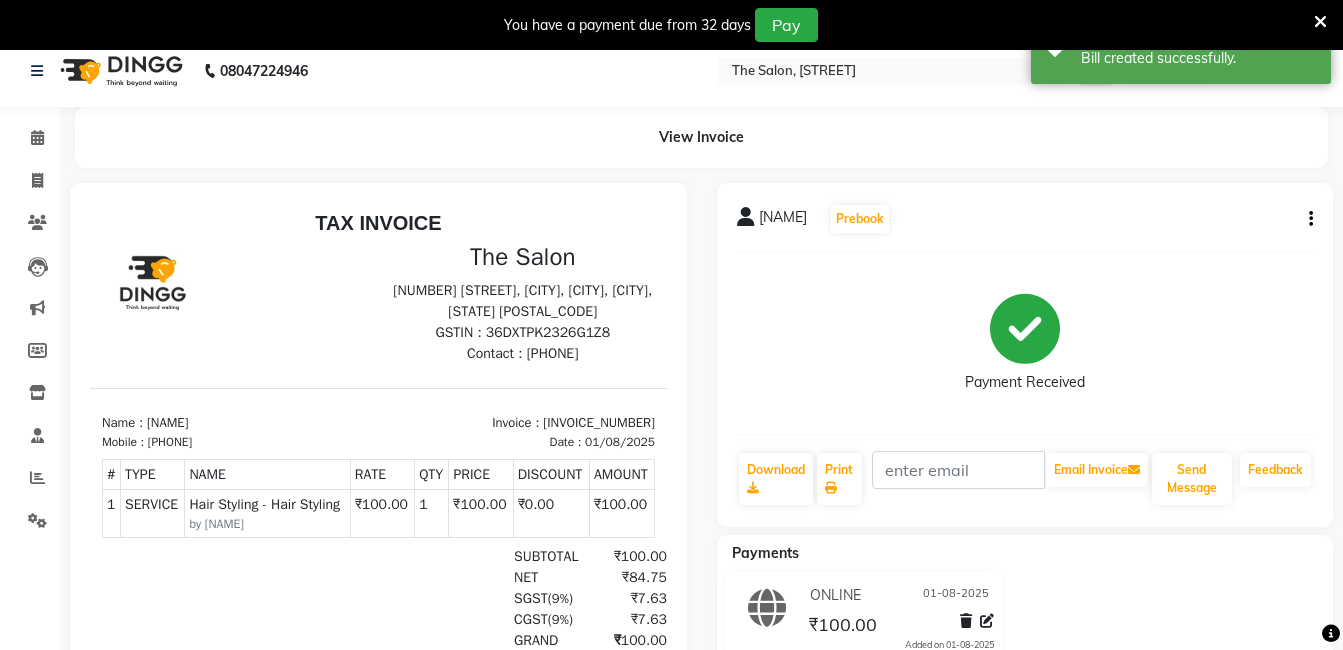 scroll, scrollTop: 0, scrollLeft: 0, axis: both 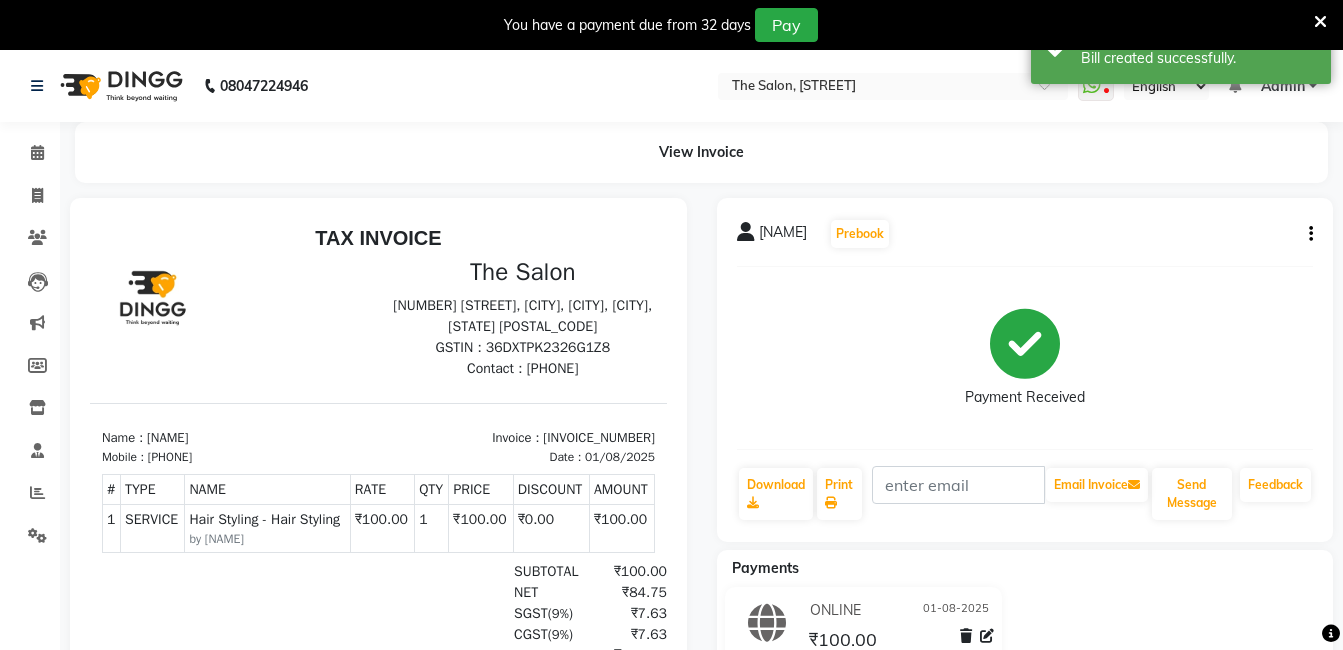 click 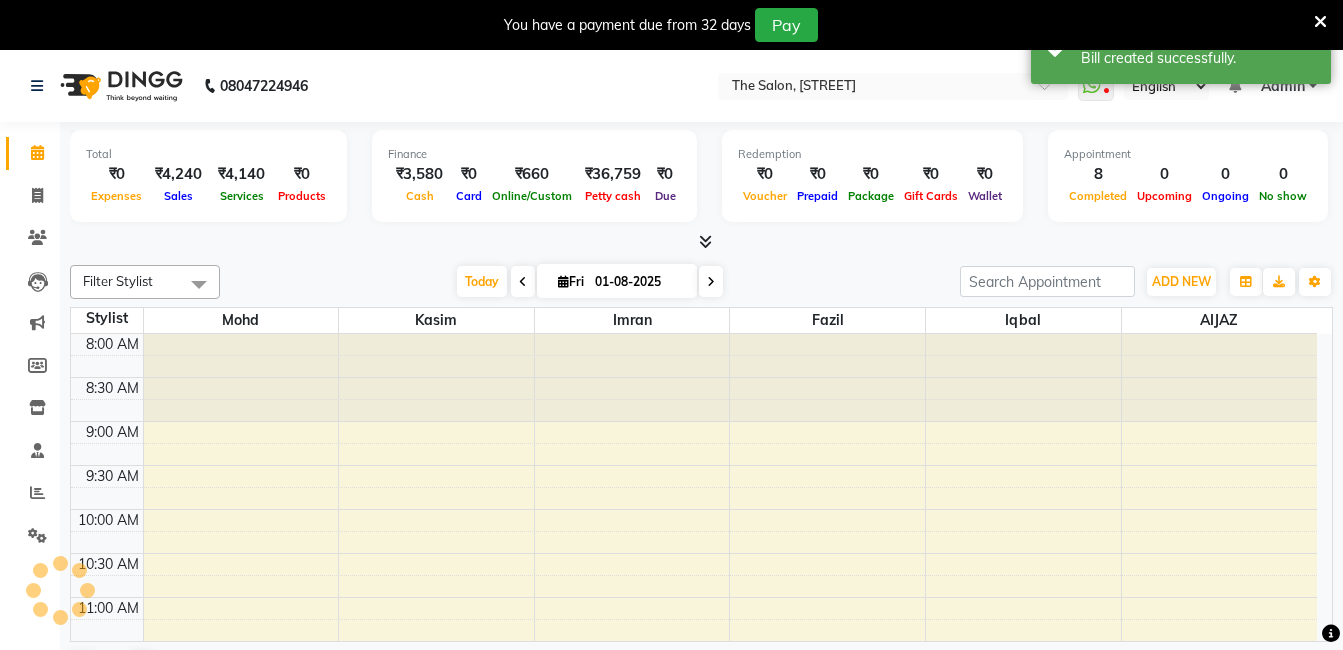 scroll, scrollTop: 0, scrollLeft: 0, axis: both 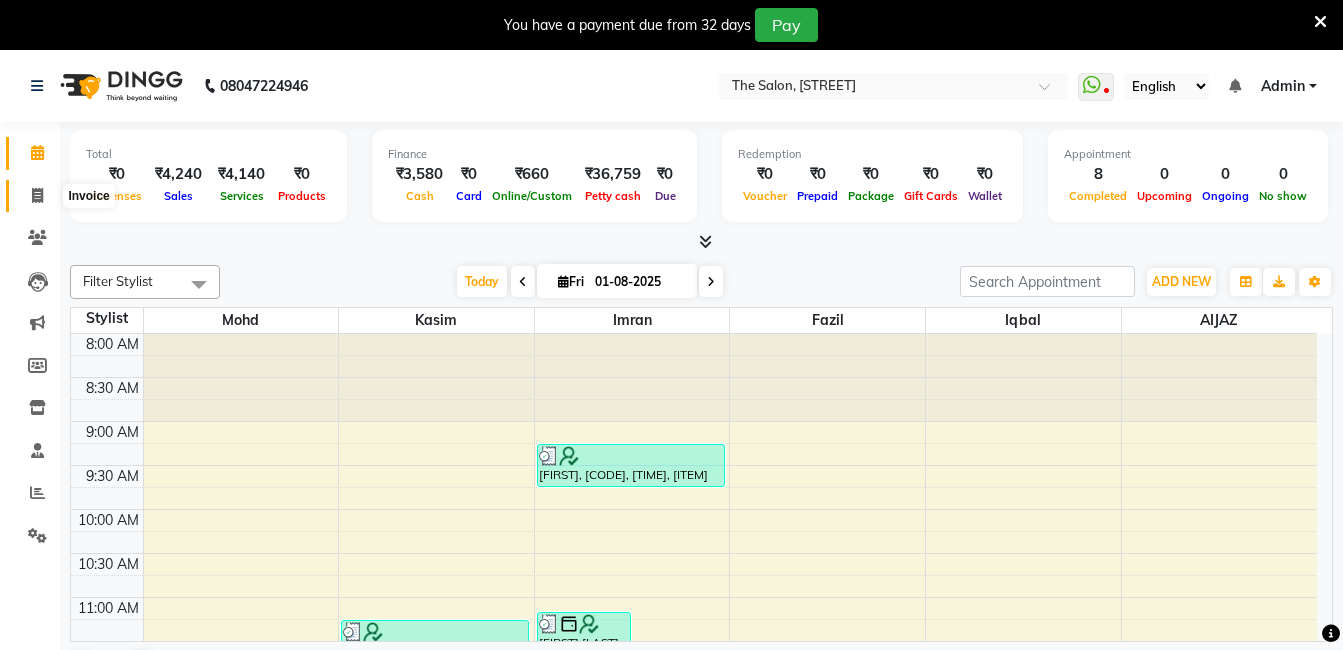click 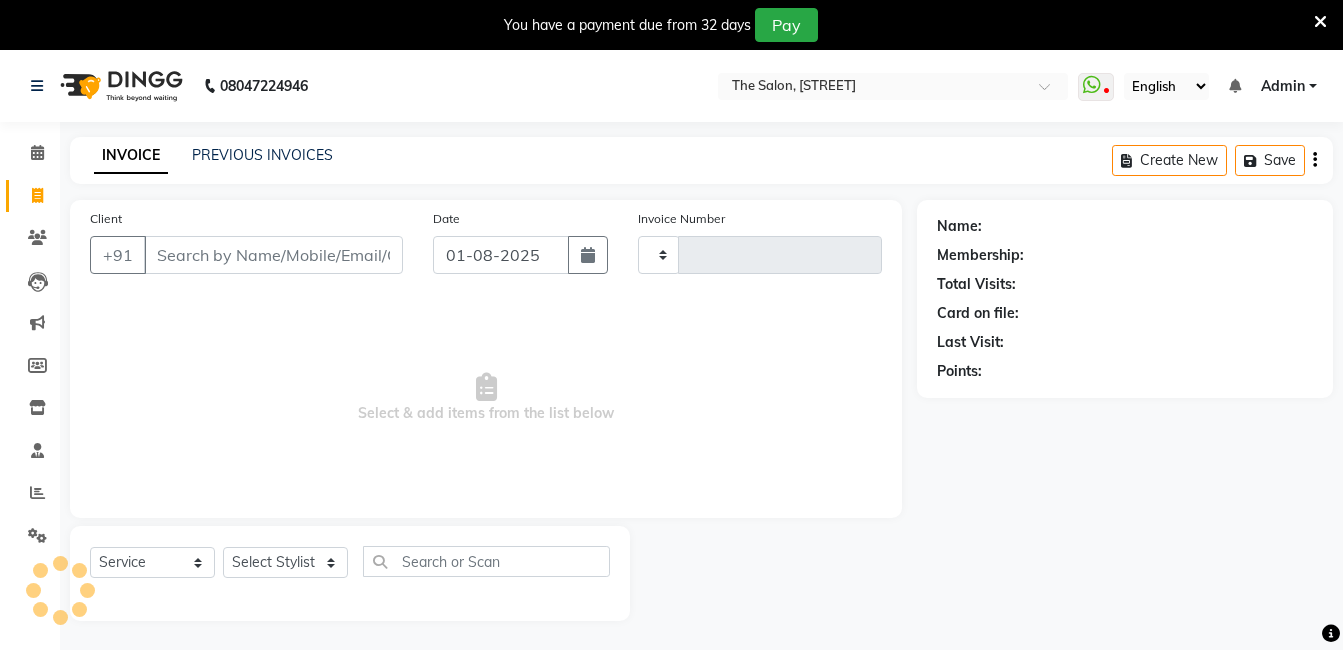type on "11864" 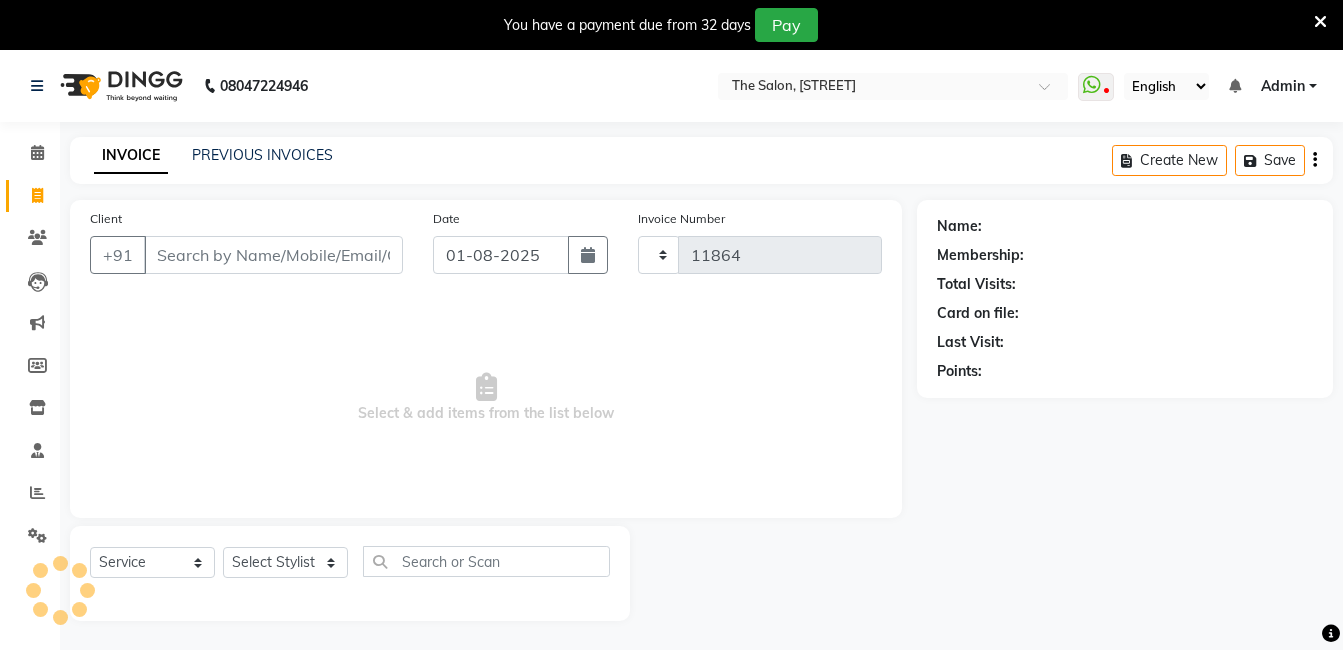select on "5198" 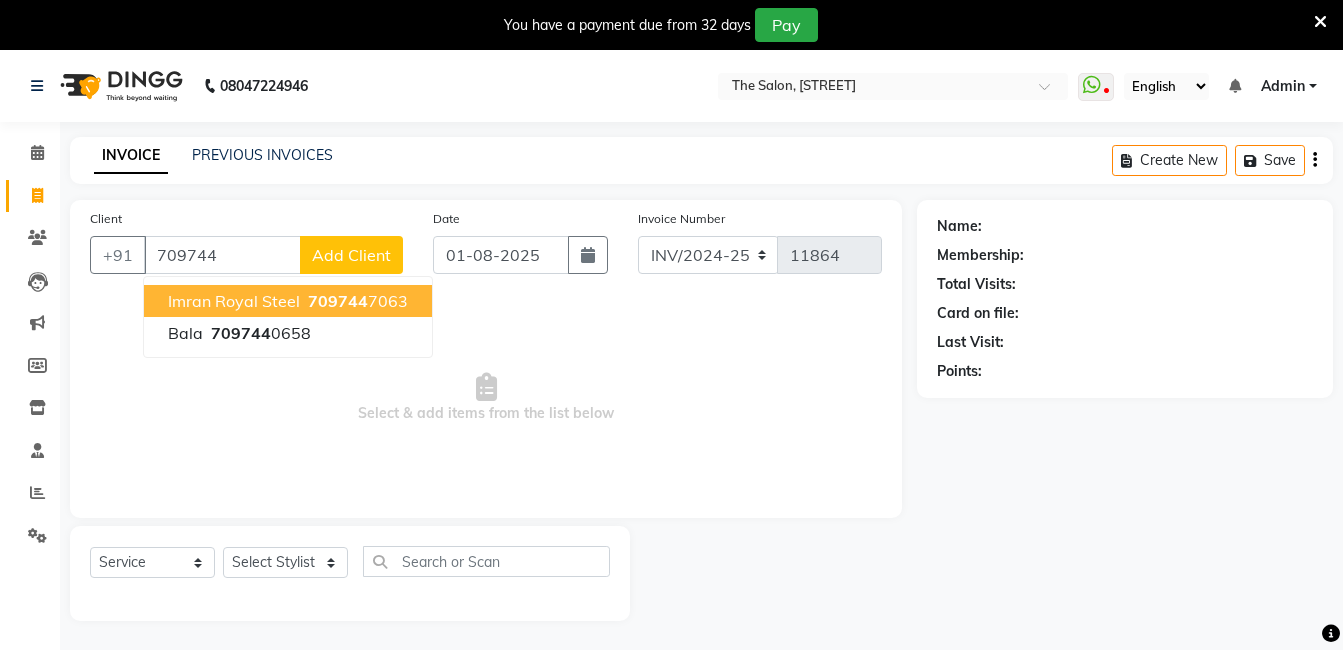 click on "Imran royal steel" at bounding box center (234, 301) 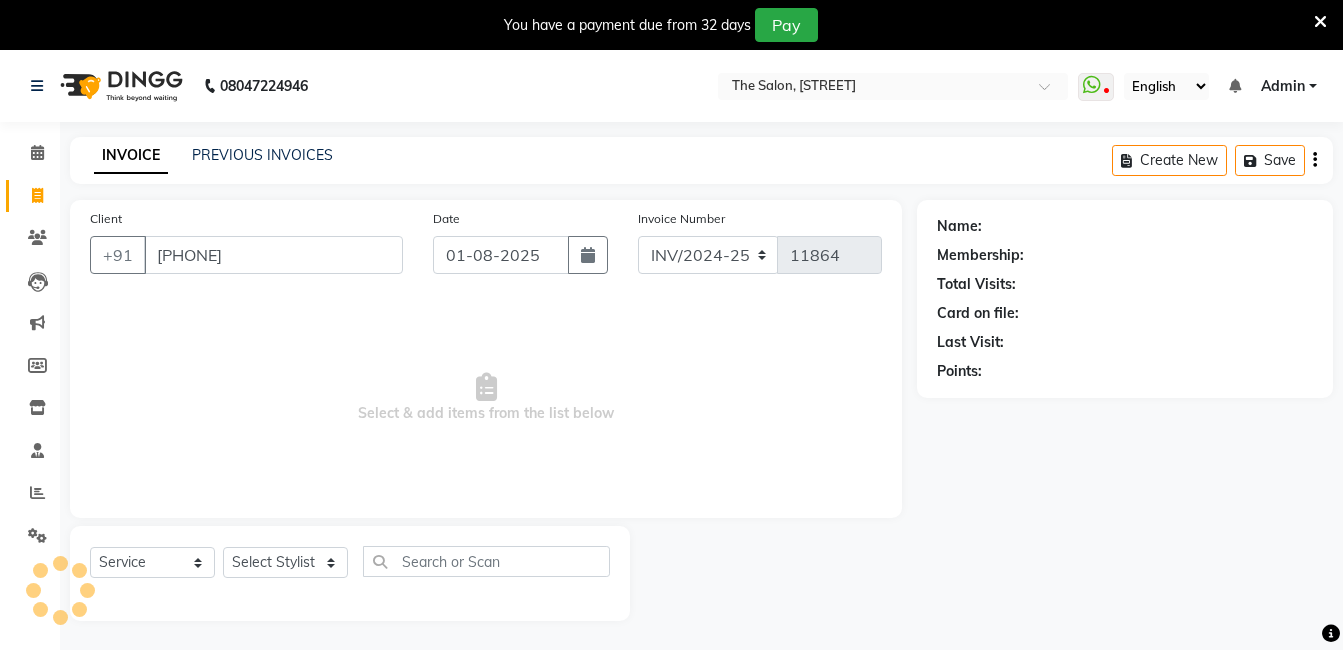 type on "[PHONE]" 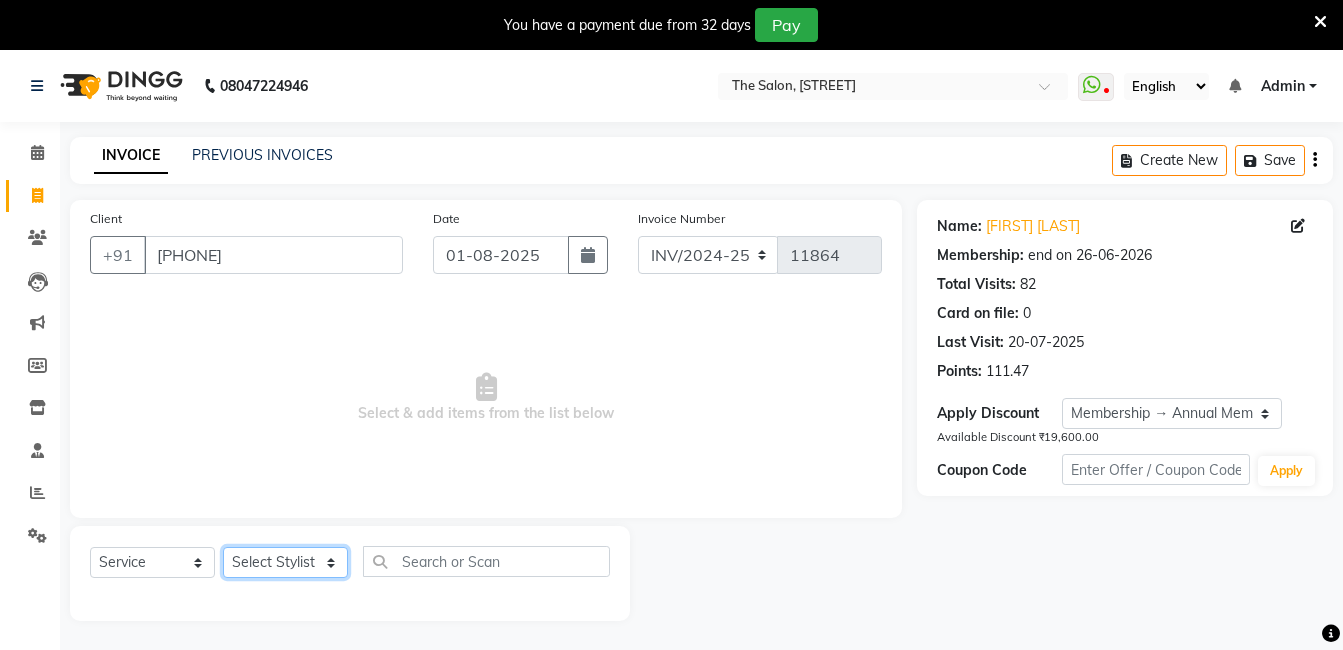 click on "Select Stylist AIJAZ fazil imran iqbal kasim mohd mohsin rasheed sameer TALIB Wajid" 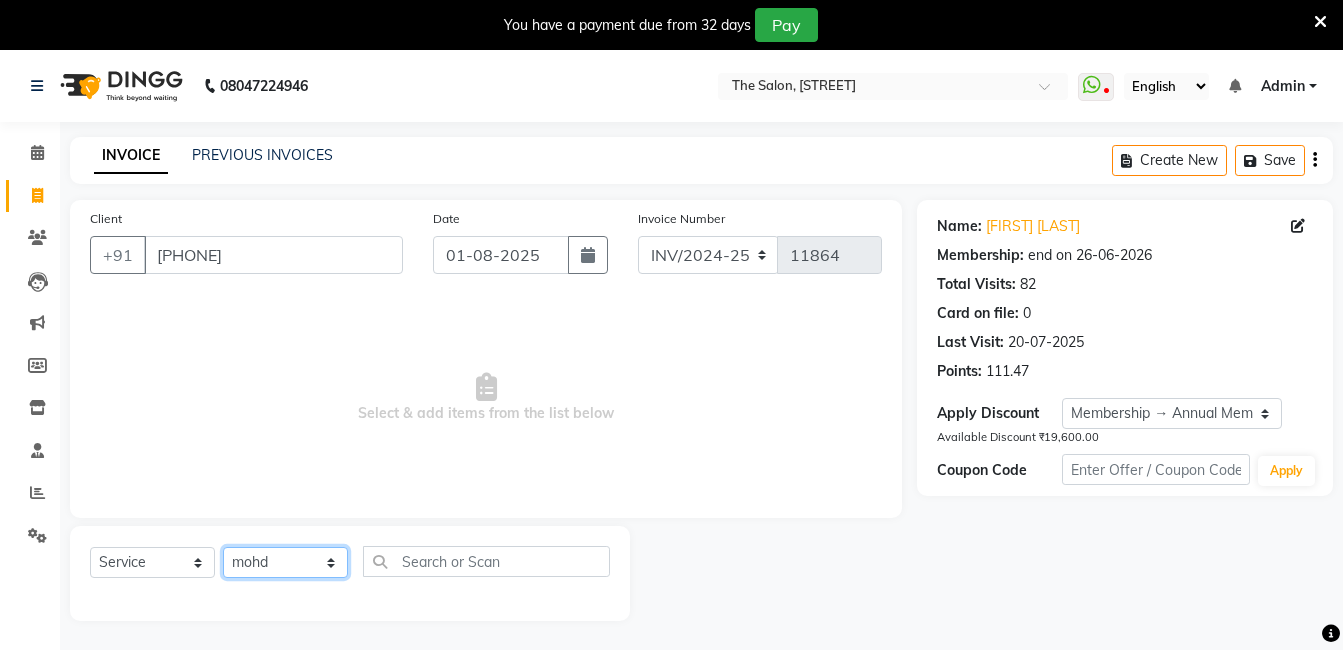 click on "Select Stylist AIJAZ fazil imran iqbal kasim mohd mohsin rasheed sameer TALIB Wajid" 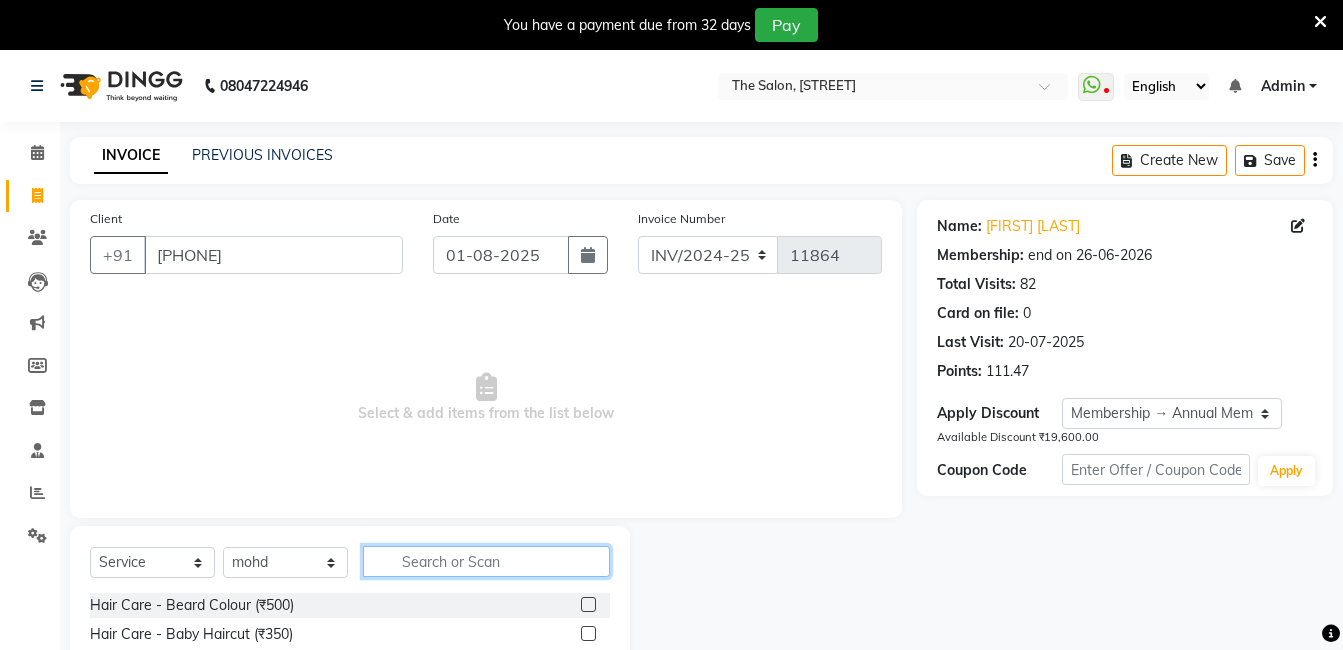 click 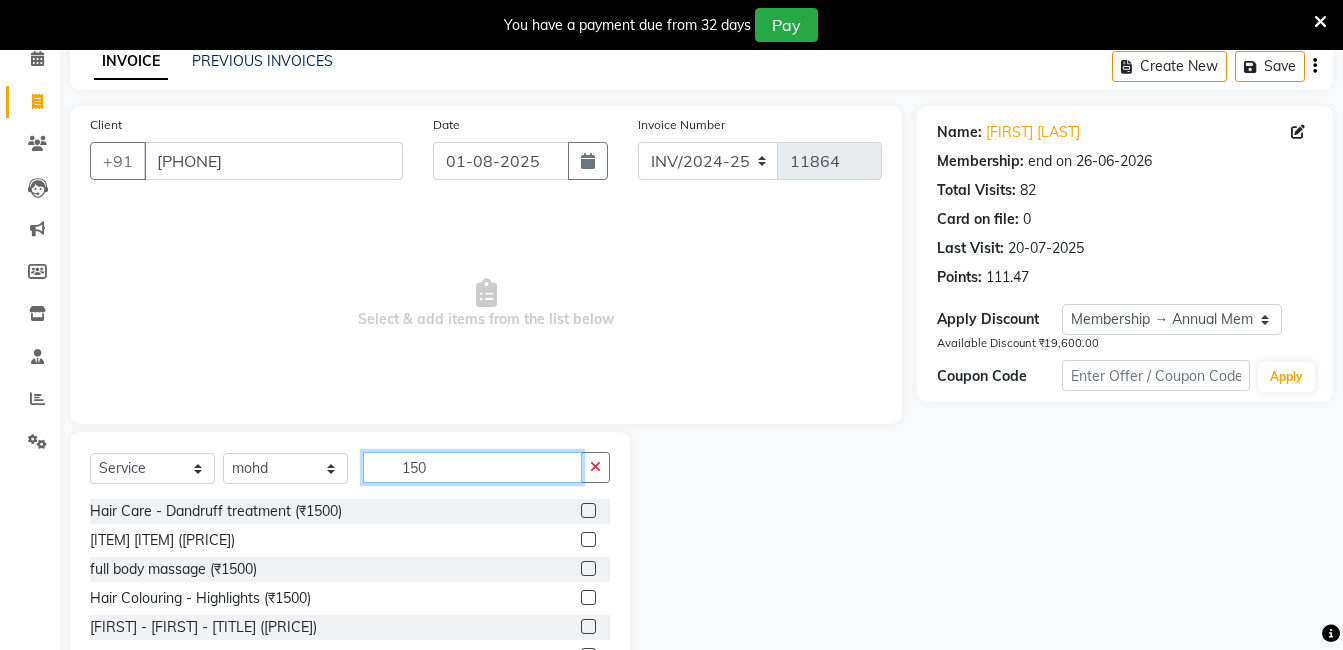 scroll, scrollTop: 201, scrollLeft: 0, axis: vertical 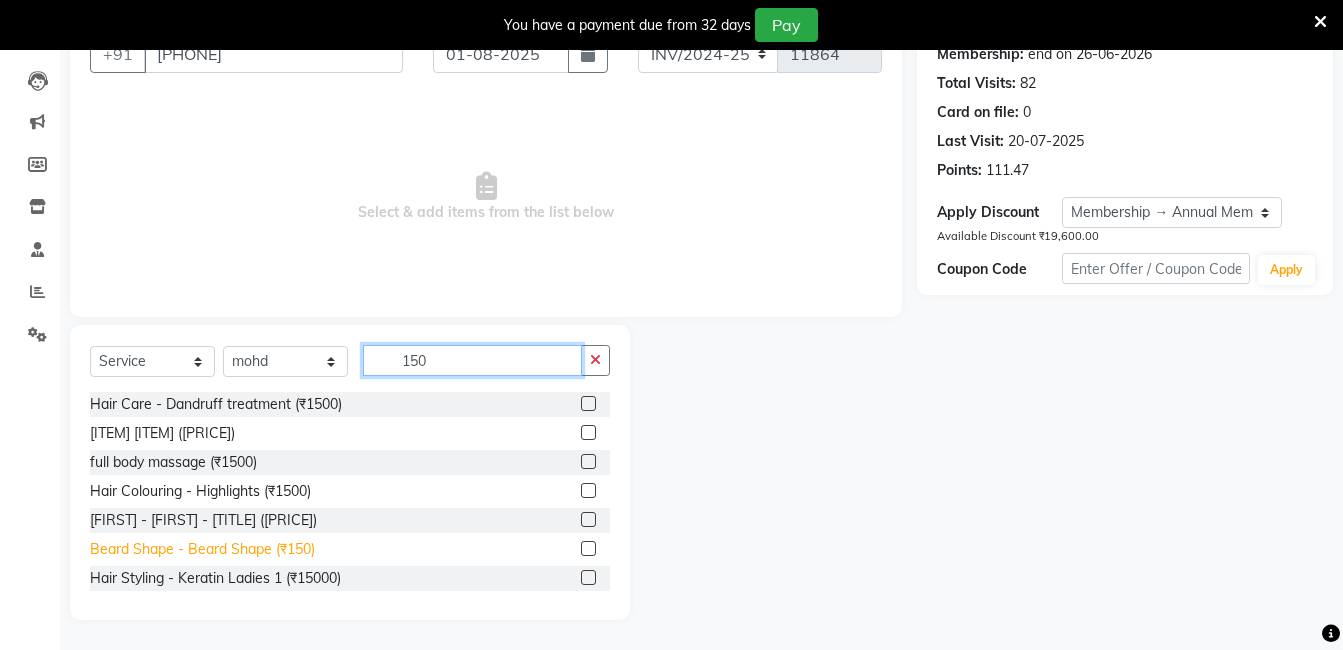 type on "150" 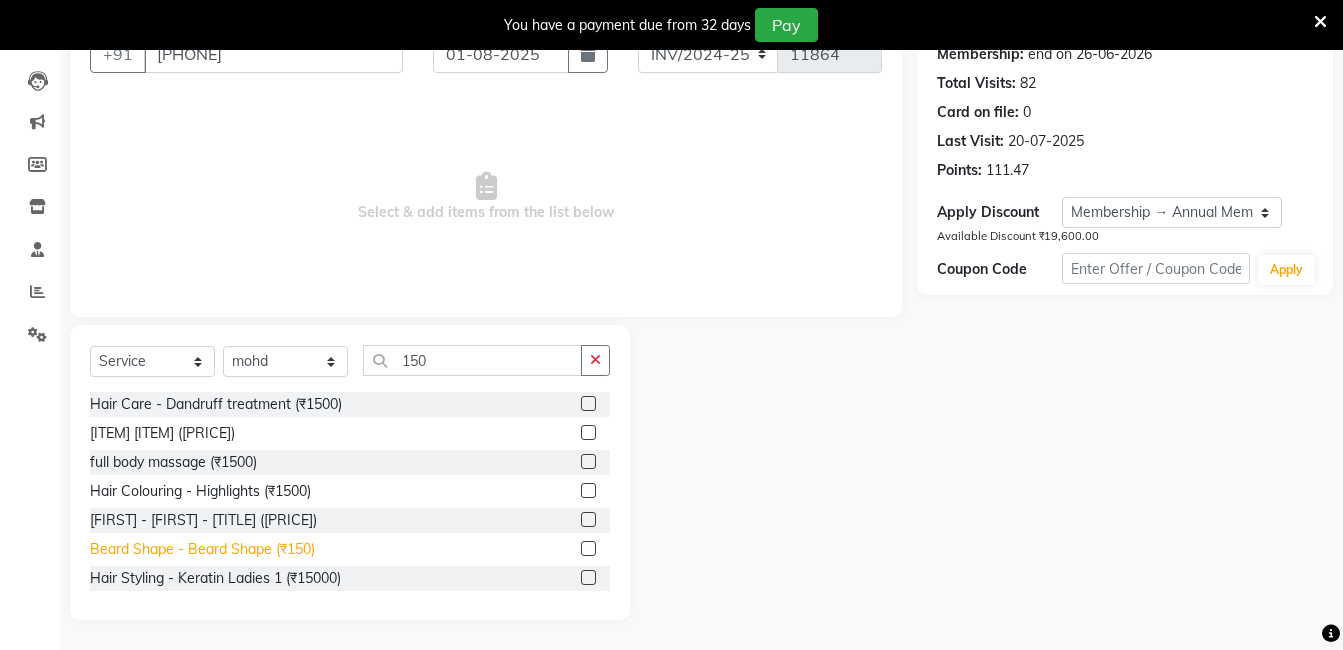click on "Beard Shape - Beard Shape (₹150)" 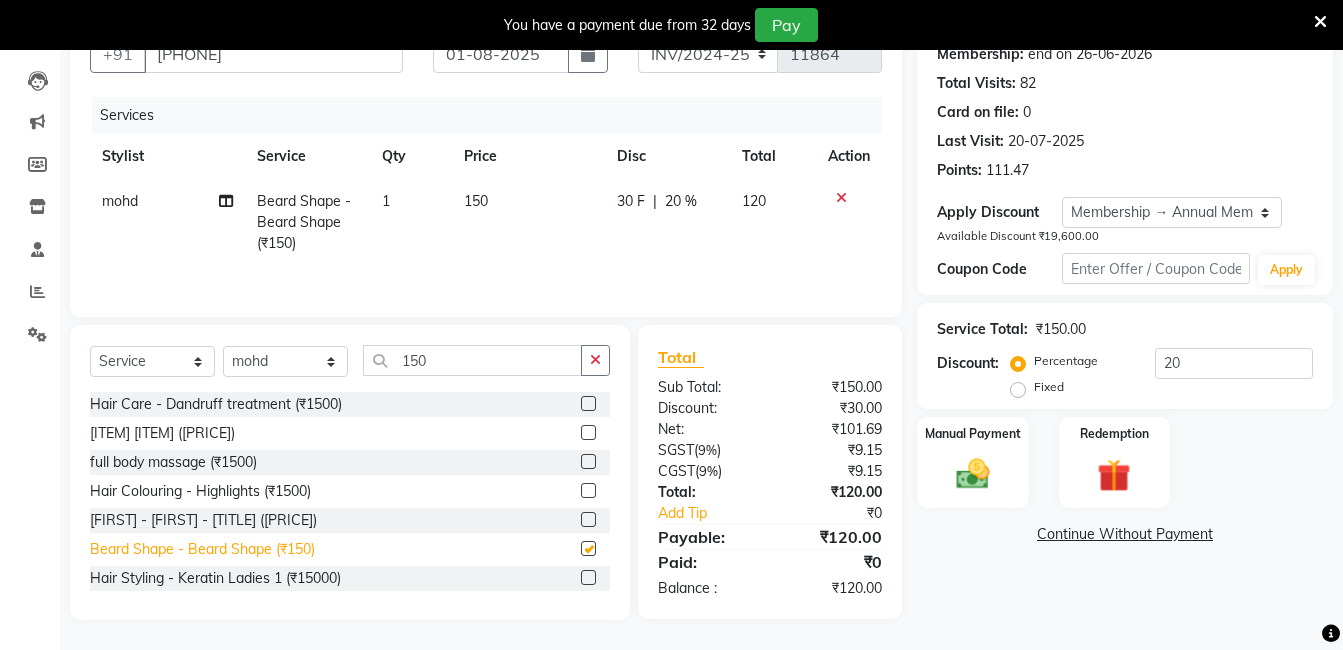 checkbox on "false" 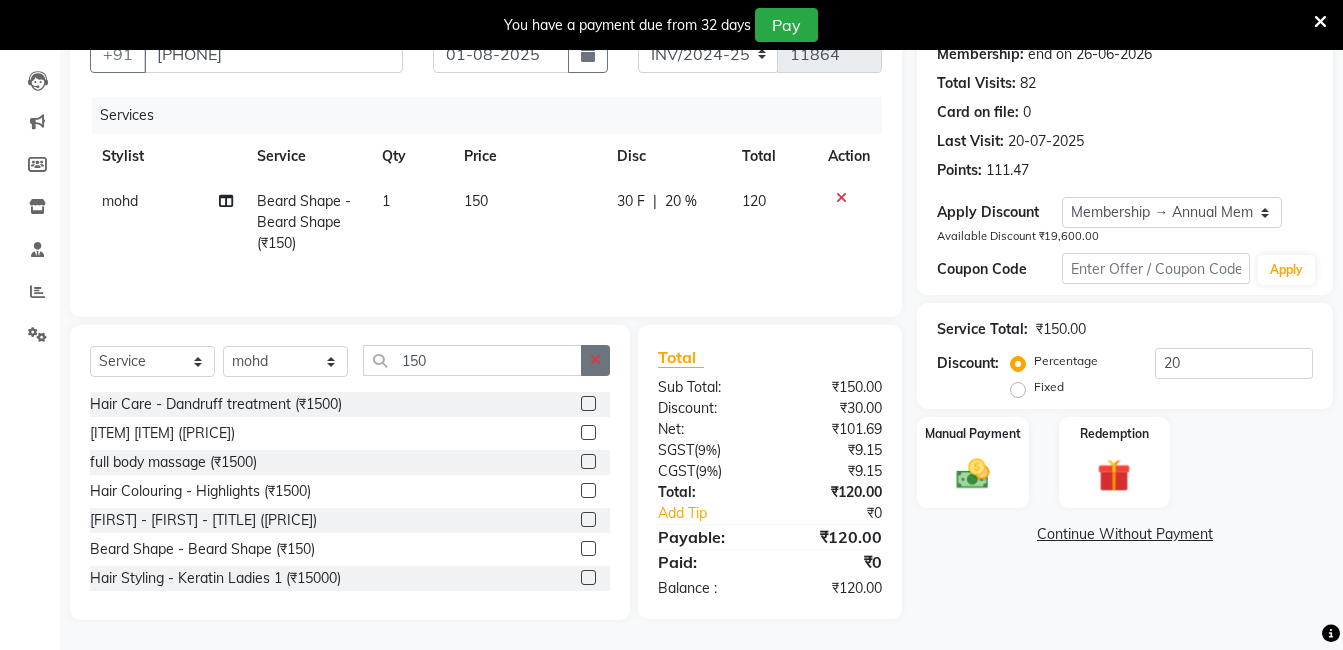click 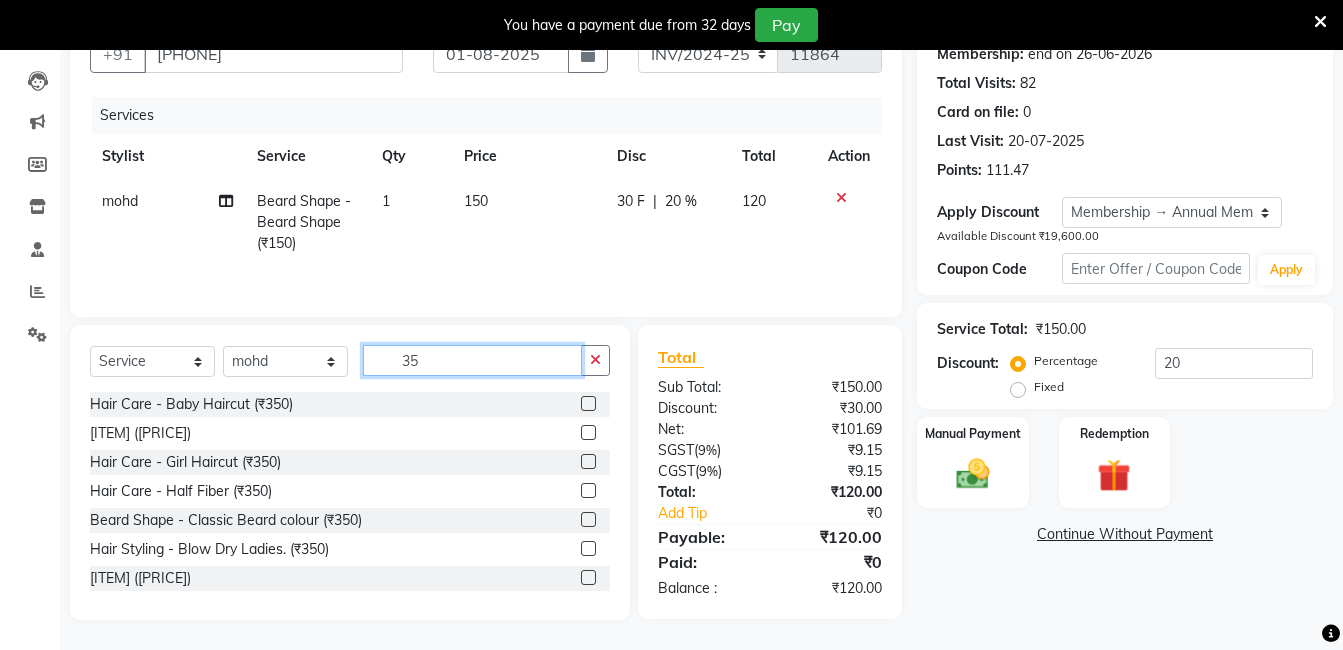 type on "3" 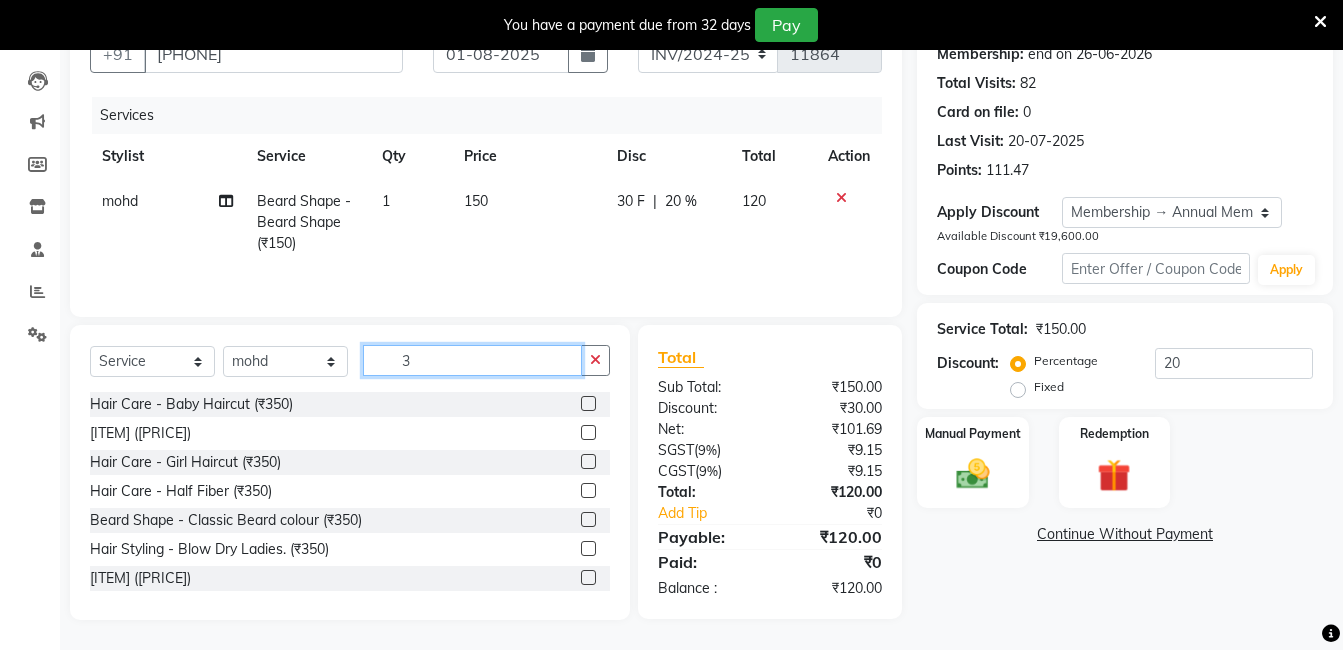 type 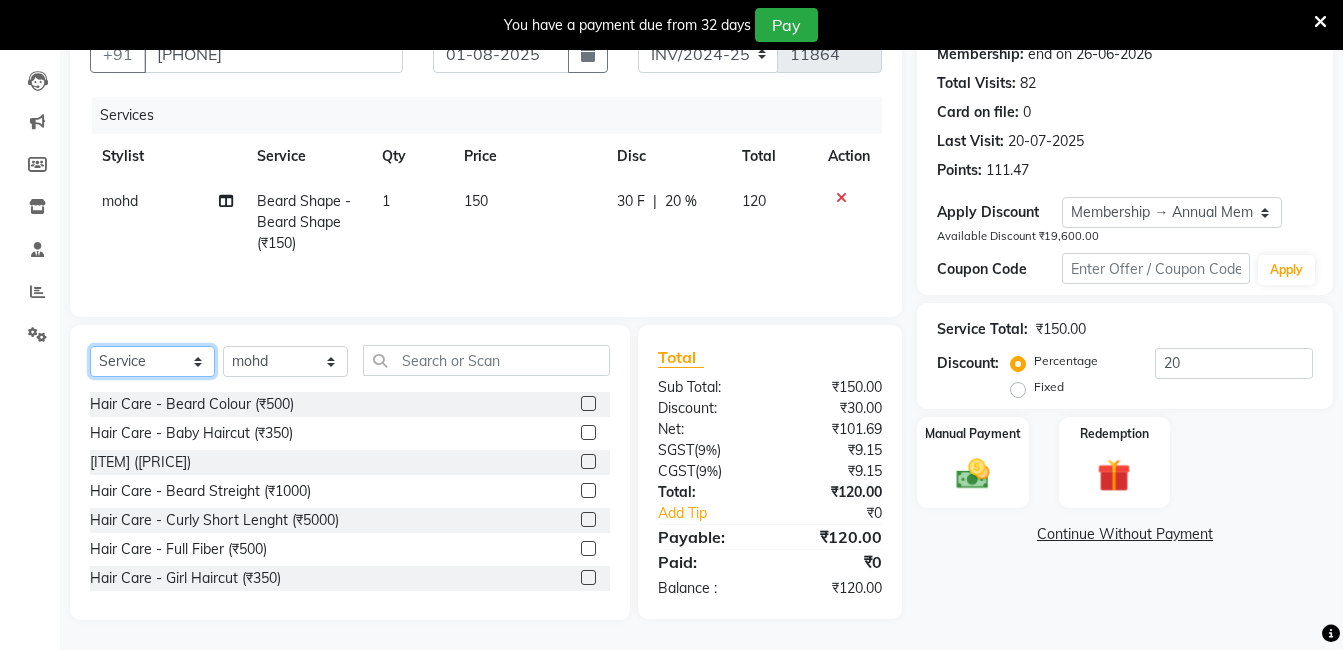 click on "Select  Service  Product  Membership  Package Voucher Prepaid Gift Card" 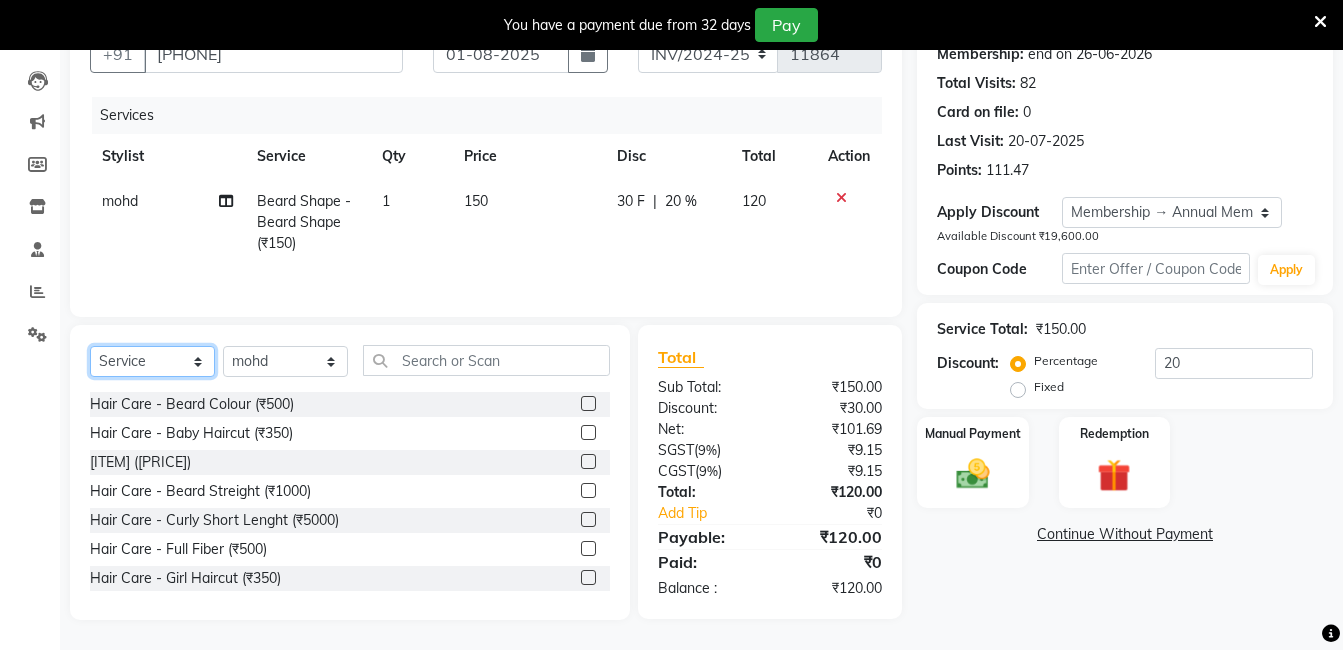 select on "product" 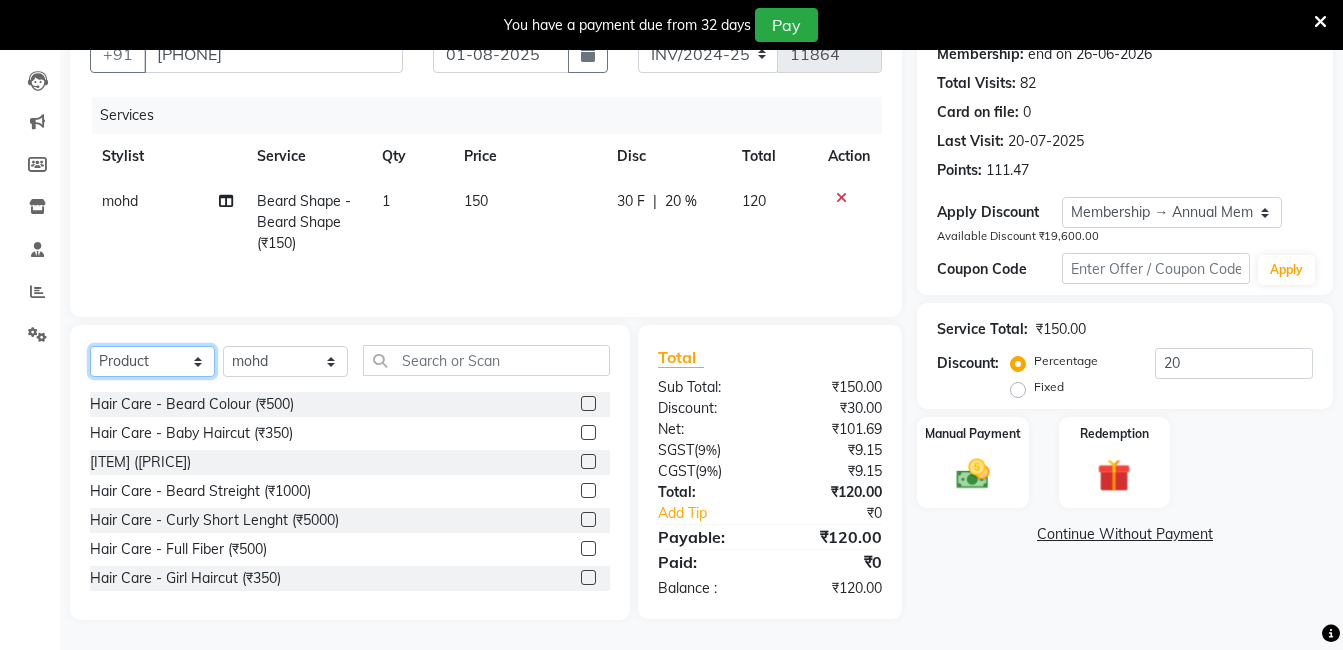 click on "Select  Service  Product  Membership  Package Voucher Prepaid Gift Card" 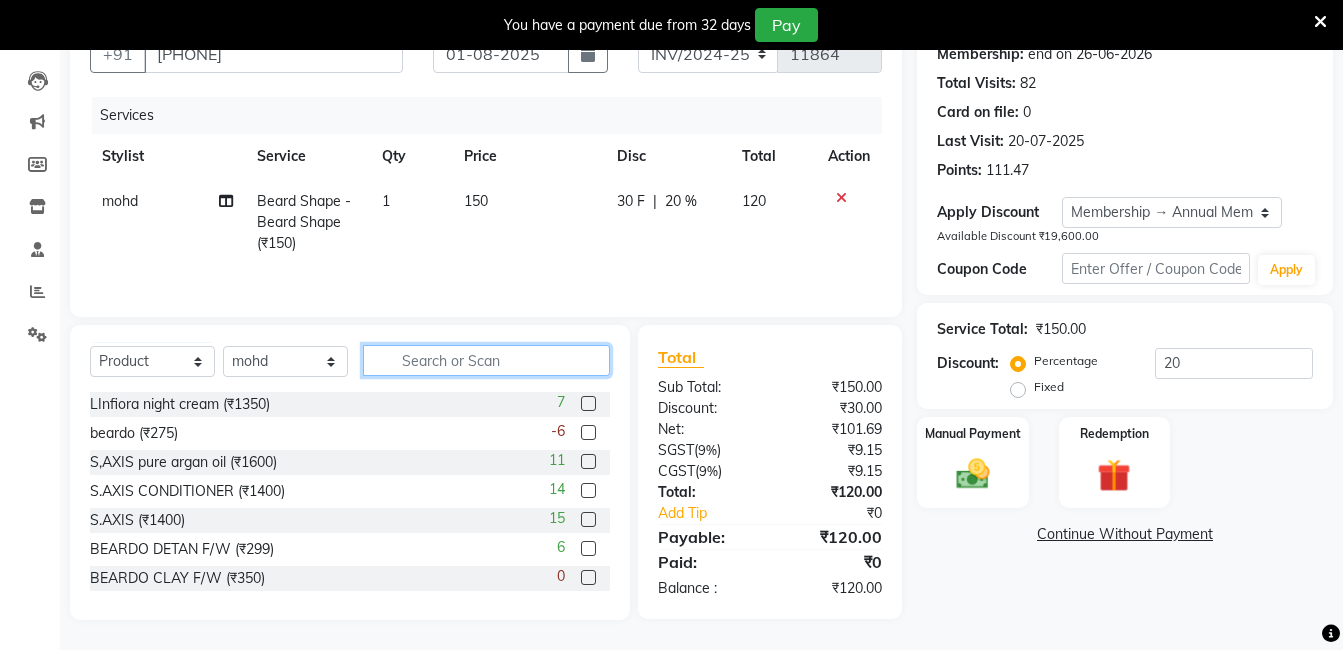 click 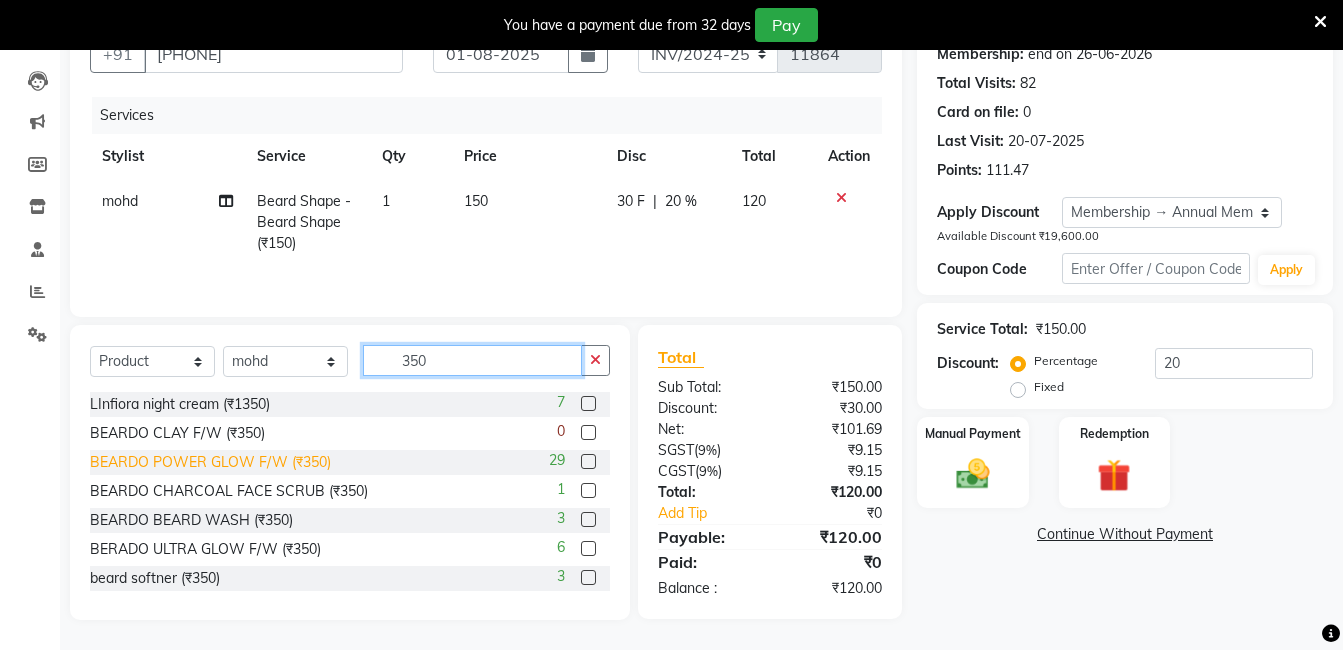 type on "350" 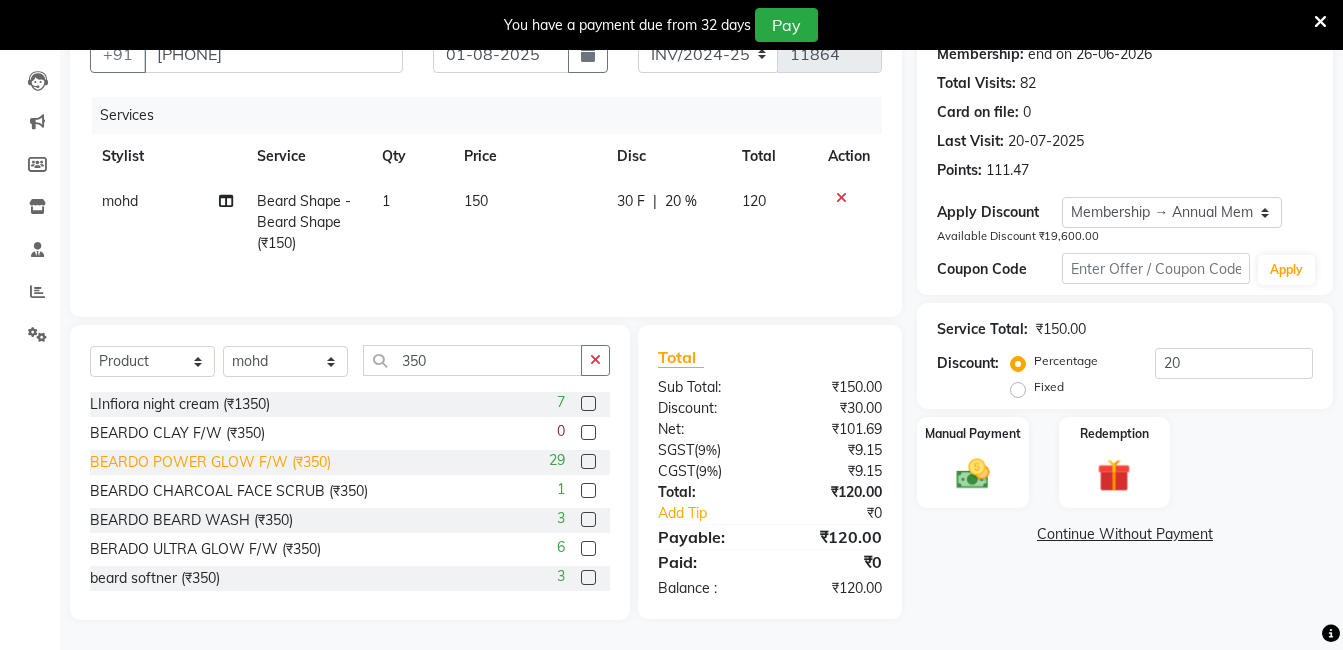 click on "BEARDO POWER GLOW F/W (₹350)" 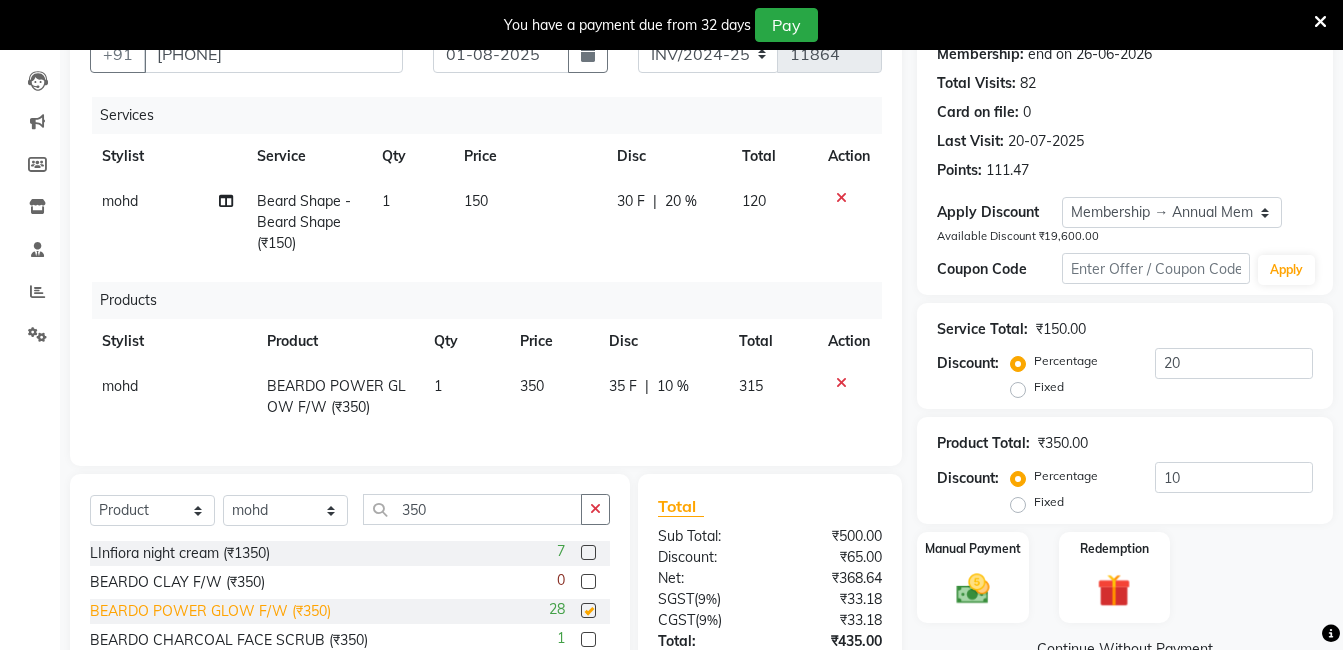 checkbox on "false" 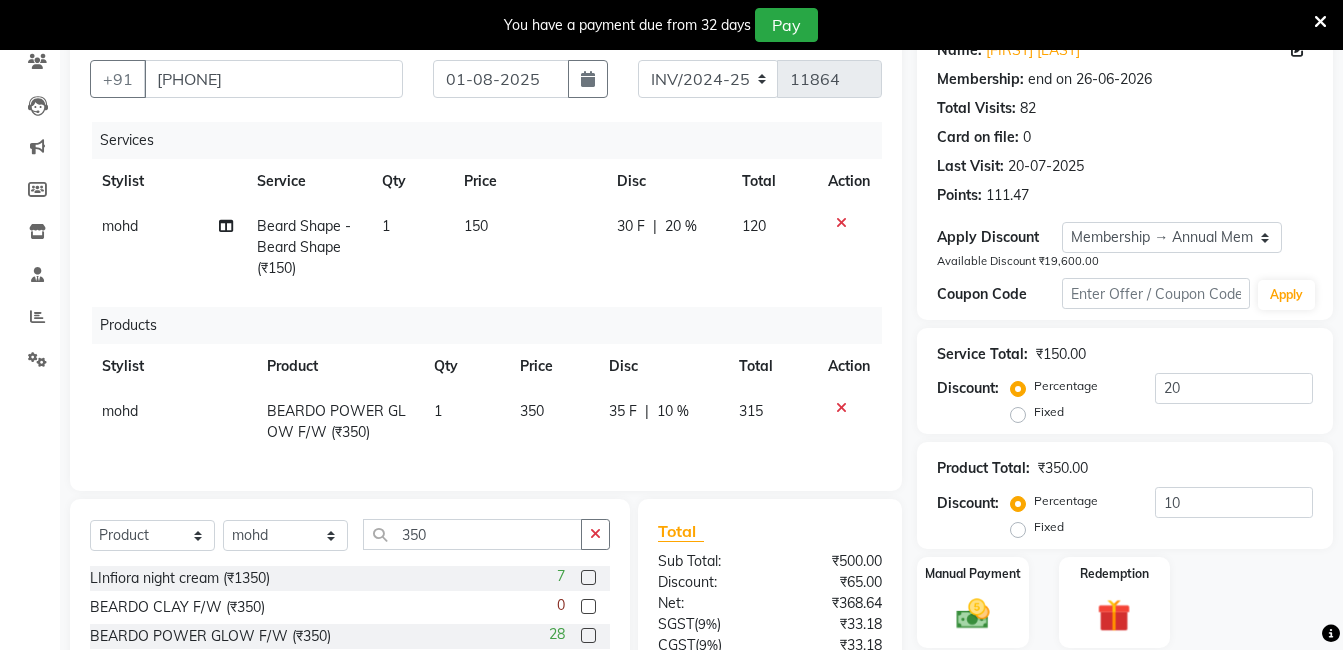 scroll, scrollTop: 365, scrollLeft: 0, axis: vertical 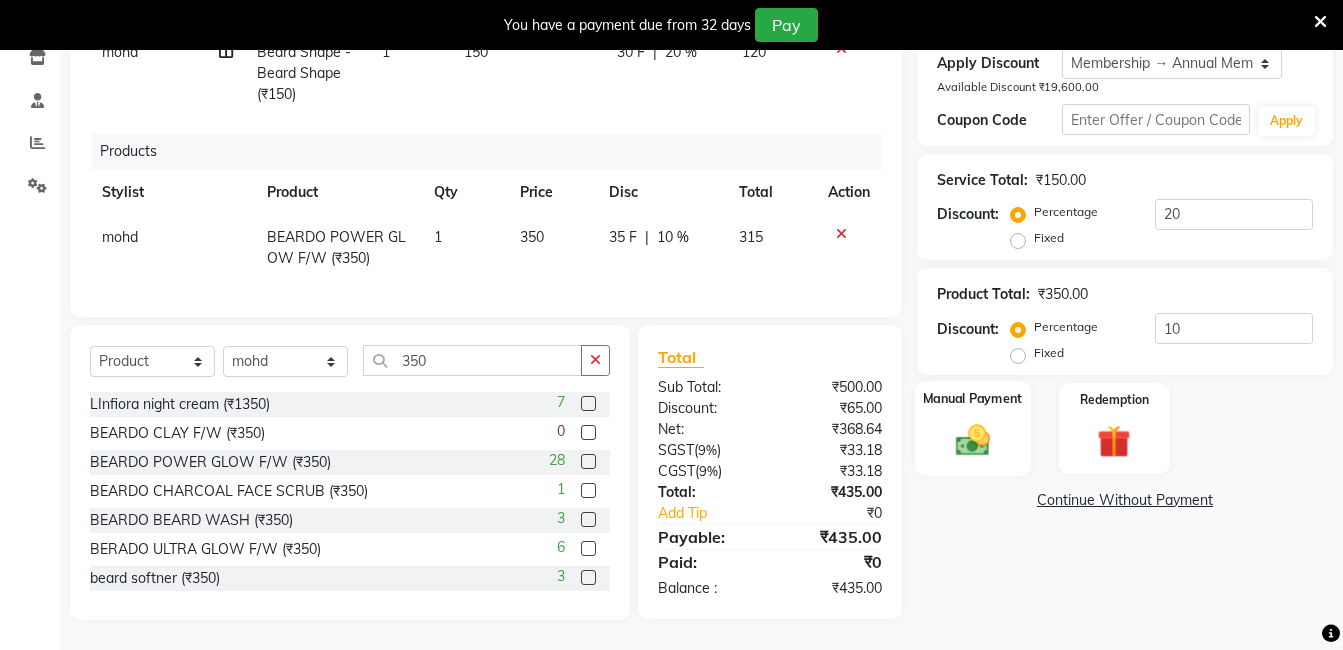 drag, startPoint x: 1002, startPoint y: 418, endPoint x: 1019, endPoint y: 395, distance: 28.600698 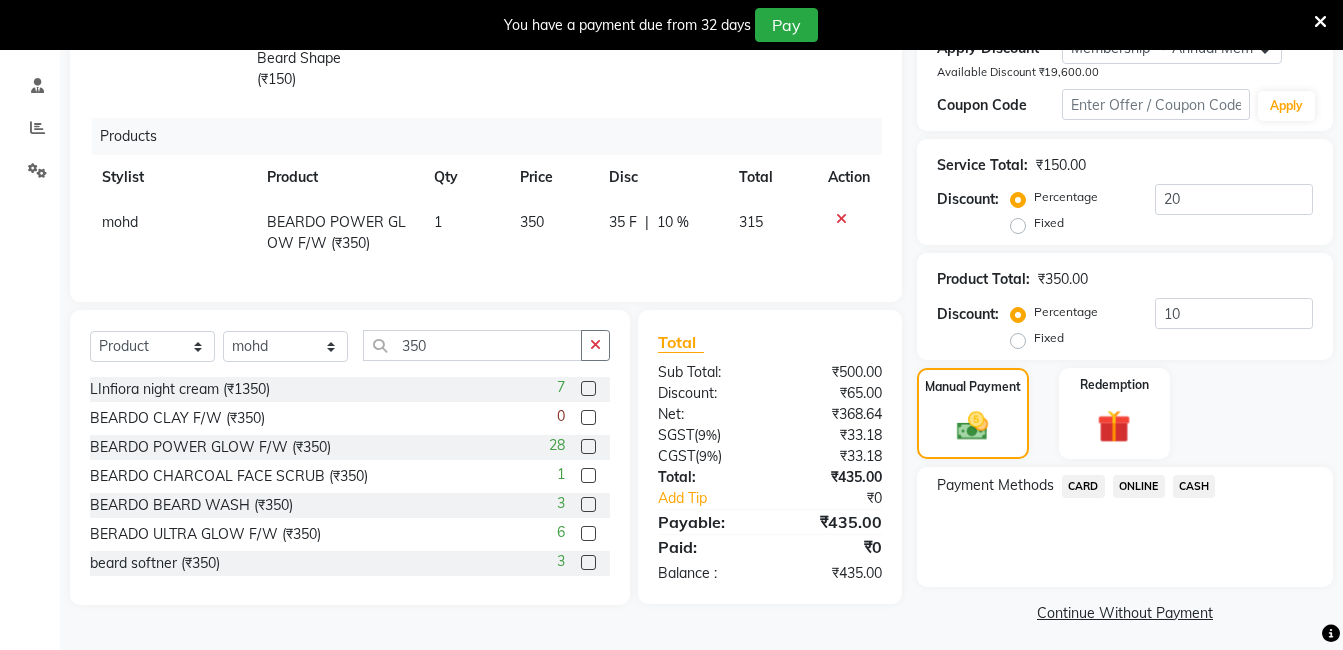 click on "ONLINE" 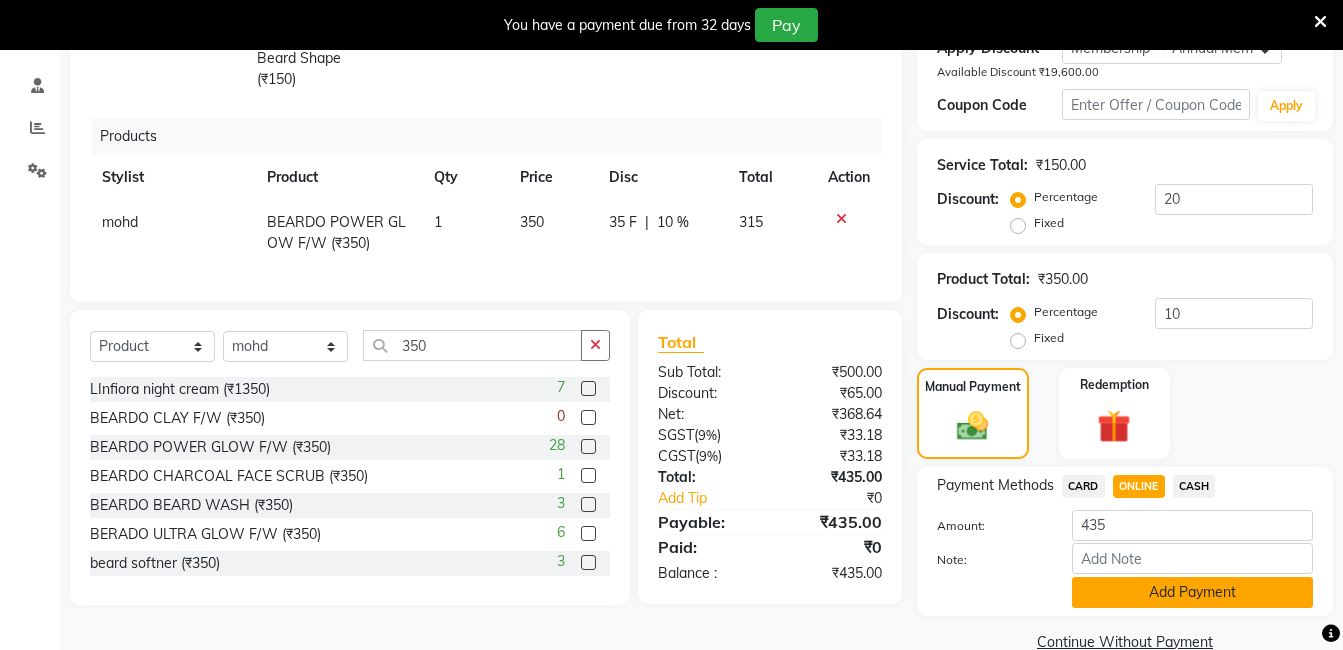 click on "Add Payment" 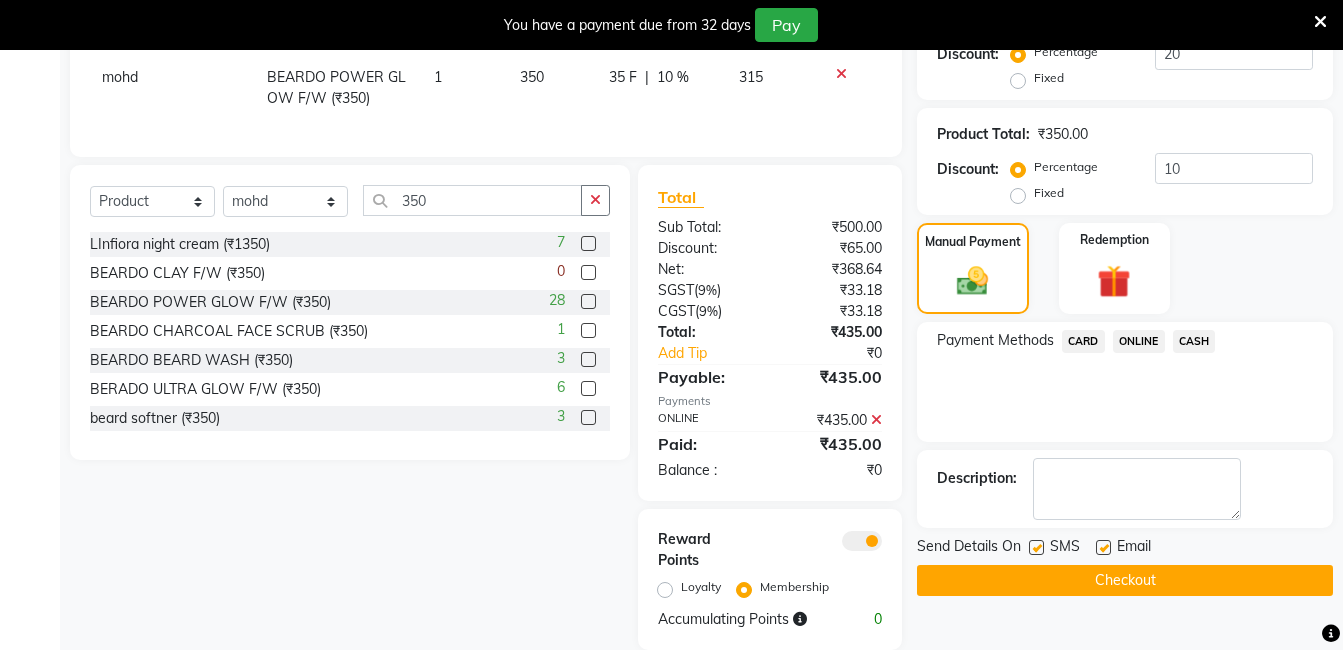 scroll, scrollTop: 555, scrollLeft: 0, axis: vertical 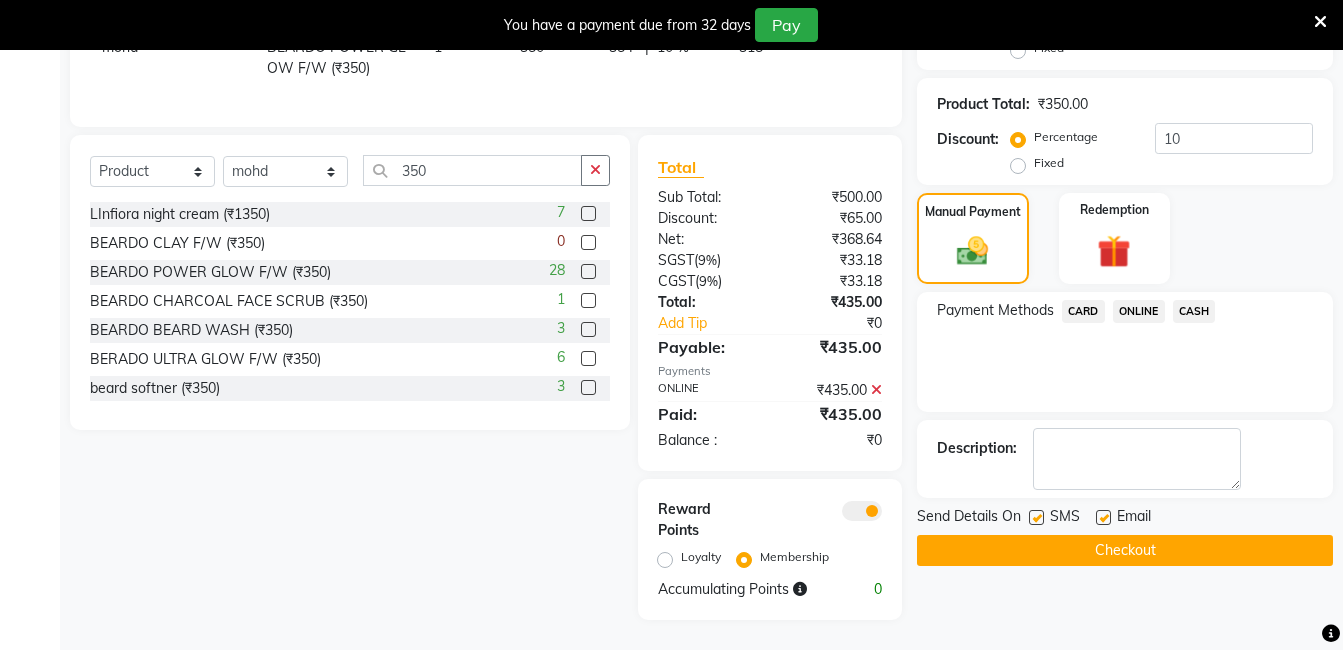 click on "Checkout" 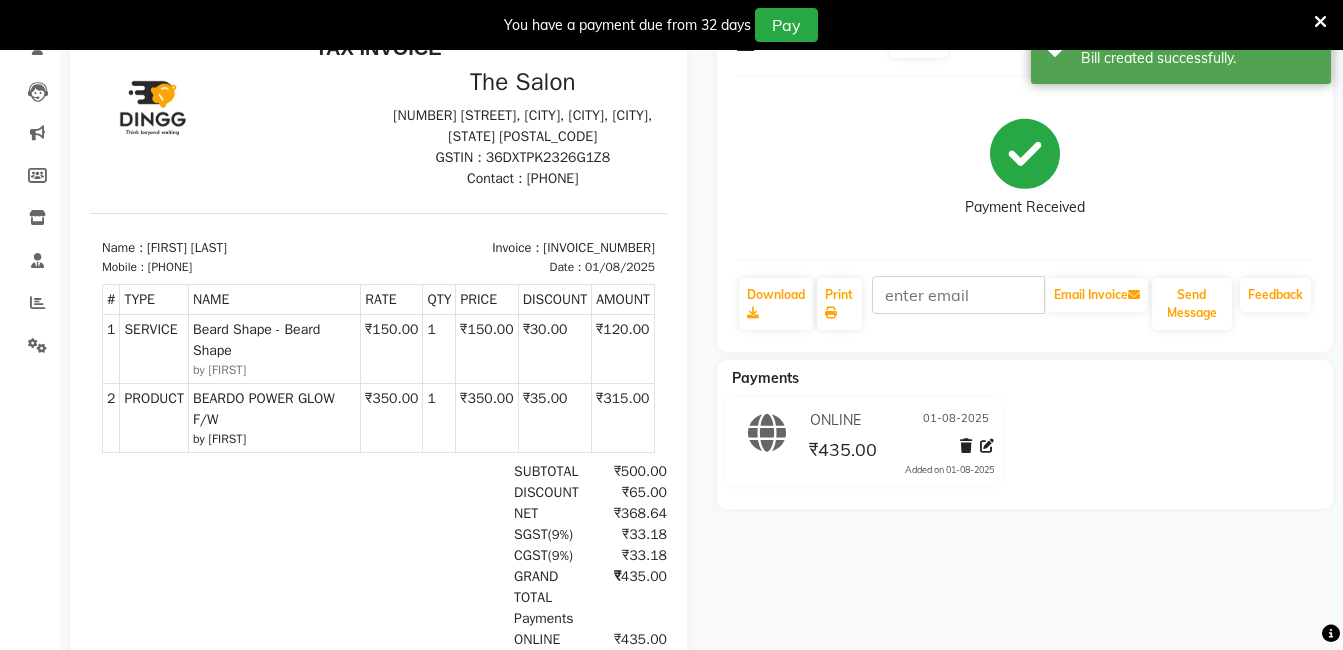 scroll, scrollTop: 0, scrollLeft: 0, axis: both 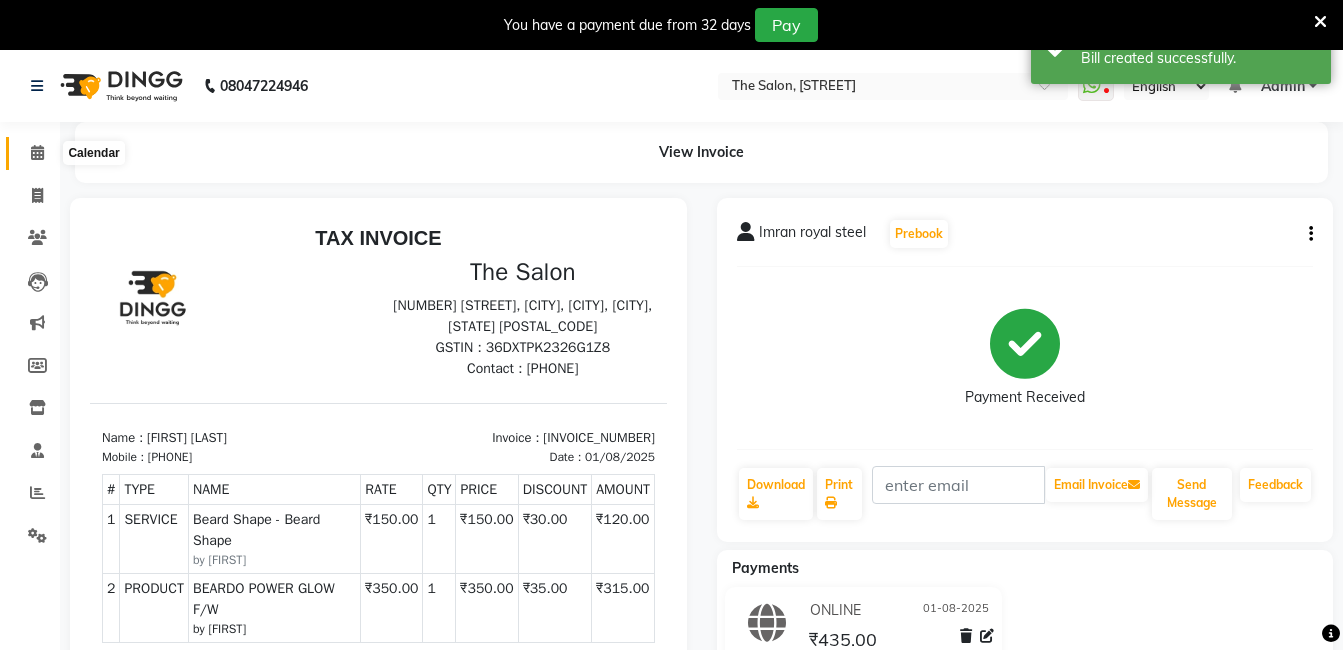 click 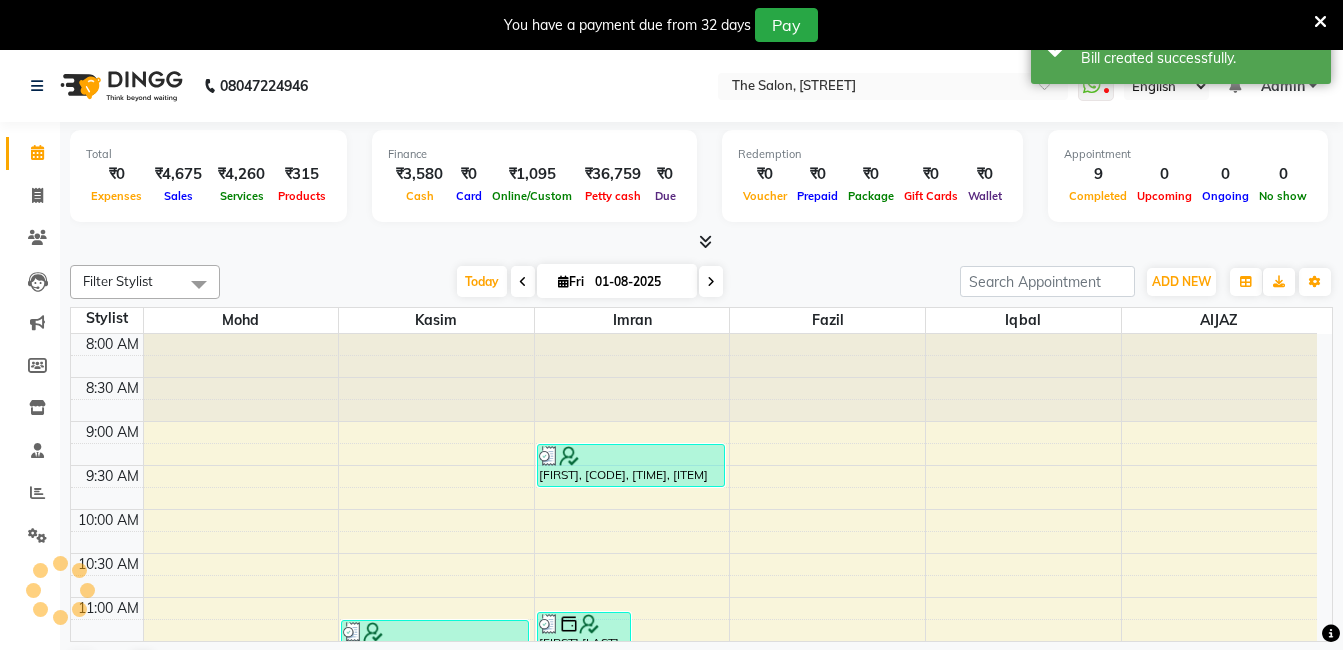 scroll, scrollTop: 0, scrollLeft: 0, axis: both 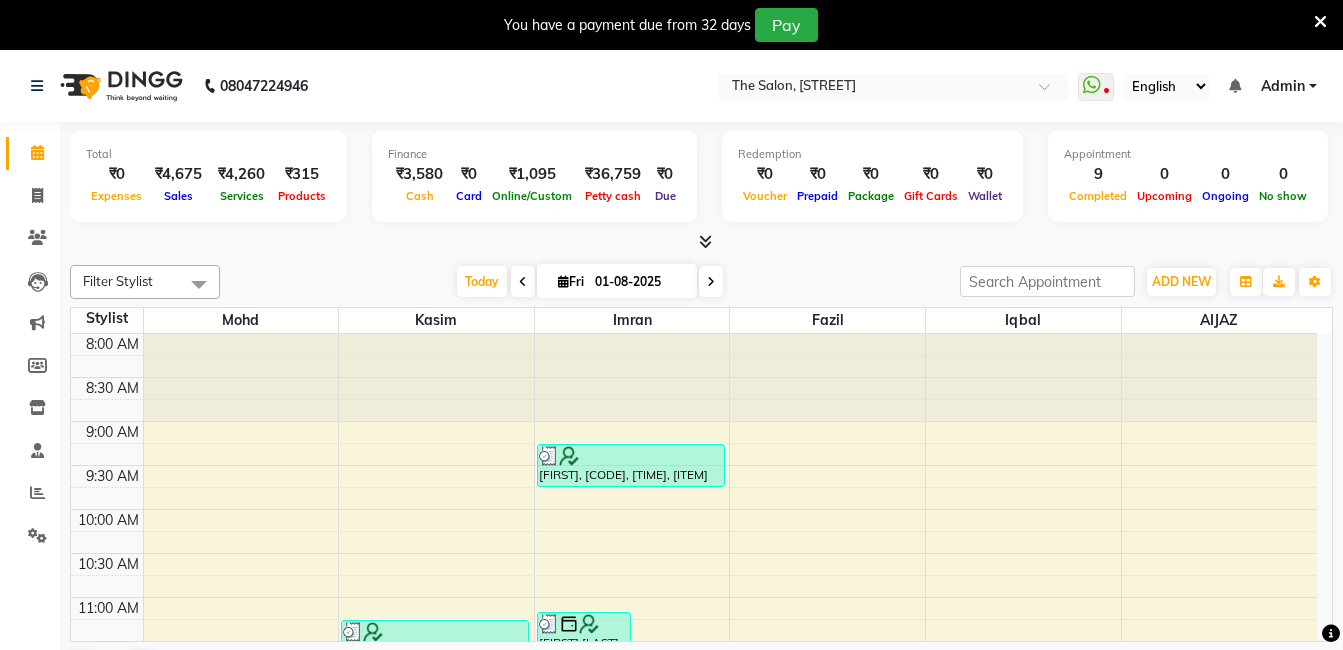 click 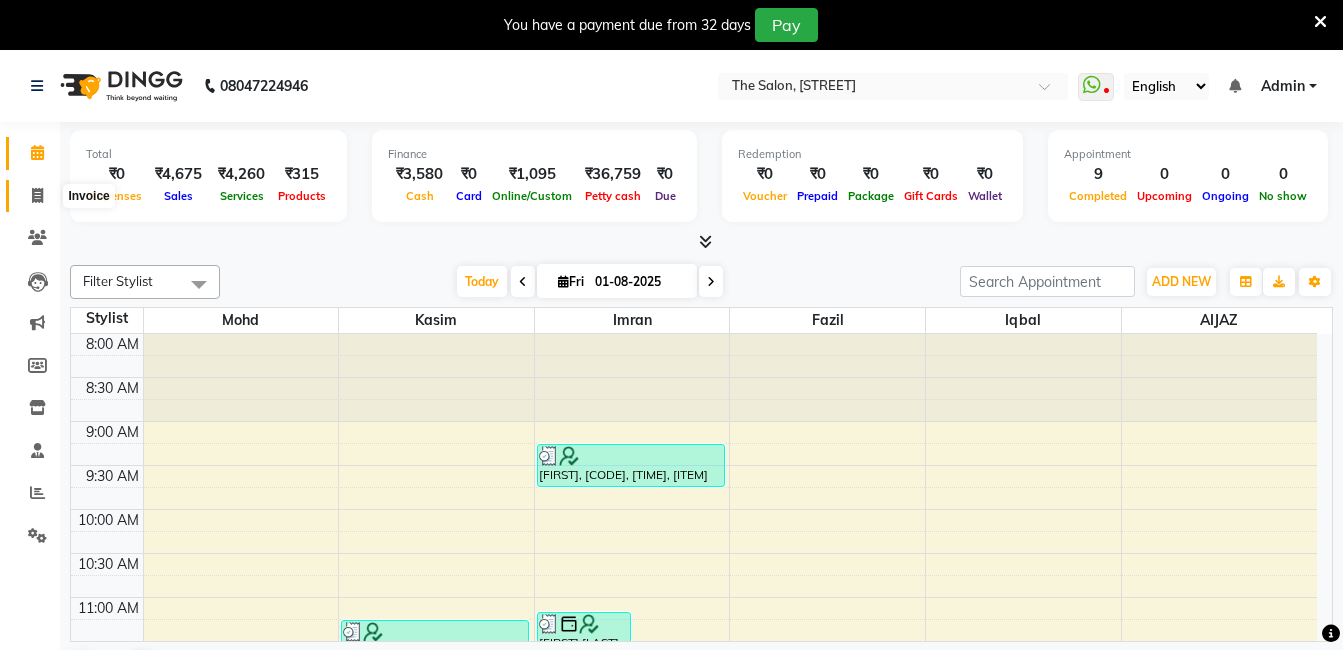 click 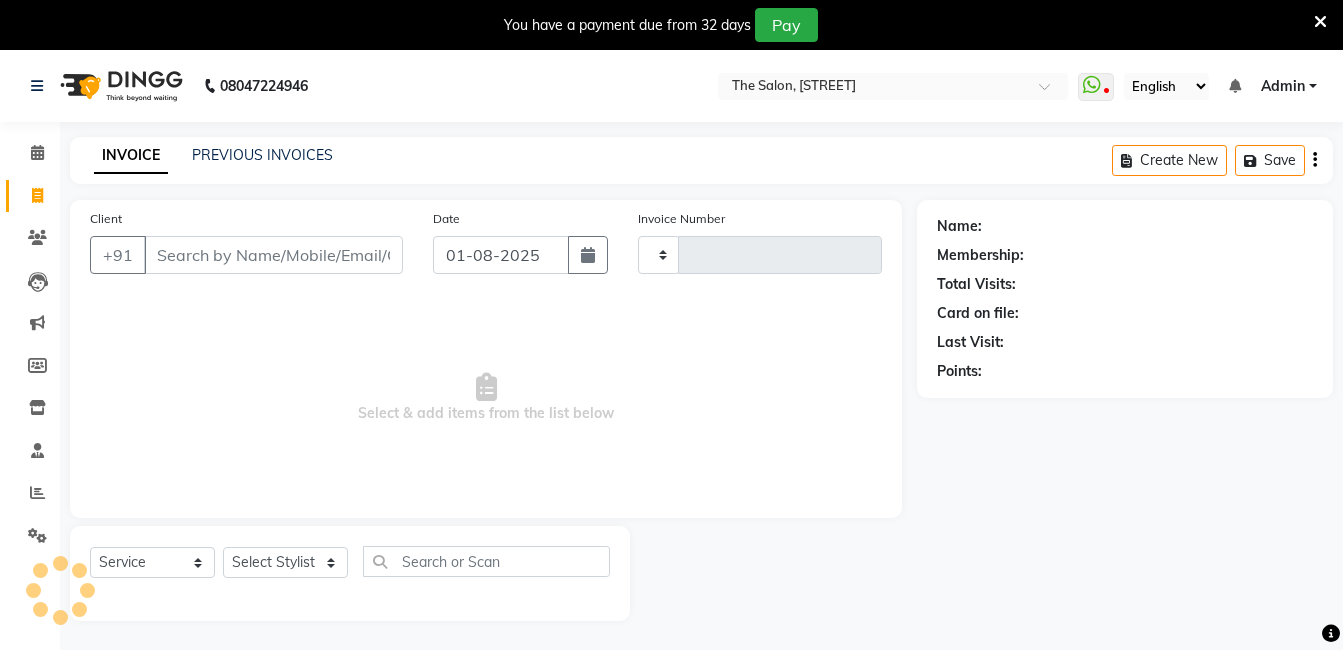 type on "11865" 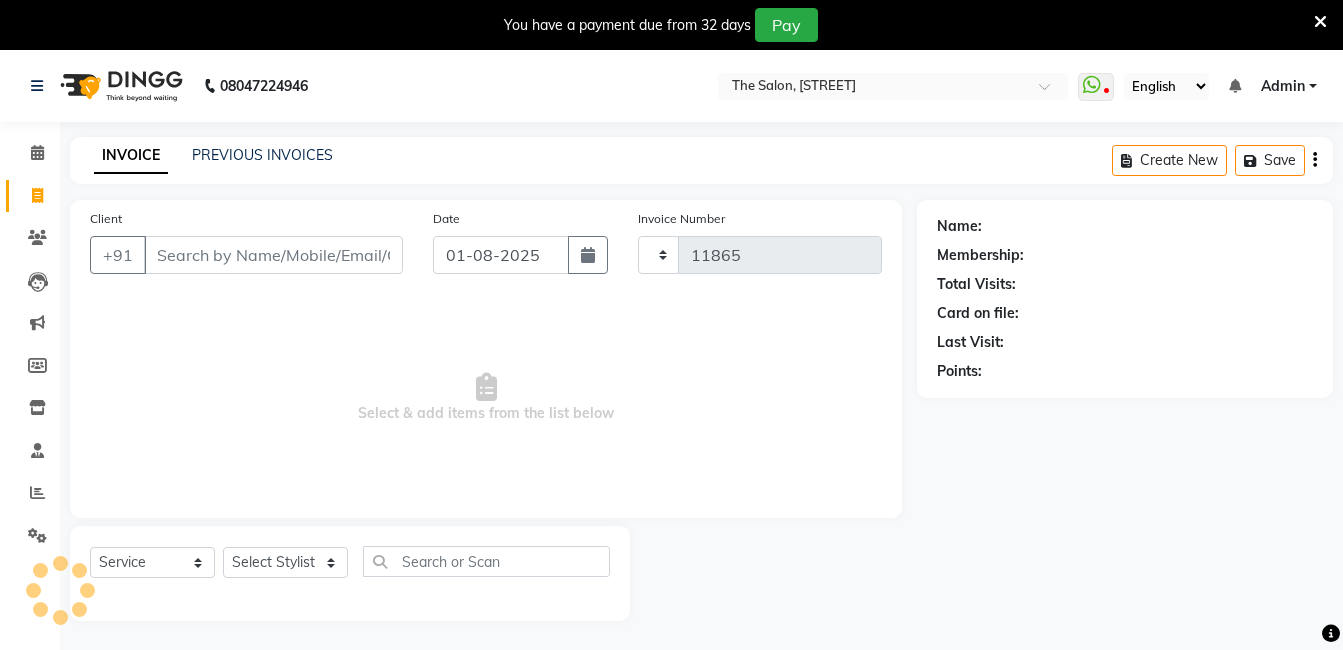select on "5198" 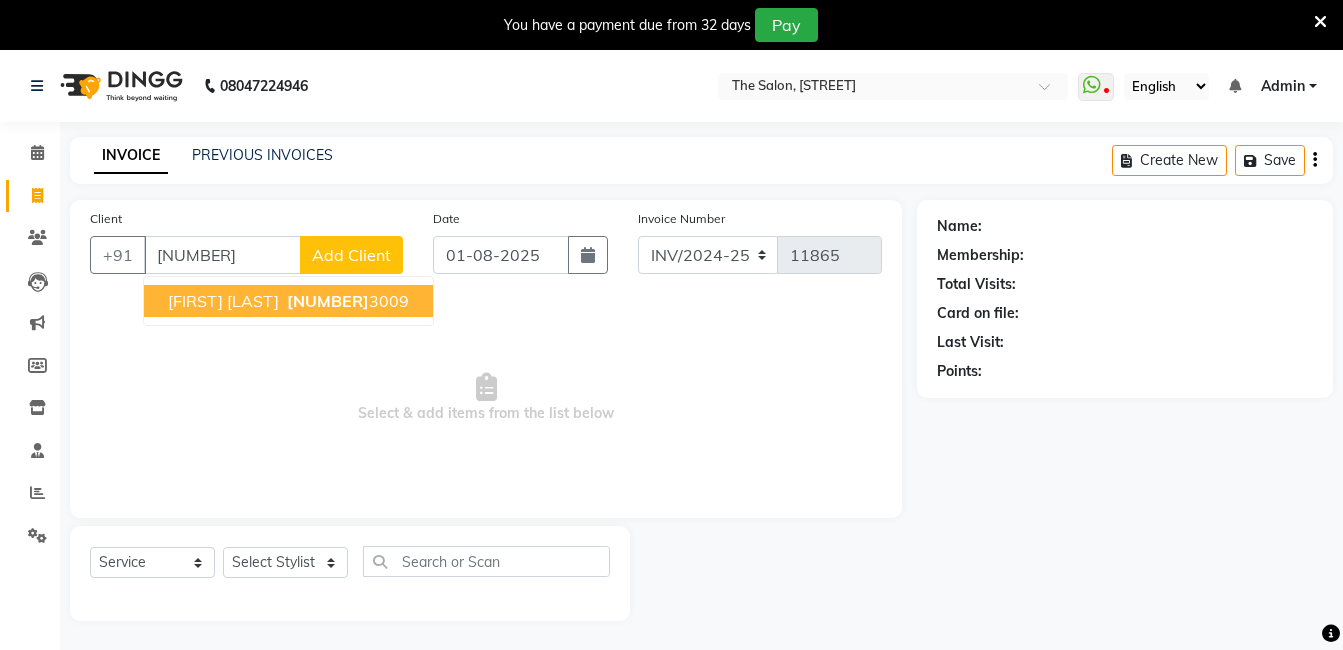 click on "[FIRST] [LAST]" at bounding box center (223, 301) 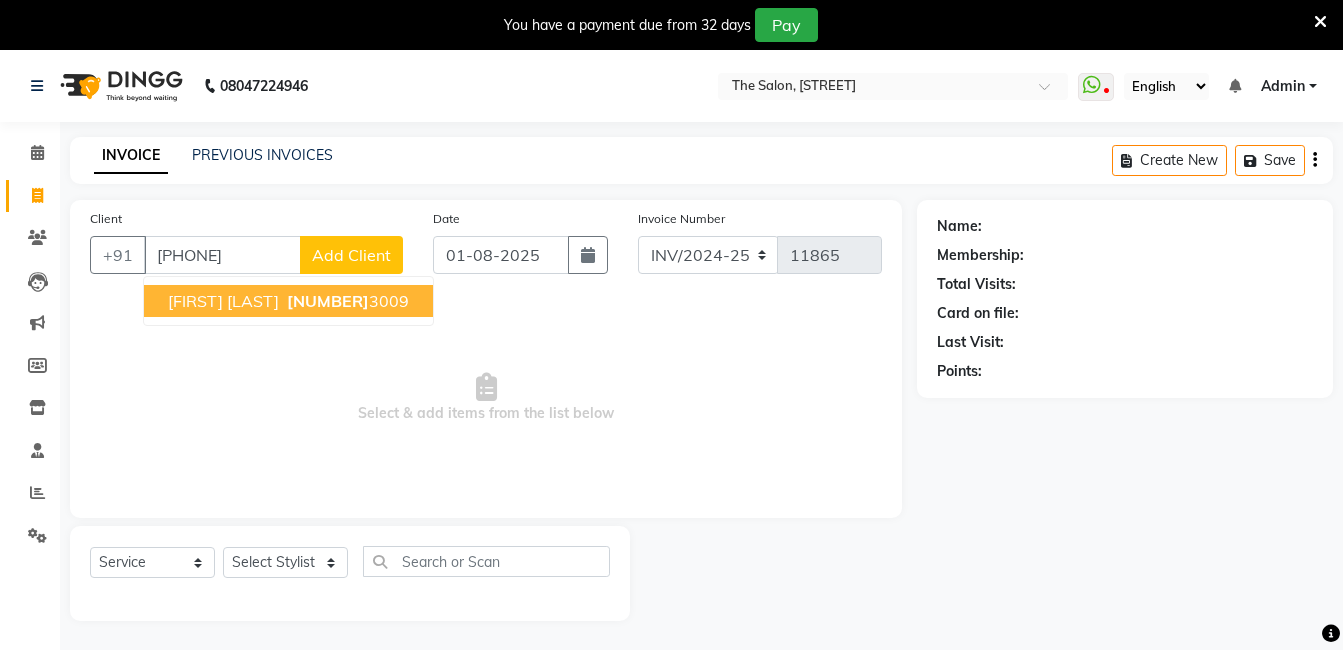 type on "[PHONE]" 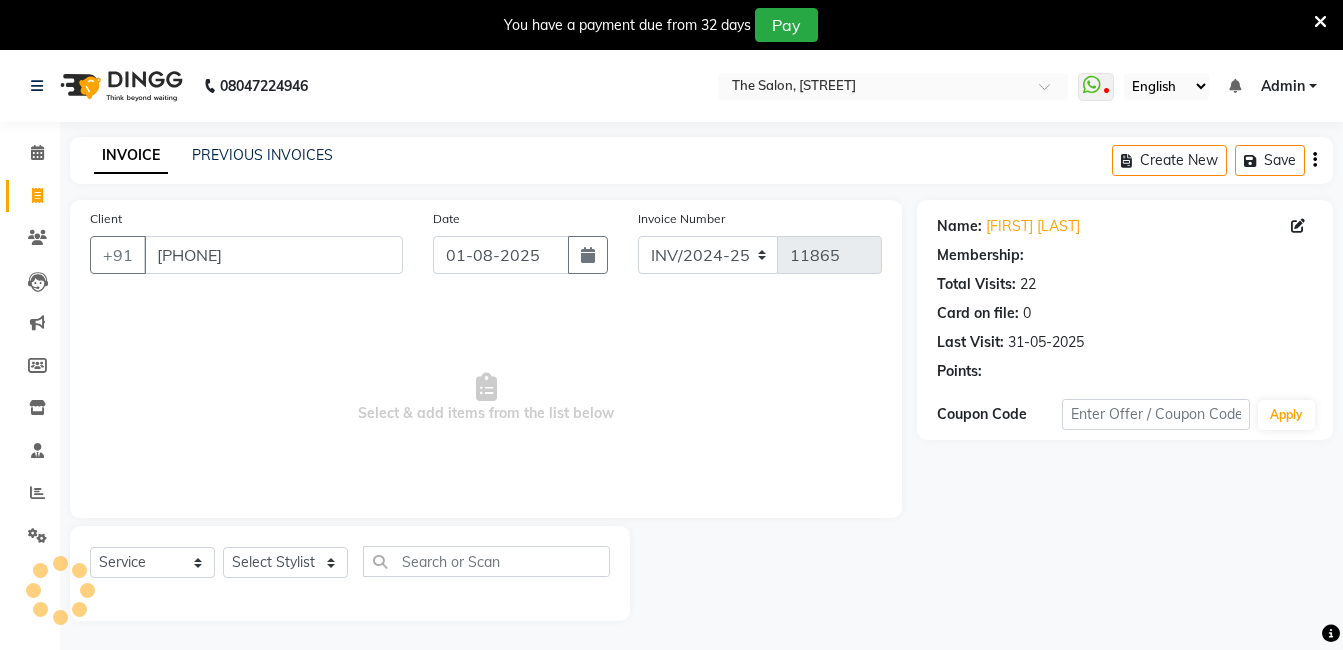 select on "2: Object" 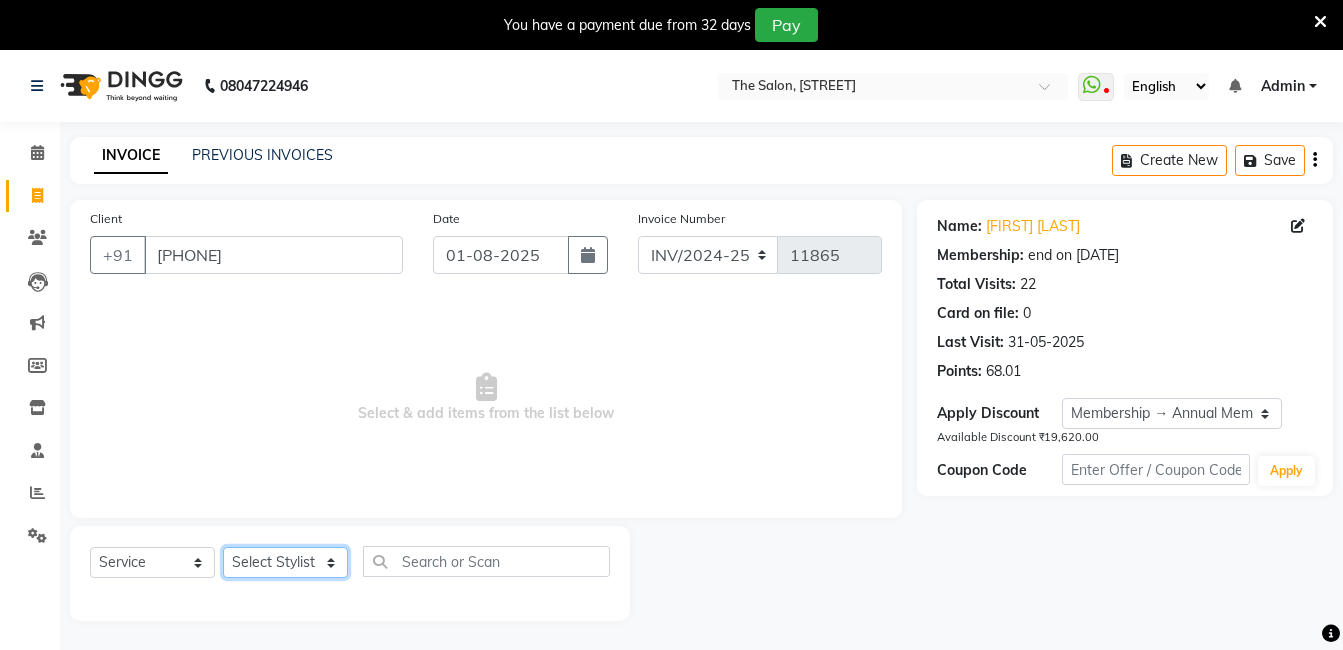 click on "Select Stylist AIJAZ fazil imran iqbal kasim mohd mohsin rasheed sameer TALIB Wajid" 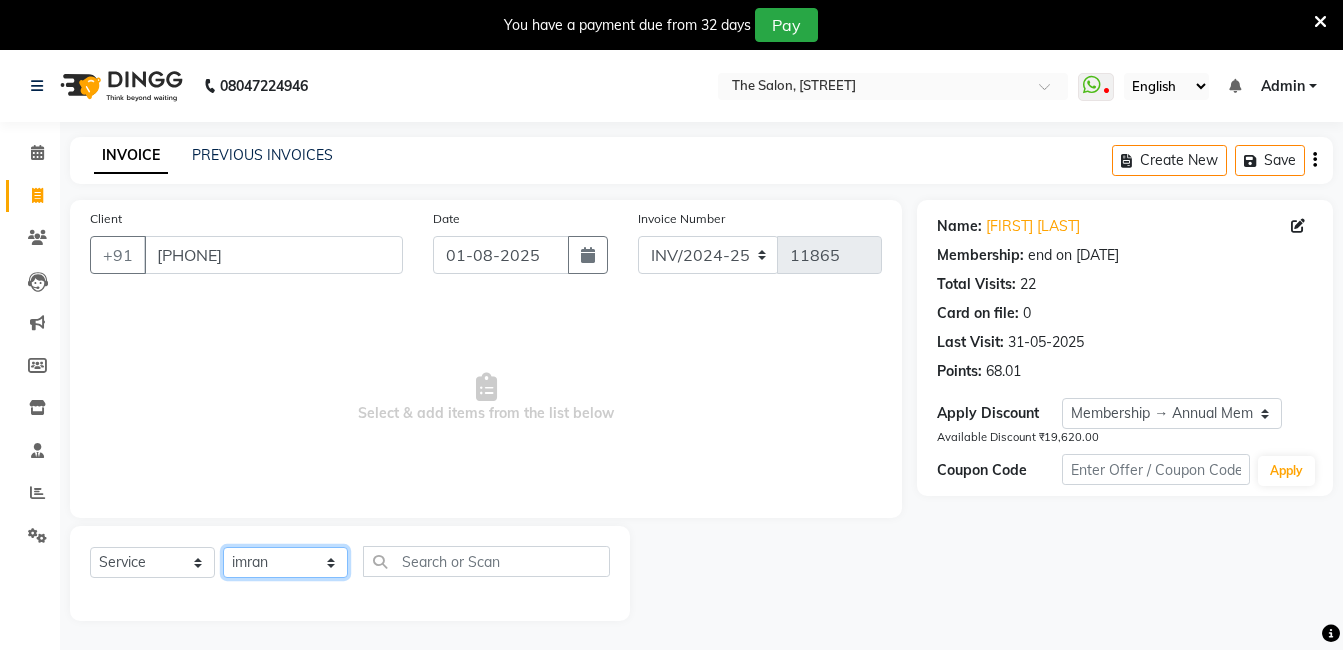 click on "Select Stylist AIJAZ fazil imran iqbal kasim mohd mohsin rasheed sameer TALIB Wajid" 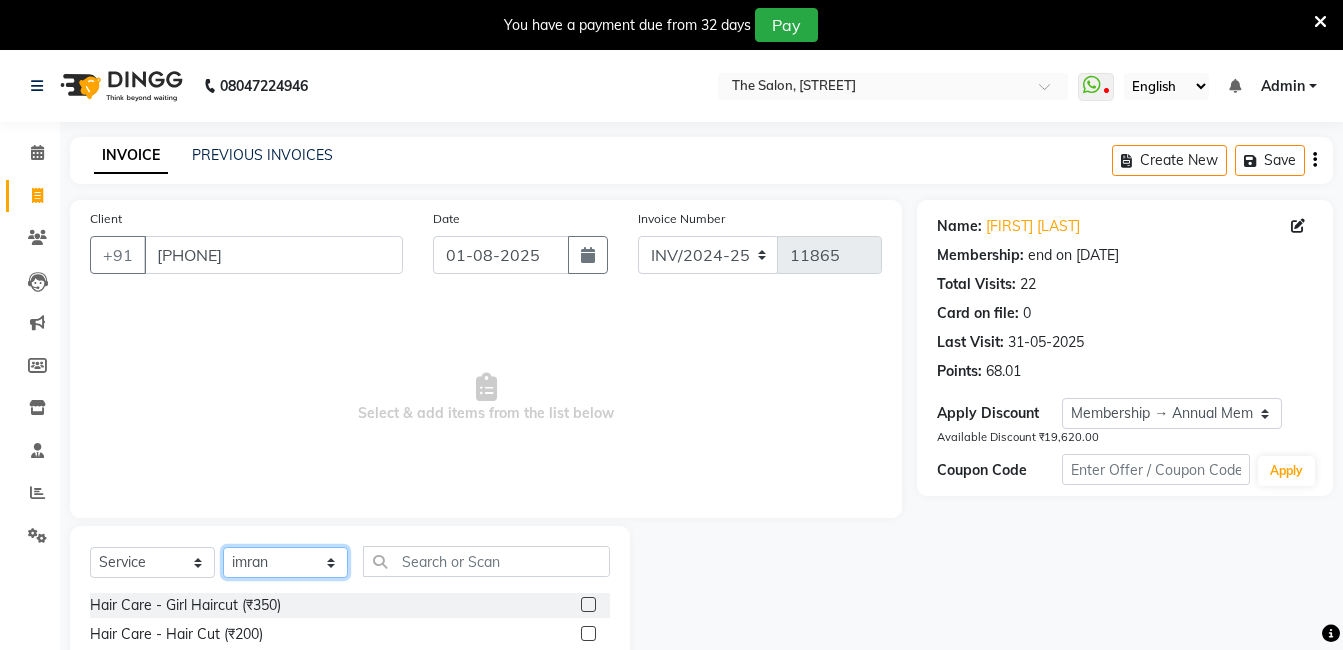 scroll, scrollTop: 200, scrollLeft: 0, axis: vertical 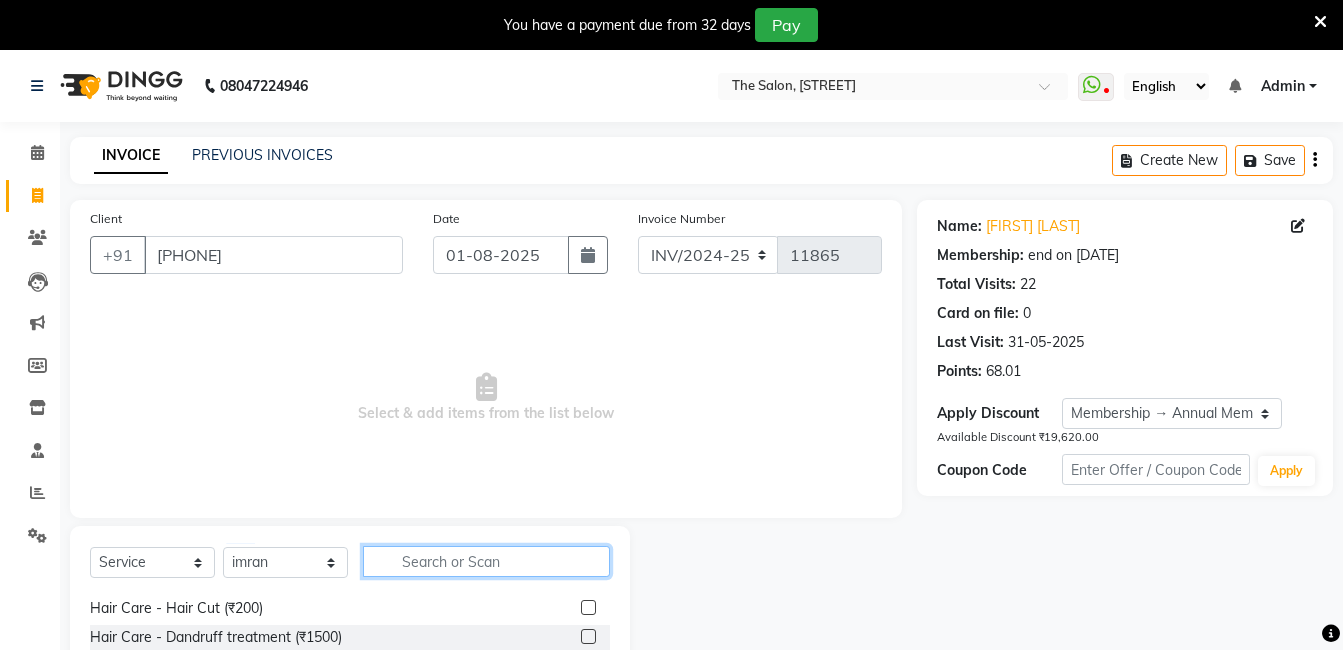 click 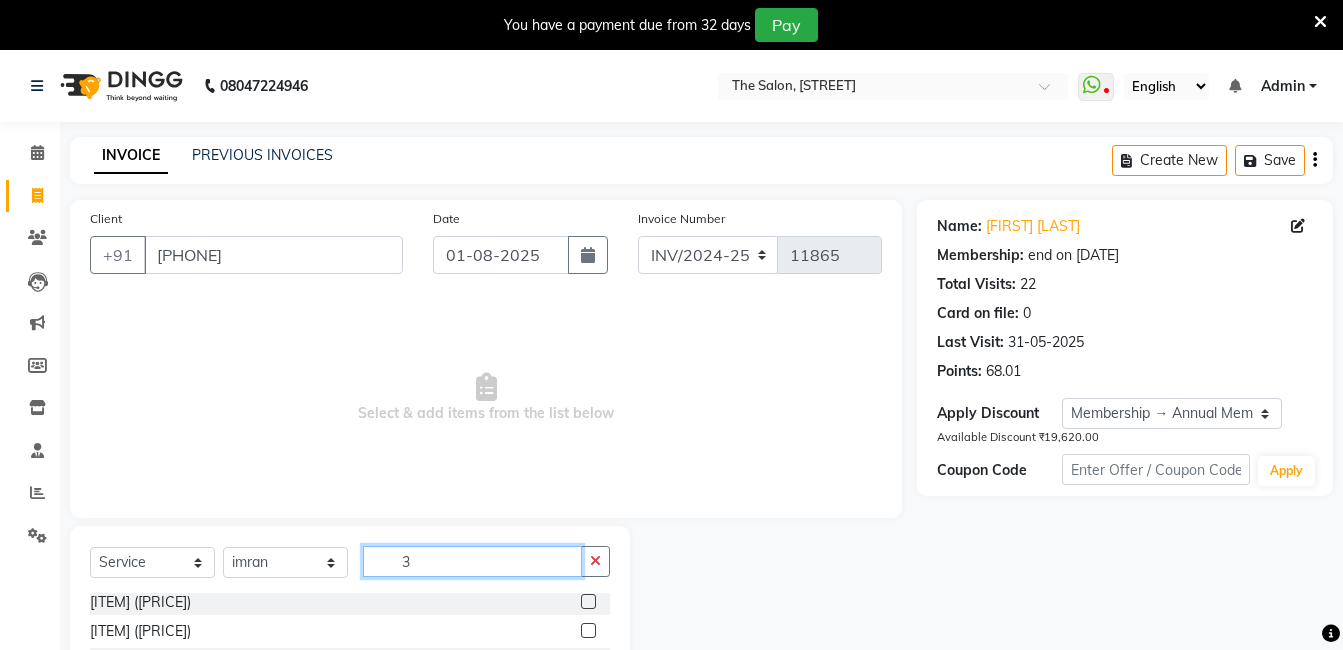 scroll, scrollTop: 0, scrollLeft: 0, axis: both 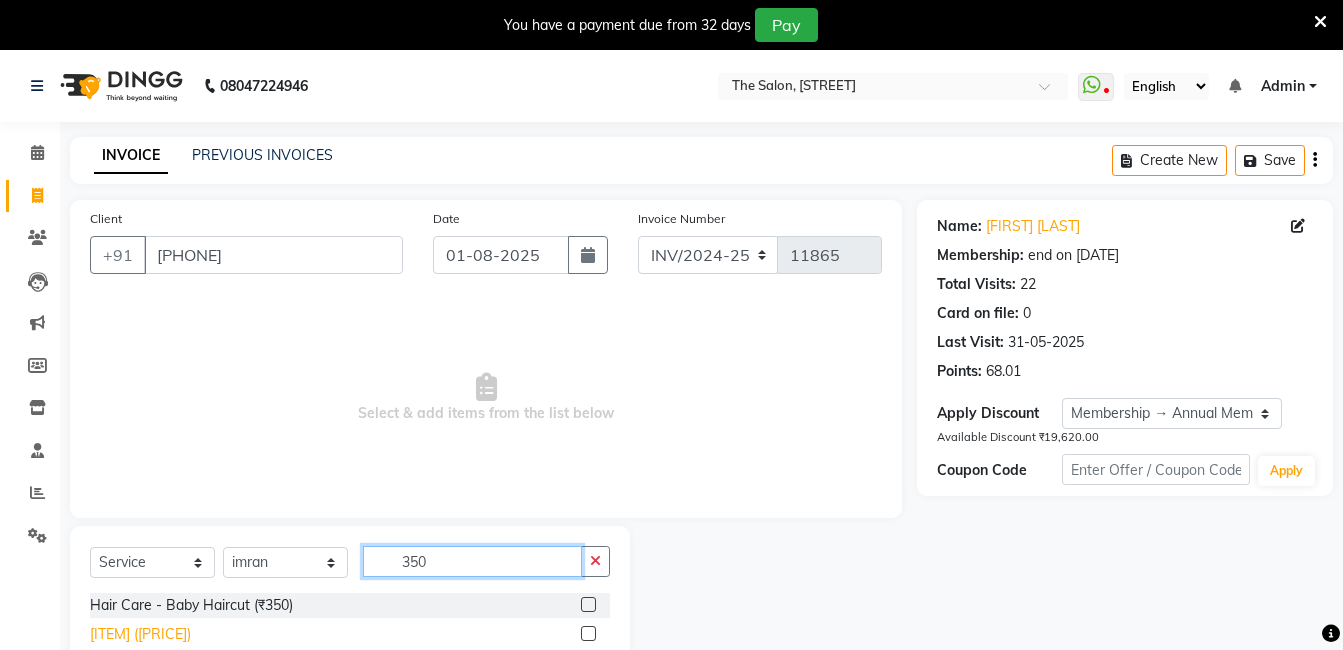 type on "350" 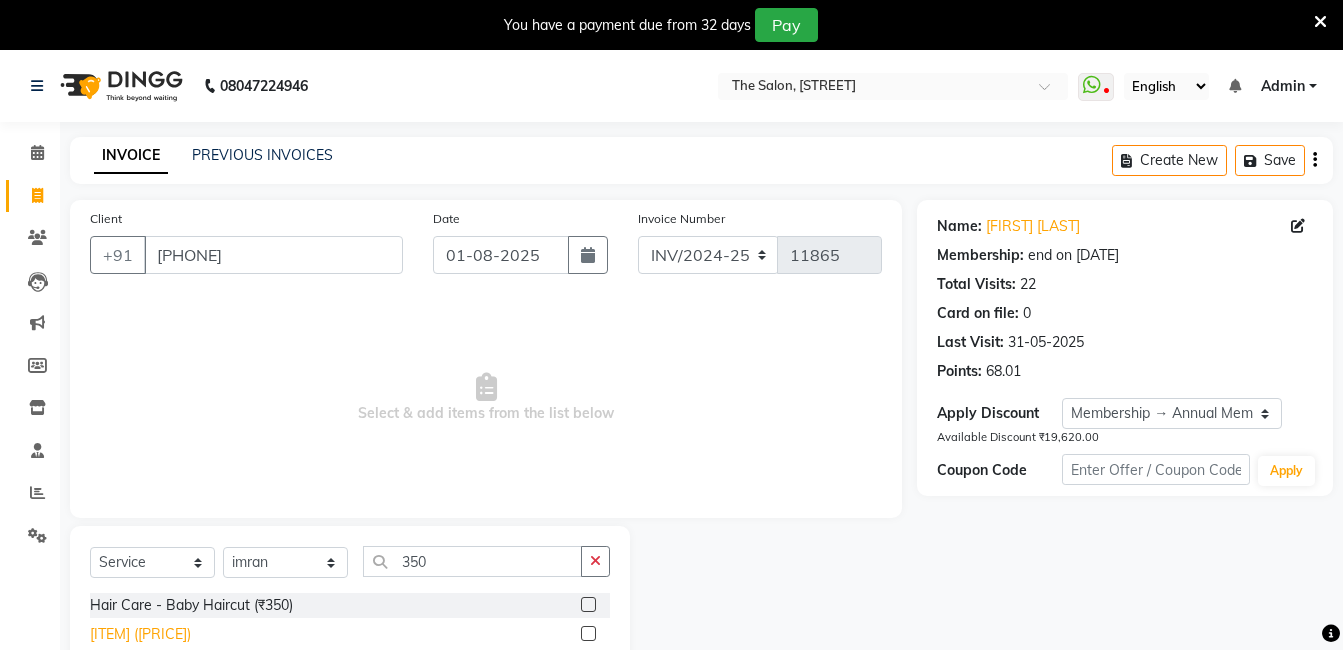 click on "[ITEM] ([PRICE])" 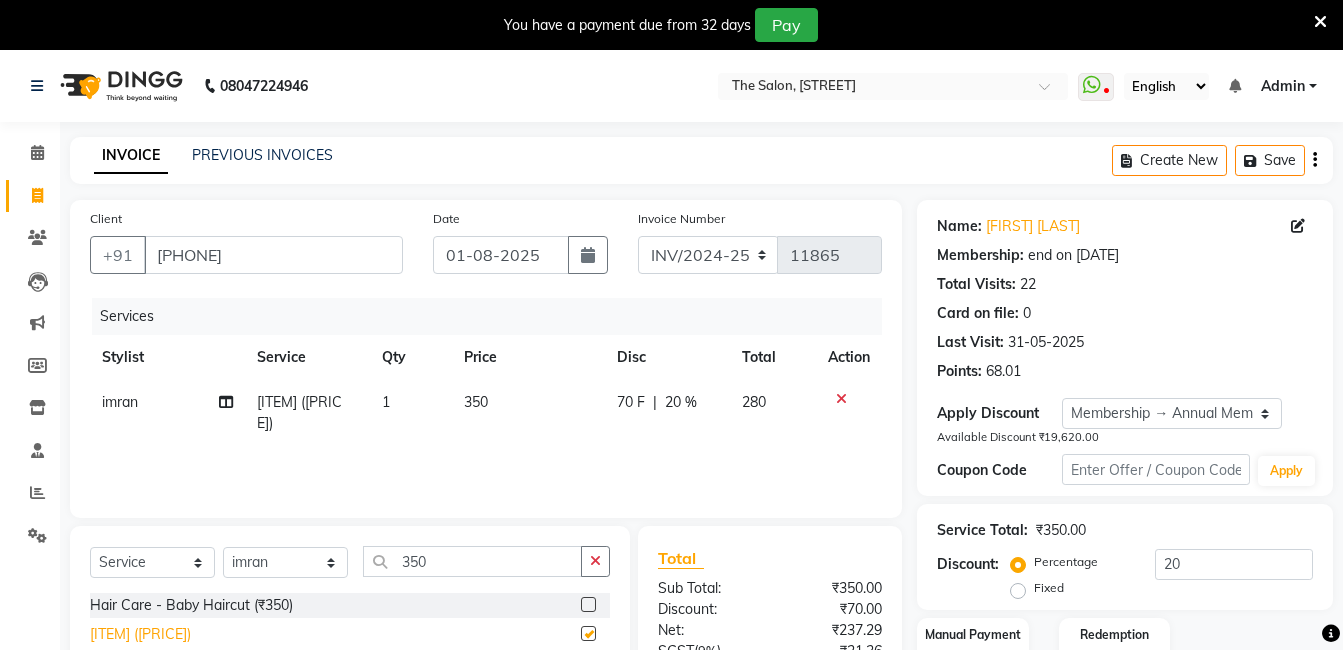 checkbox on "false" 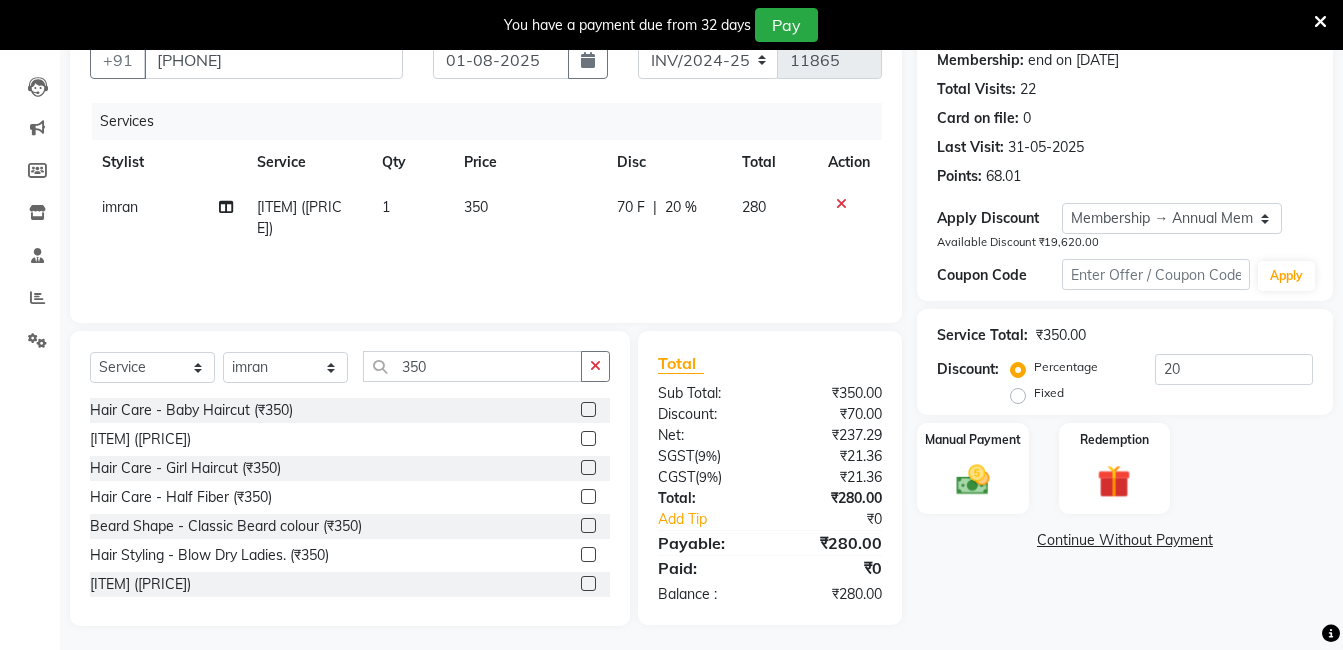 scroll, scrollTop: 201, scrollLeft: 0, axis: vertical 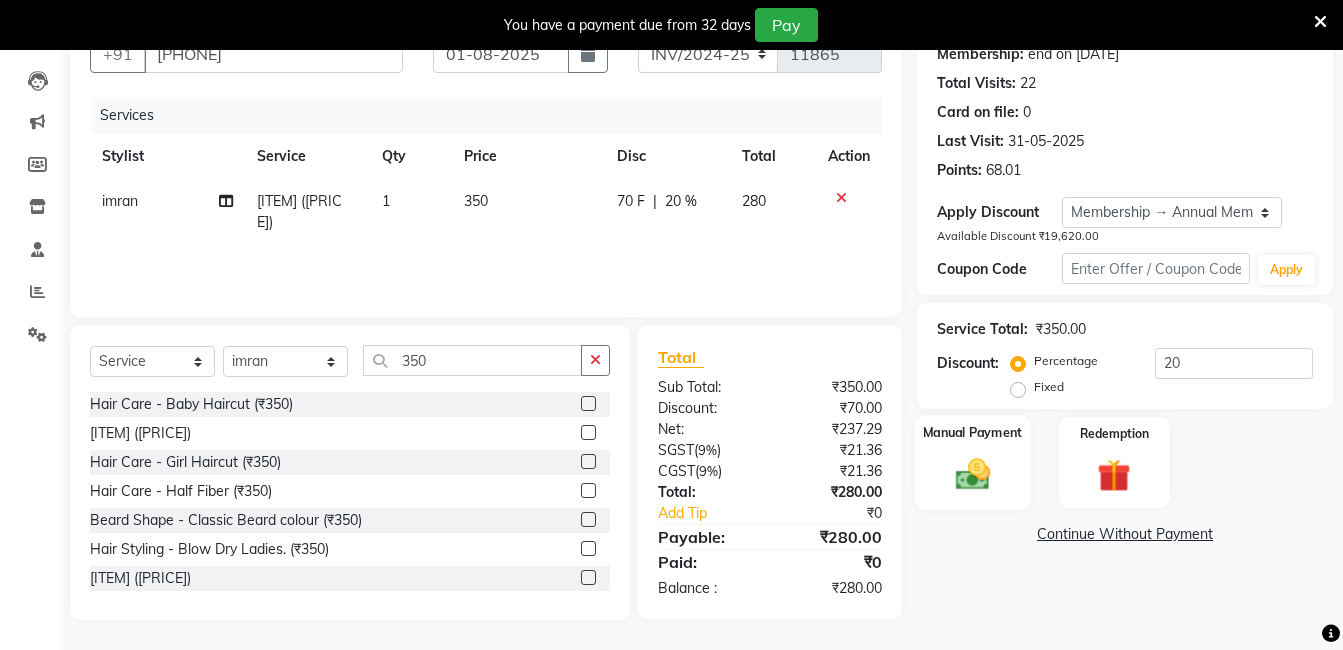 click on "Manual Payment" 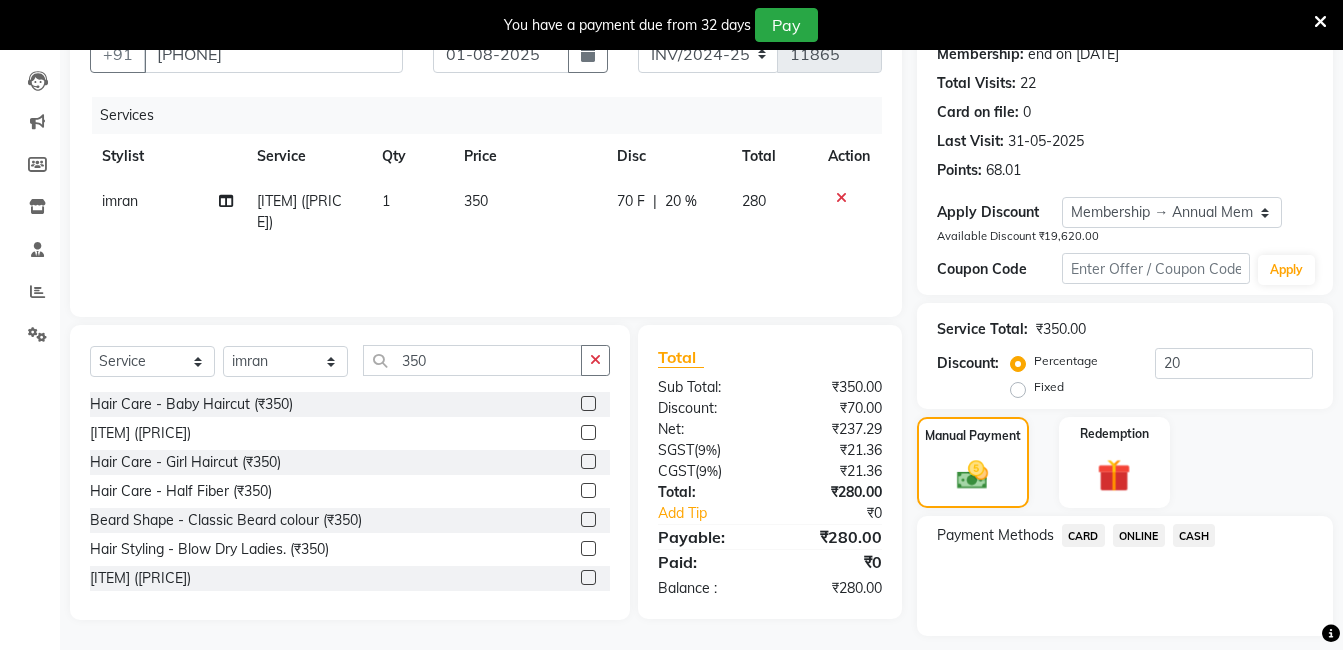 click on "ONLINE" 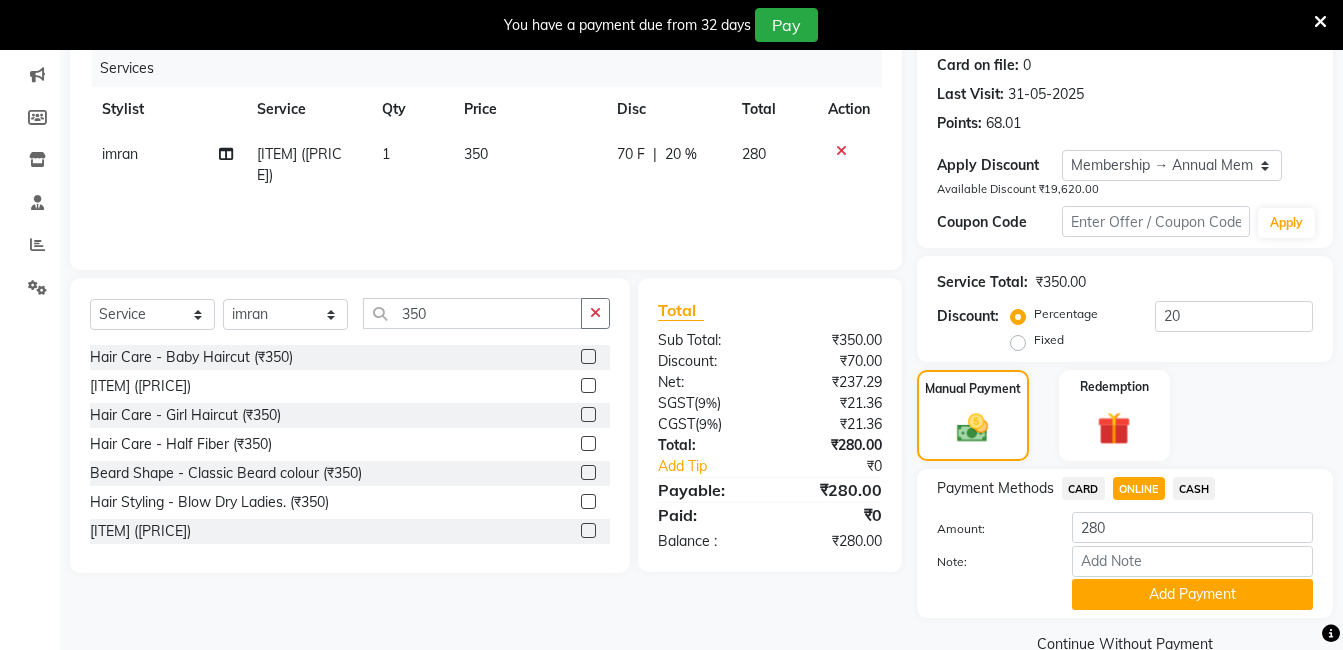 scroll, scrollTop: 287, scrollLeft: 0, axis: vertical 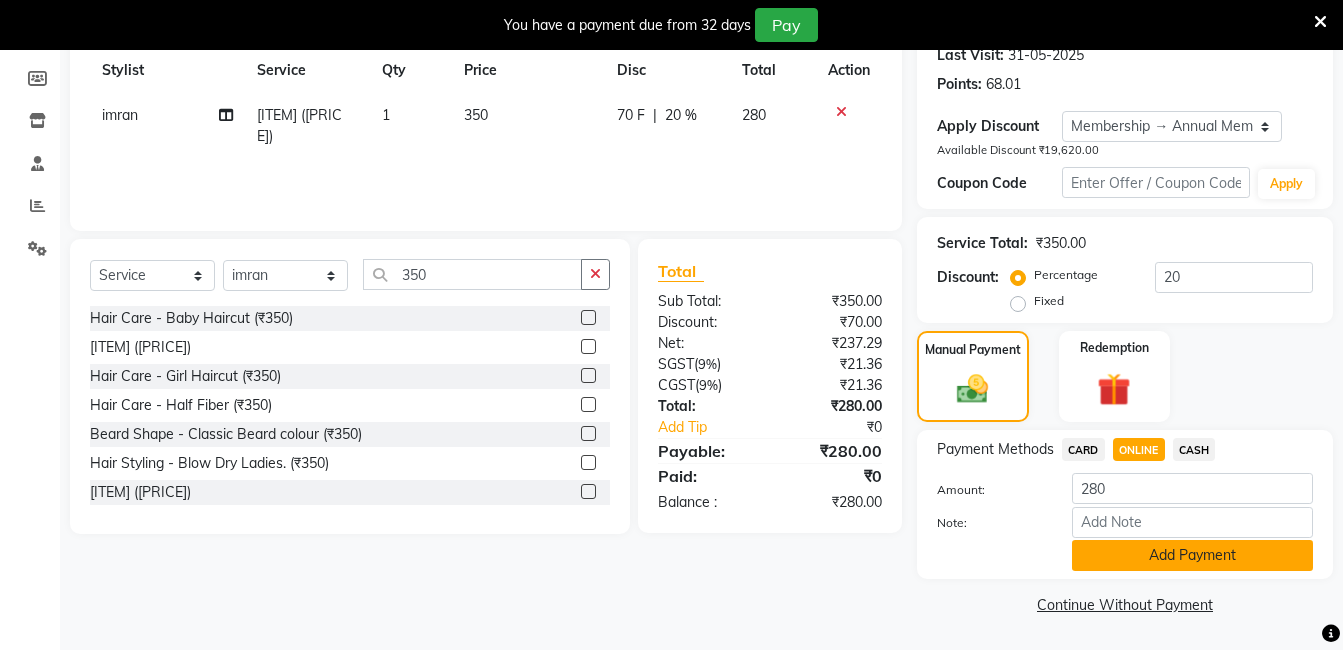 drag, startPoint x: 1149, startPoint y: 539, endPoint x: 1138, endPoint y: 544, distance: 12.083046 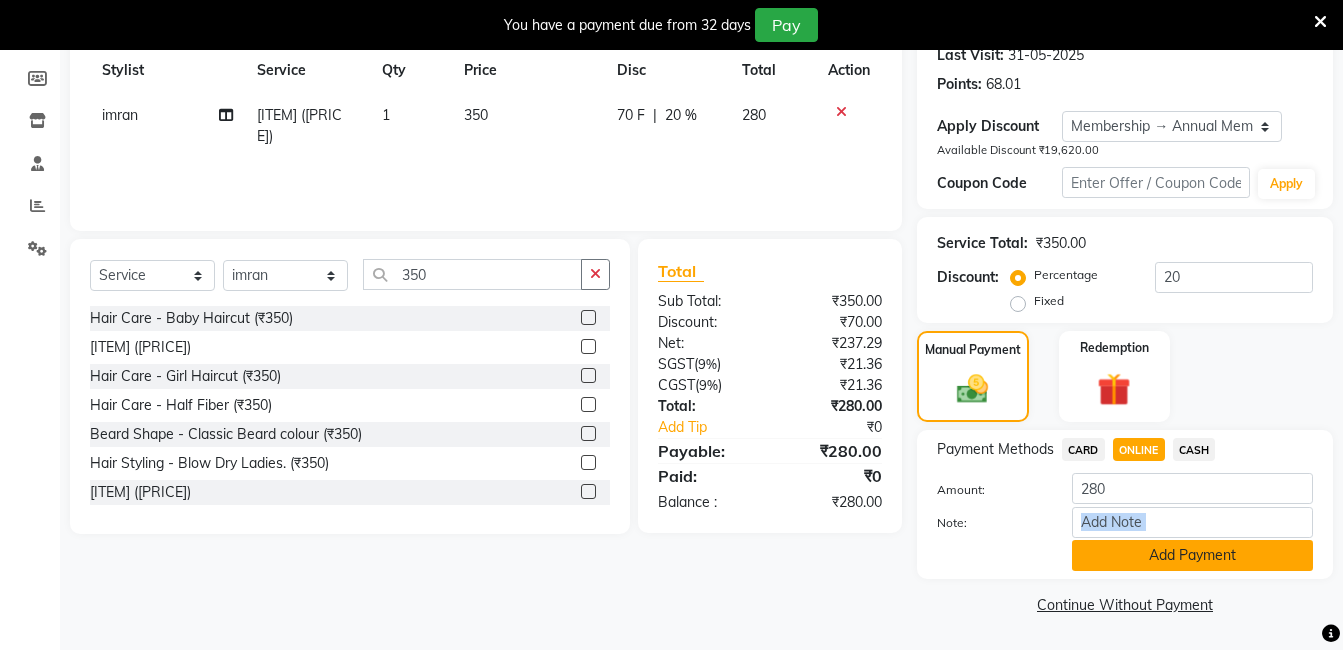 click on "Add Payment" 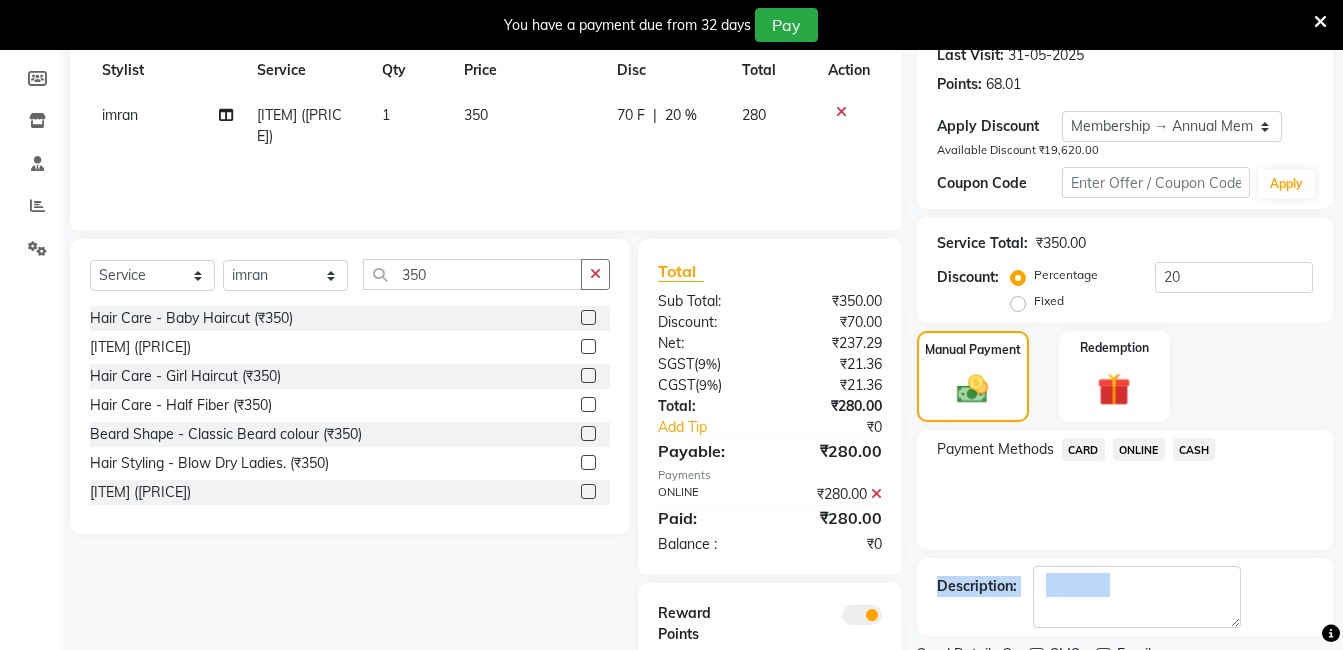 scroll, scrollTop: 391, scrollLeft: 0, axis: vertical 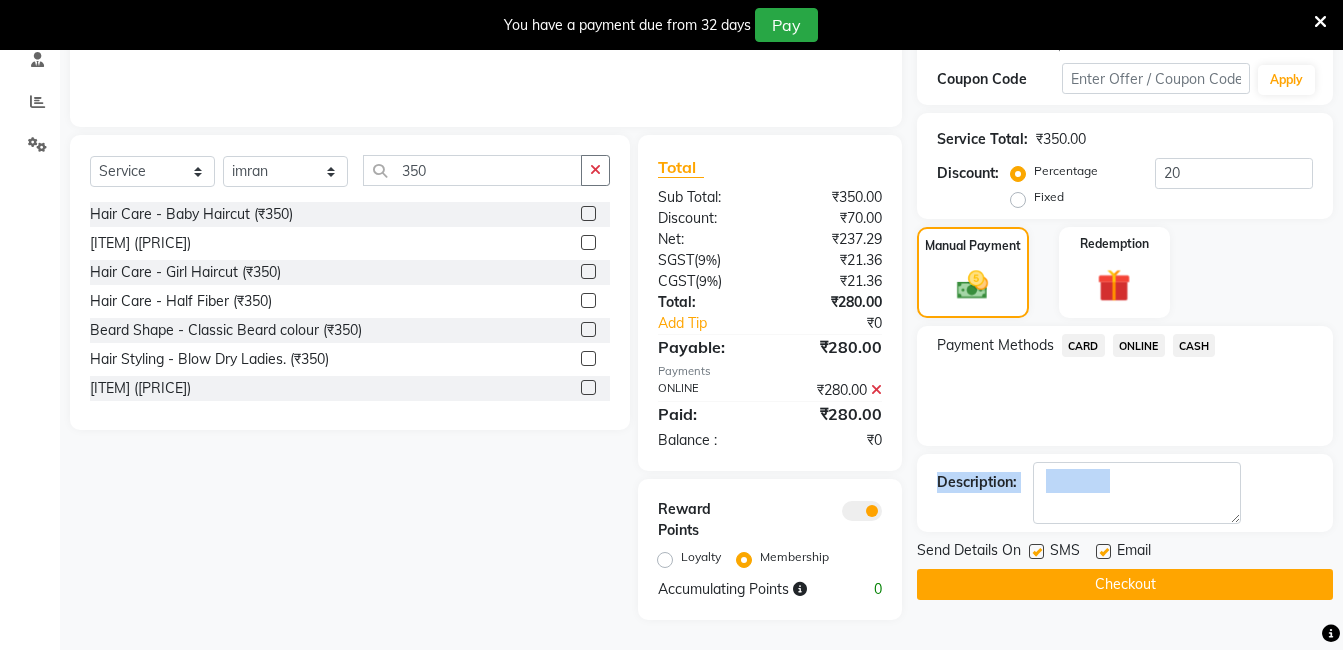 click on "Name: [NAME]  Membership: end on [DATE] Total Visits:  22 Card on file:  0 Last Visit:   [DATE] Points:   68.01  Apply Discount Select Membership → Annual Membership  Loyalty → Loyality level 1  Available Discount ₹19,620.00 Coupon Code Apply Service Total:  ₹350.00  Discount:  Percentage   Fixed  20 Manual Payment Redemption Payment Methods  CARD   ONLINE   CASH  Description:                  Send Details On SMS Email  Checkout" 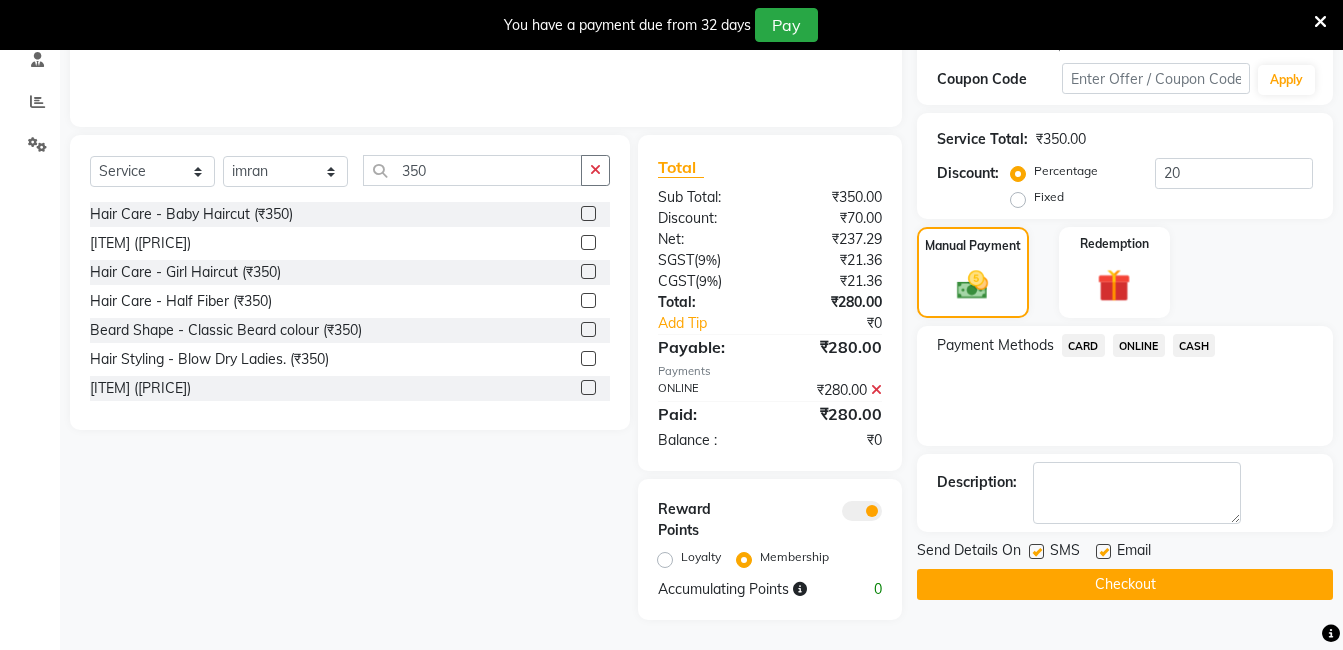 click on "Checkout" 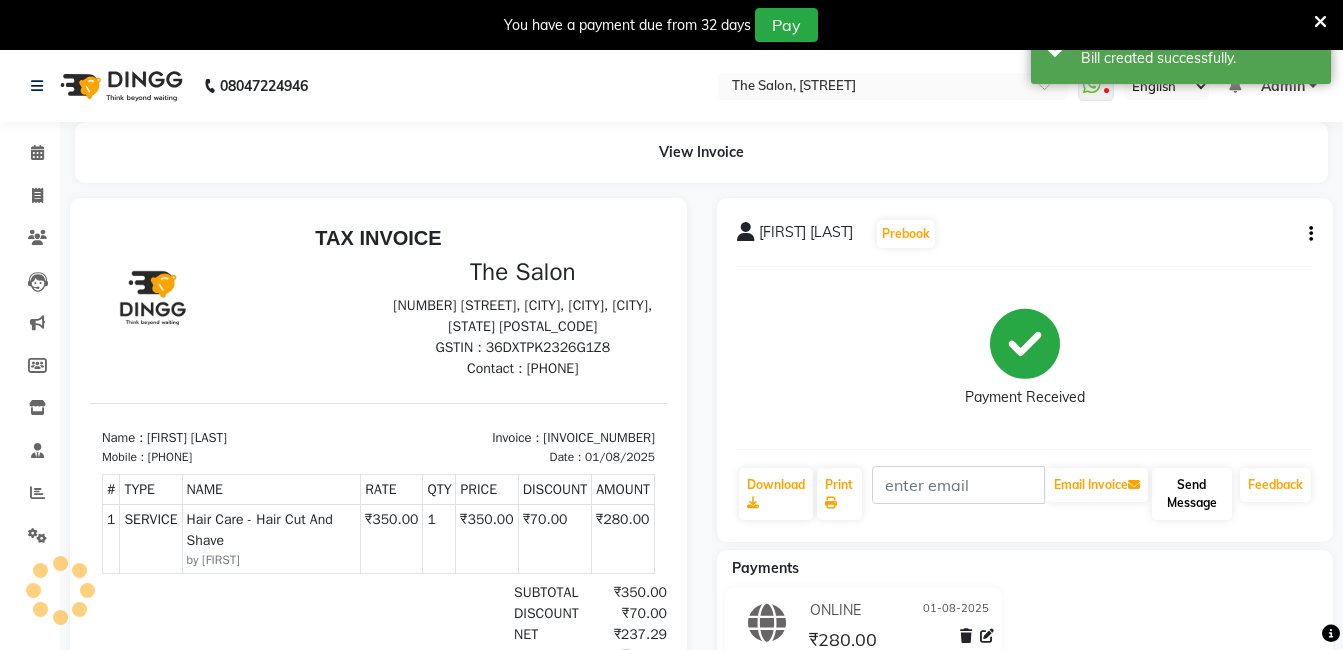 scroll, scrollTop: 0, scrollLeft: 0, axis: both 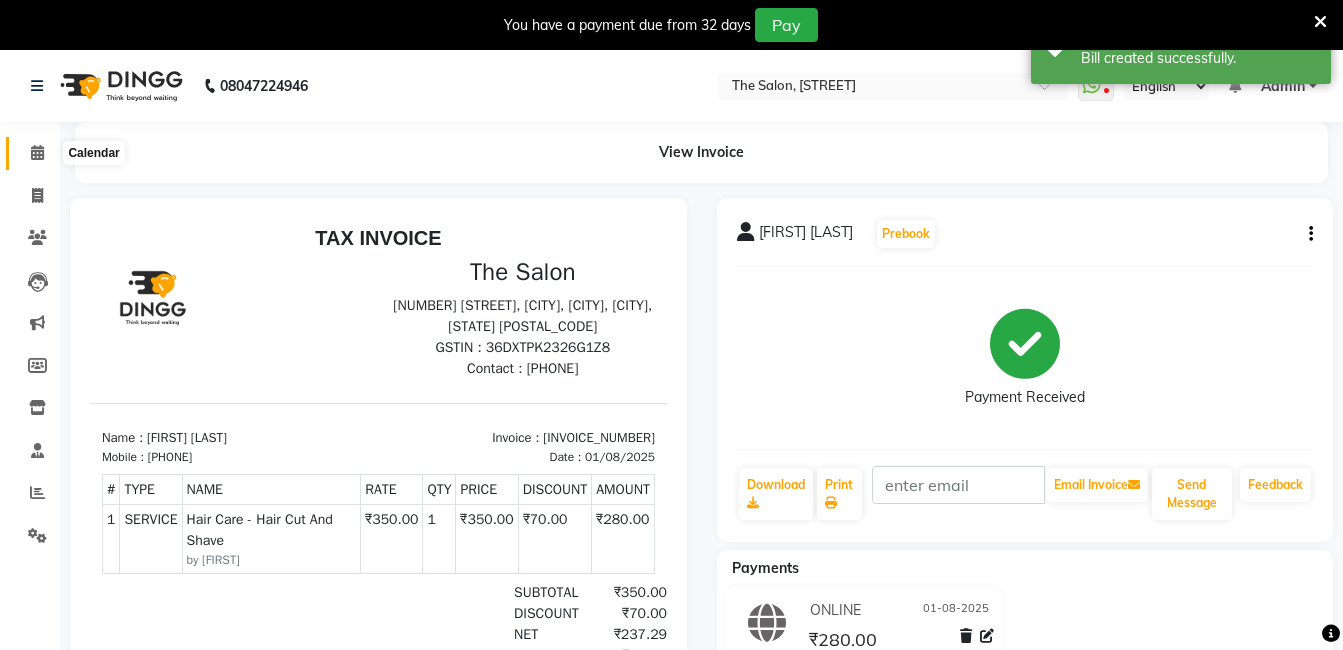click 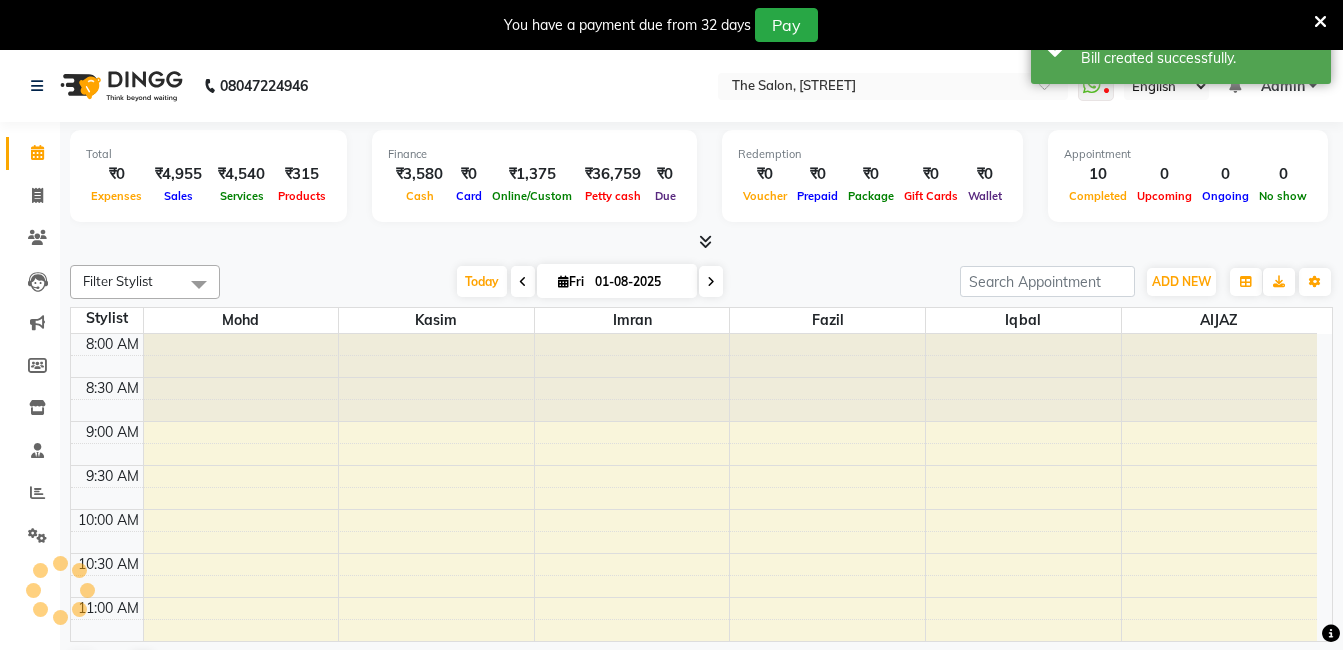 scroll, scrollTop: 0, scrollLeft: 0, axis: both 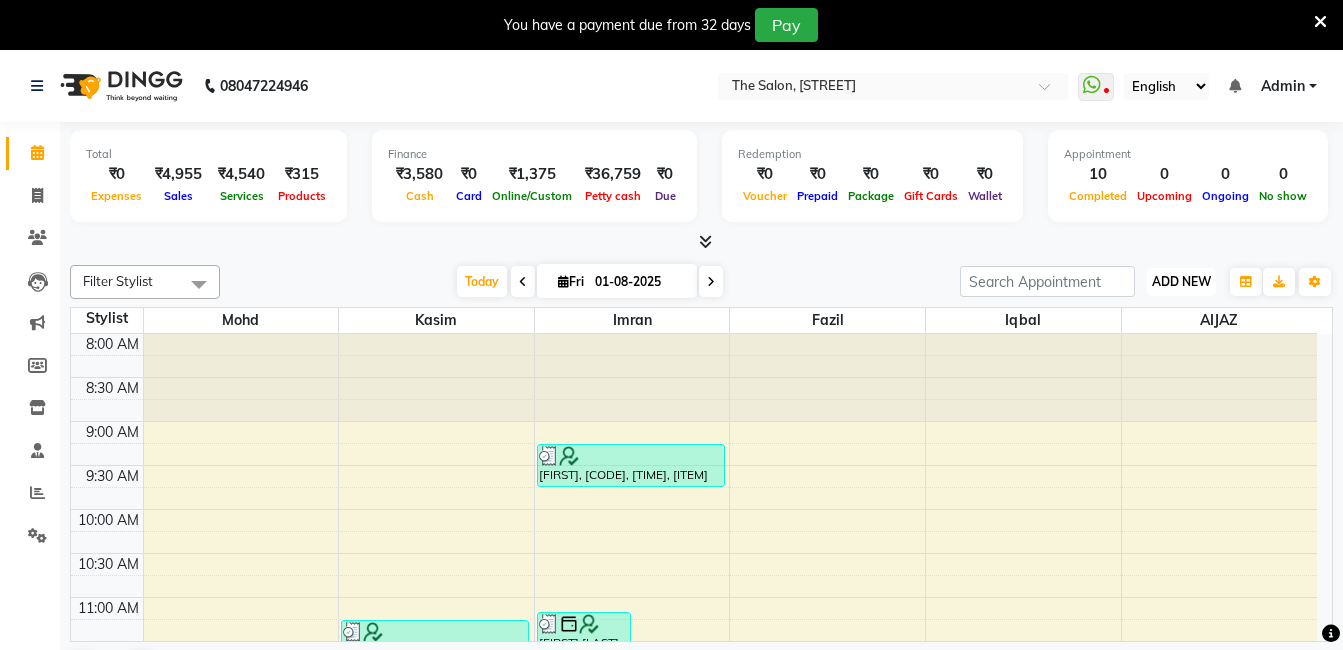 click on "ADD NEW" at bounding box center [1181, 281] 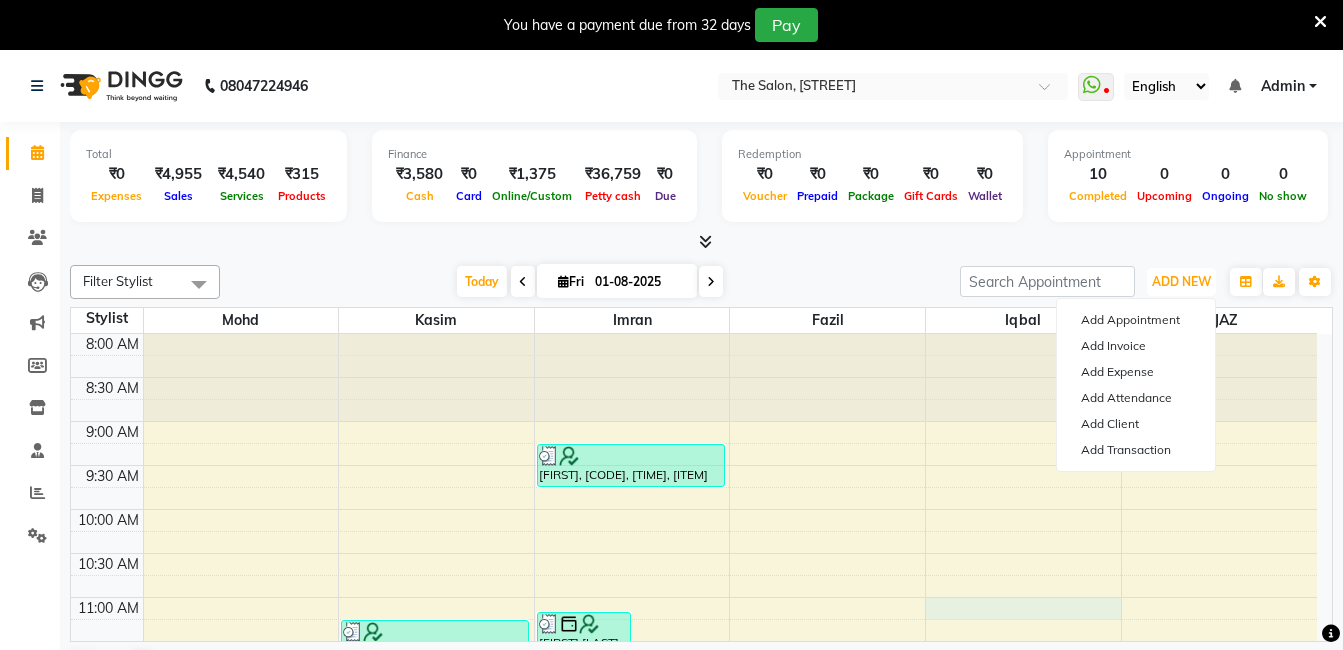 click on "parmila, TK07, [TIME]-[TIME], Hair Cut - Ladies Haircut (₹1200),Hair Styling - Beard Straightening (₹1200)     Imran royal steel, TK09, [TIME]-[TIME], Beard Shape - Beard Shape (₹150)     asif, TK03, [TIME]-[TIME], Hair Care - Hair Cut And Shave (₹350)     ismail, TK06, [TIME]-[TIME], Hair Care - Hair Cut (₹200)     Farhan, TK08, [TIME]-[TIME], Hair Styling - Hair Styling (₹100)     Abdul ghafur, TK02, [TIME]-[TIME], Hair Care - Hair Cut And Shave (₹350)     Mubeen cx, TK05, [TIME]-[TIME], Beard Shape - Beard Shape (₹150)     charan, TK01, [TIME]-[TIME], Hair Care - Hair Cut And Shave (₹350)     anu varghese, TK10, [TIME]-[TIME], Hair Care - Hair Cut And Shave (₹350)" at bounding box center [694, 905] 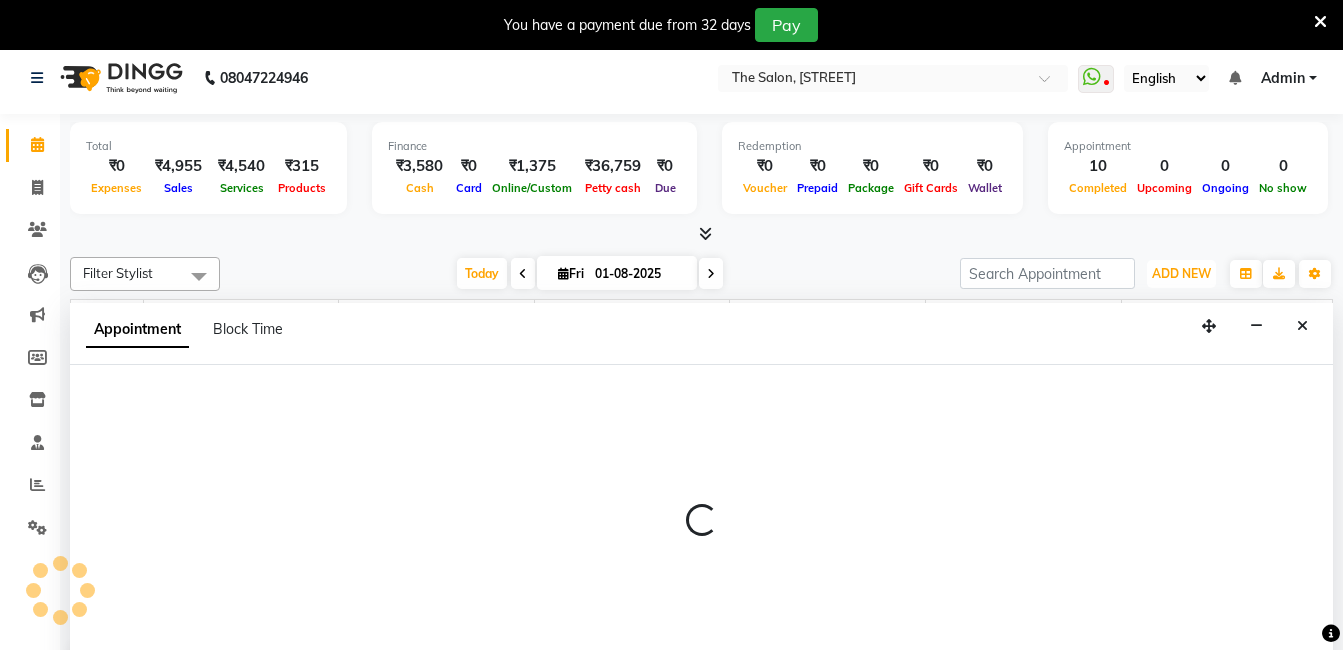 scroll, scrollTop: 51, scrollLeft: 0, axis: vertical 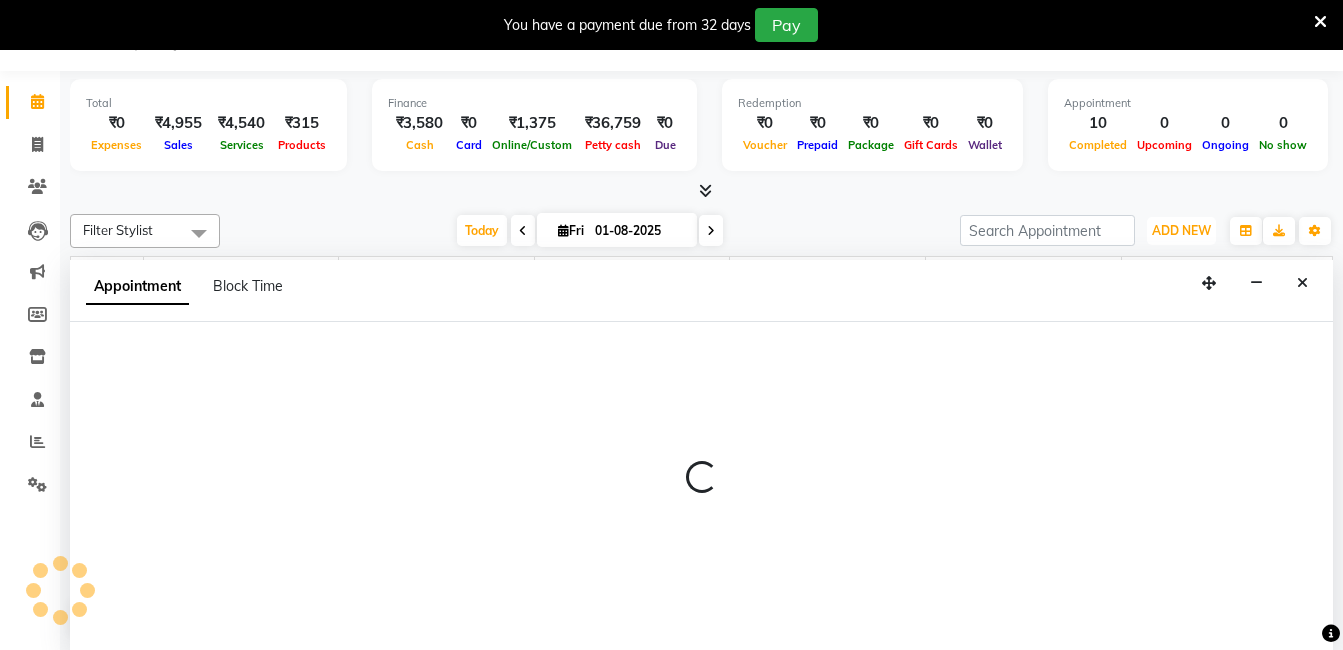select on "84447" 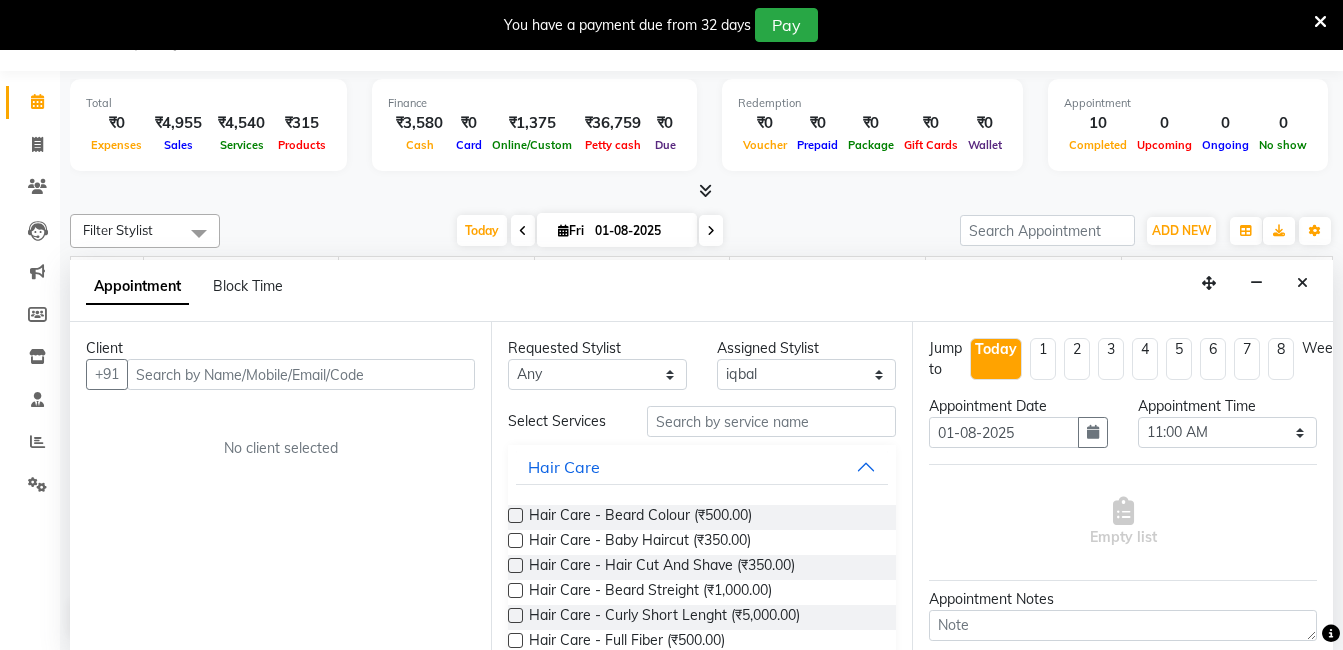 click on "You have a payment due from 32 days   Pay" at bounding box center (671, 25) 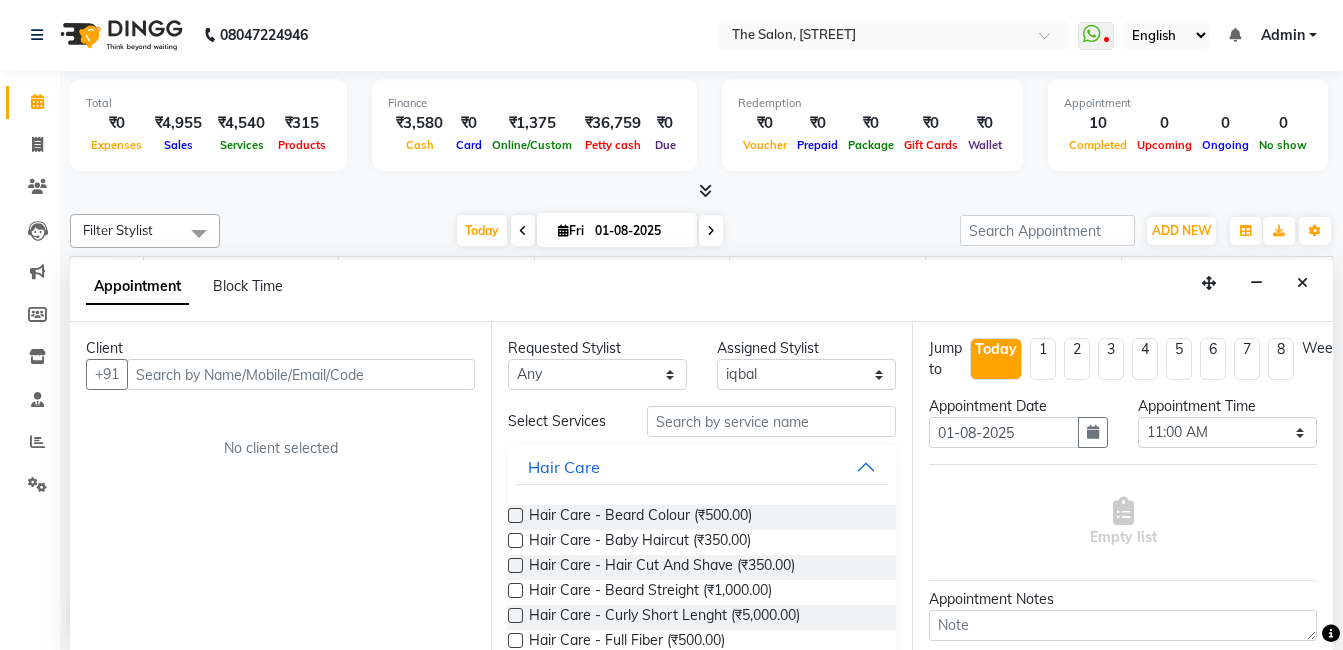 scroll, scrollTop: 1, scrollLeft: 0, axis: vertical 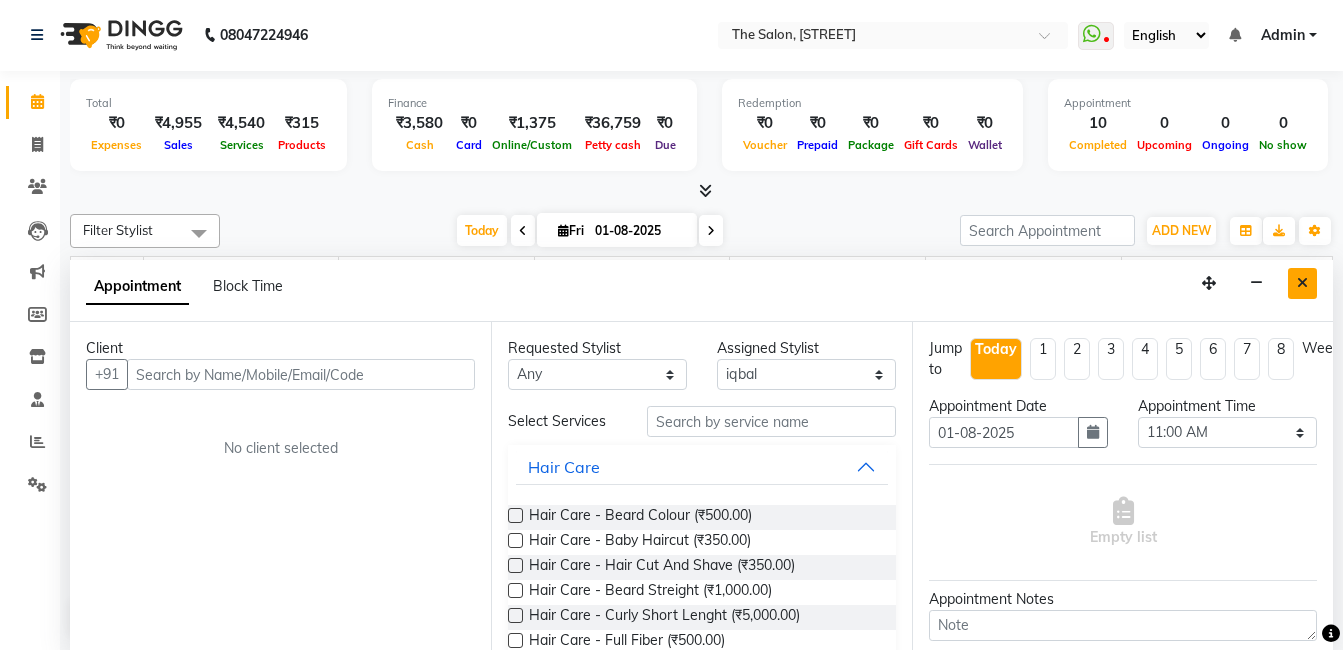 click at bounding box center [1302, 283] 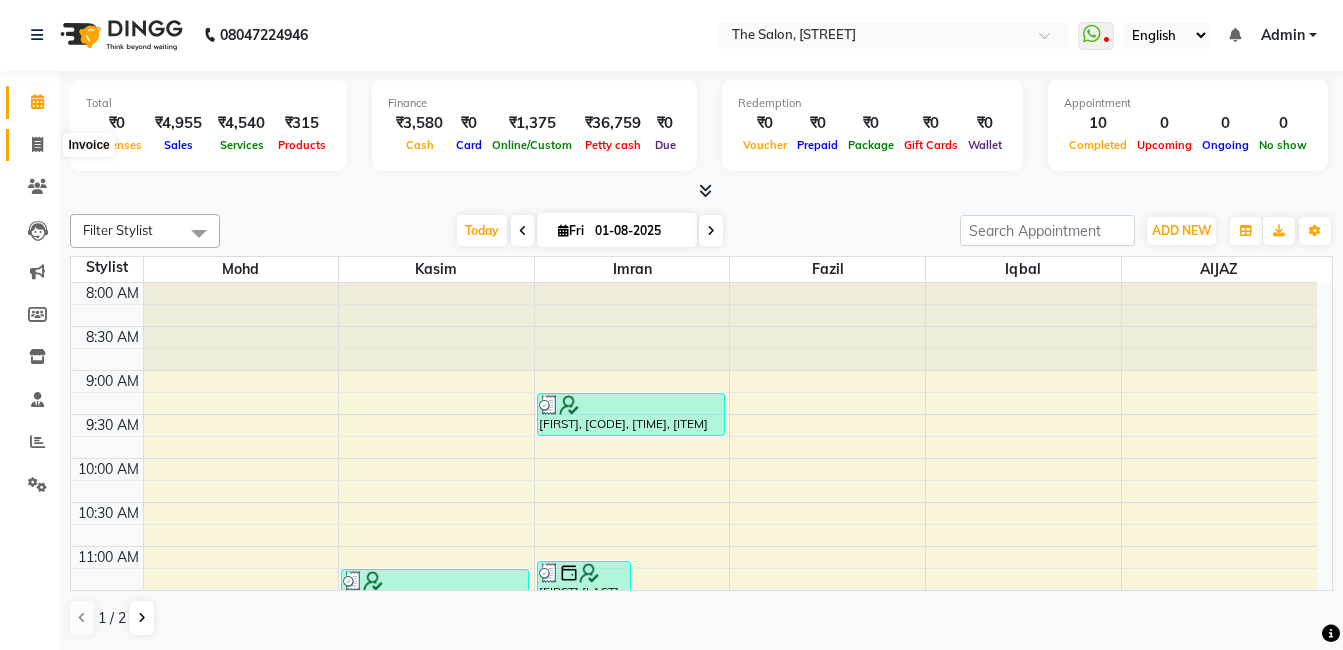 click 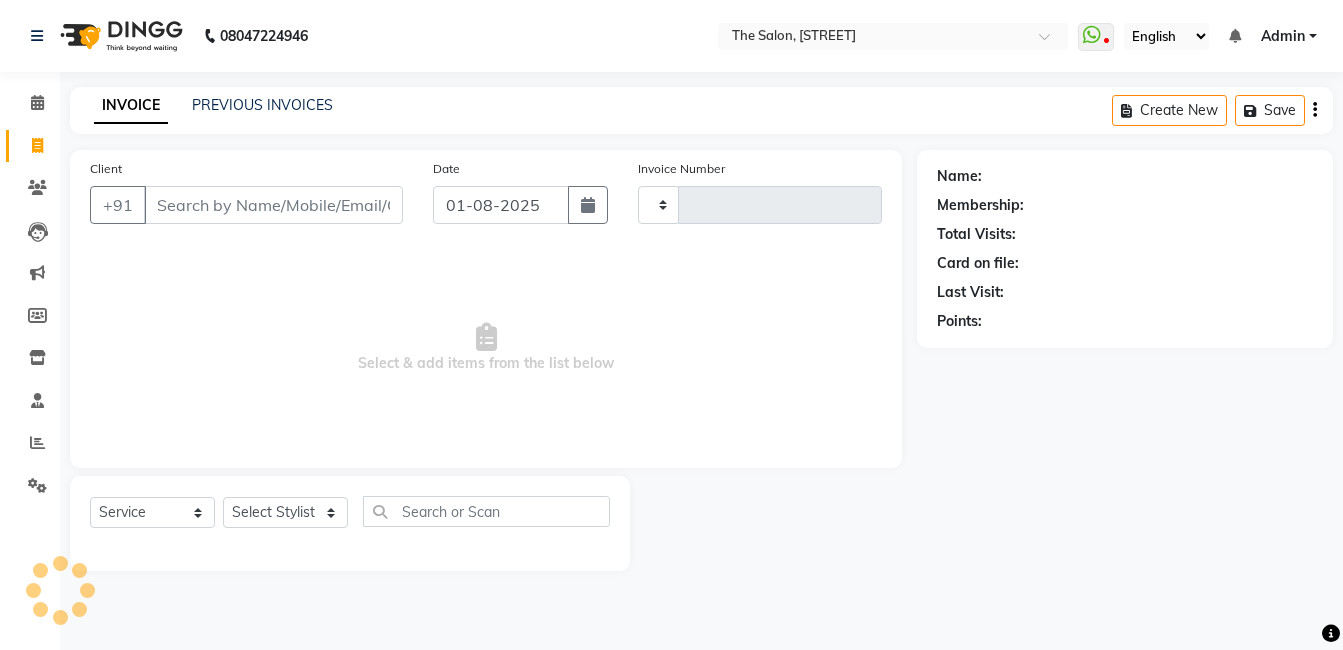 scroll, scrollTop: 0, scrollLeft: 0, axis: both 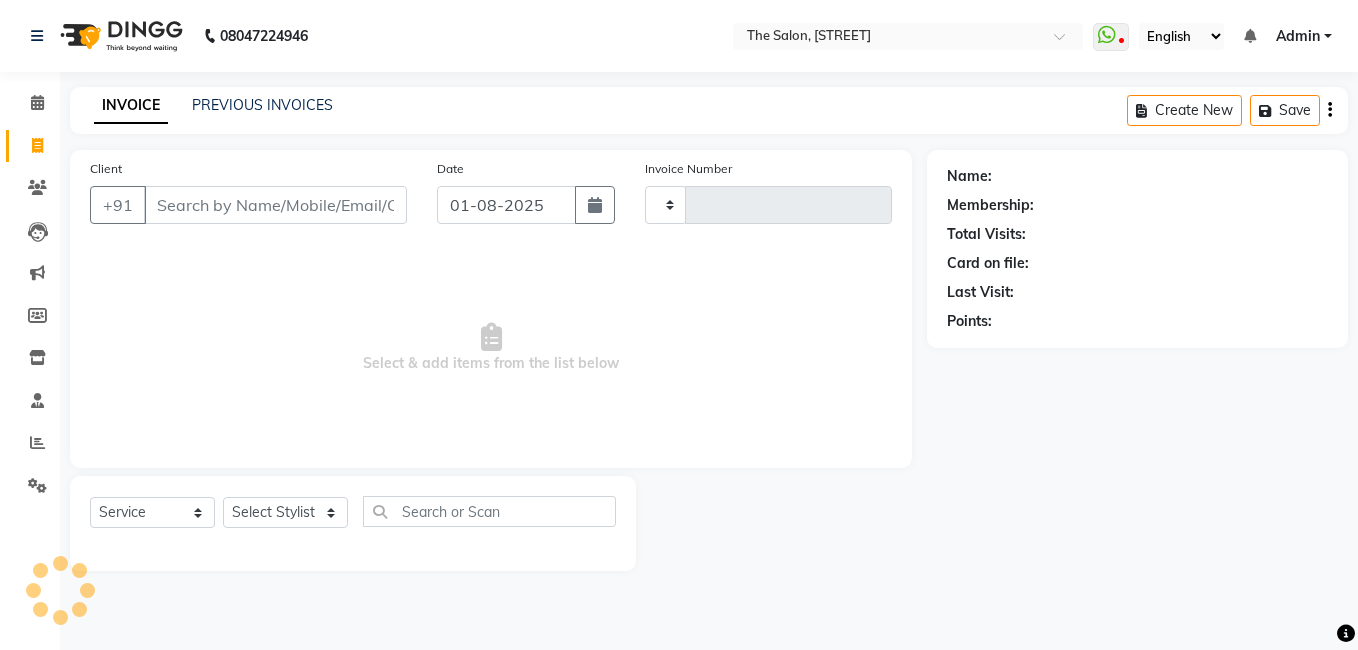 type on "11866" 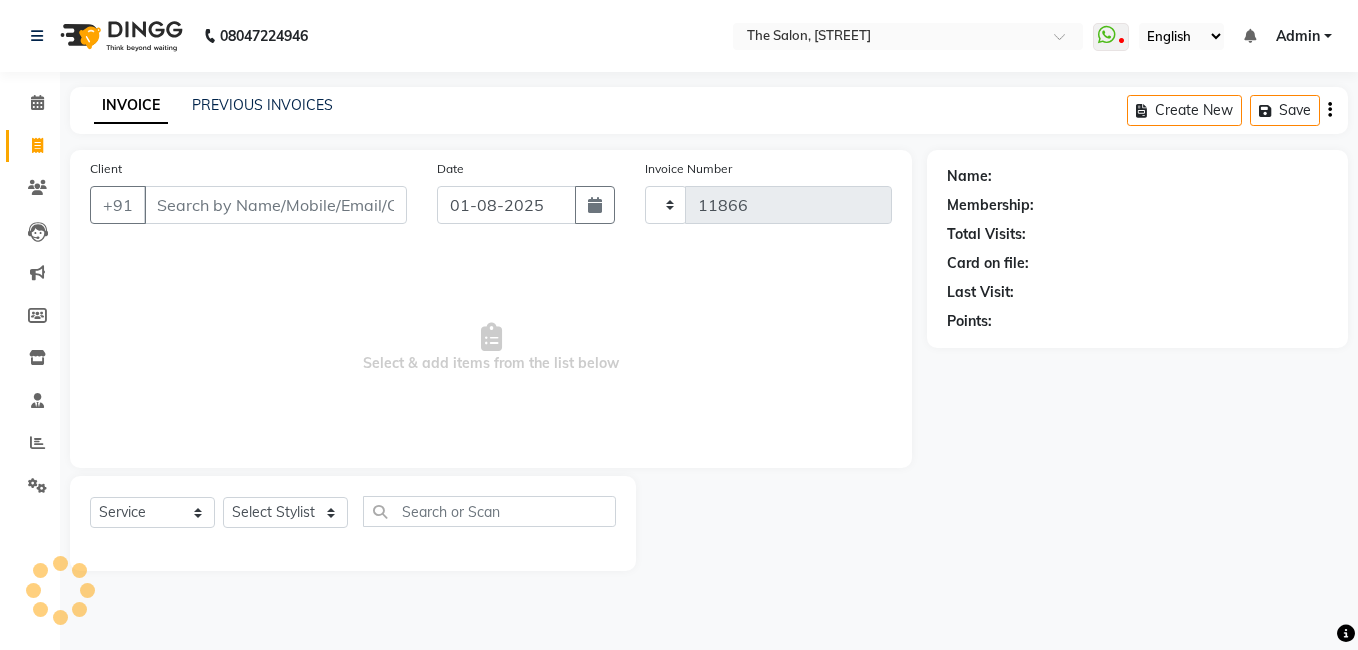 select on "5198" 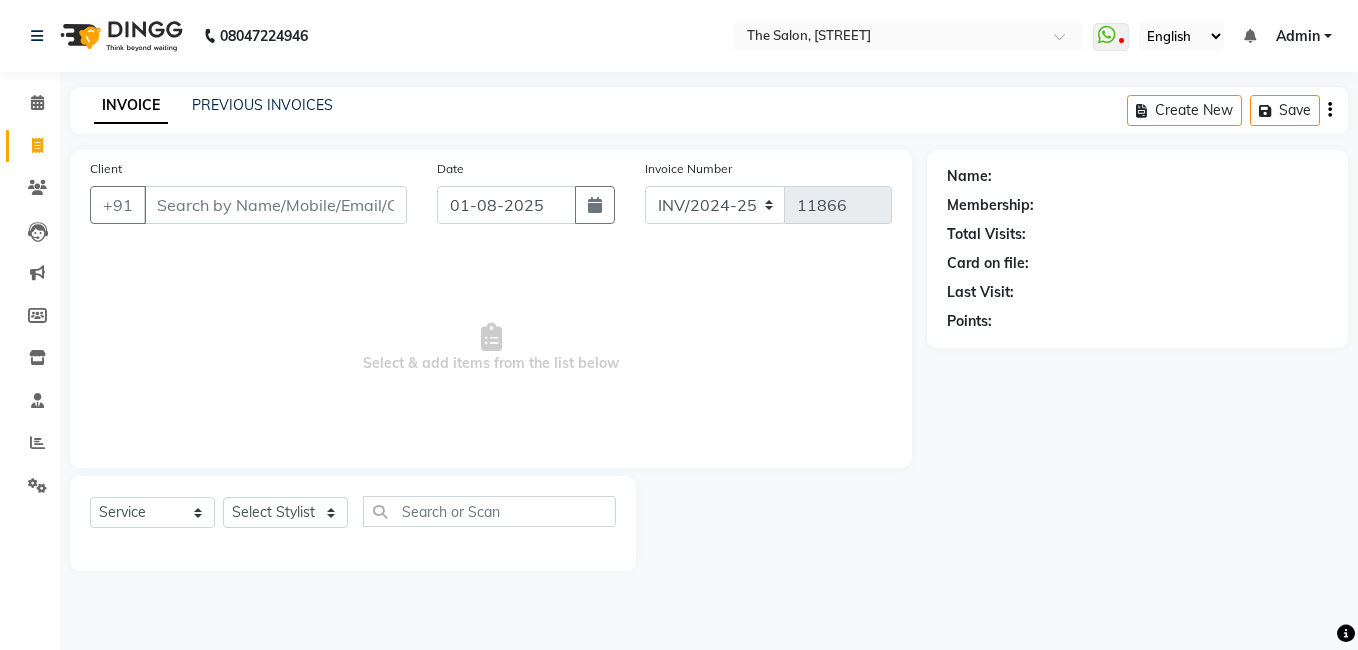 click on "Client" at bounding box center (275, 205) 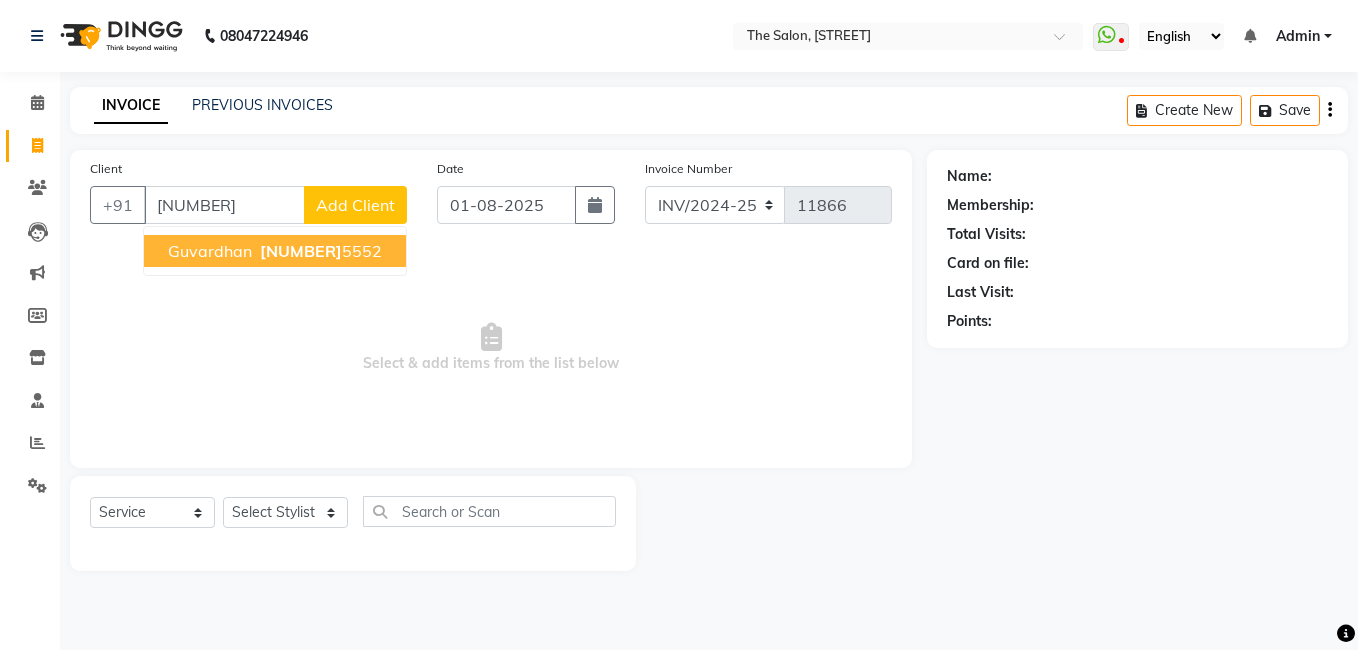 click on "[NUMBER]" at bounding box center [301, 251] 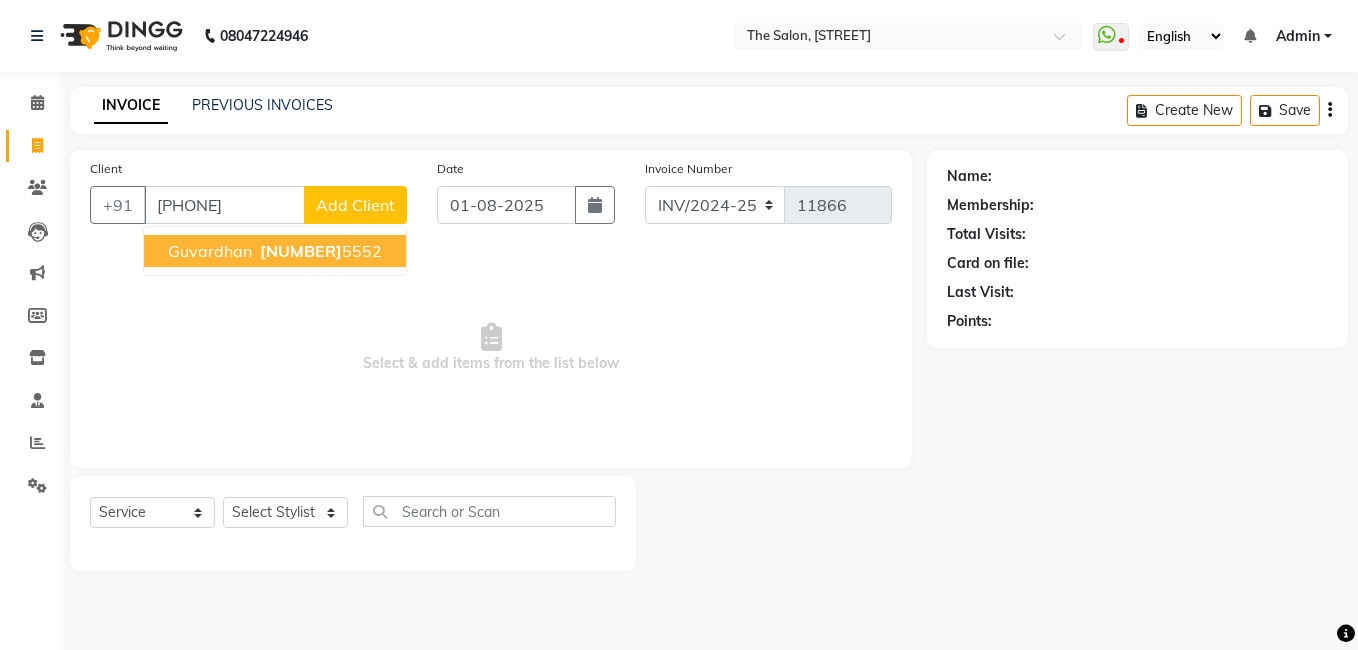 type on "[PHONE]" 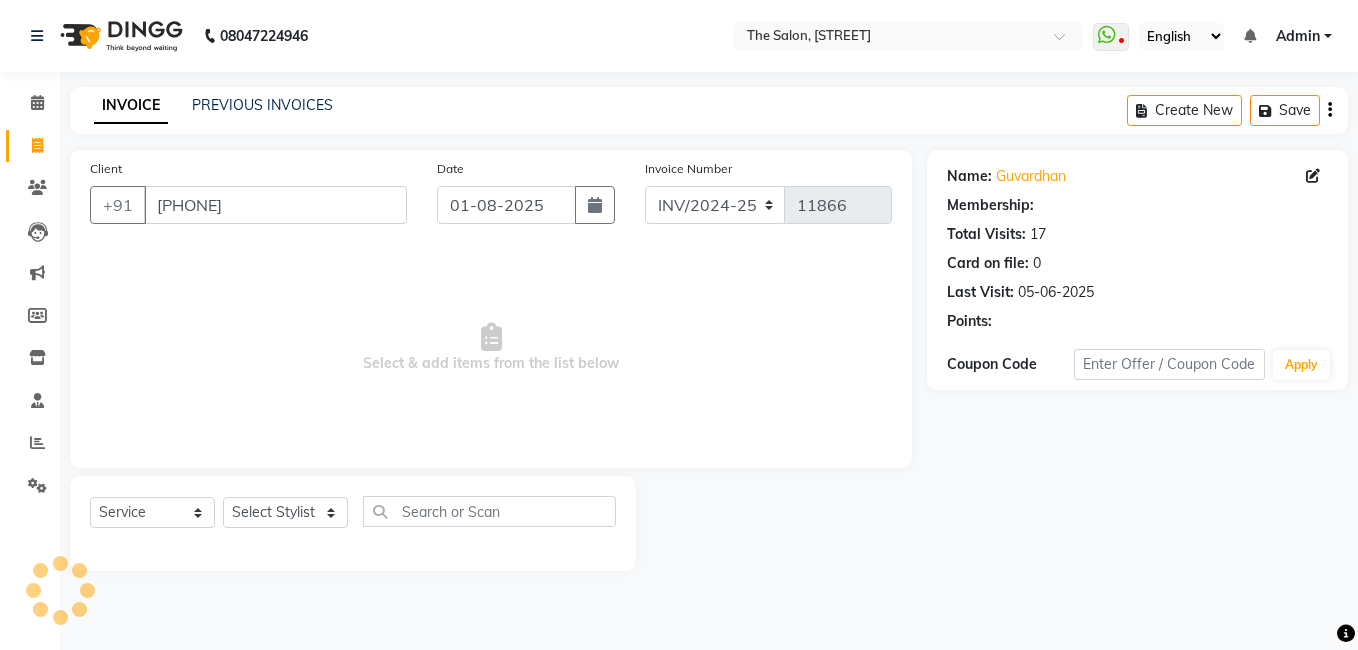 select on "2: Object" 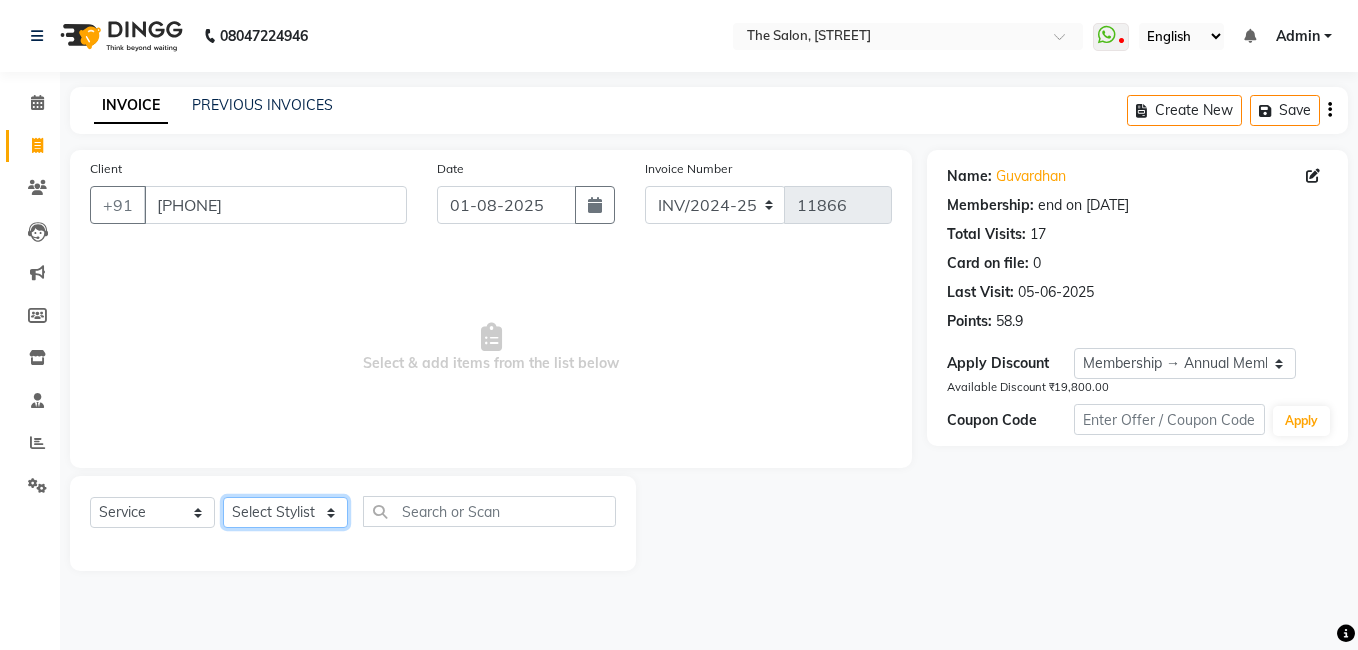 click on "Select Stylist AIJAZ fazil imran iqbal kasim mohd mohsin rasheed sameer TALIB Wajid" 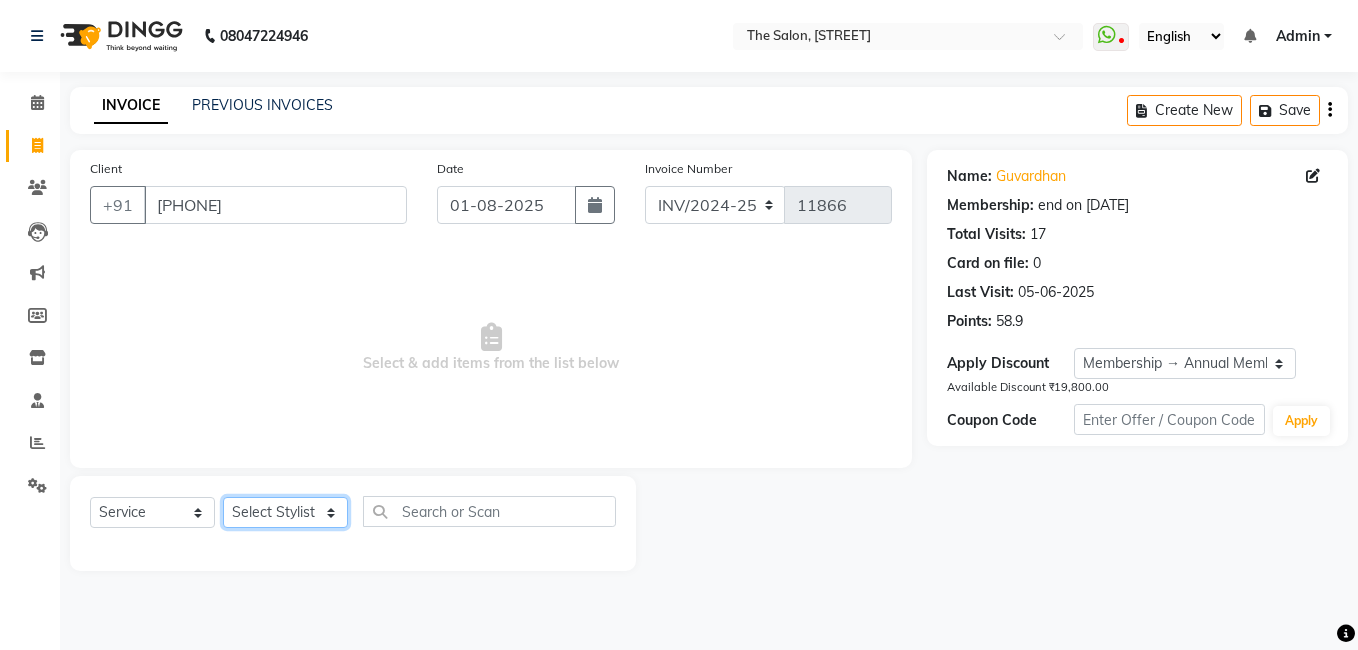 select on "24749" 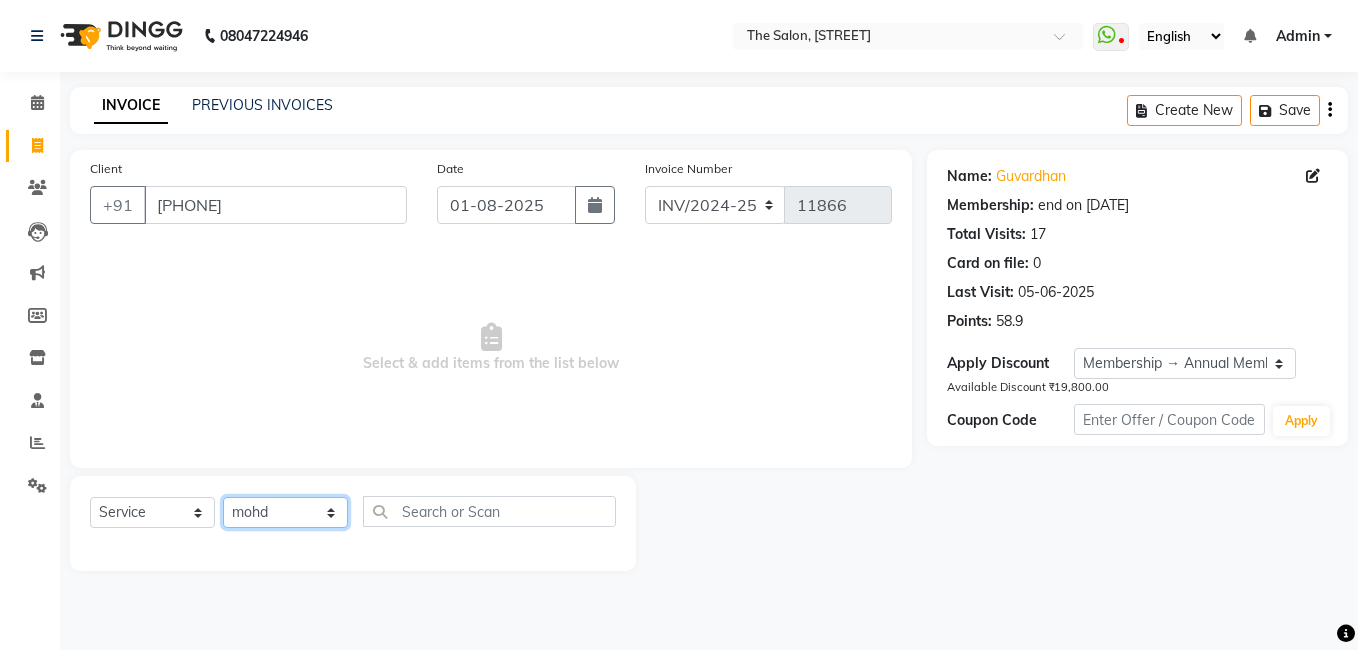 click on "Select Stylist AIJAZ fazil imran iqbal kasim mohd mohsin rasheed sameer TALIB Wajid" 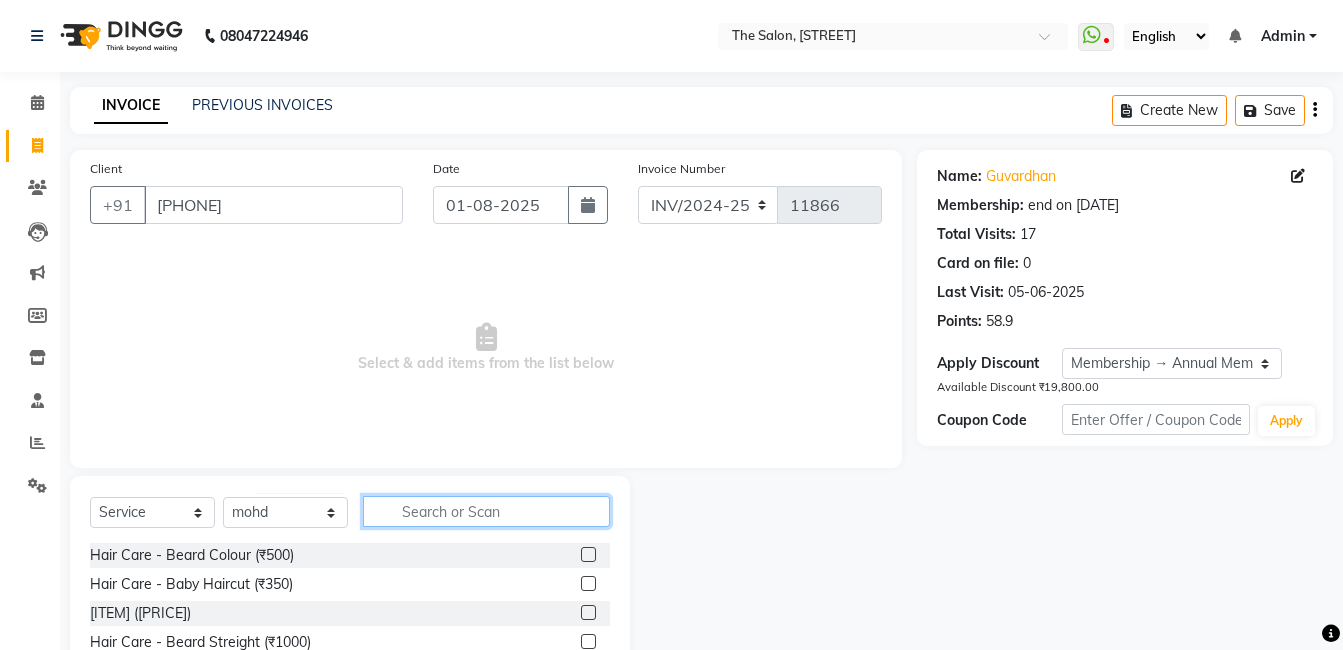 click 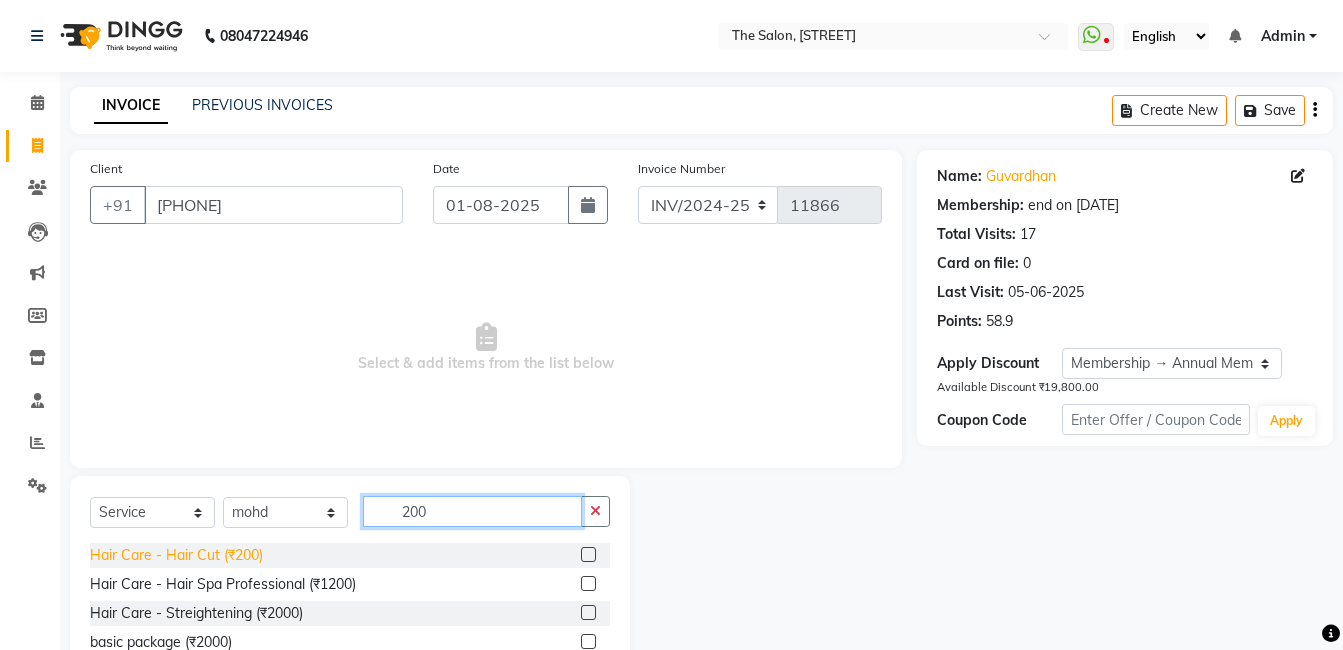 type on "200" 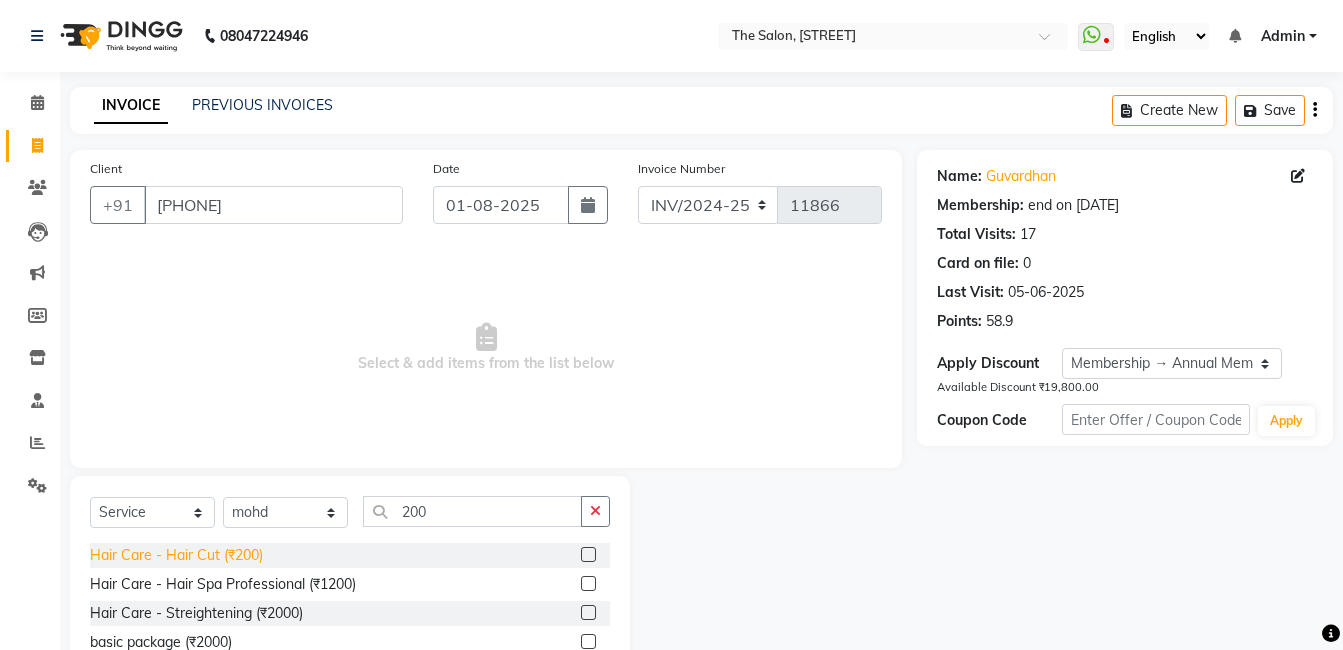 click on "Hair Care - Hair Cut (₹200)" 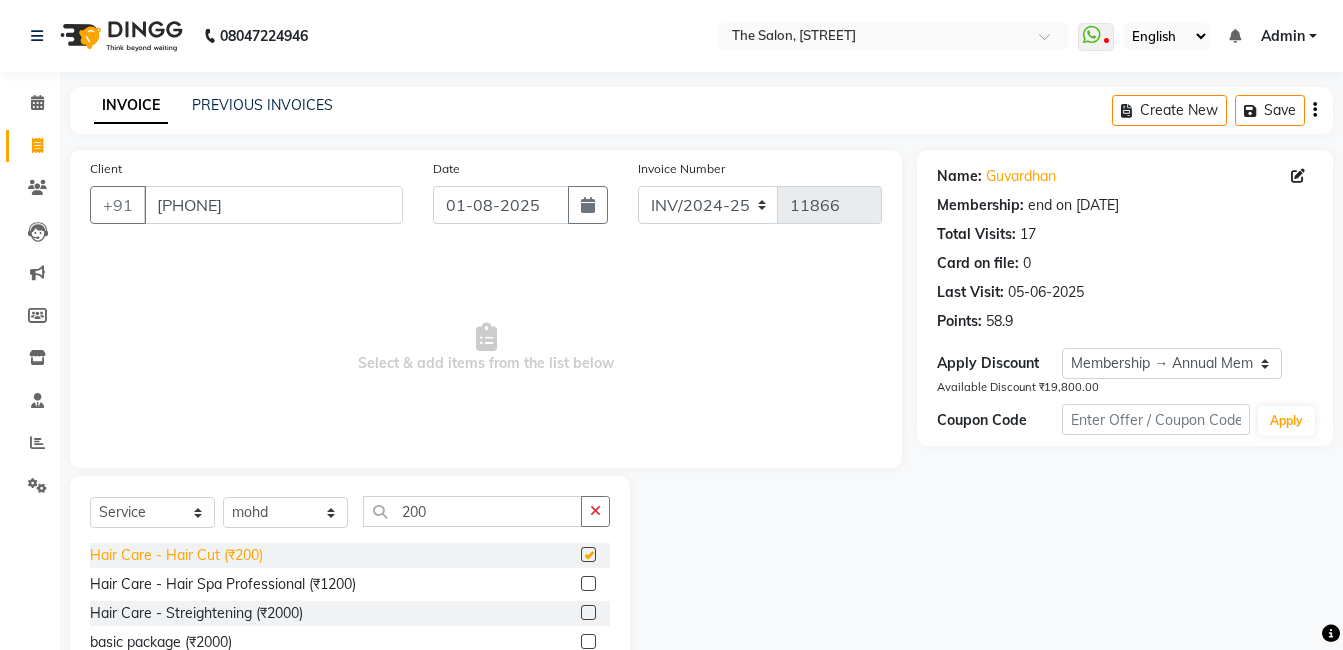 checkbox on "false" 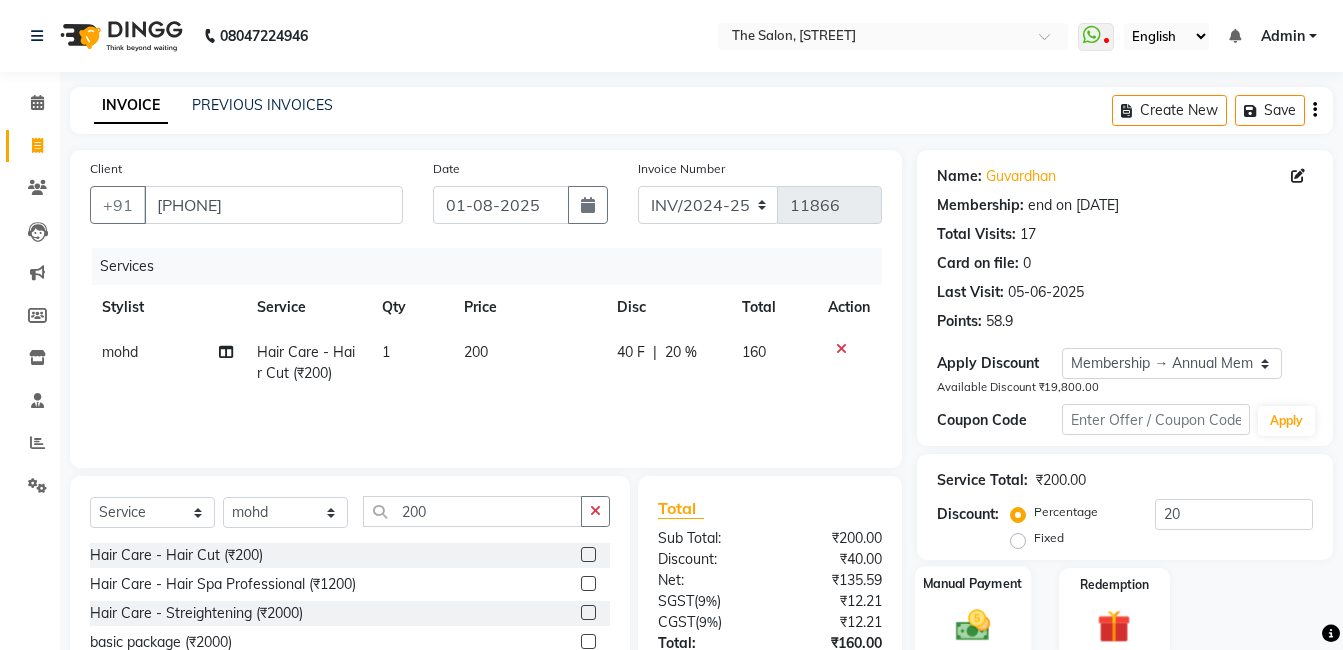 click on "Manual Payment" 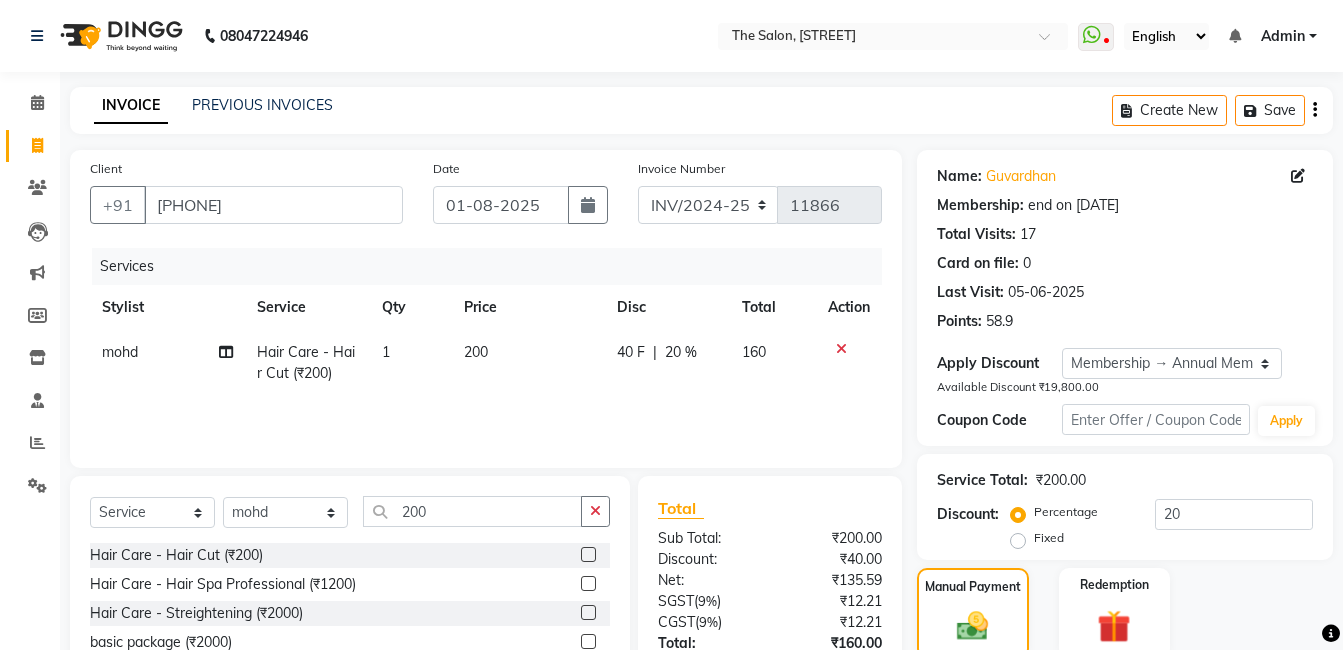 scroll, scrollTop: 208, scrollLeft: 0, axis: vertical 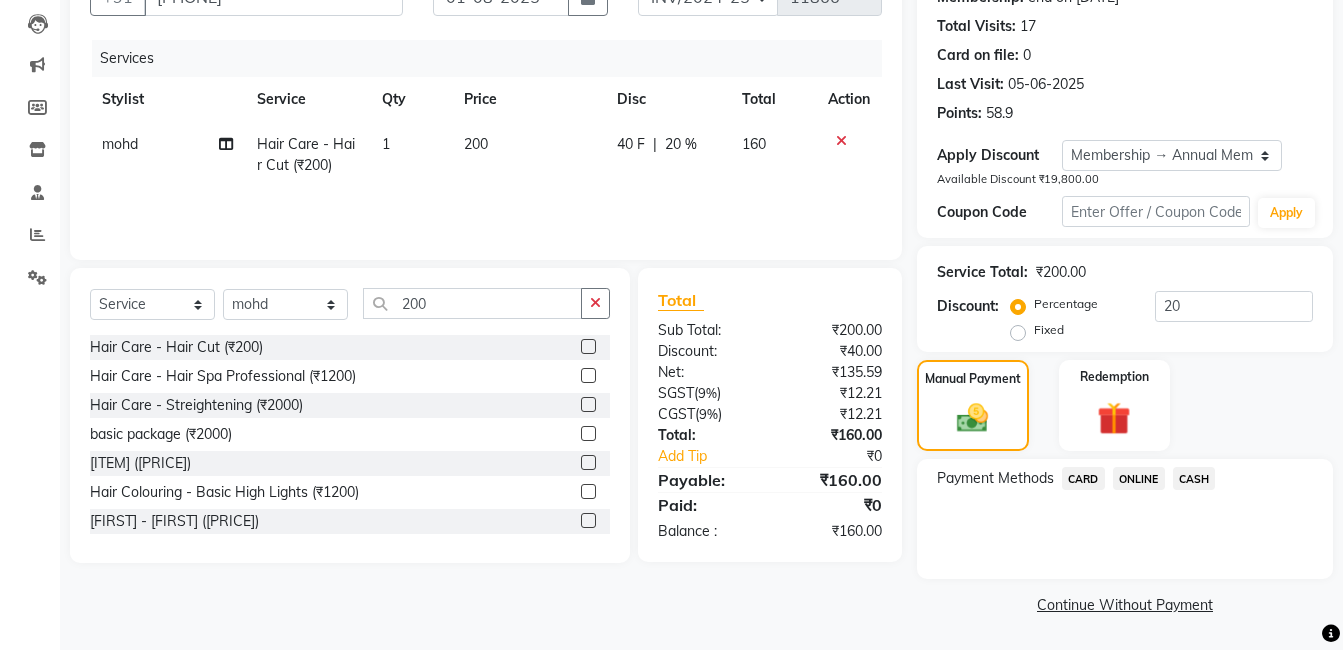 click on "ONLINE" 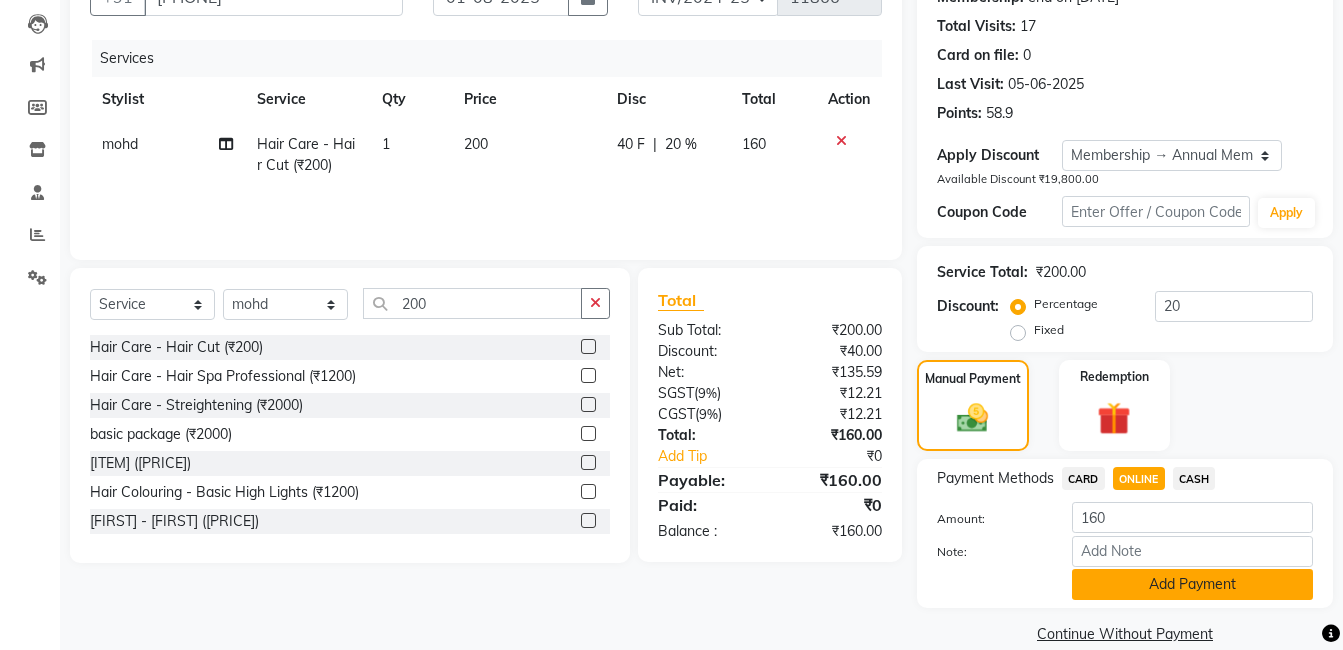 click on "Add Payment" 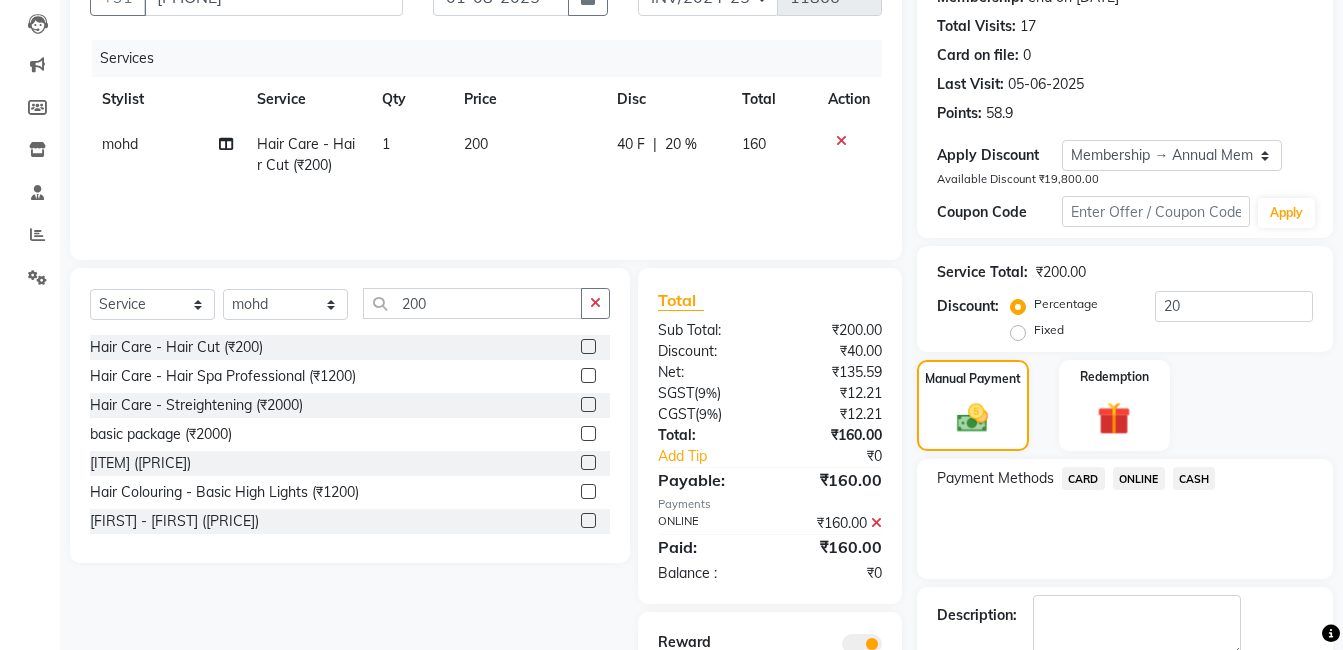 scroll, scrollTop: 341, scrollLeft: 0, axis: vertical 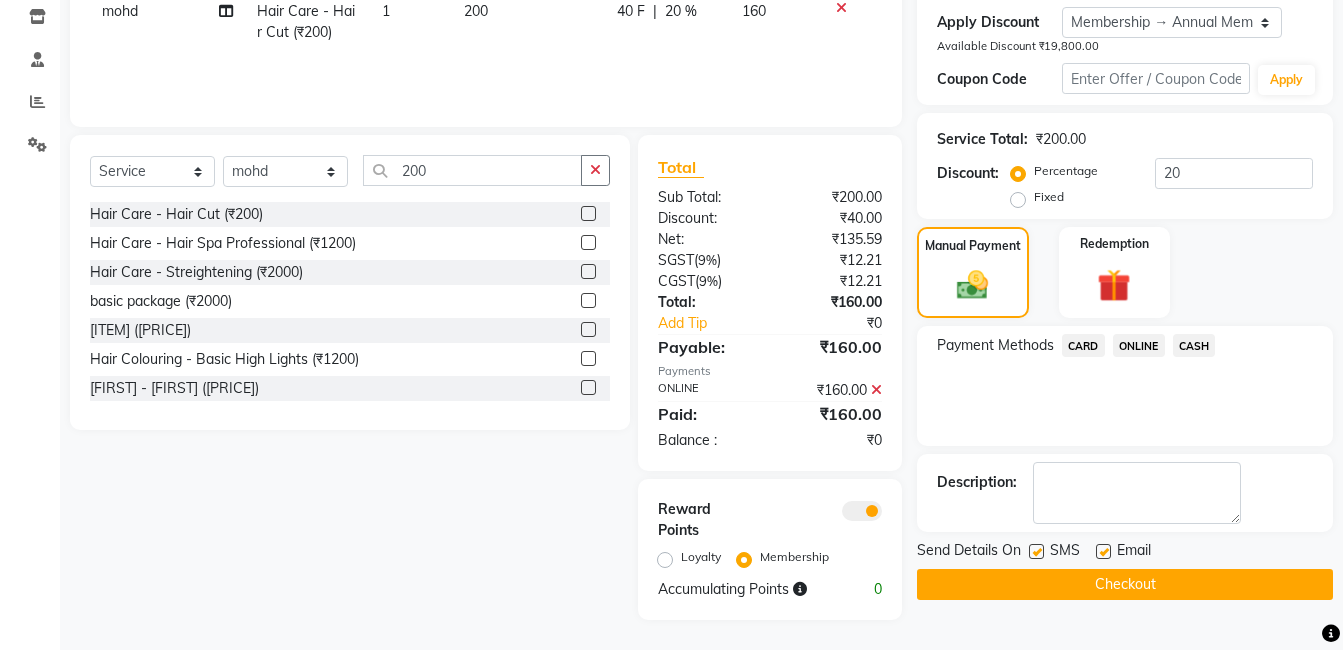 click on "Checkout" 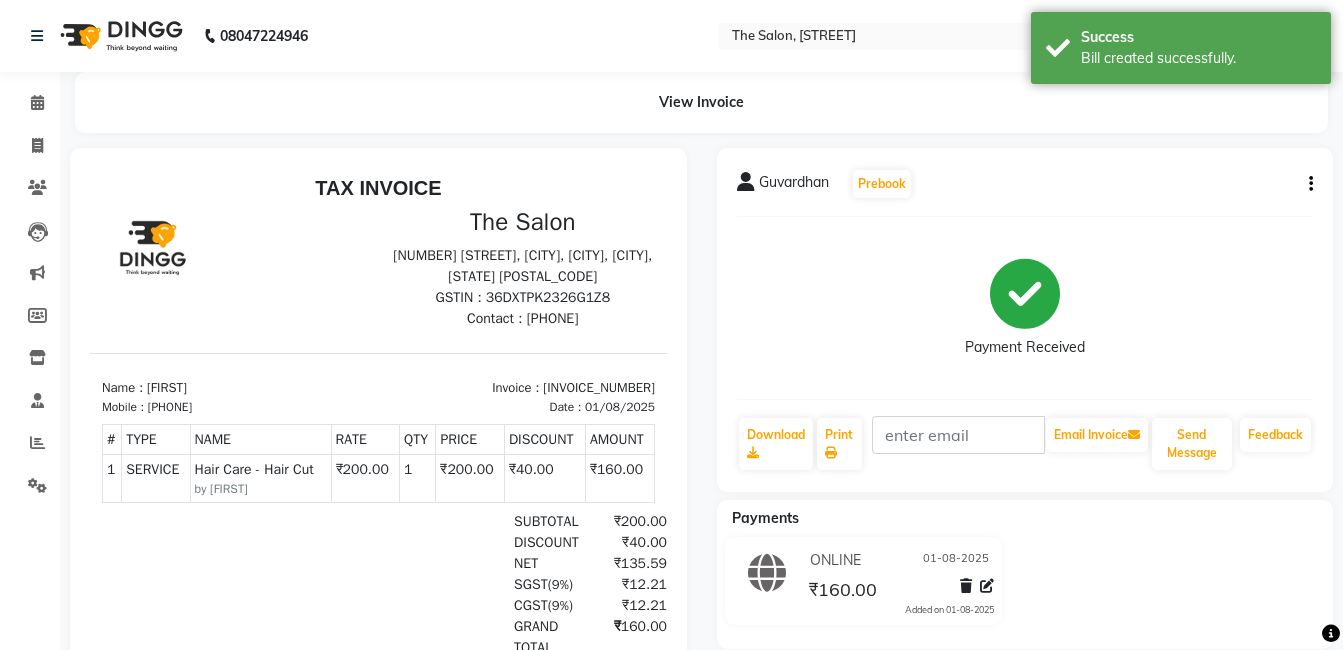 scroll, scrollTop: 0, scrollLeft: 0, axis: both 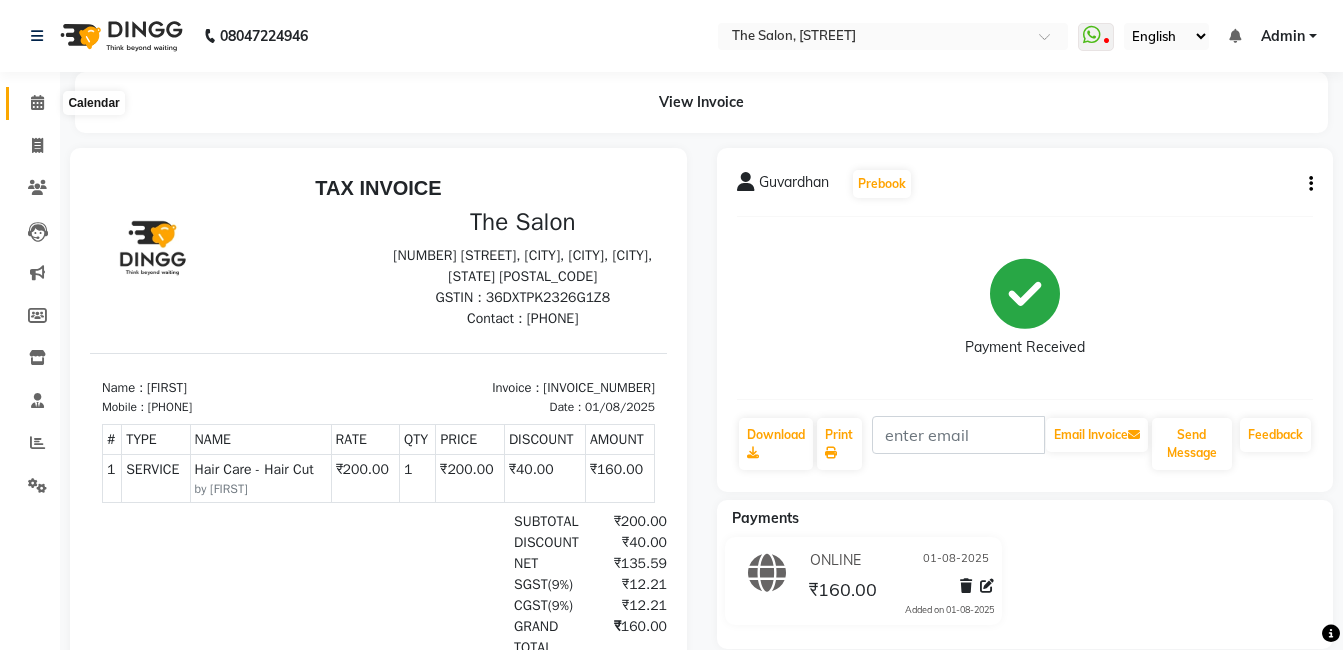 click 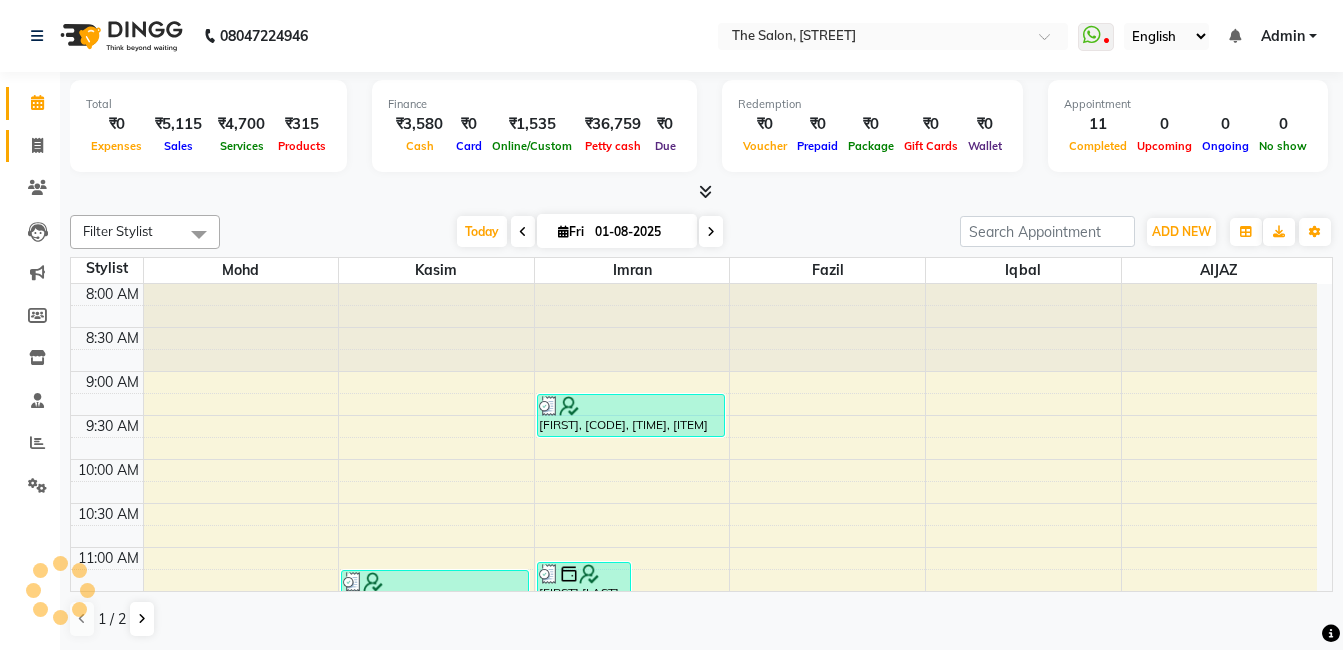 scroll, scrollTop: 0, scrollLeft: 0, axis: both 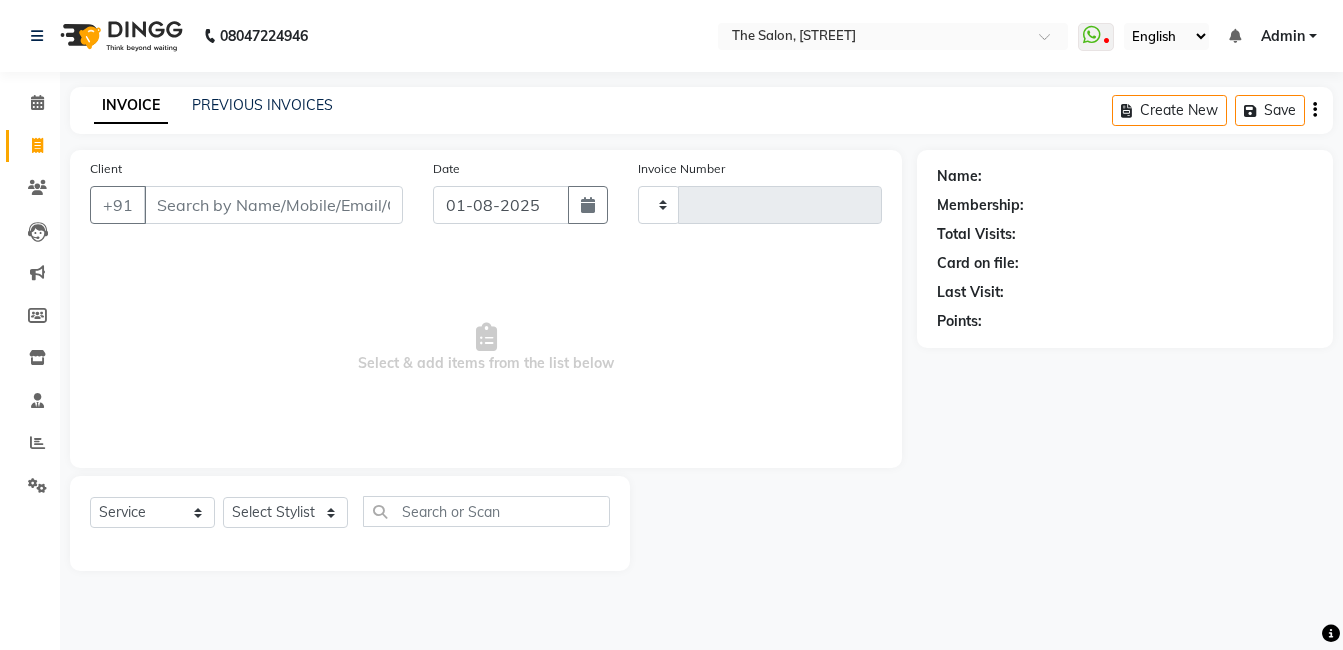 type on "11867" 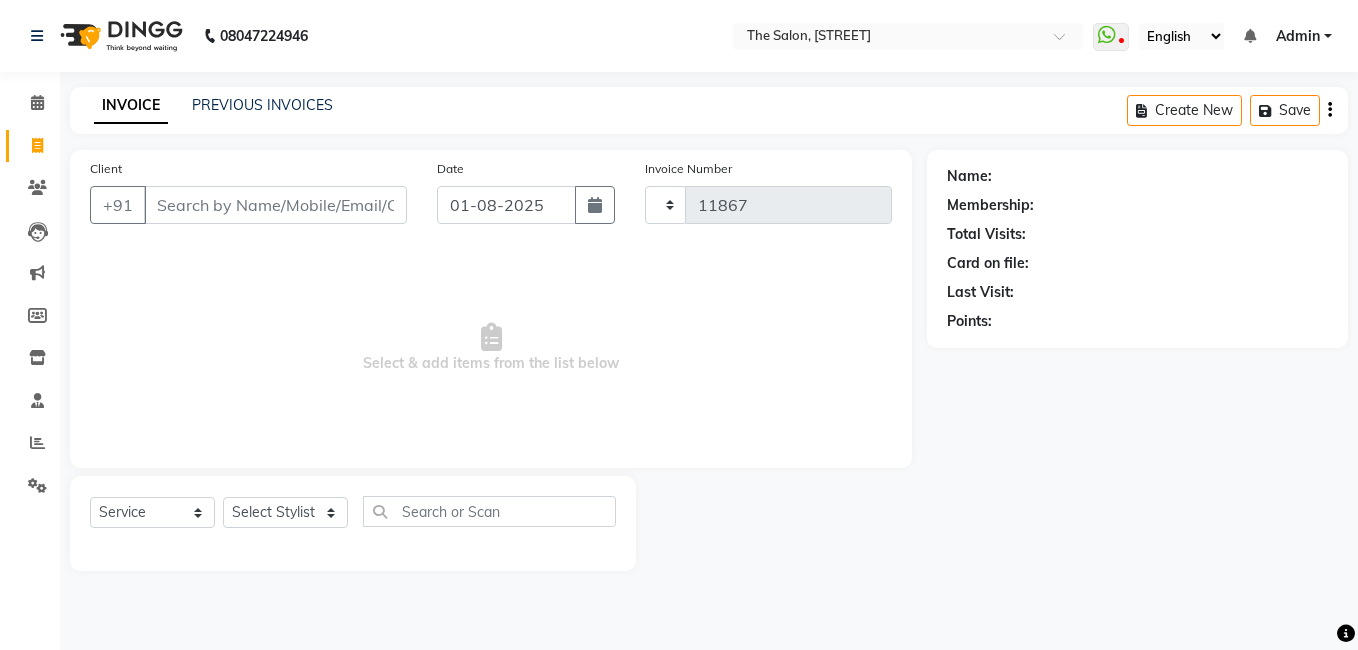 select on "5198" 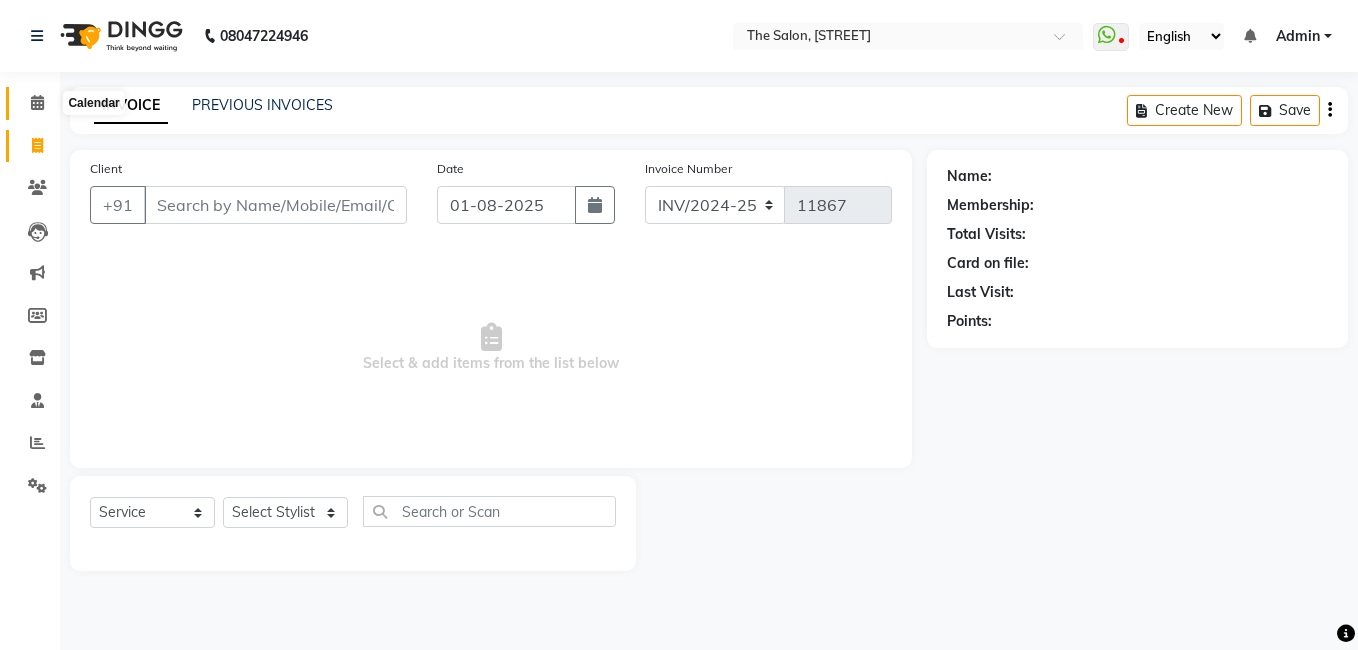 click 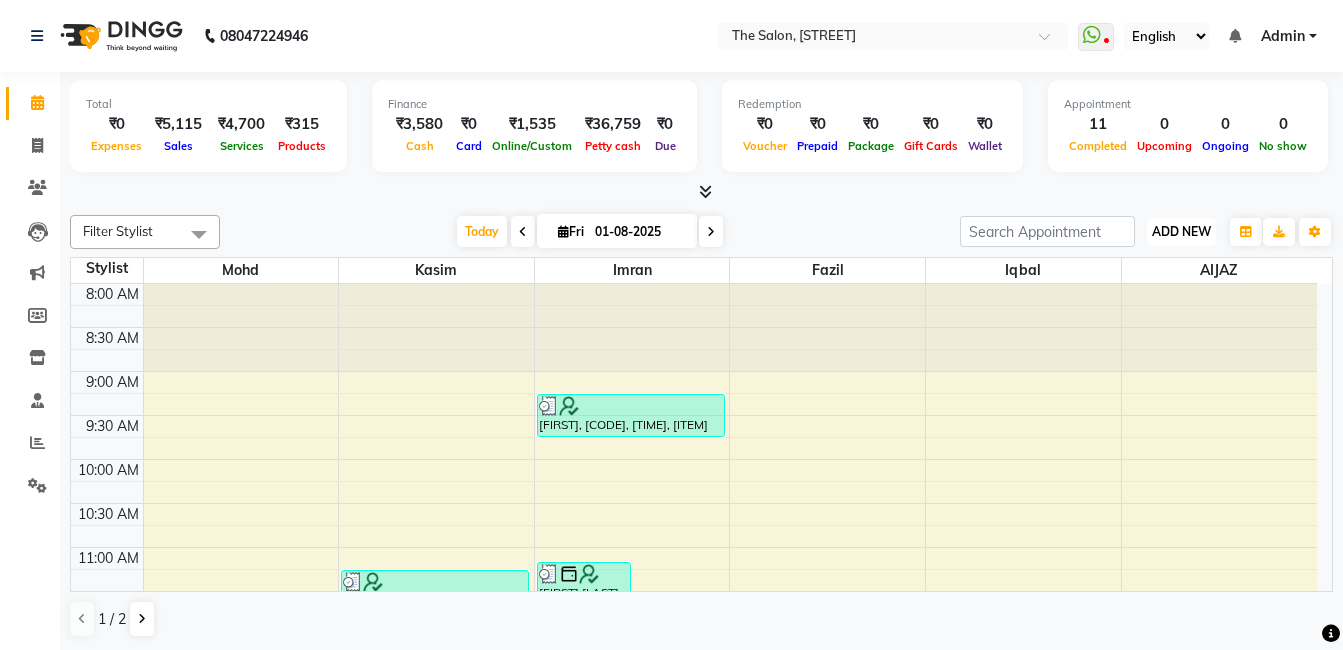 click on "ADD NEW" at bounding box center (1181, 231) 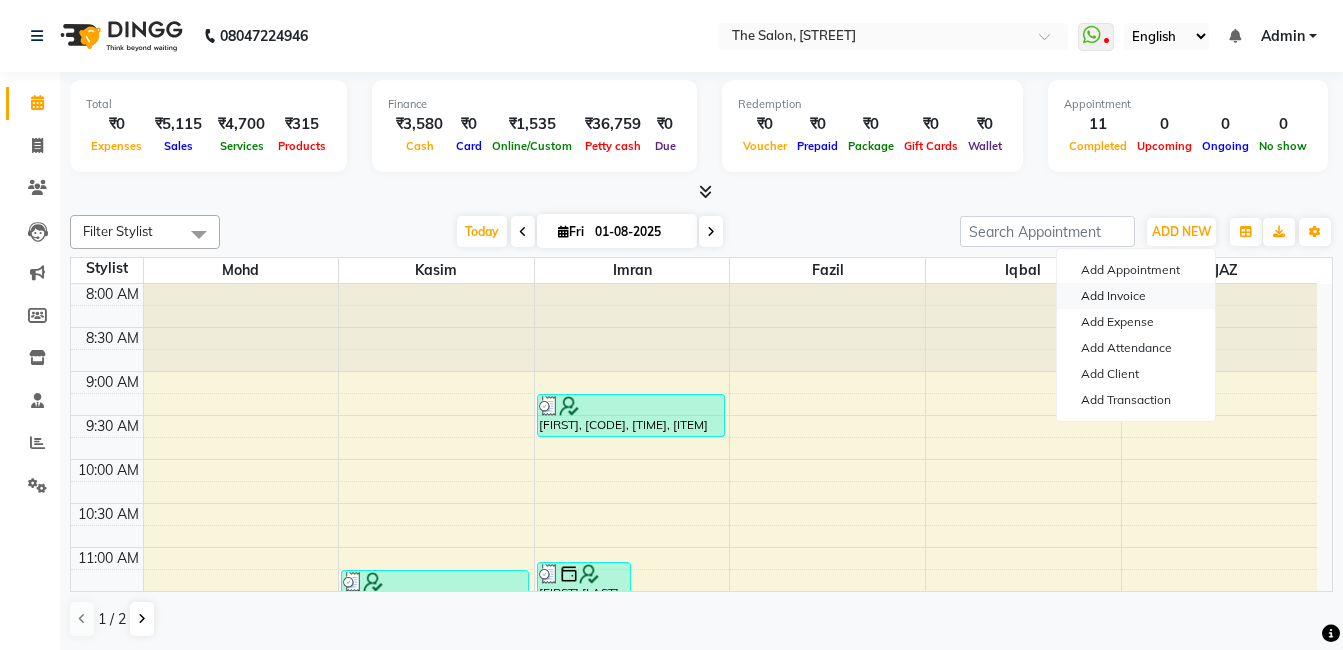 click on "Add Invoice" at bounding box center (1136, 296) 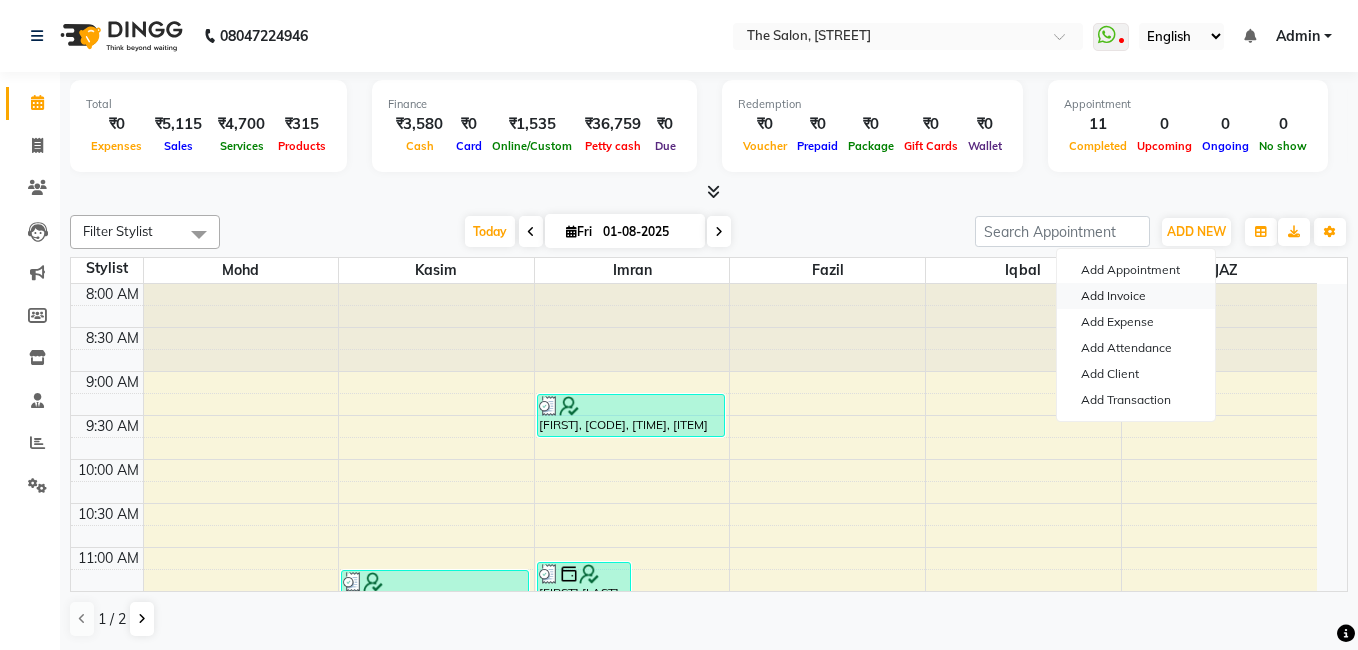 select on "service" 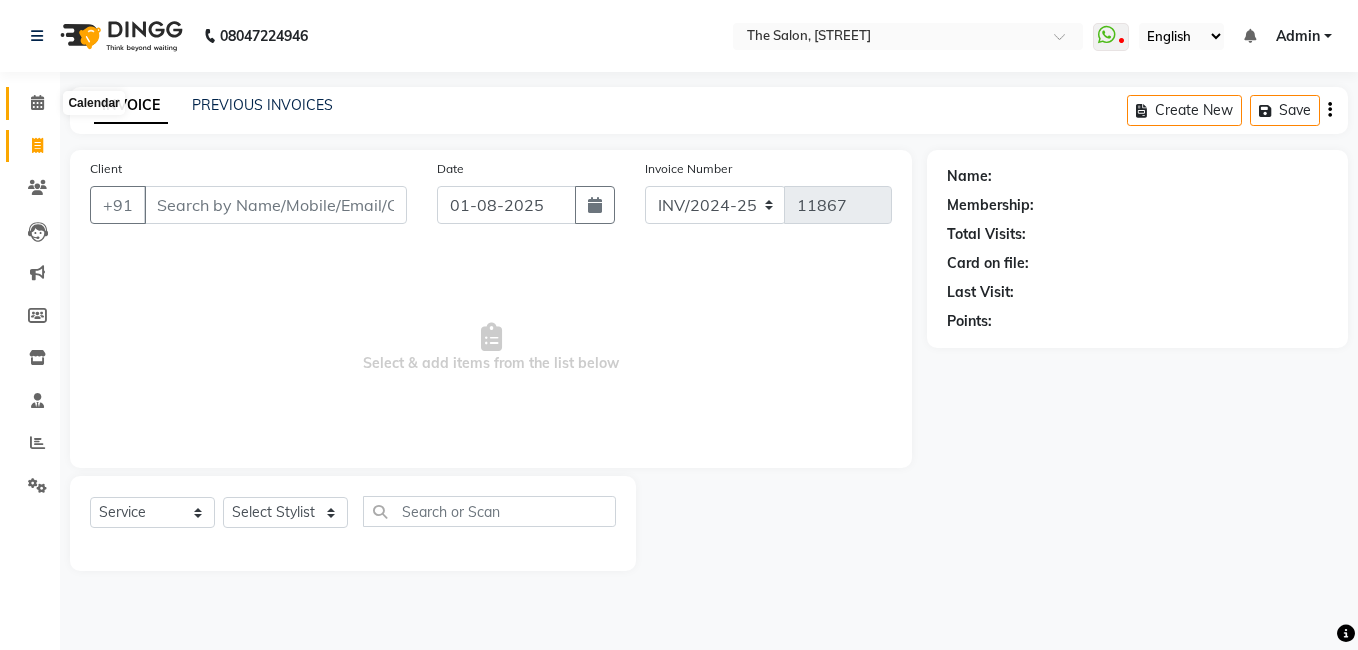 click 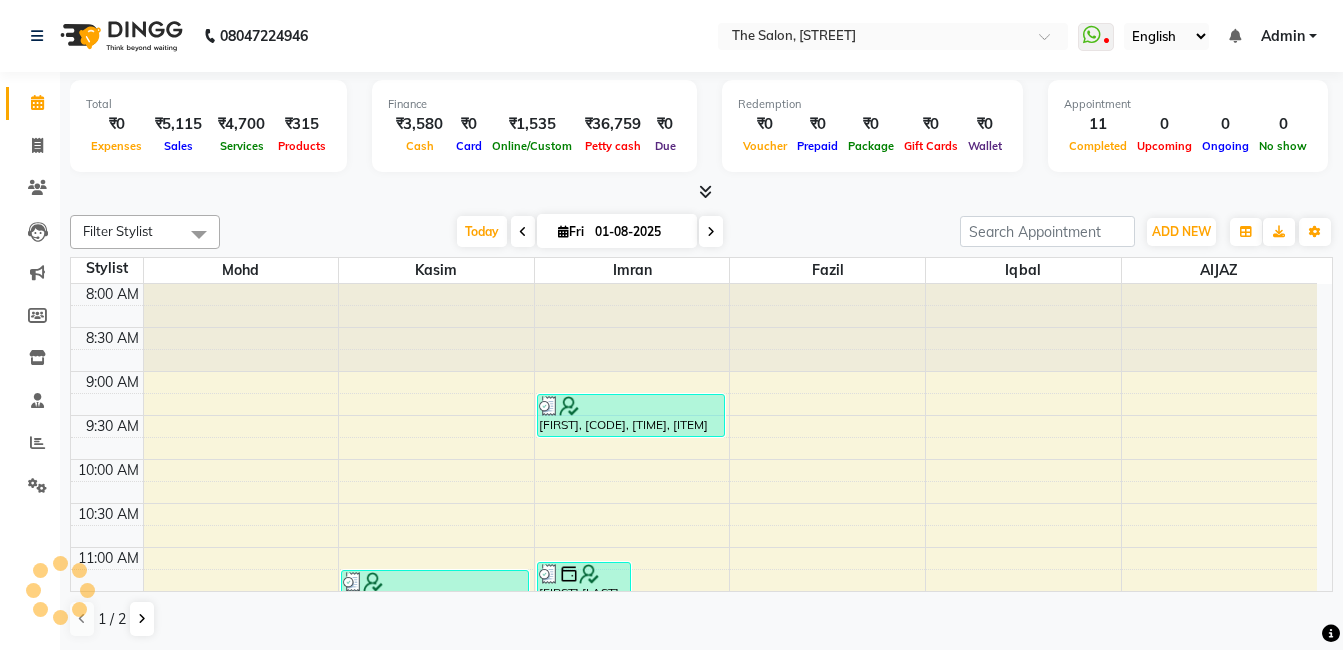 scroll, scrollTop: 0, scrollLeft: 0, axis: both 